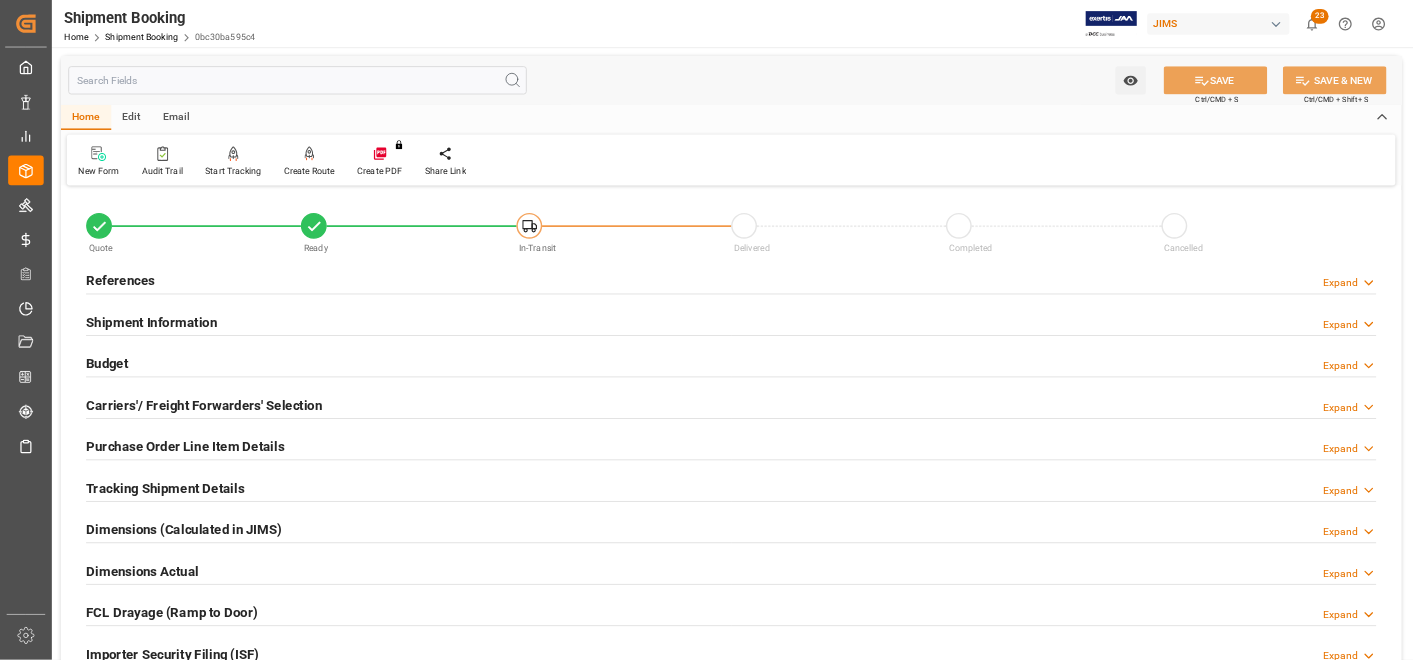 scroll, scrollTop: 0, scrollLeft: 0, axis: both 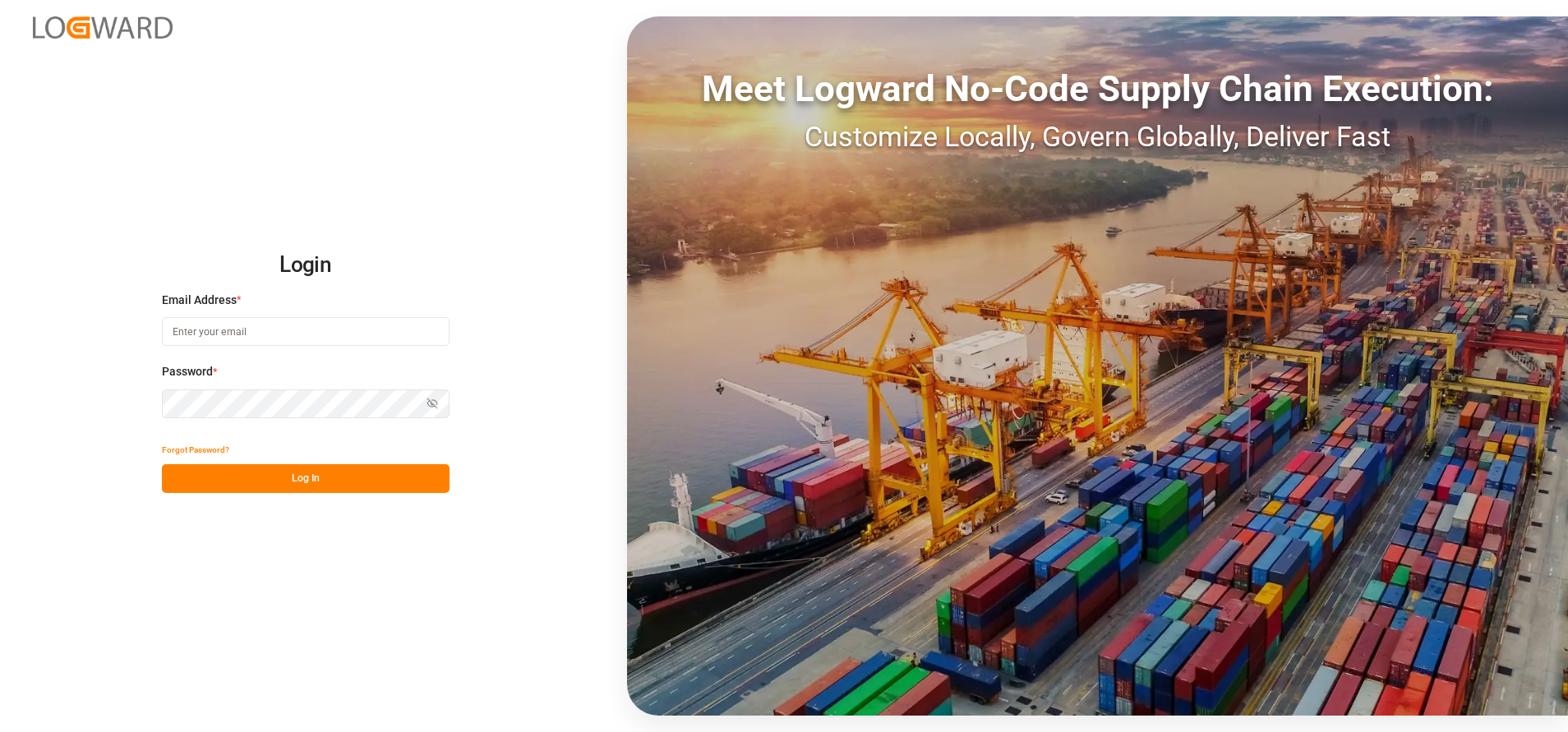 type on "[EMAIL_ADDRESS][DOMAIN_NAME]" 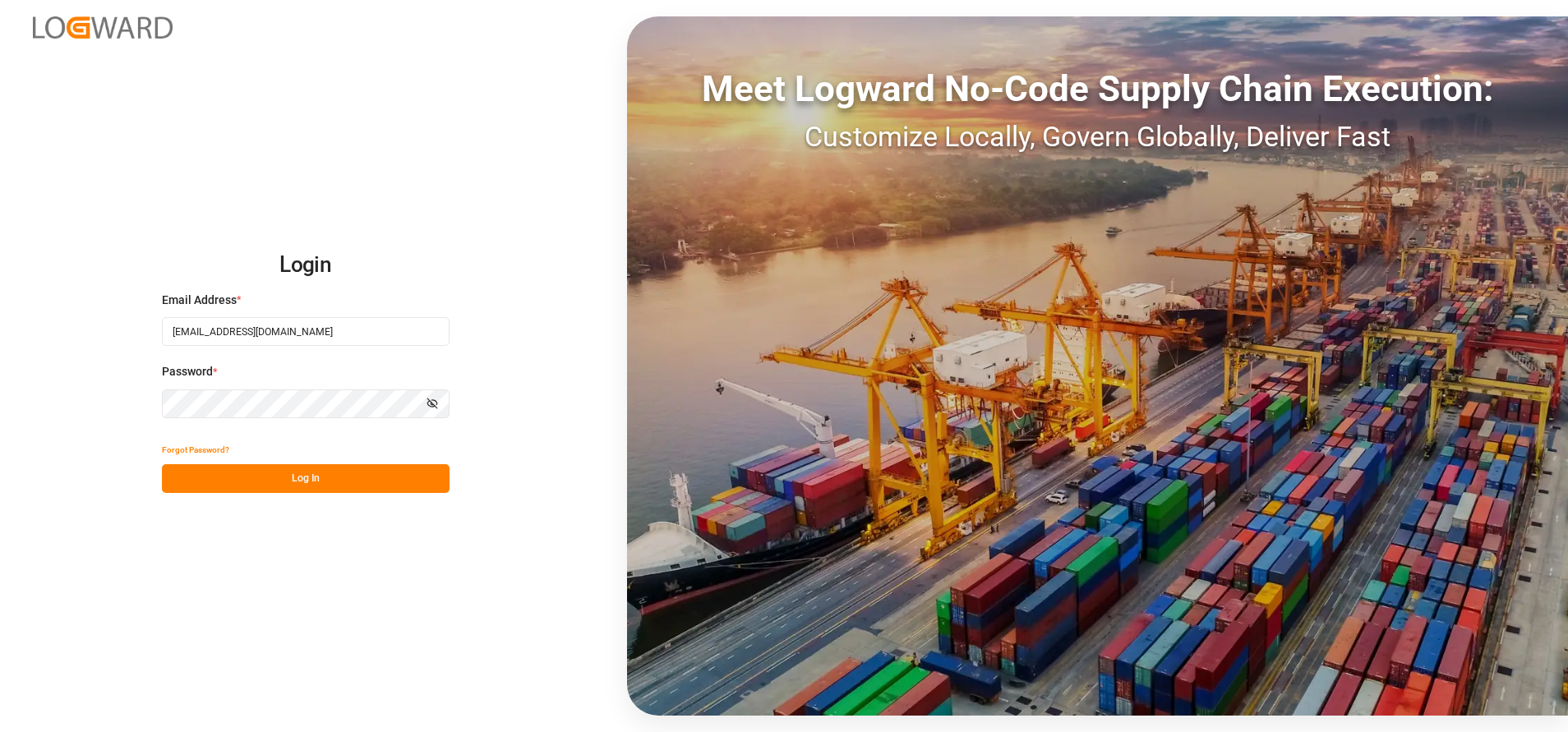 click on "Log In" at bounding box center (306, 478) 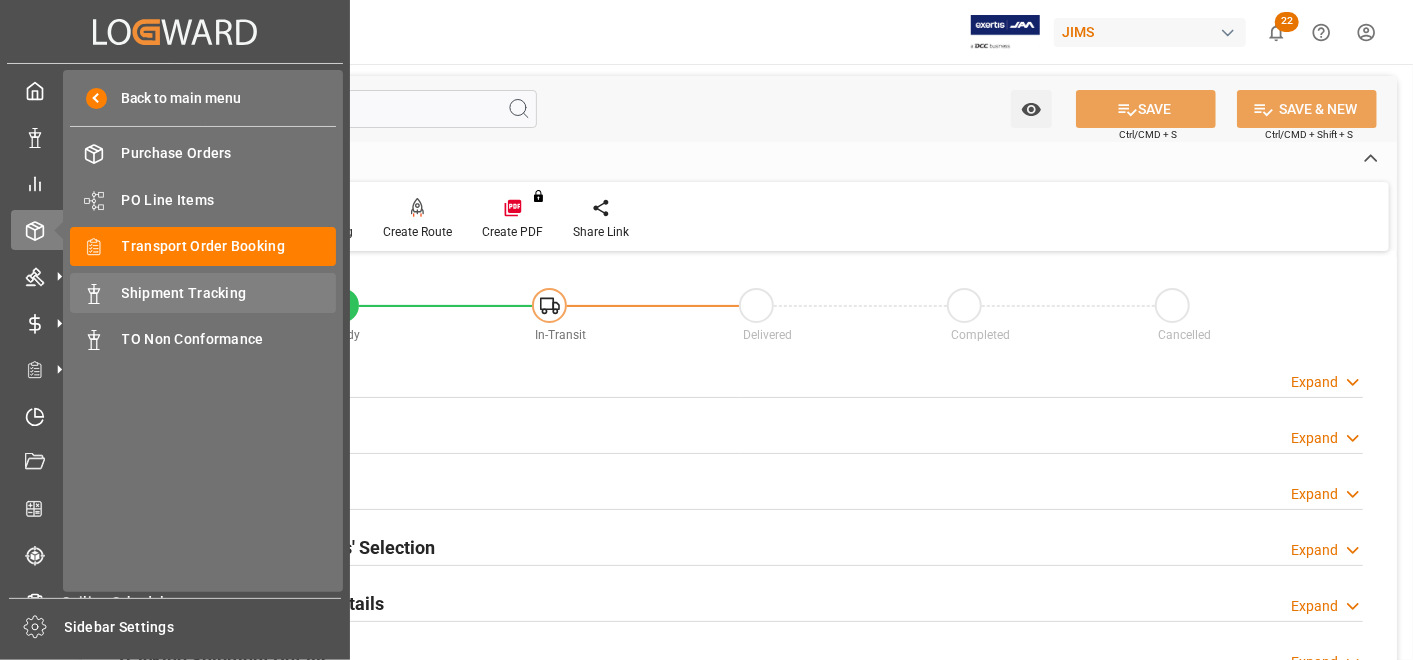 click on "Shipment Tracking" at bounding box center (229, 293) 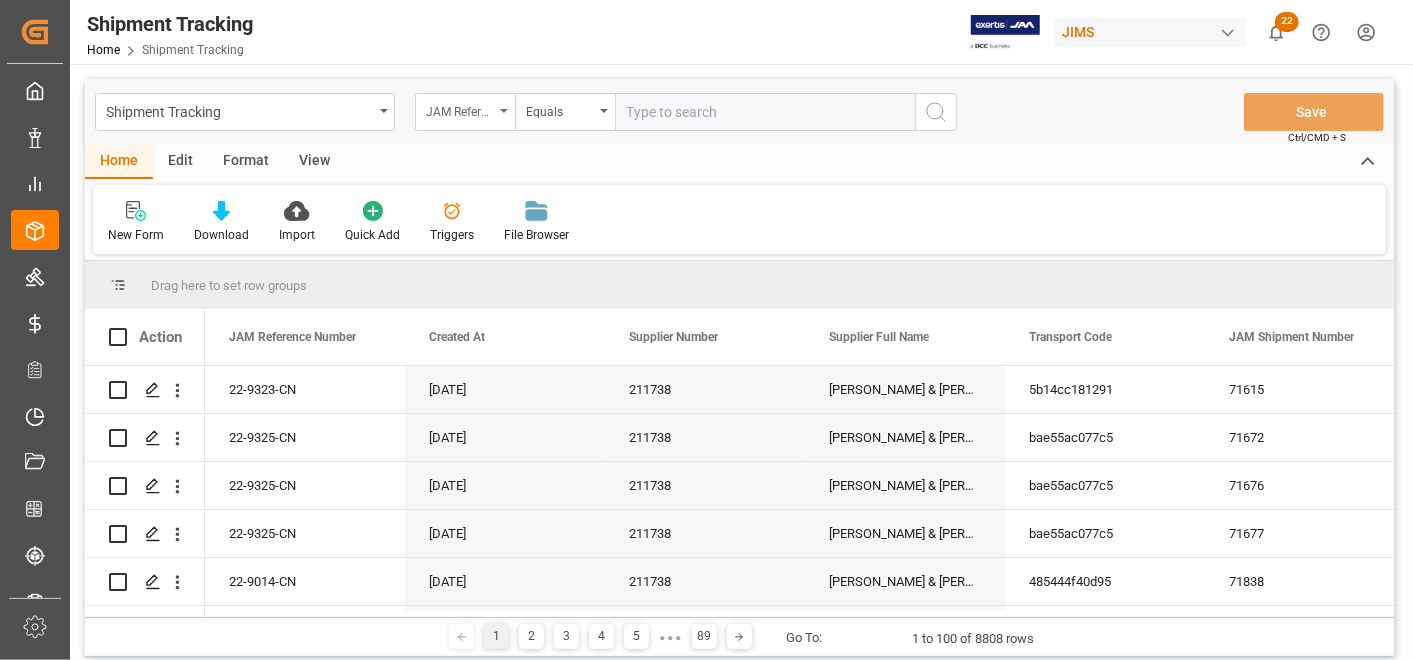 click on "JAM Reference Number" at bounding box center [460, 109] 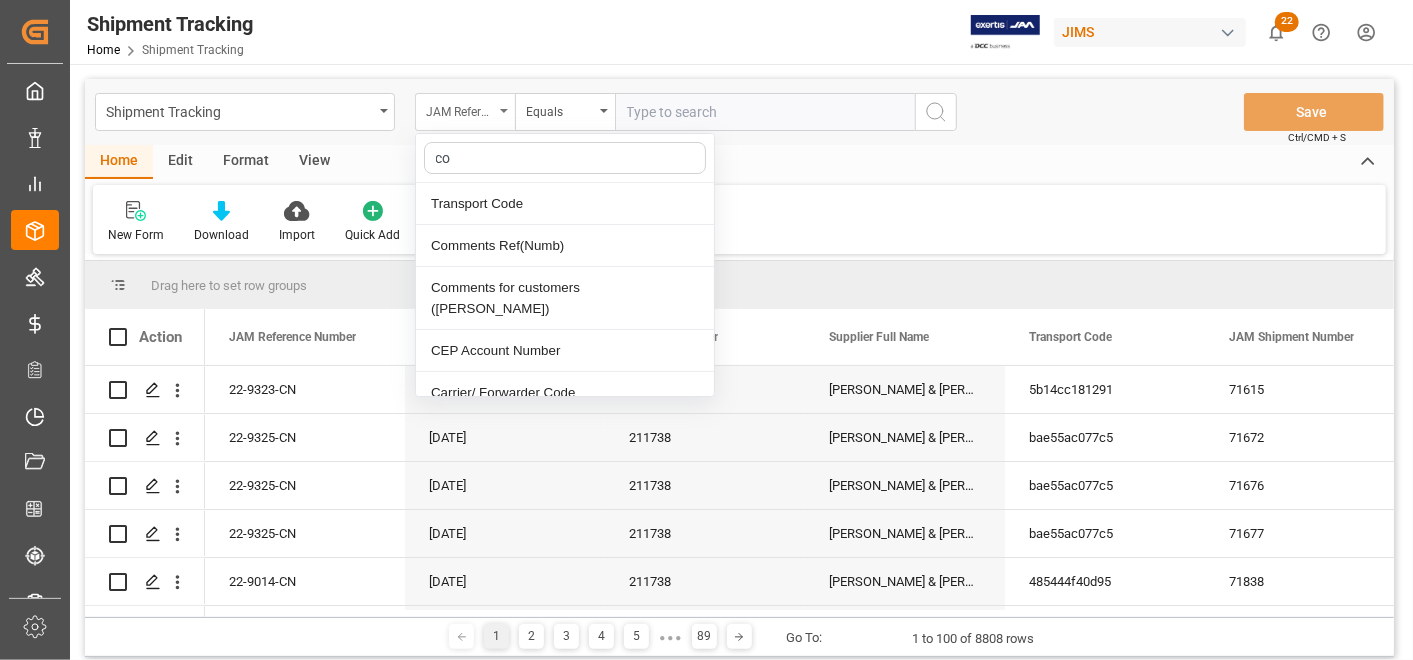 type on "con" 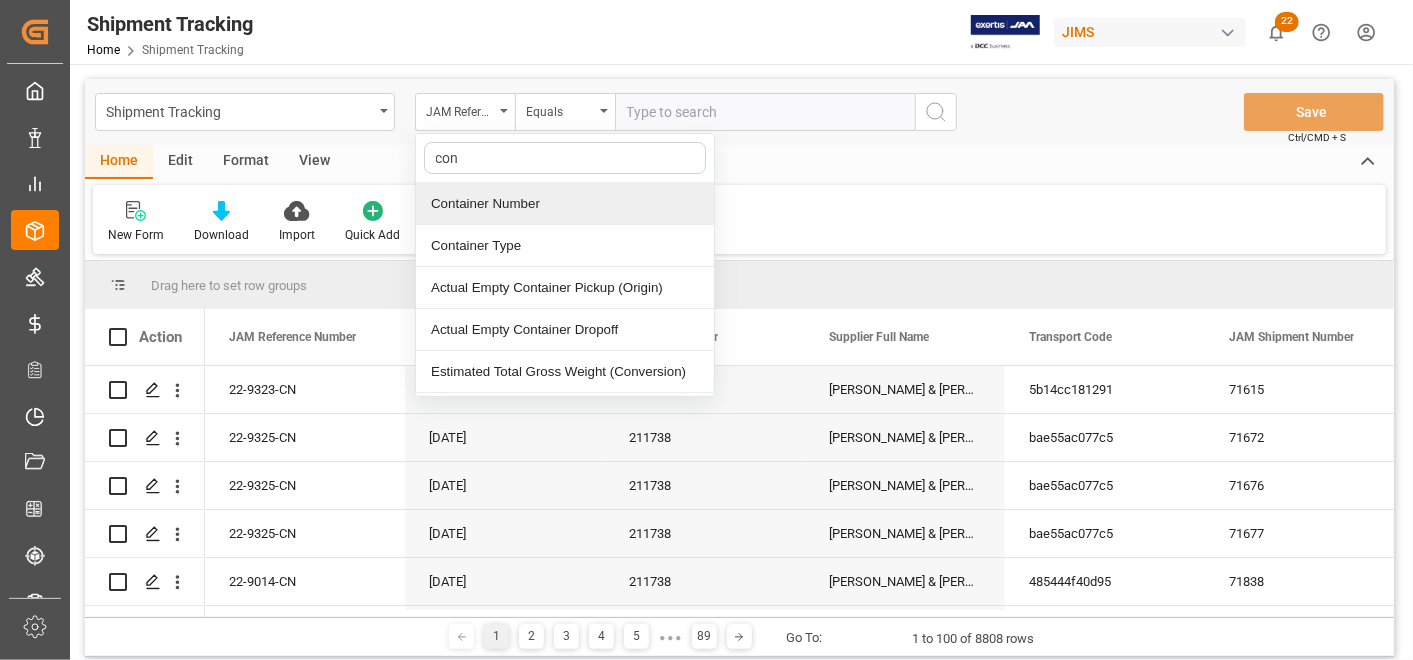 click on "Container Number" at bounding box center [565, 204] 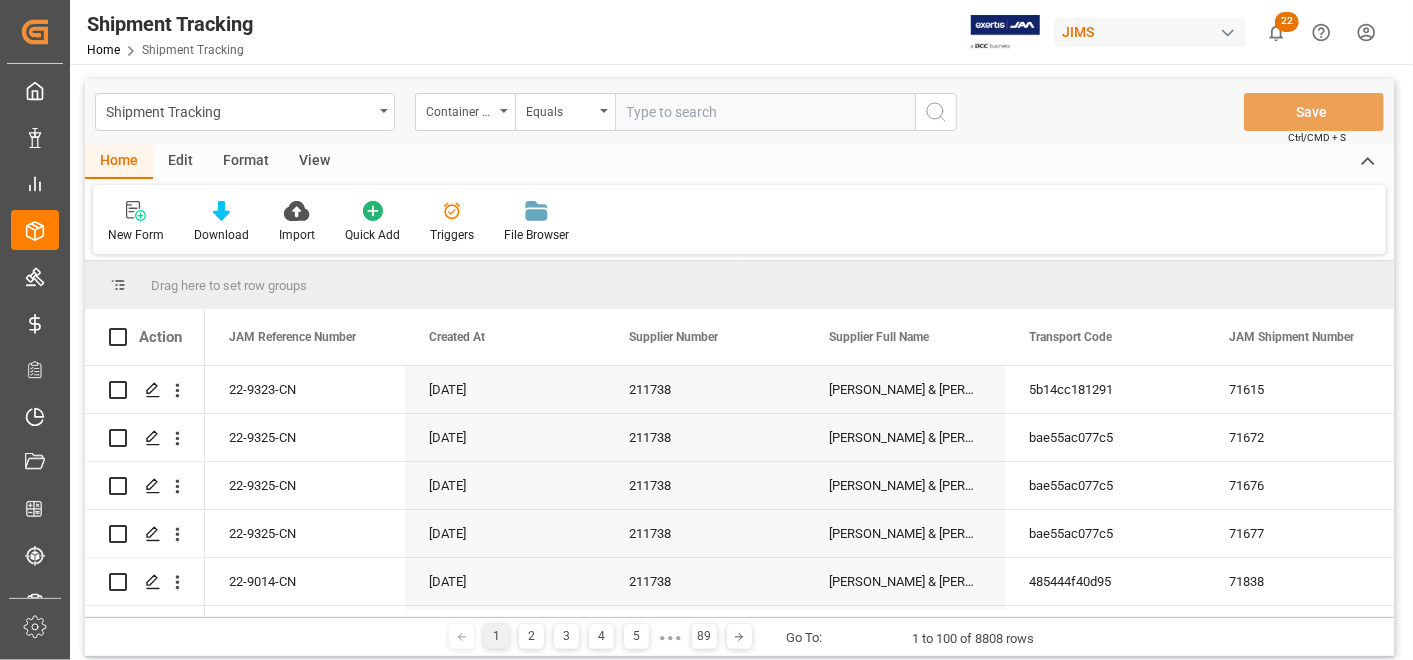 click at bounding box center [765, 112] 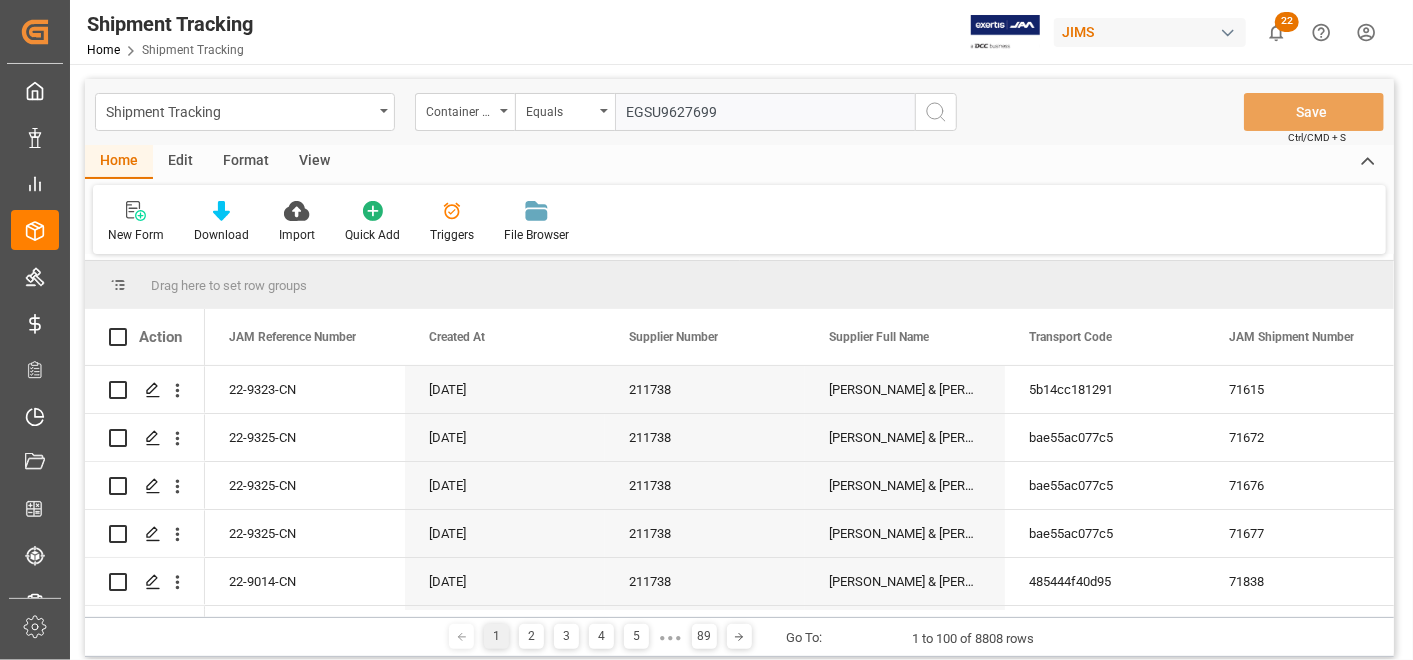 type on "EGSU9627699" 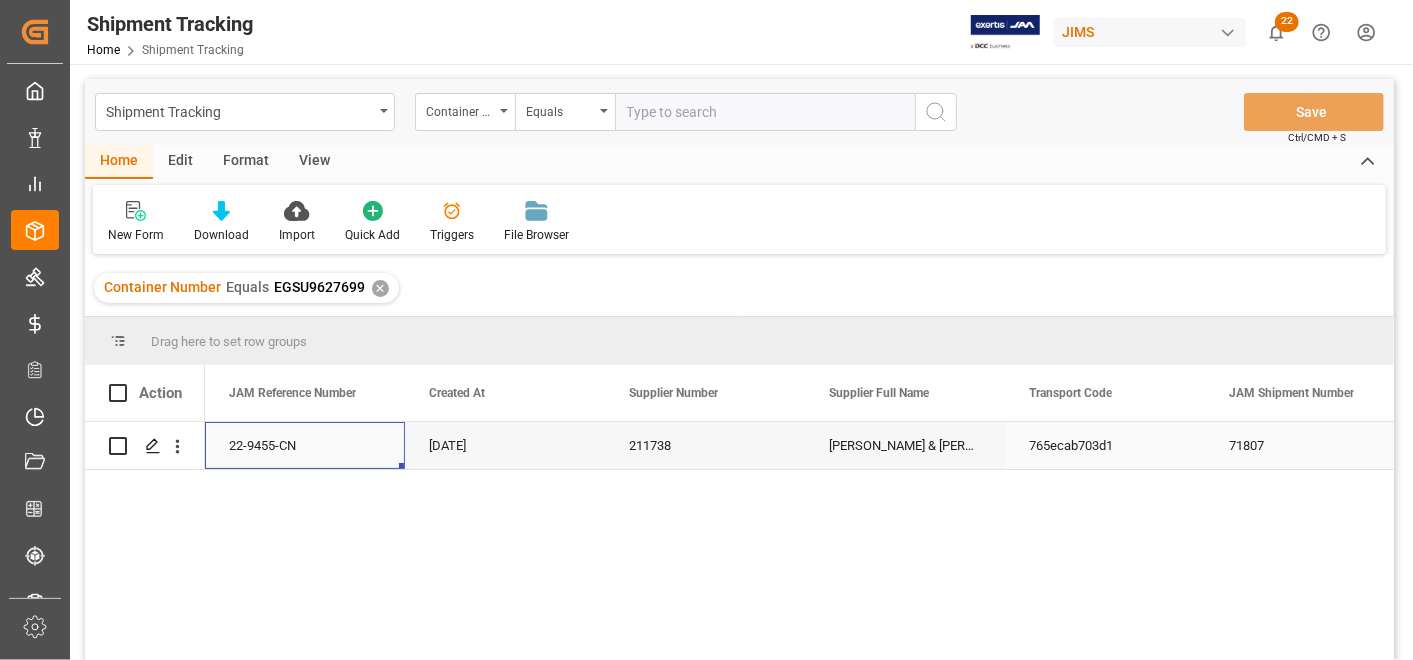 click on "22-9455-CN" at bounding box center [305, 445] 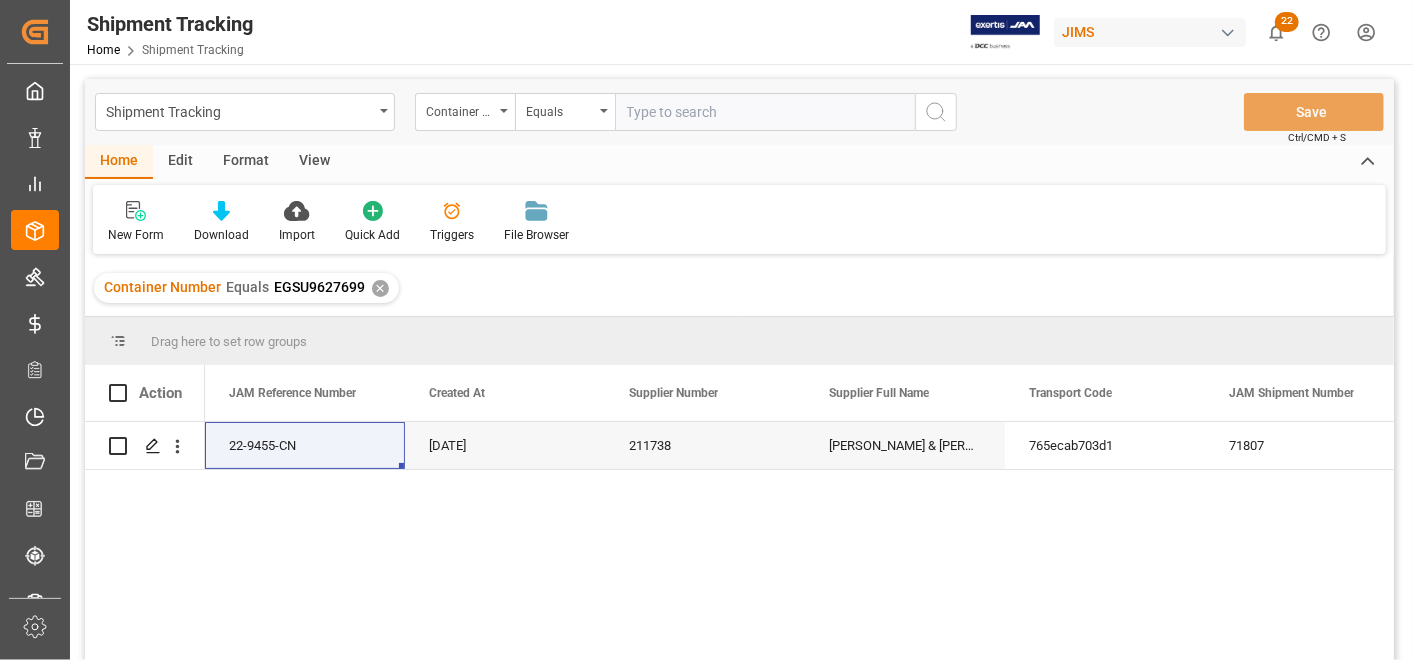 click on "22-9455-CN [DATE] 211738 [PERSON_NAME][GEOGRAPHIC_DATA][PERSON_NAME] (US funds [GEOGRAPHIC_DATA])(W/T*)- 765ecab703d1 71807 51acf071b186" at bounding box center (799, 547) 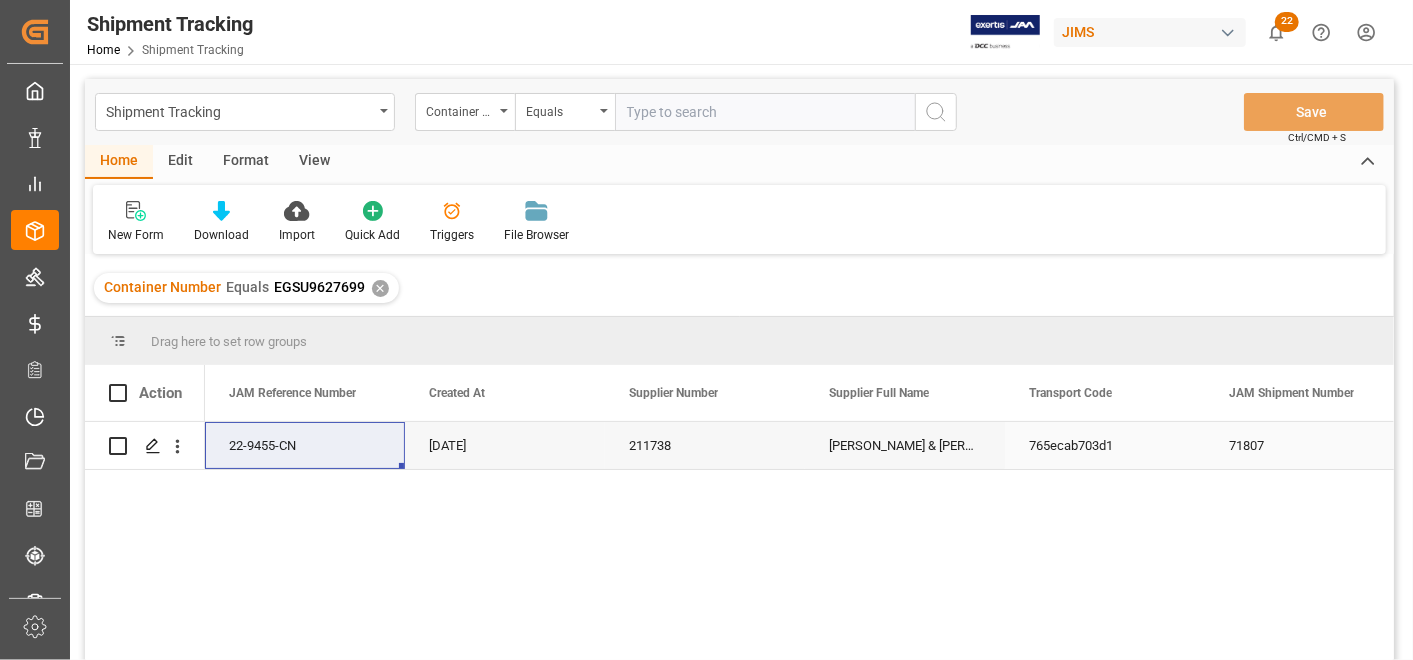 click on "[PERSON_NAME] & [PERSON_NAME] (US funds China)(W/T*)-" at bounding box center [905, 445] 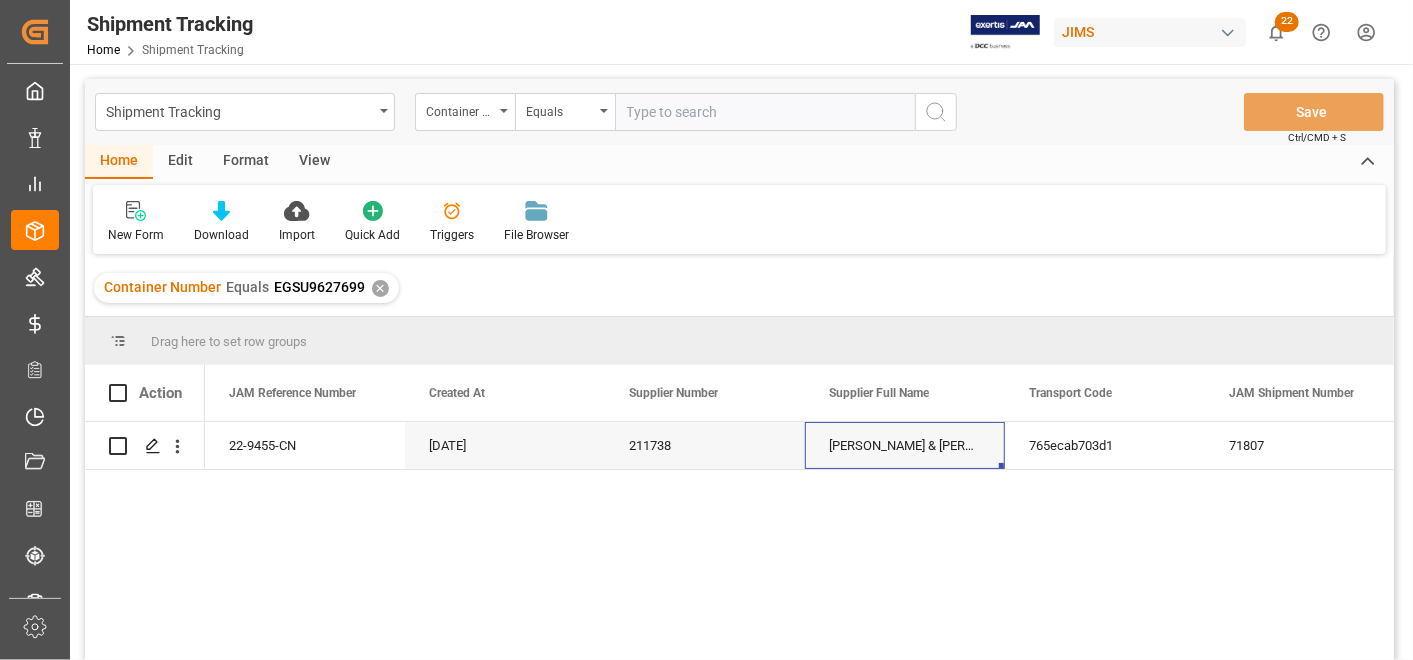 click at bounding box center [765, 112] 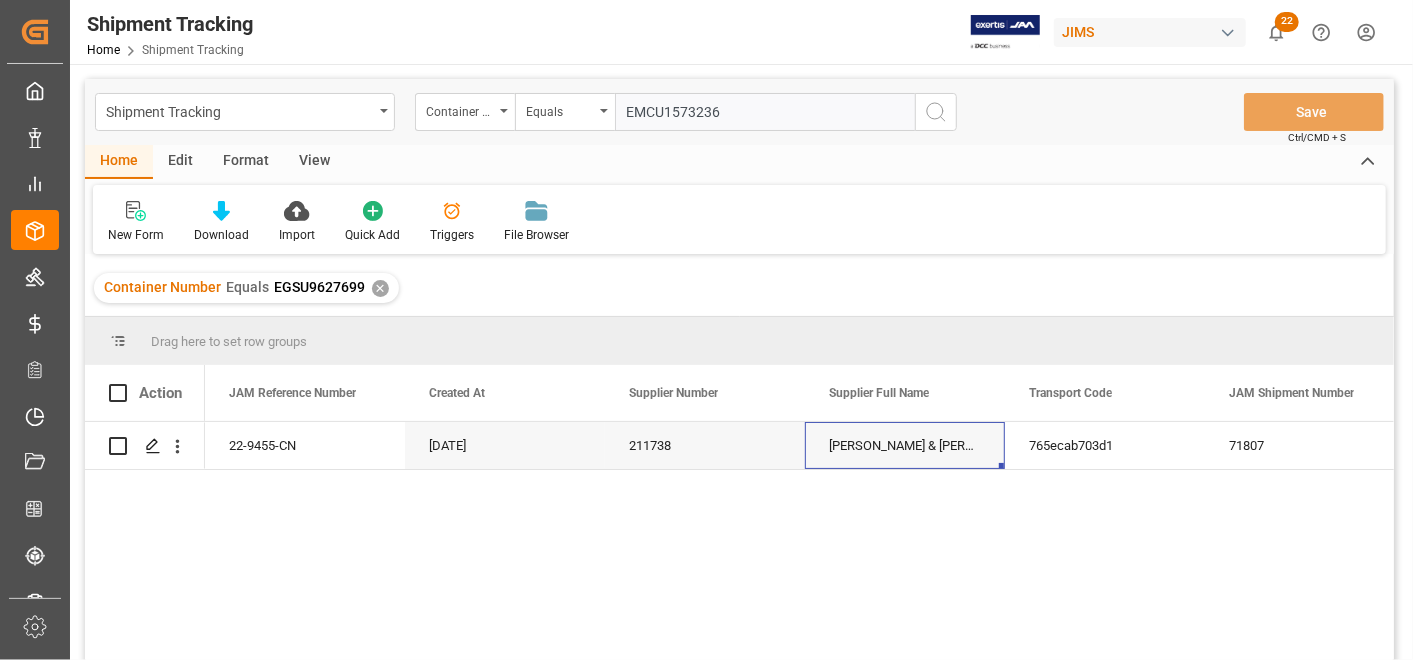 type on "EMCU1573236" 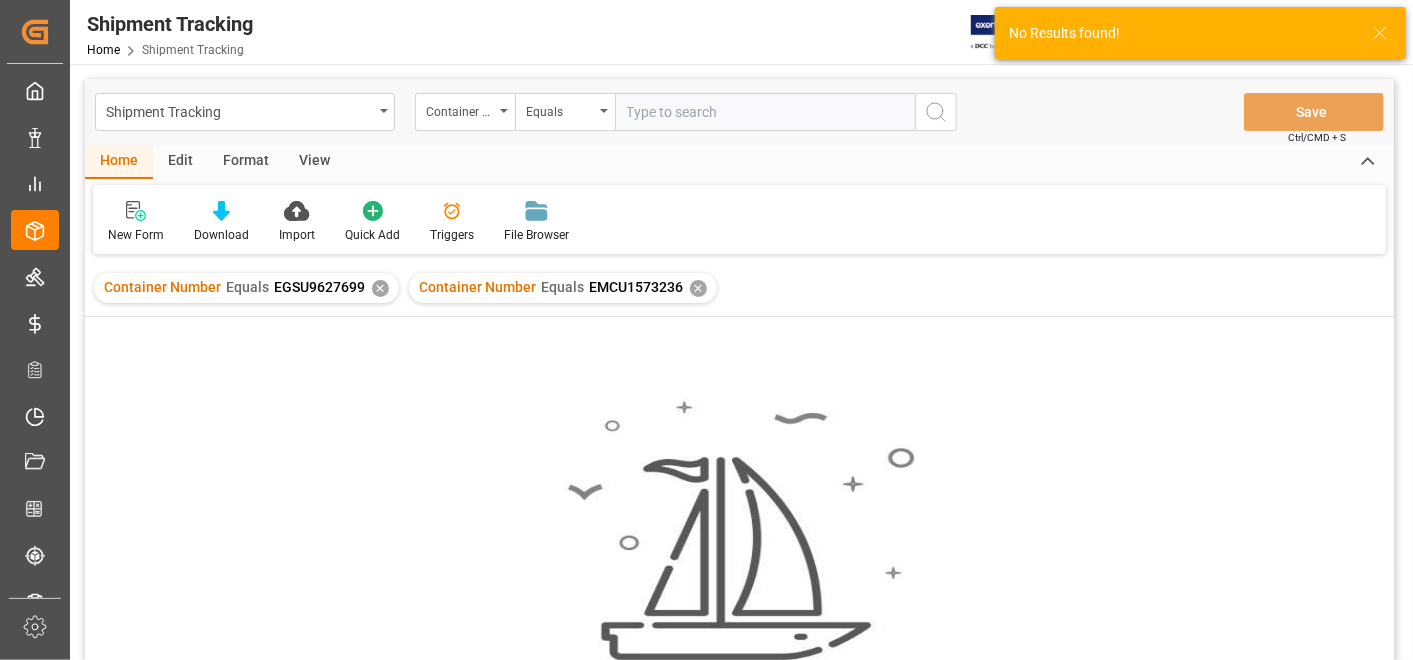 click on "✕" at bounding box center (380, 288) 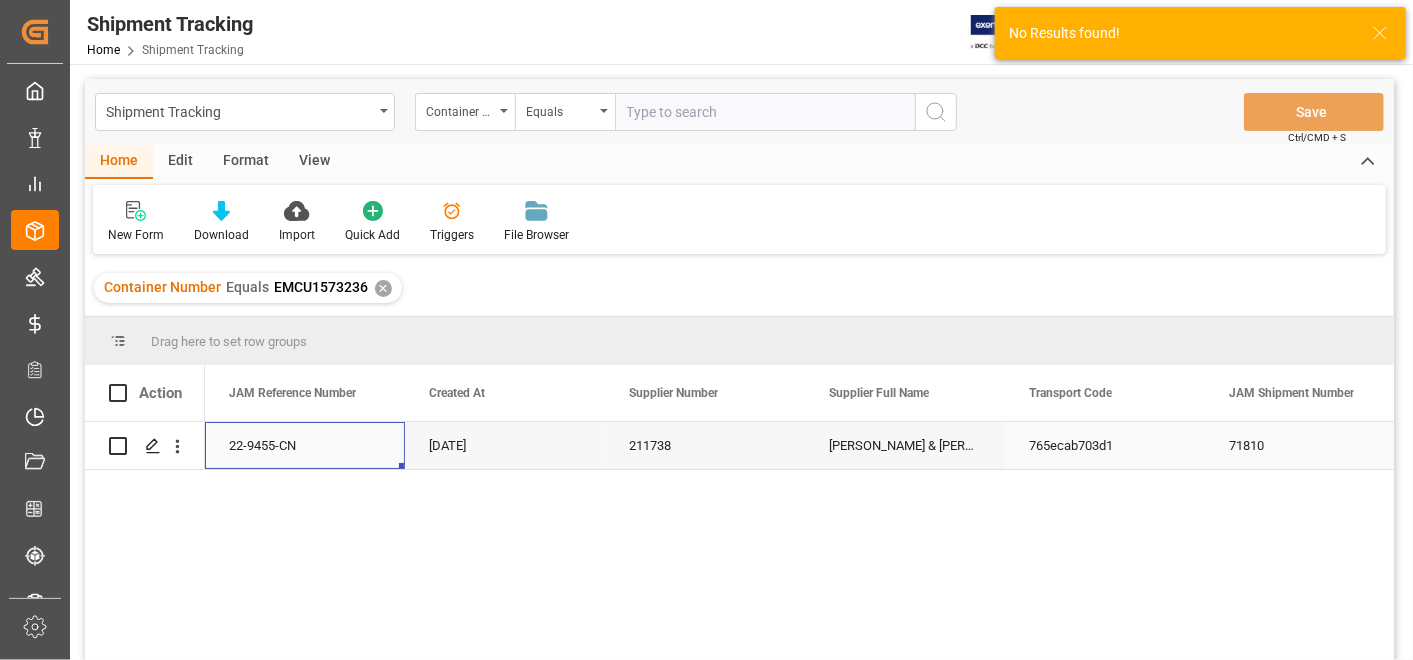 click on "22-9455-CN" at bounding box center (305, 445) 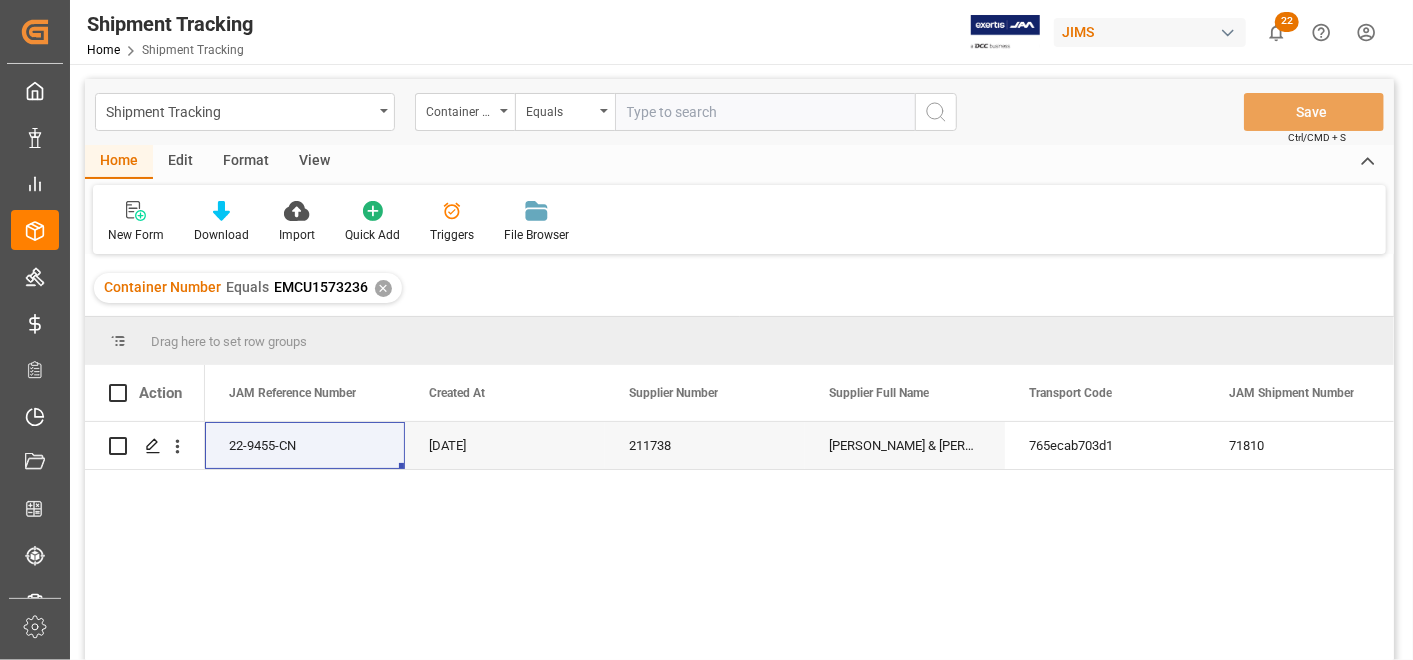 drag, startPoint x: 575, startPoint y: 497, endPoint x: 688, endPoint y: 485, distance: 113.63538 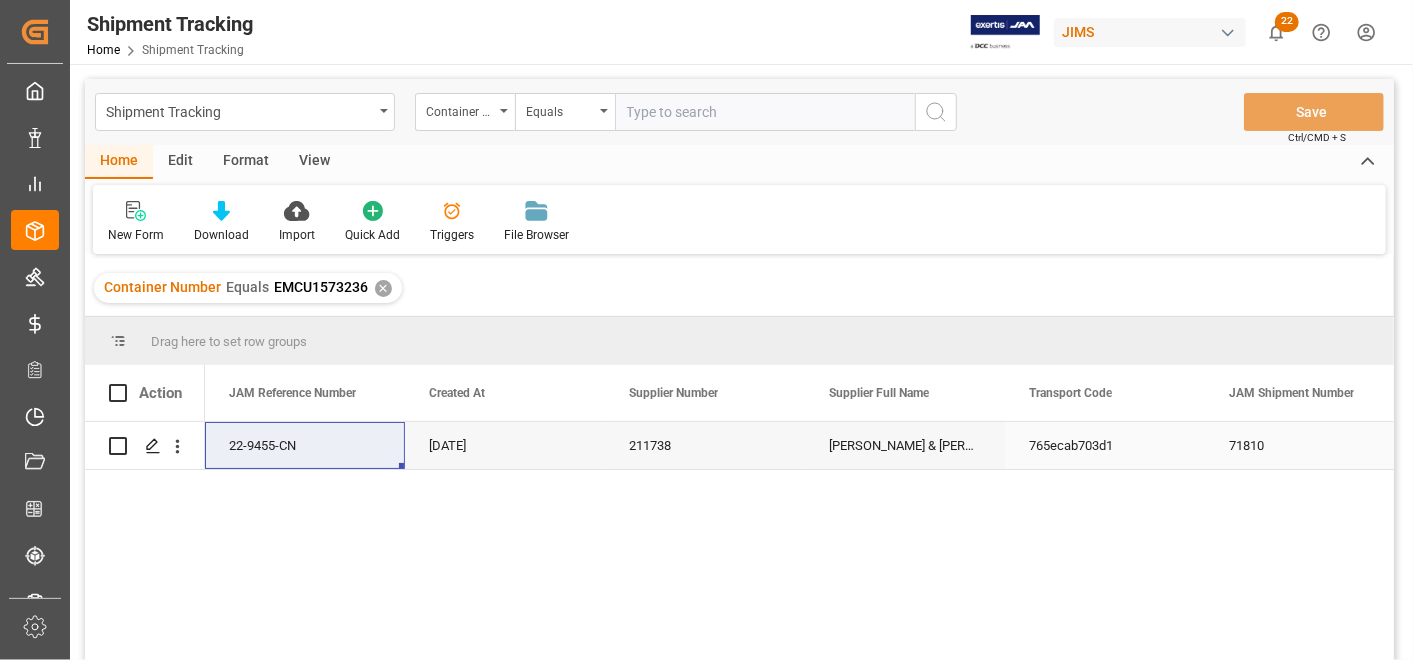 click on "[PERSON_NAME] & [PERSON_NAME] (US funds China)(W/T*)-" at bounding box center (905, 445) 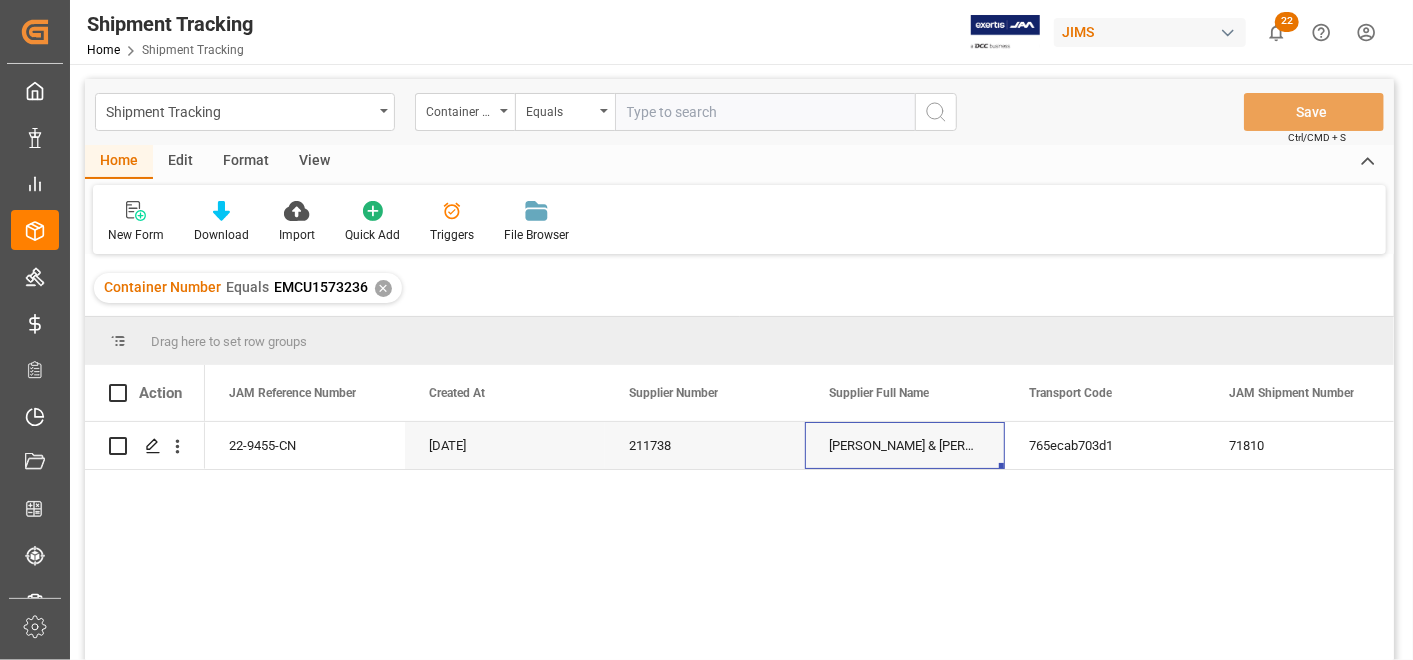 click at bounding box center (765, 112) 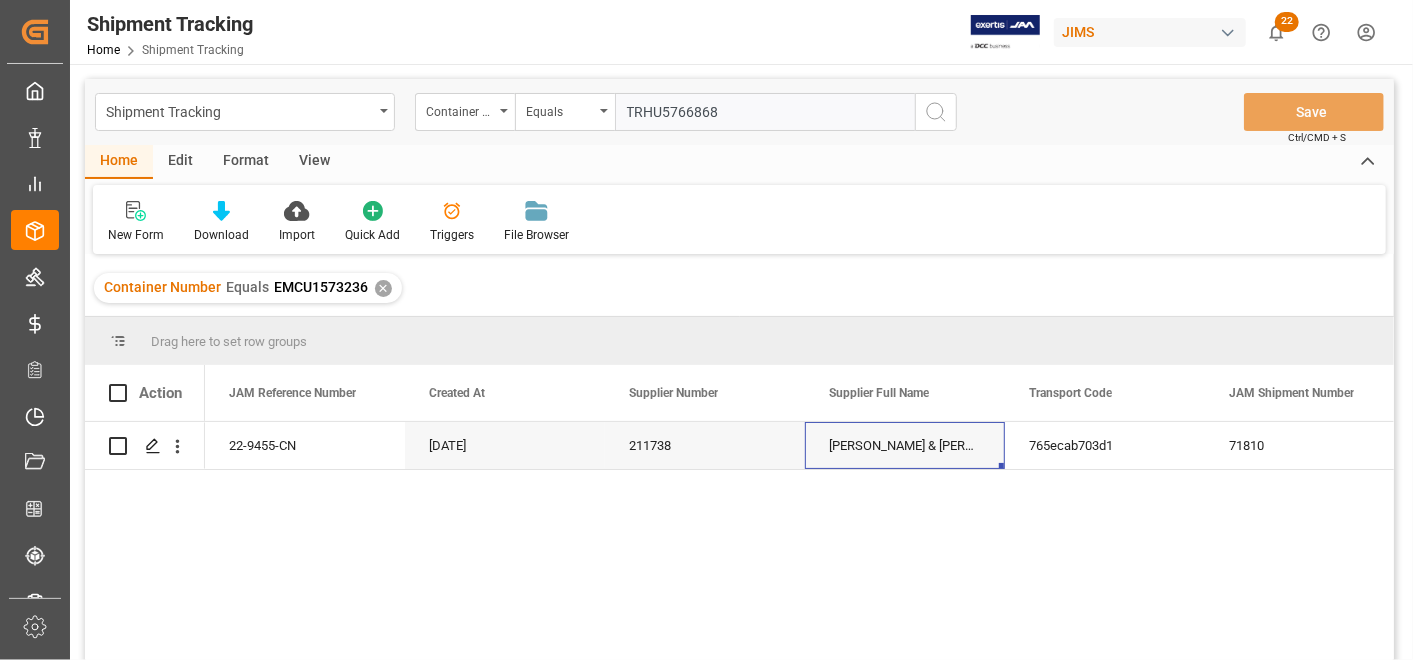 type on "TRHU5766868" 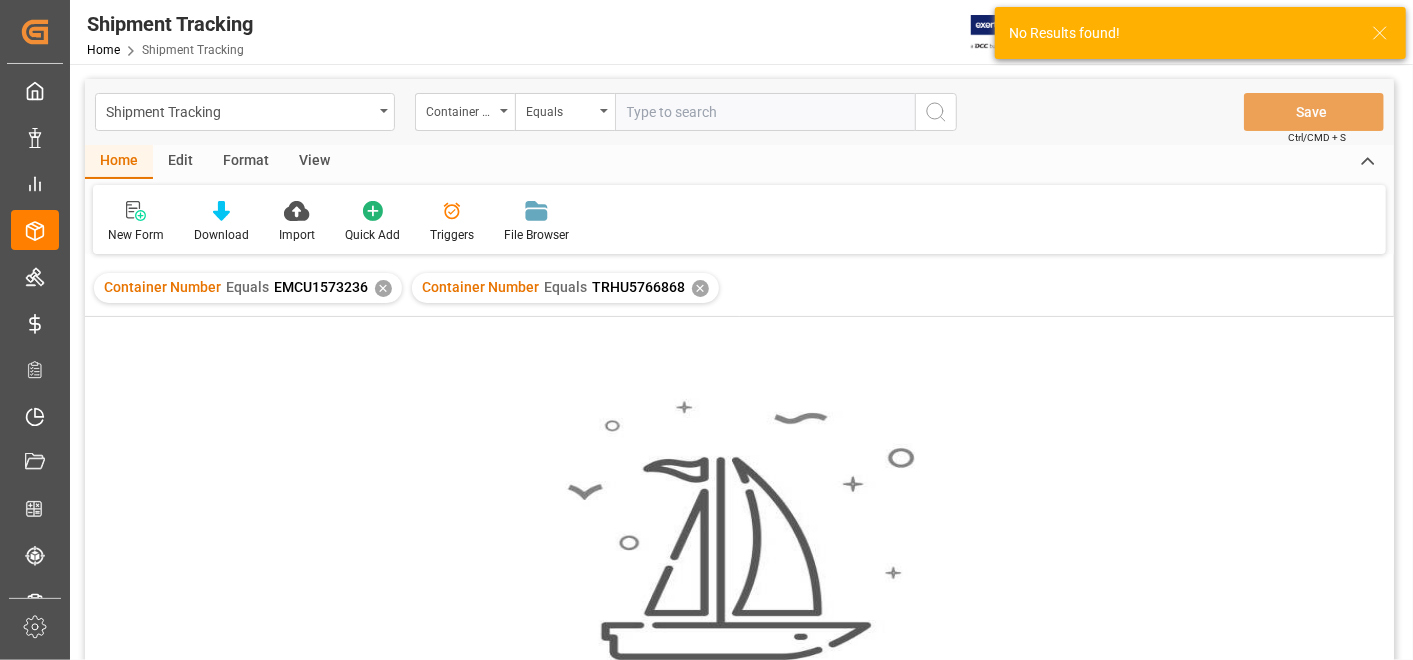 click on "✕" at bounding box center (383, 288) 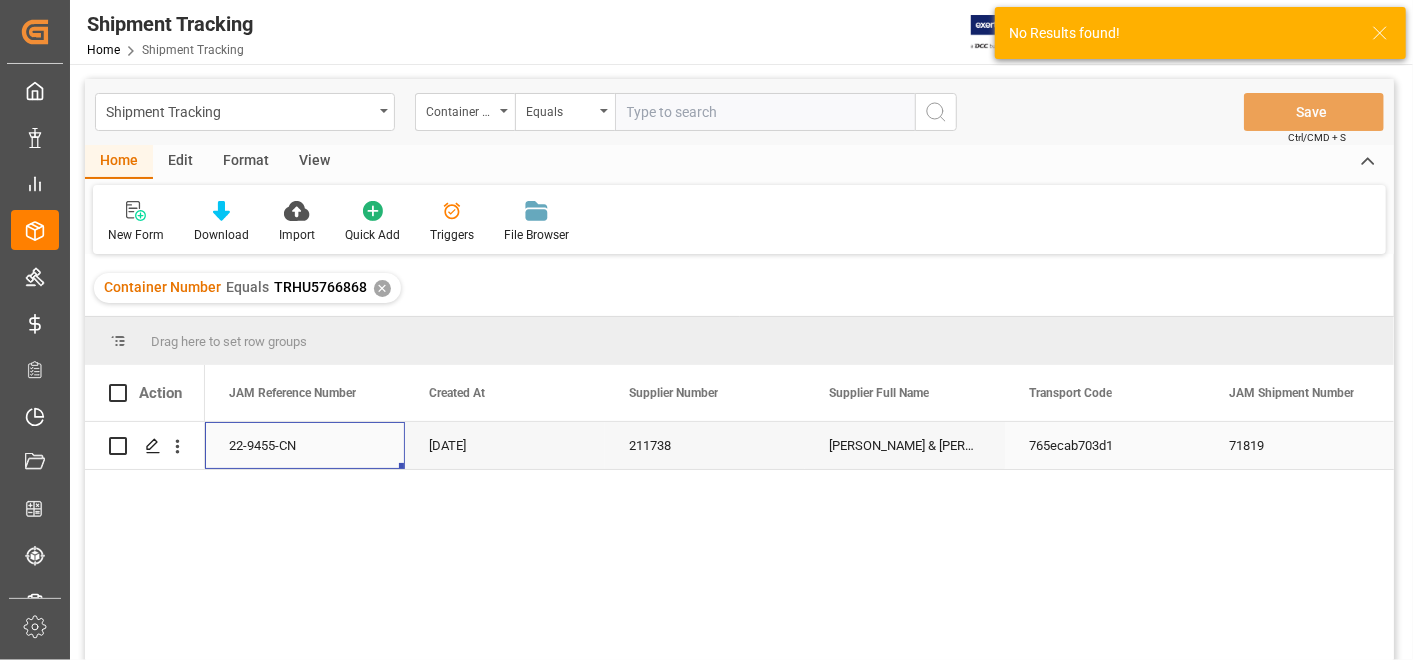 click on "22-9455-CN" at bounding box center [305, 445] 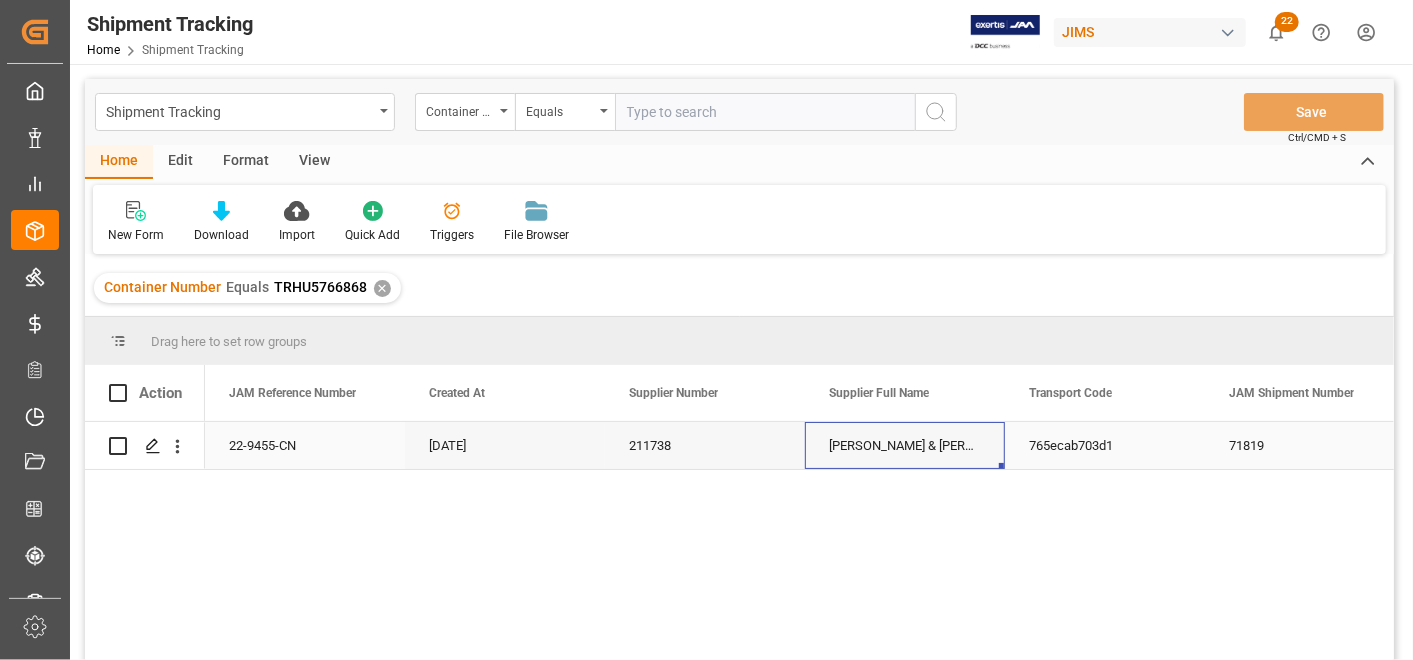 click on "[PERSON_NAME] & [PERSON_NAME] (US funds China)(W/T*)-" at bounding box center (905, 445) 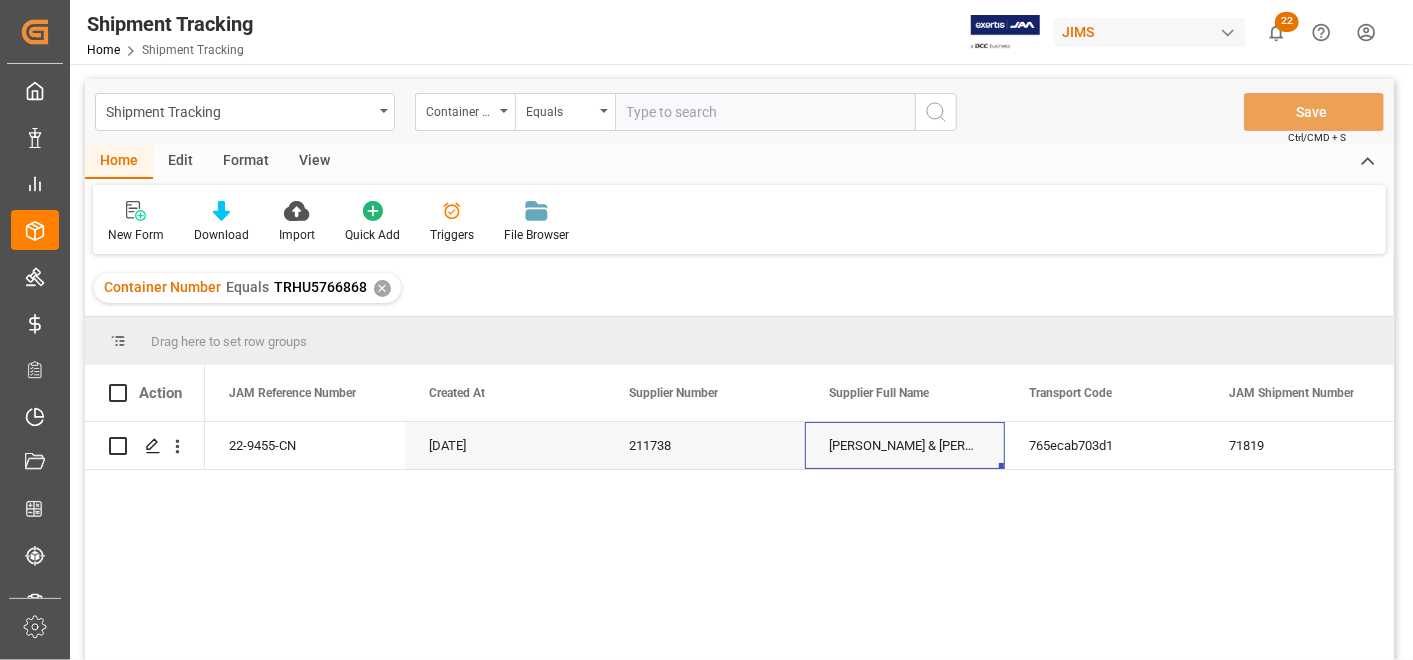 click at bounding box center (765, 112) 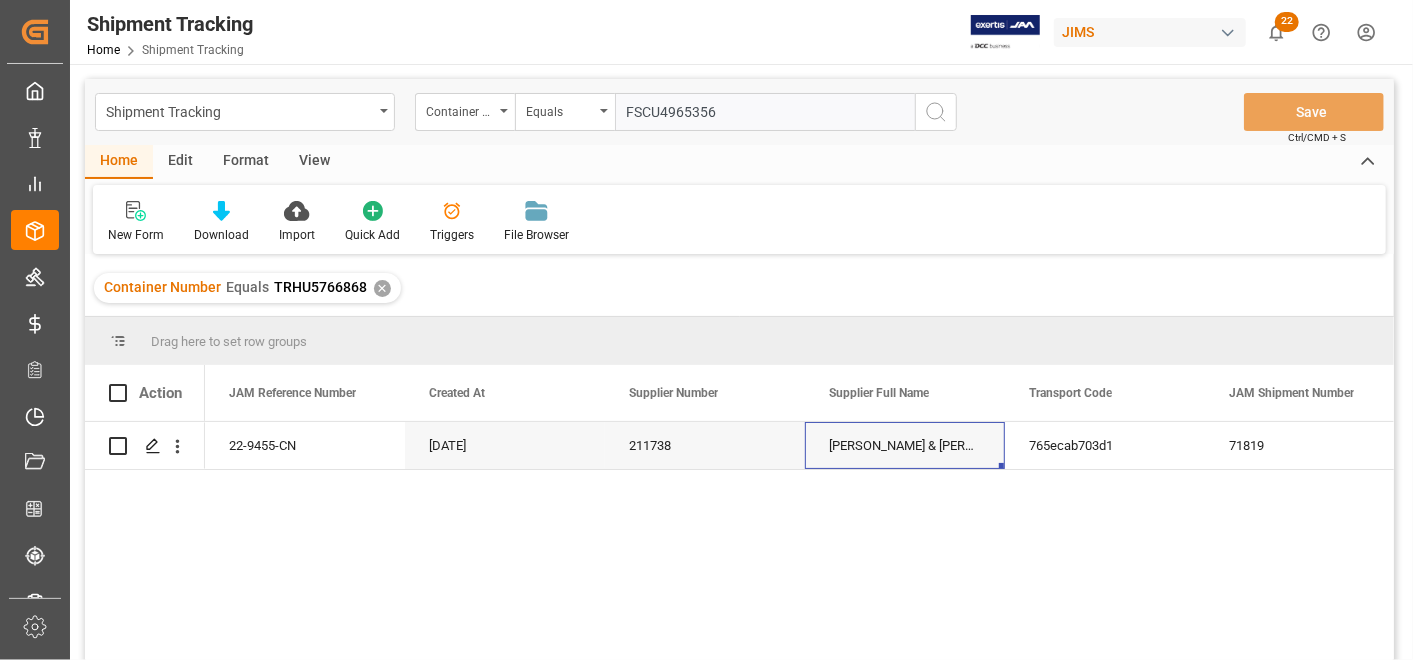 type on "FSCU4965356" 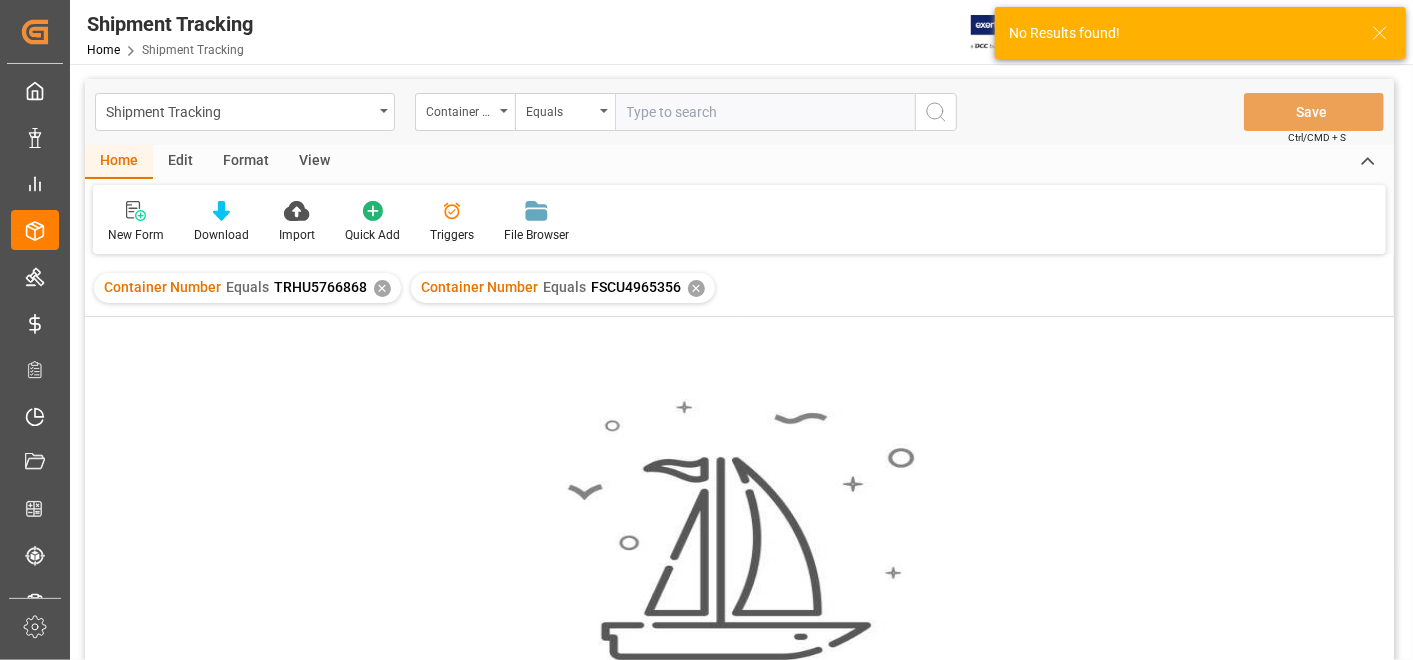 drag, startPoint x: 366, startPoint y: 280, endPoint x: 380, endPoint y: 283, distance: 14.3178215 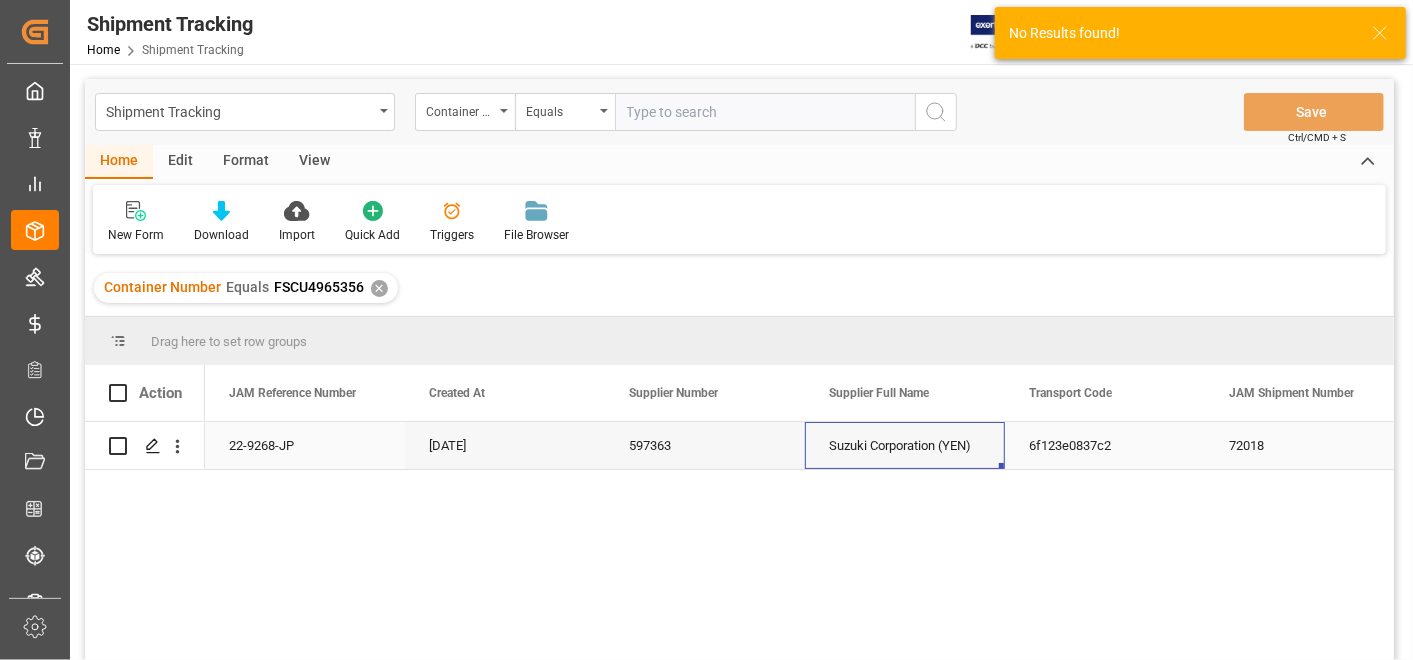 click on "22-9268-JP" at bounding box center [305, 445] 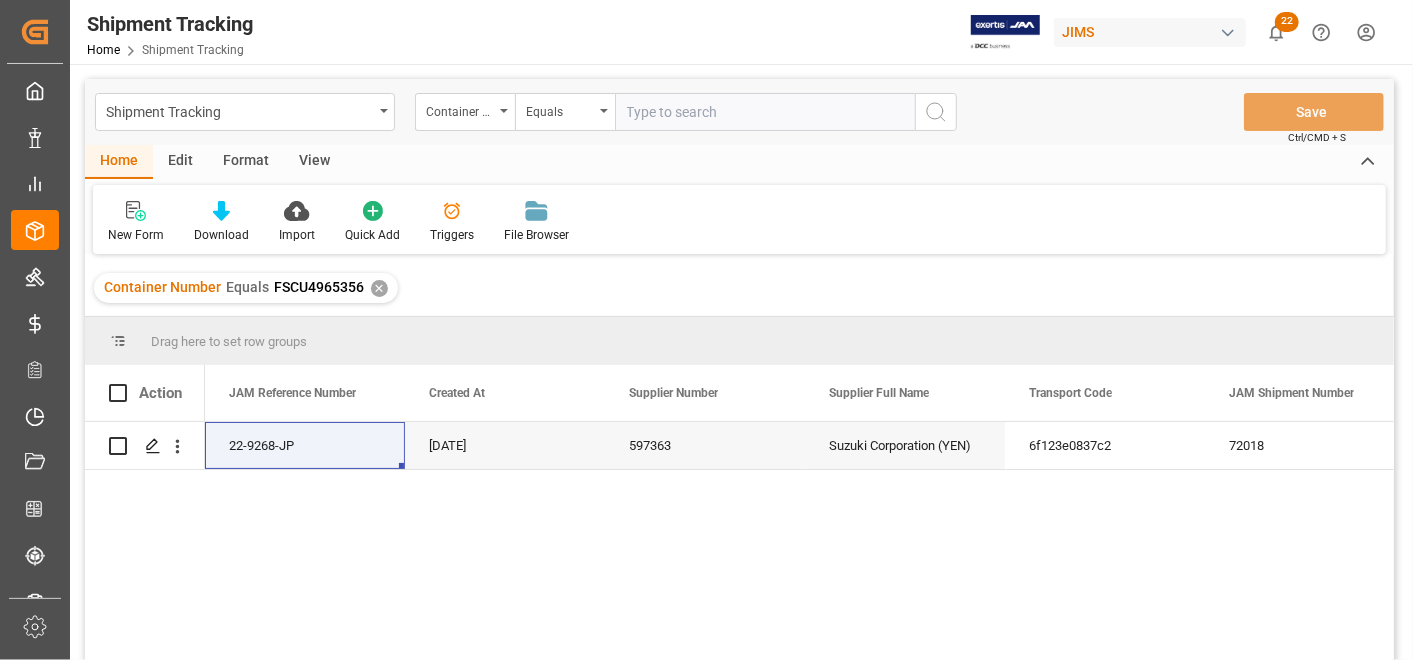 drag, startPoint x: 877, startPoint y: 607, endPoint x: 909, endPoint y: 516, distance: 96.462425 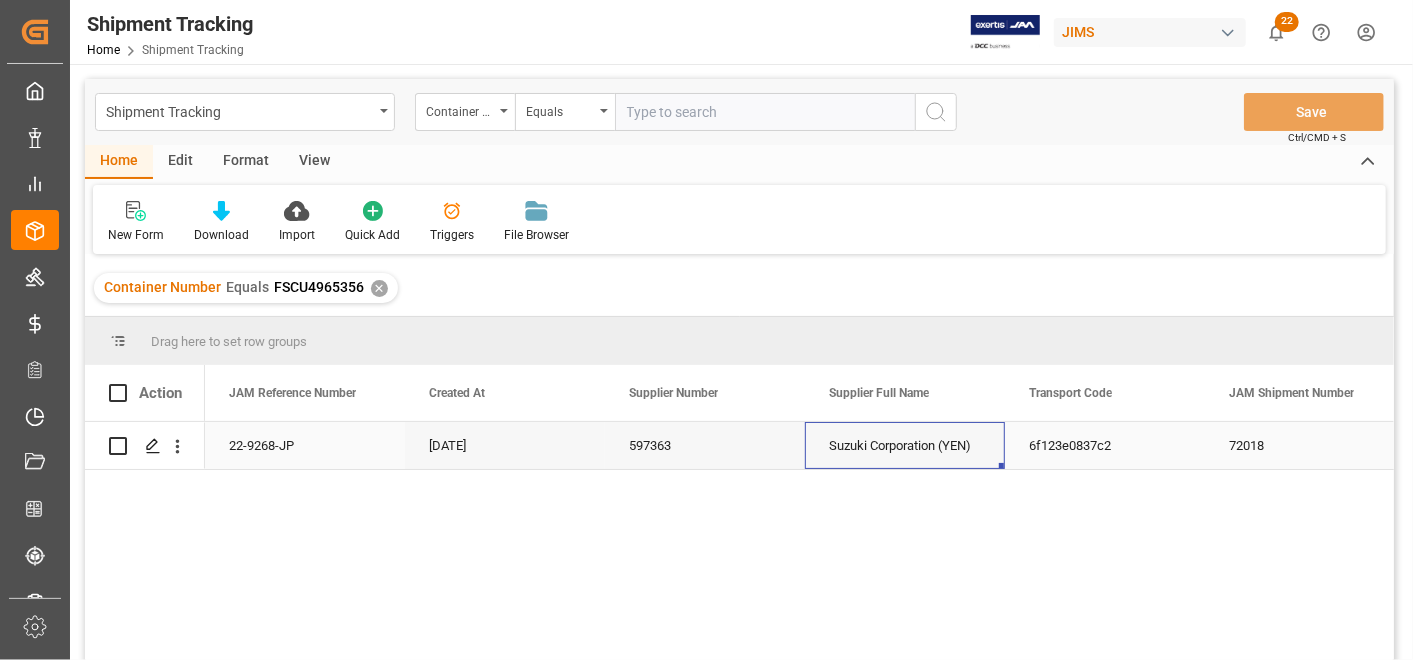 click on "Suzuki Corporation (YEN)" at bounding box center (905, 445) 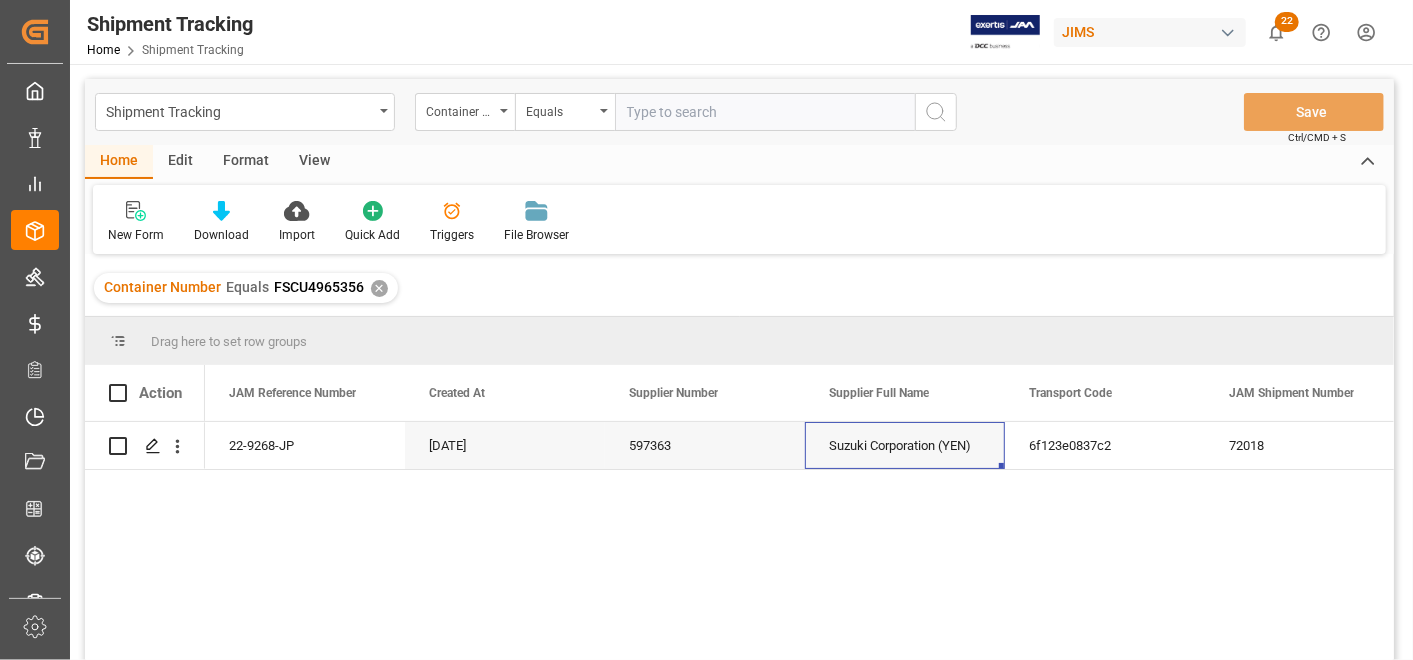 click at bounding box center [765, 112] 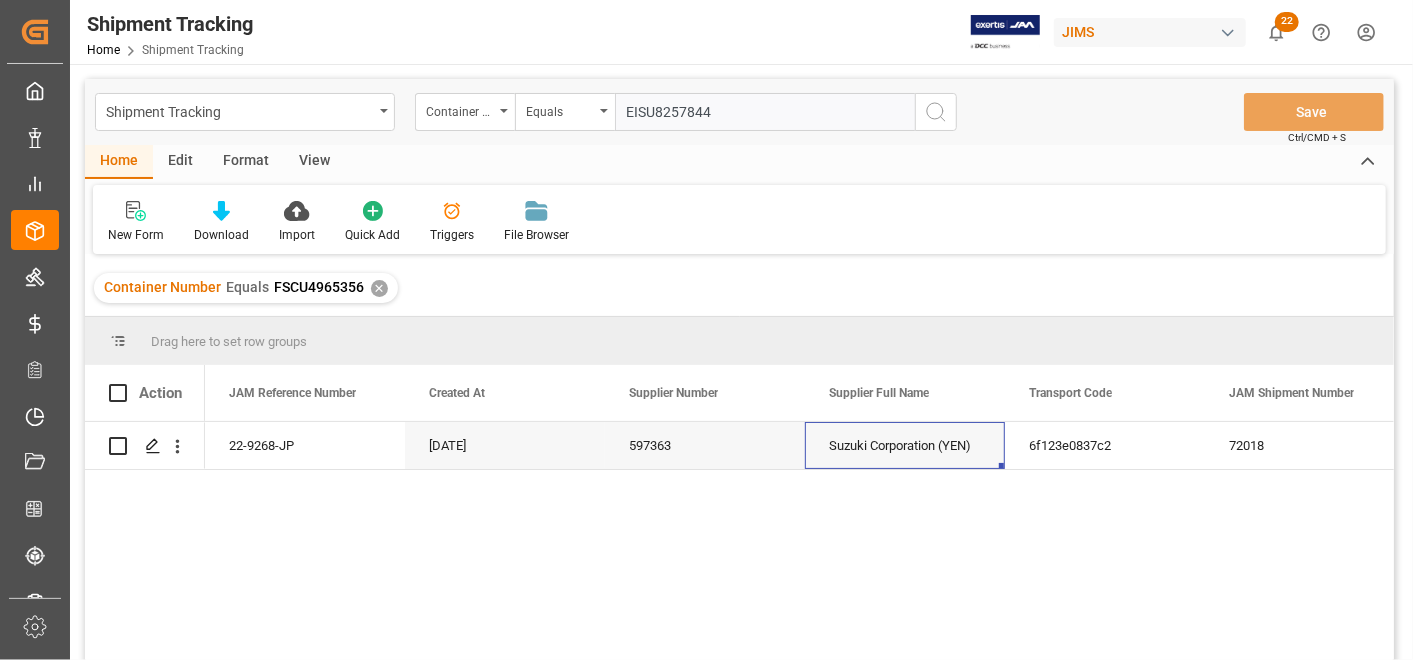 type on "EISU8257844" 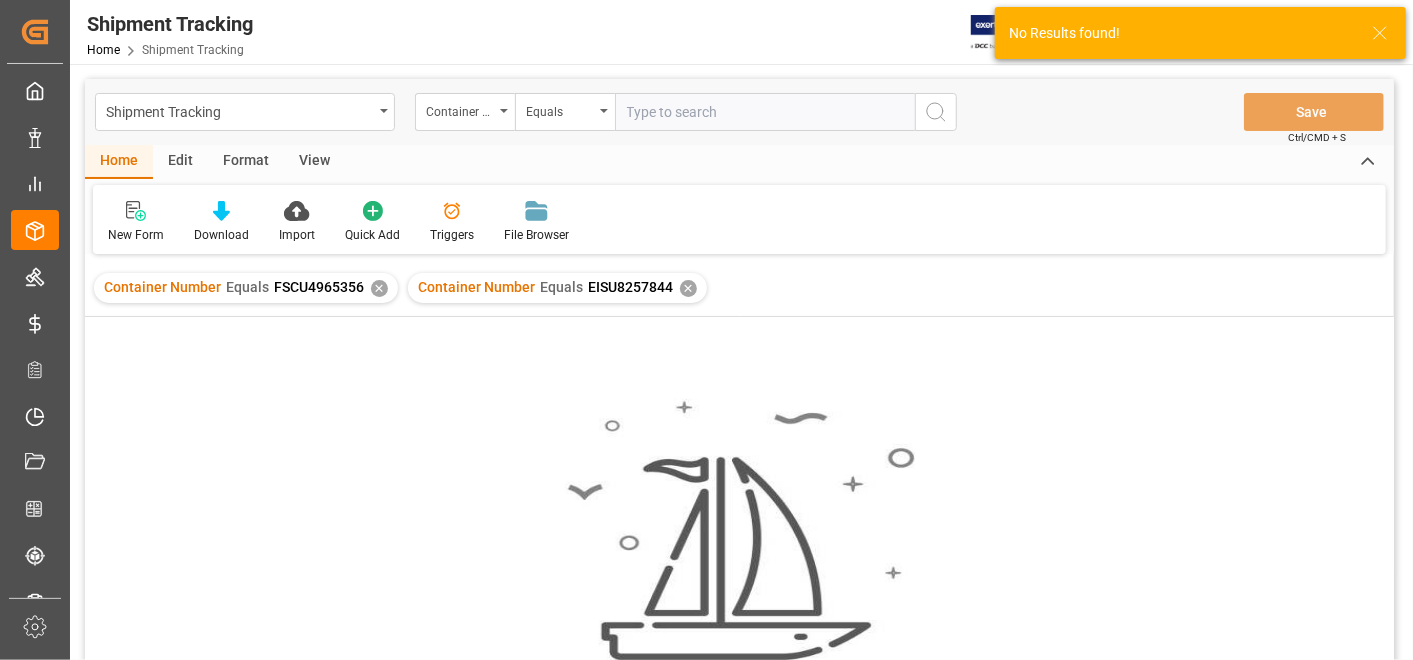 click on "✕" at bounding box center (379, 288) 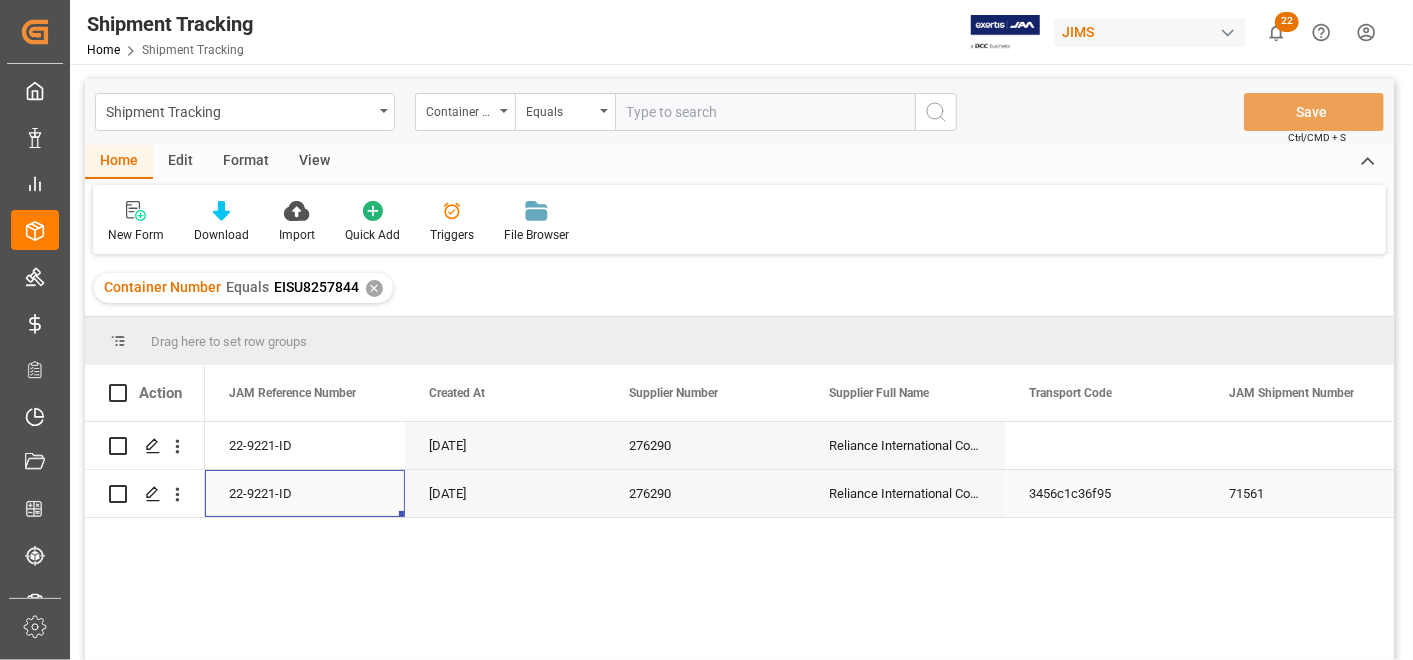 click on "22-9221-ID" at bounding box center [305, 493] 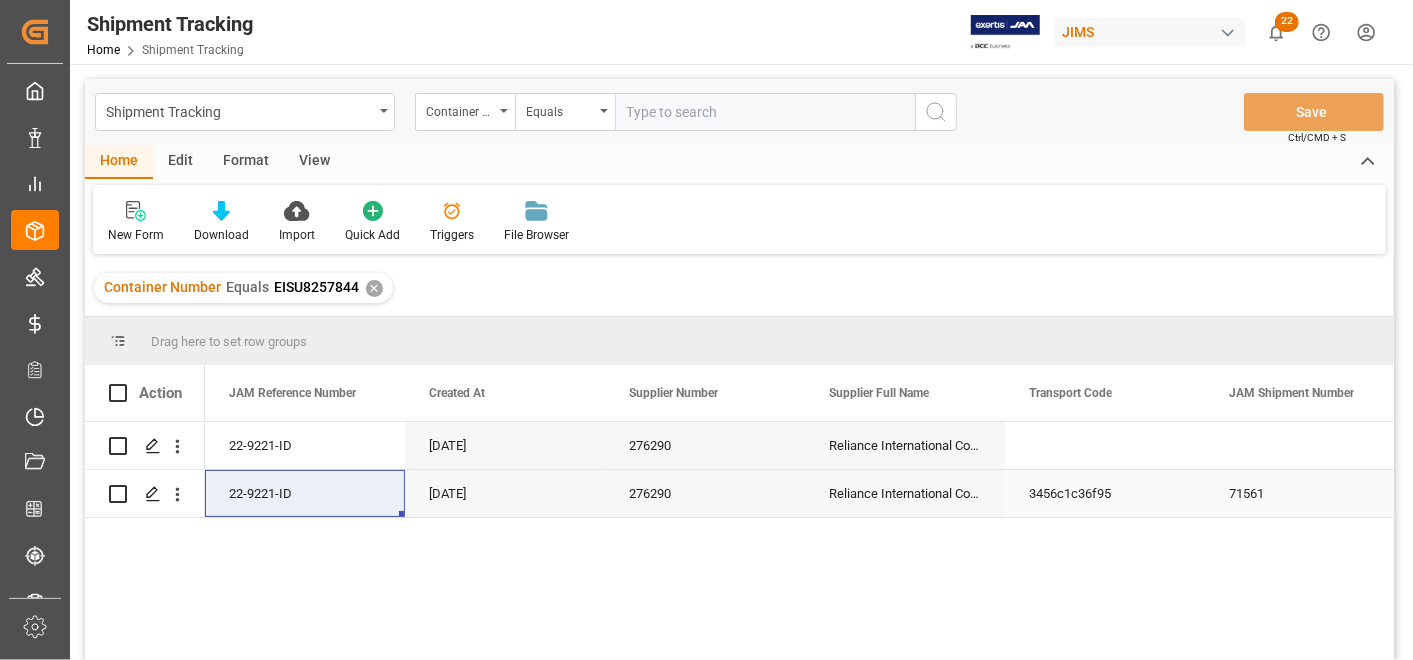 click on "Reliance International Corp. H.K." at bounding box center (905, 493) 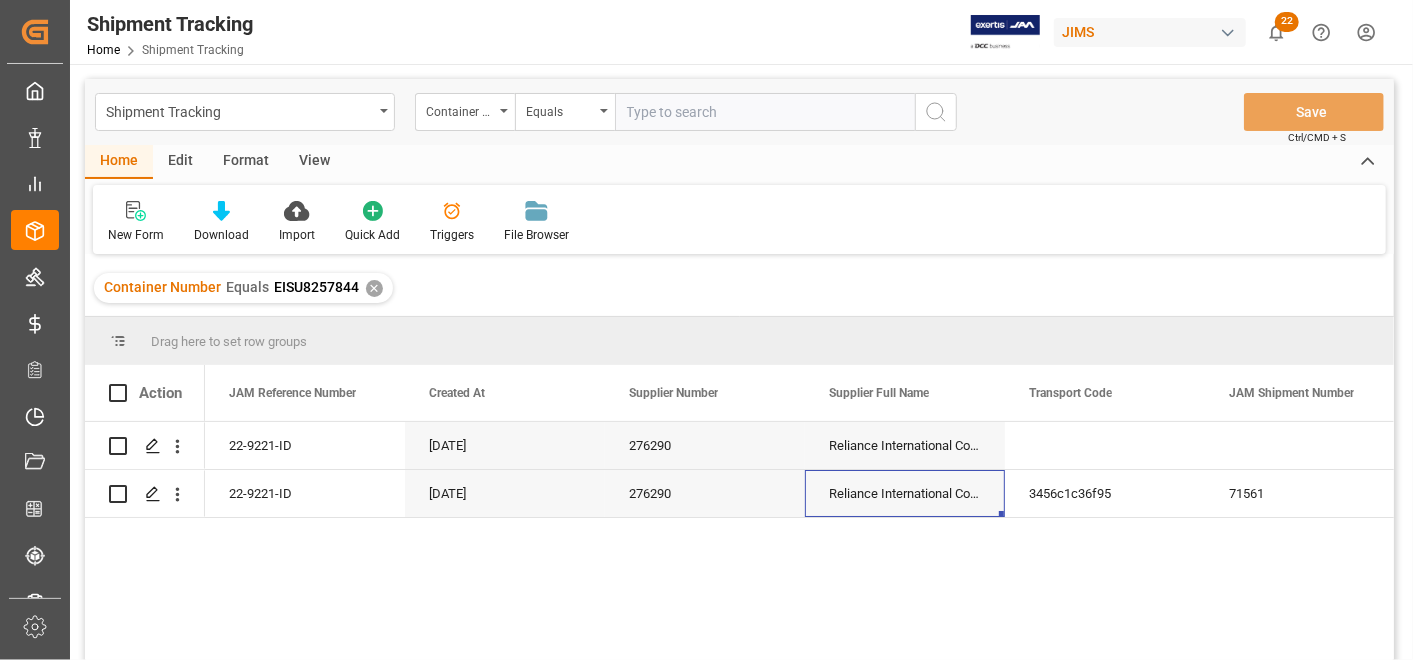 click at bounding box center (765, 112) 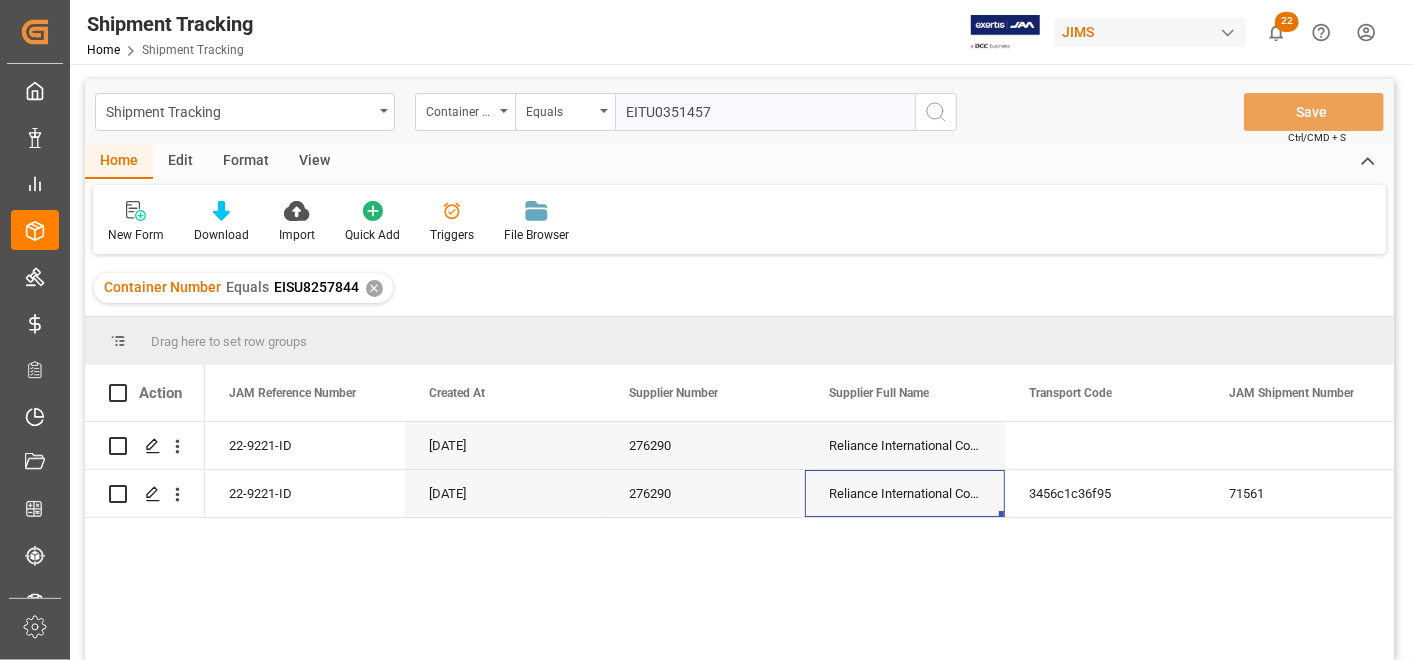 type on "EITU0351457" 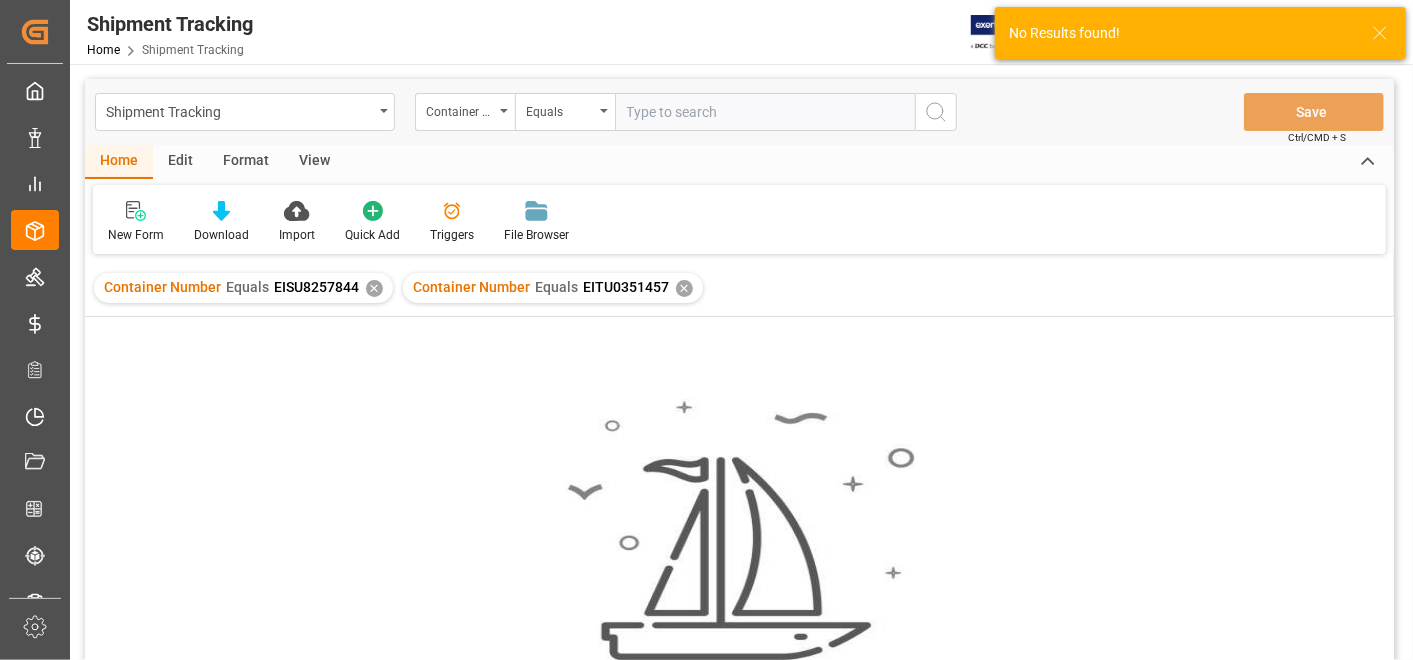 click on "✕" at bounding box center (374, 288) 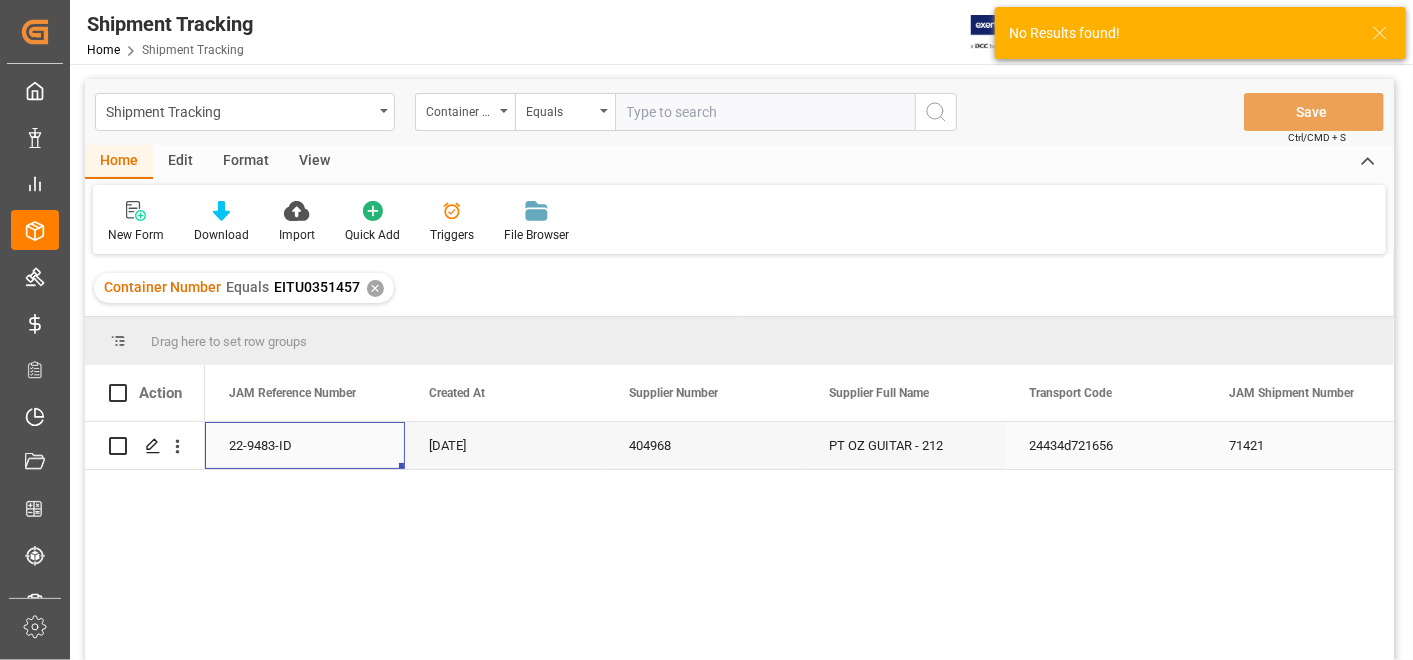 click on "22-9483-ID" at bounding box center [305, 445] 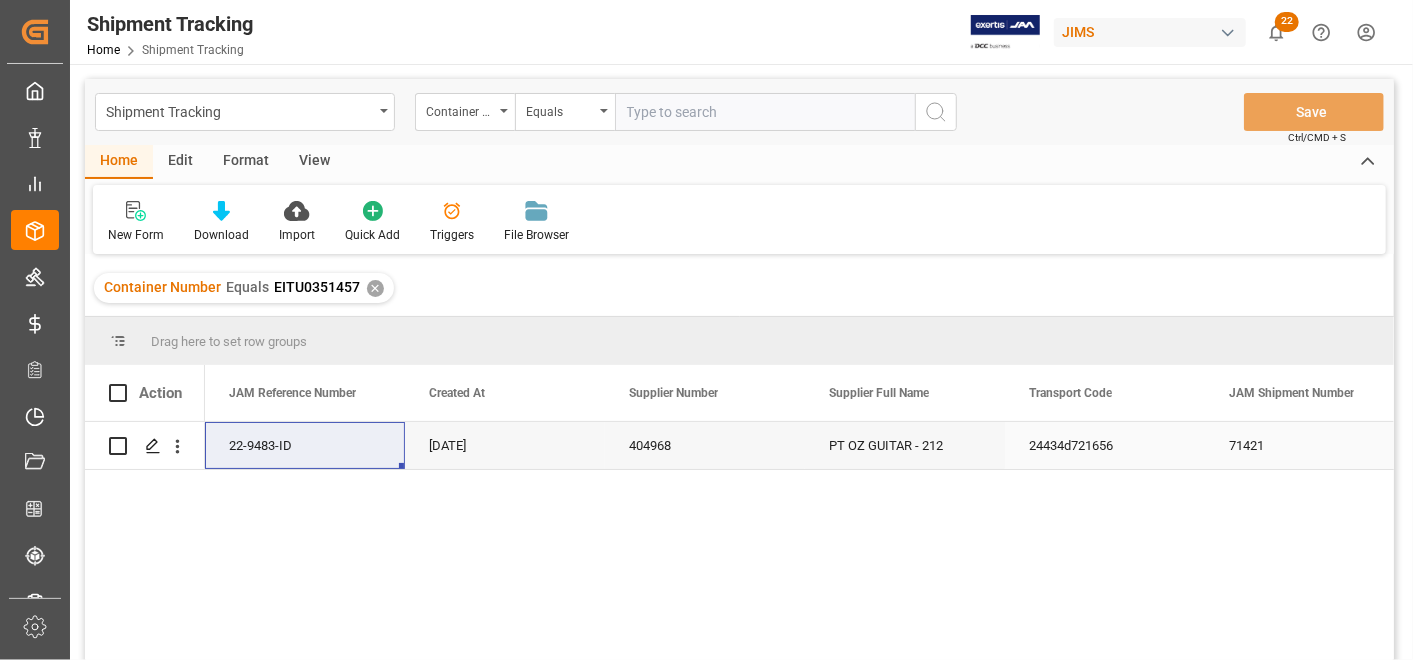 click on "PT OZ GUITAR - 212" at bounding box center (905, 445) 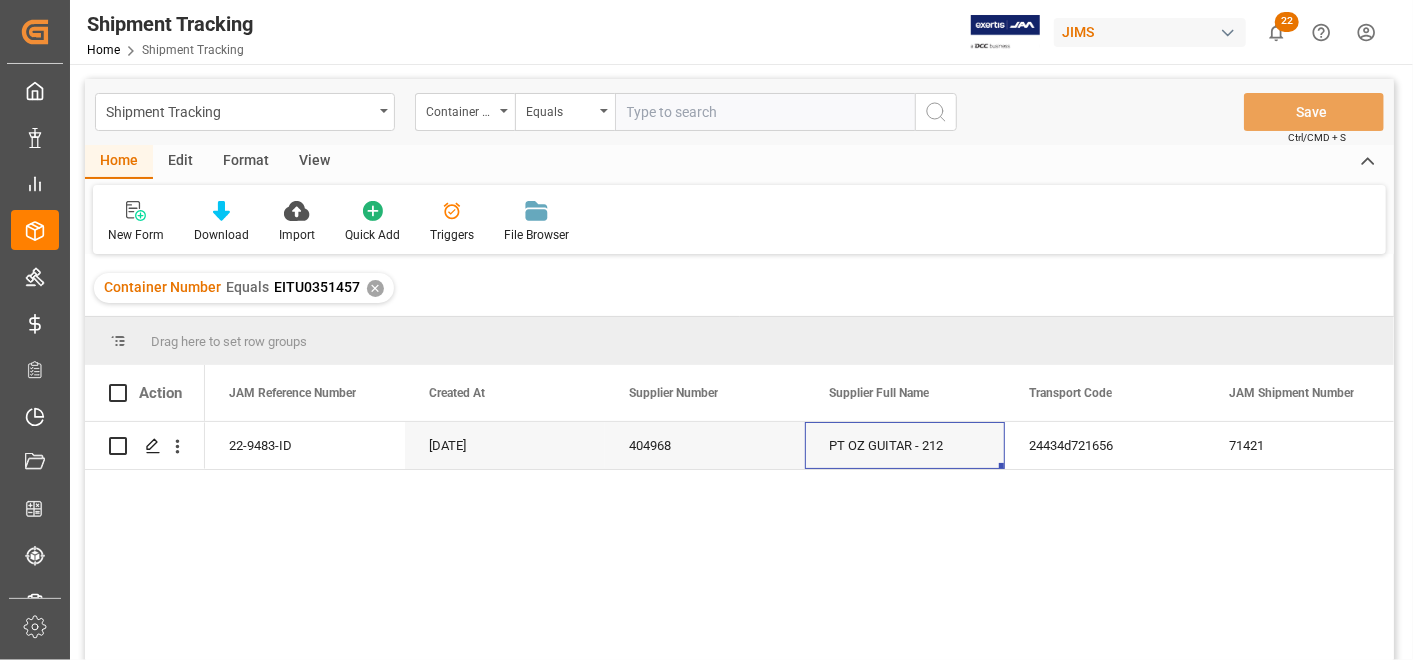 click at bounding box center (765, 112) 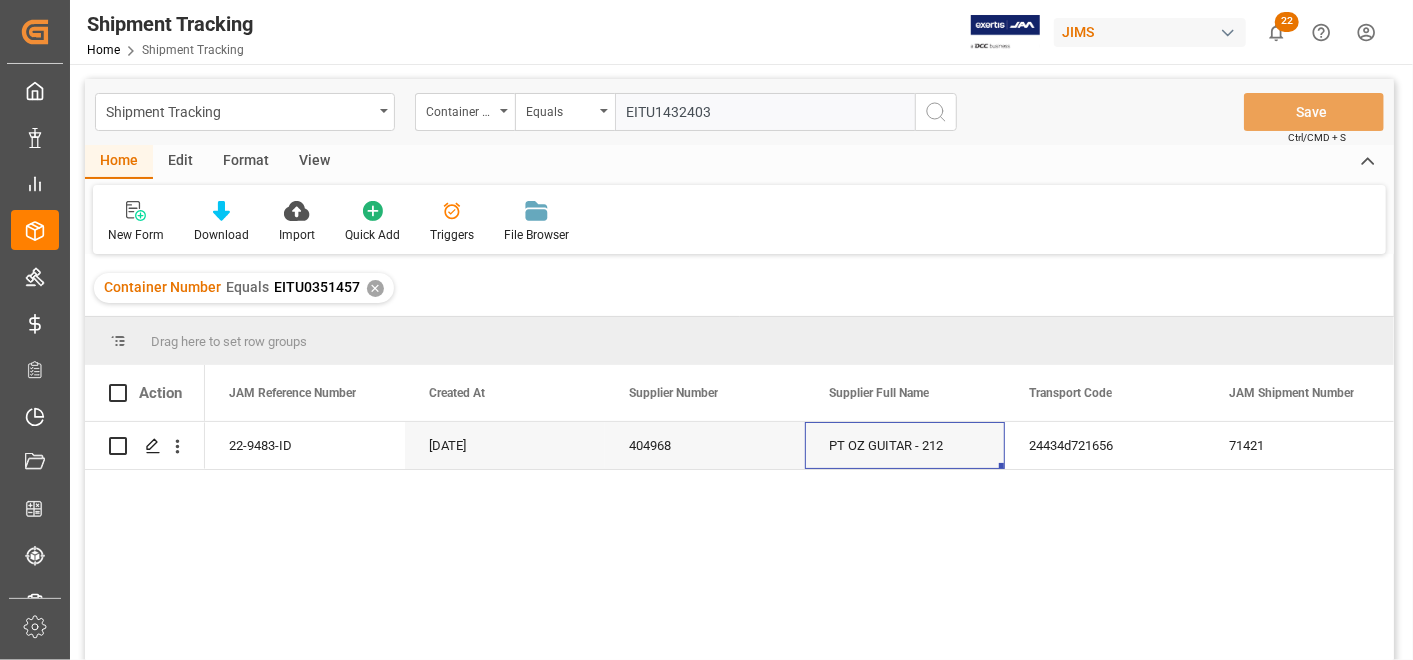 type on "EITU1432403" 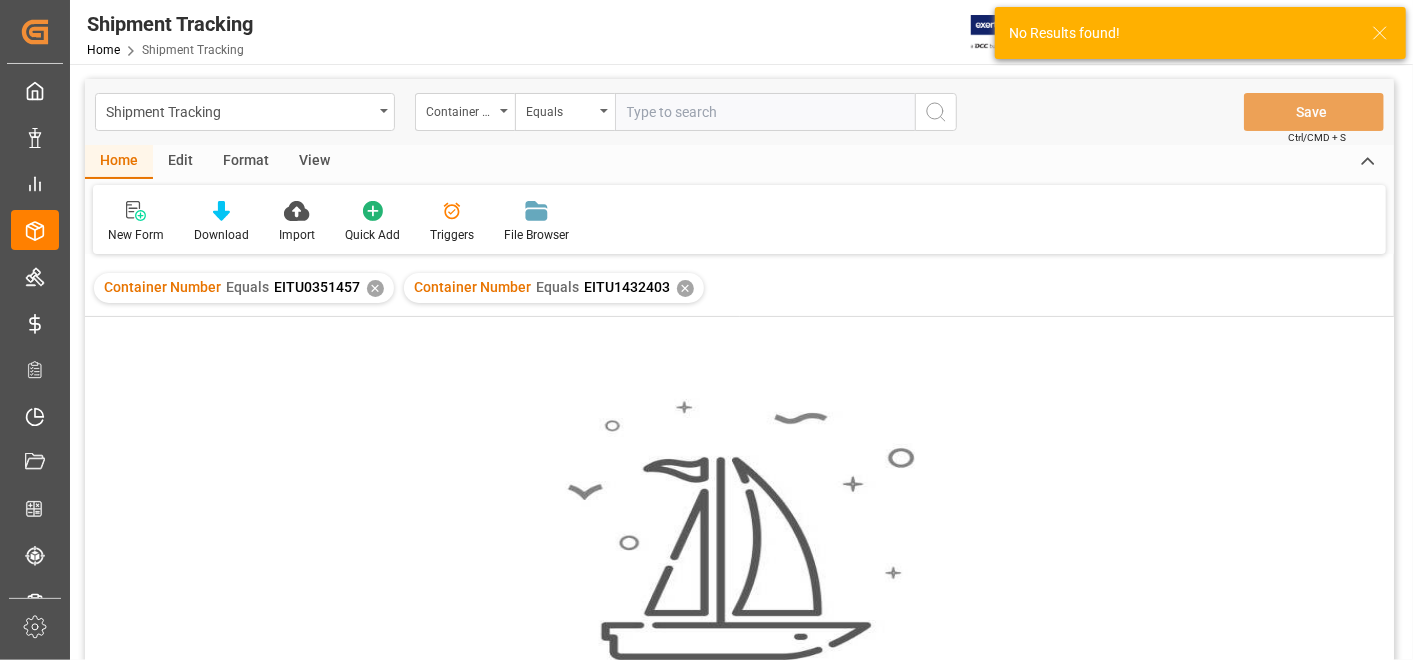 click on "✕" at bounding box center [375, 288] 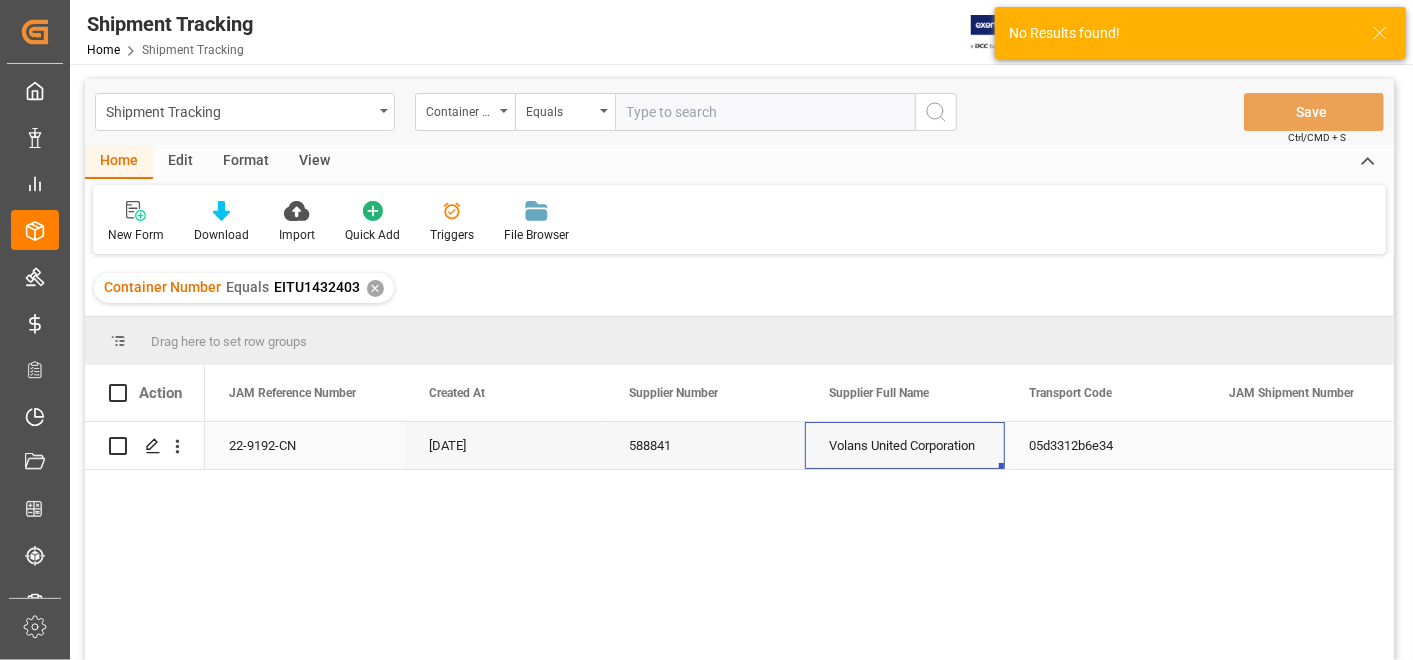 click on "22-9192-CN" at bounding box center [305, 445] 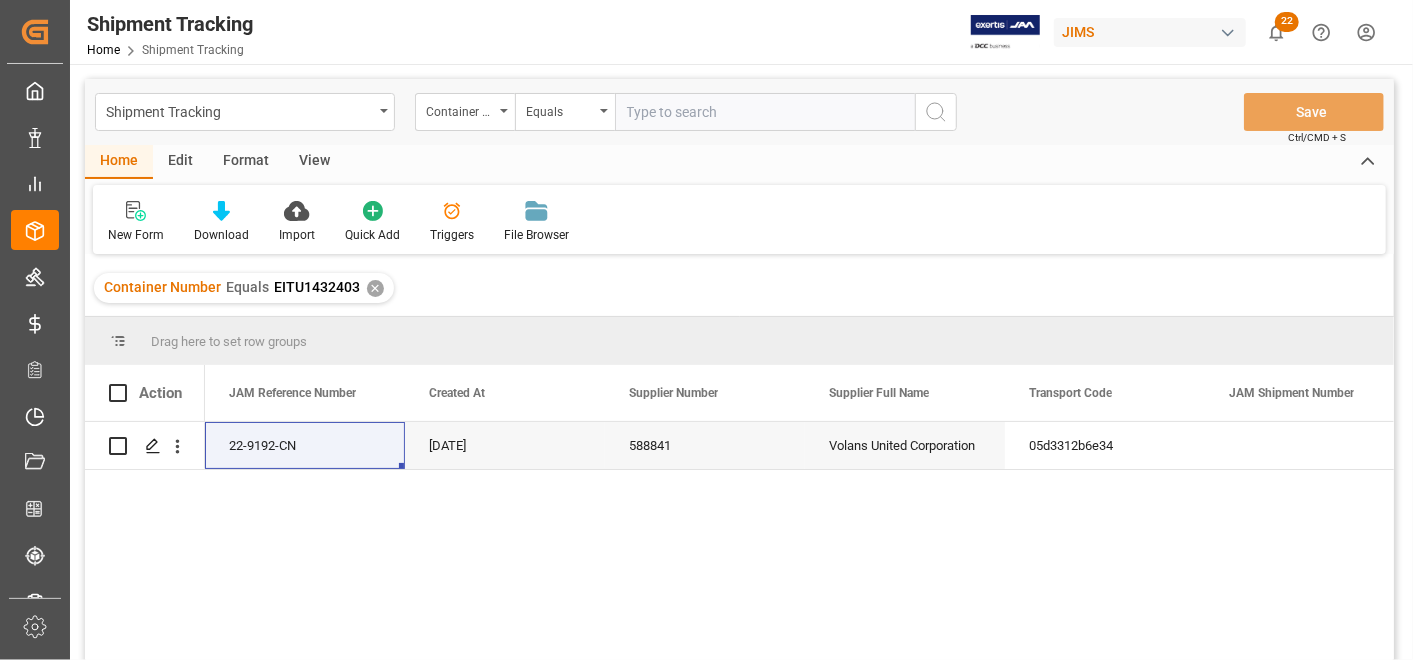 drag, startPoint x: 722, startPoint y: 561, endPoint x: 787, endPoint y: 518, distance: 77.93587 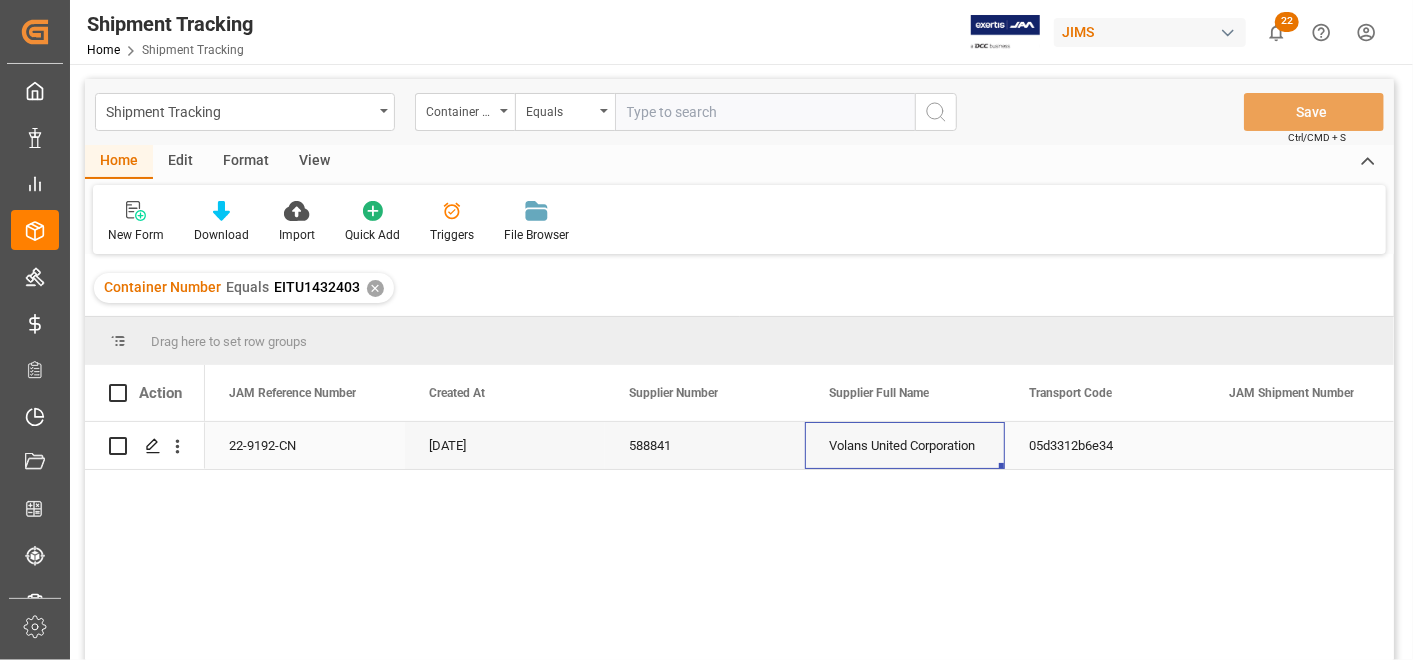 click on "Volans United Corporation" at bounding box center (905, 445) 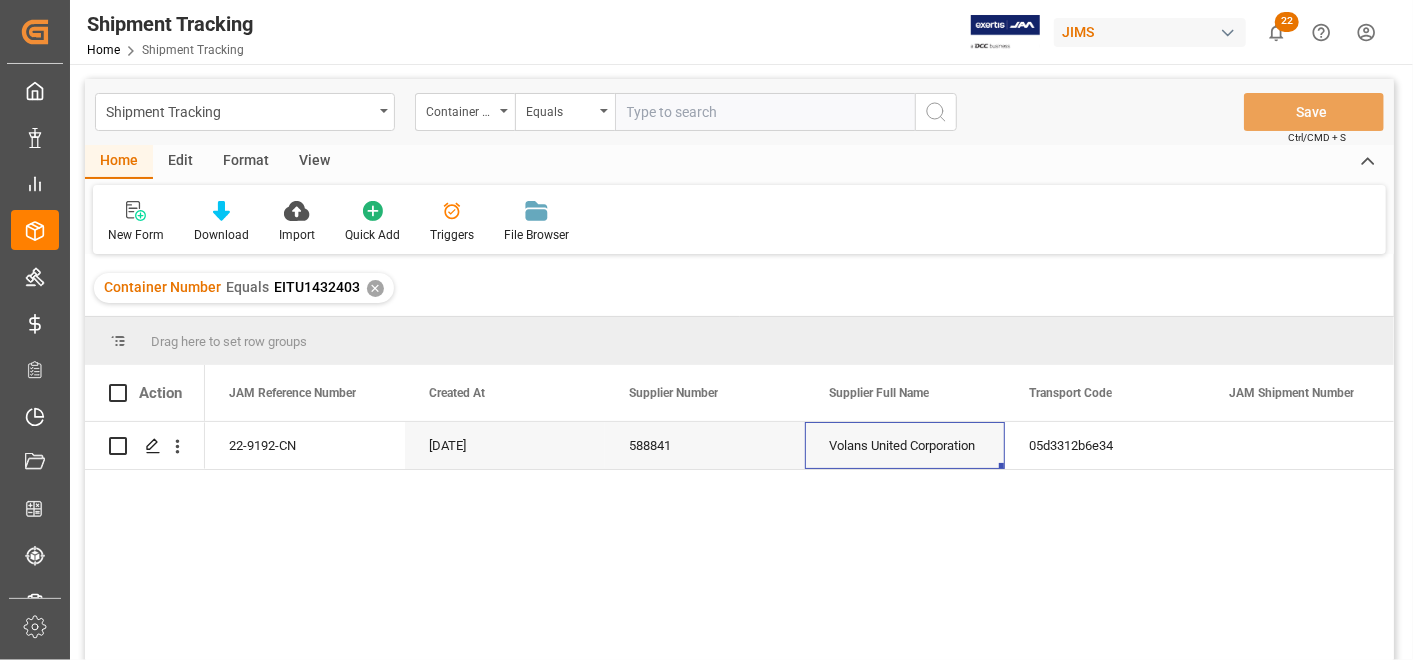 click on "✕" at bounding box center [375, 288] 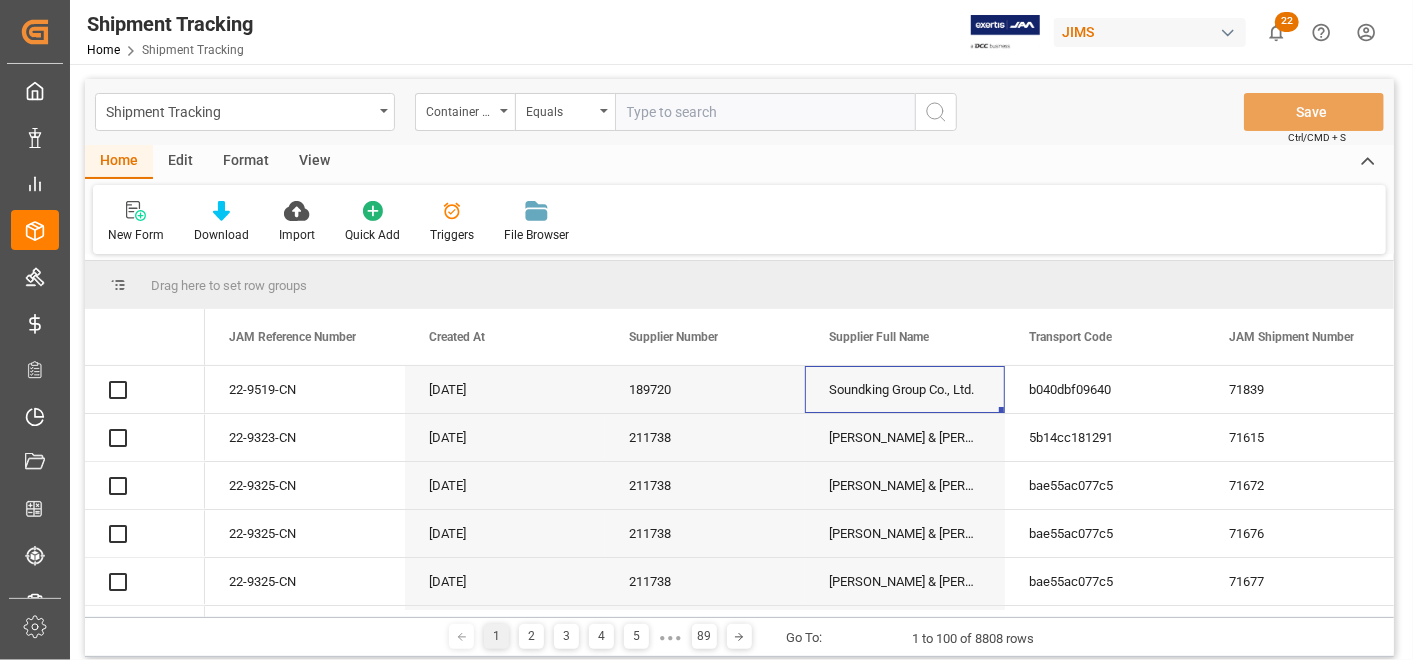 click on "View" at bounding box center (314, 162) 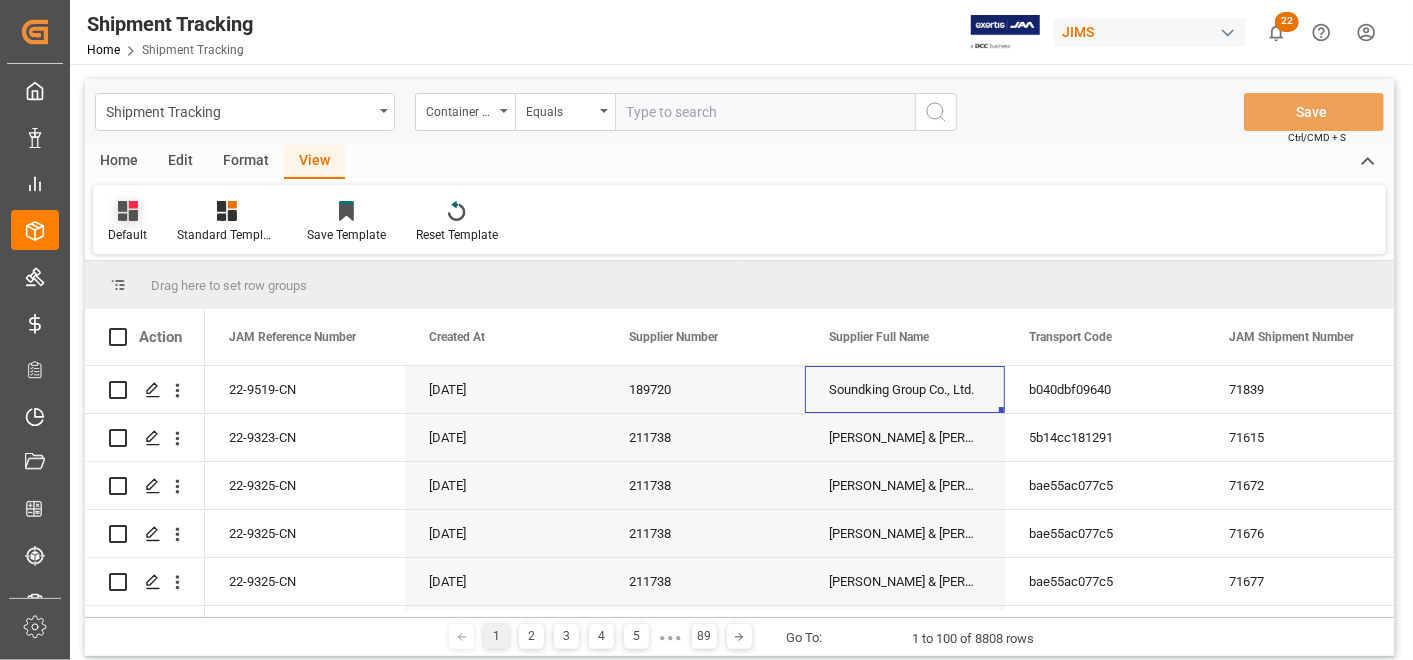 click 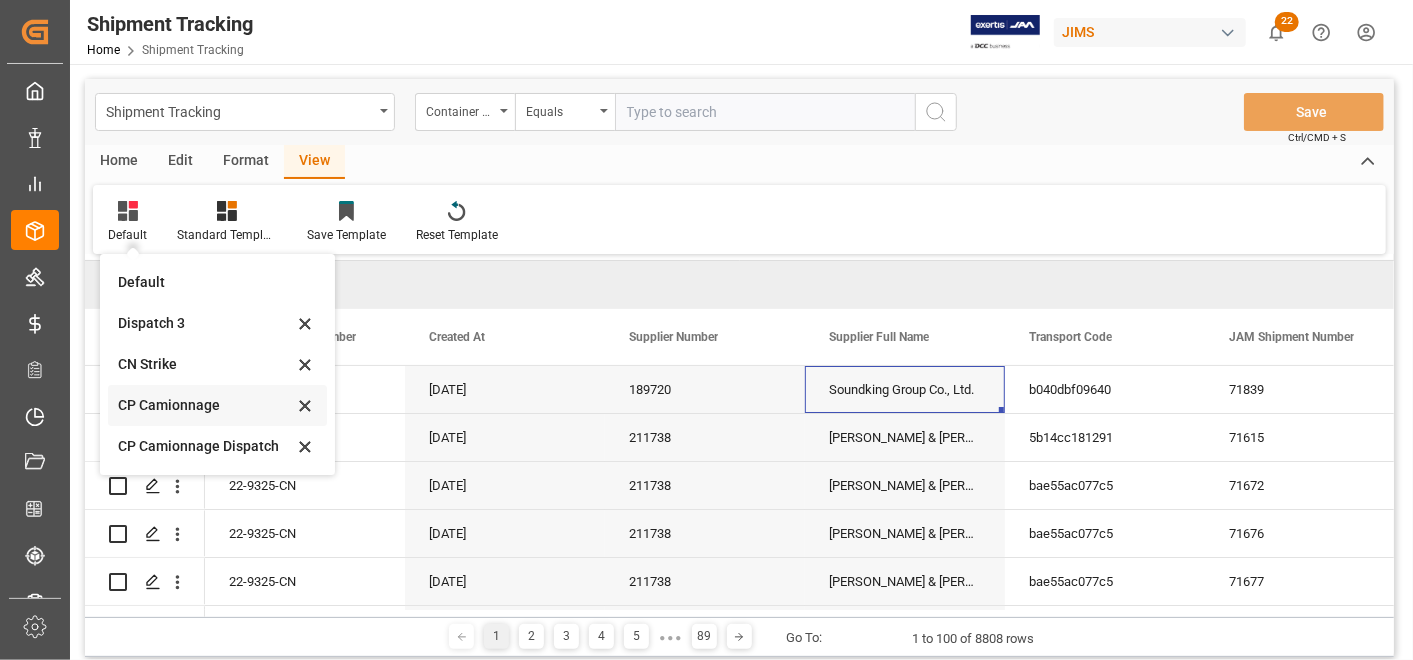 click on "CP Camionnage" at bounding box center (205, 405) 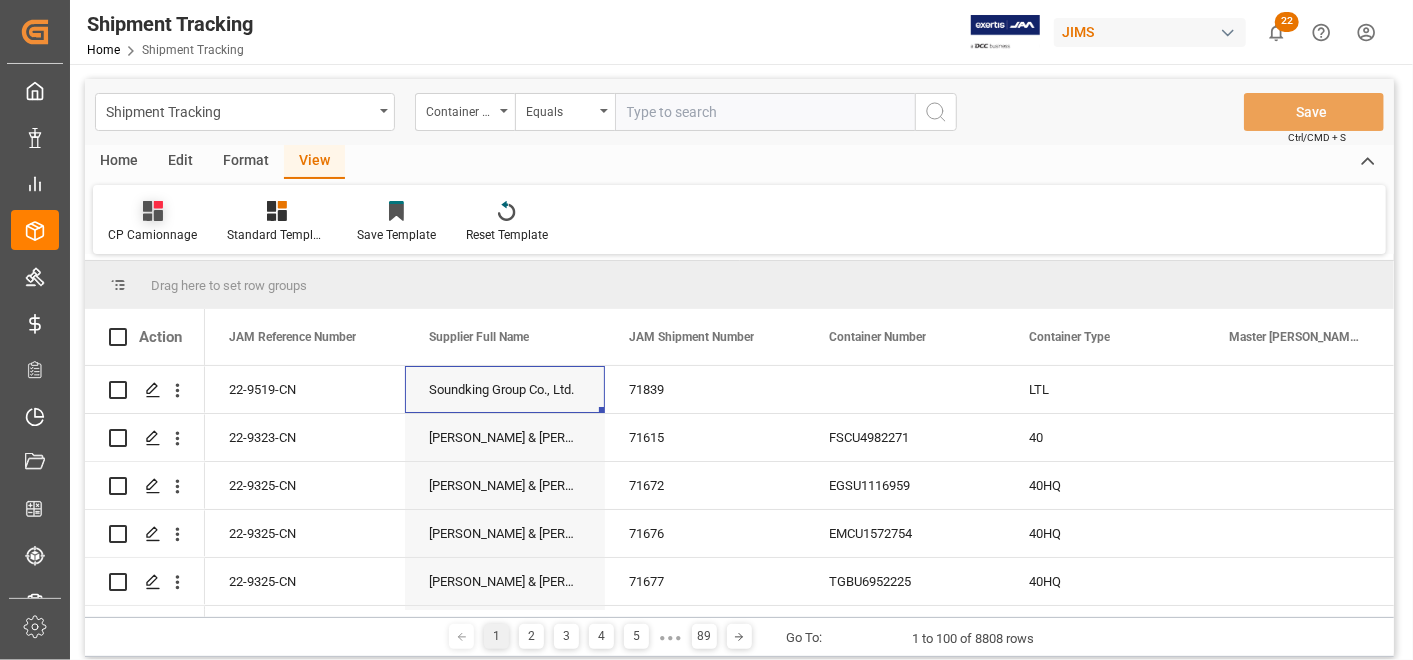 click on "CP Camionnage" at bounding box center (152, 222) 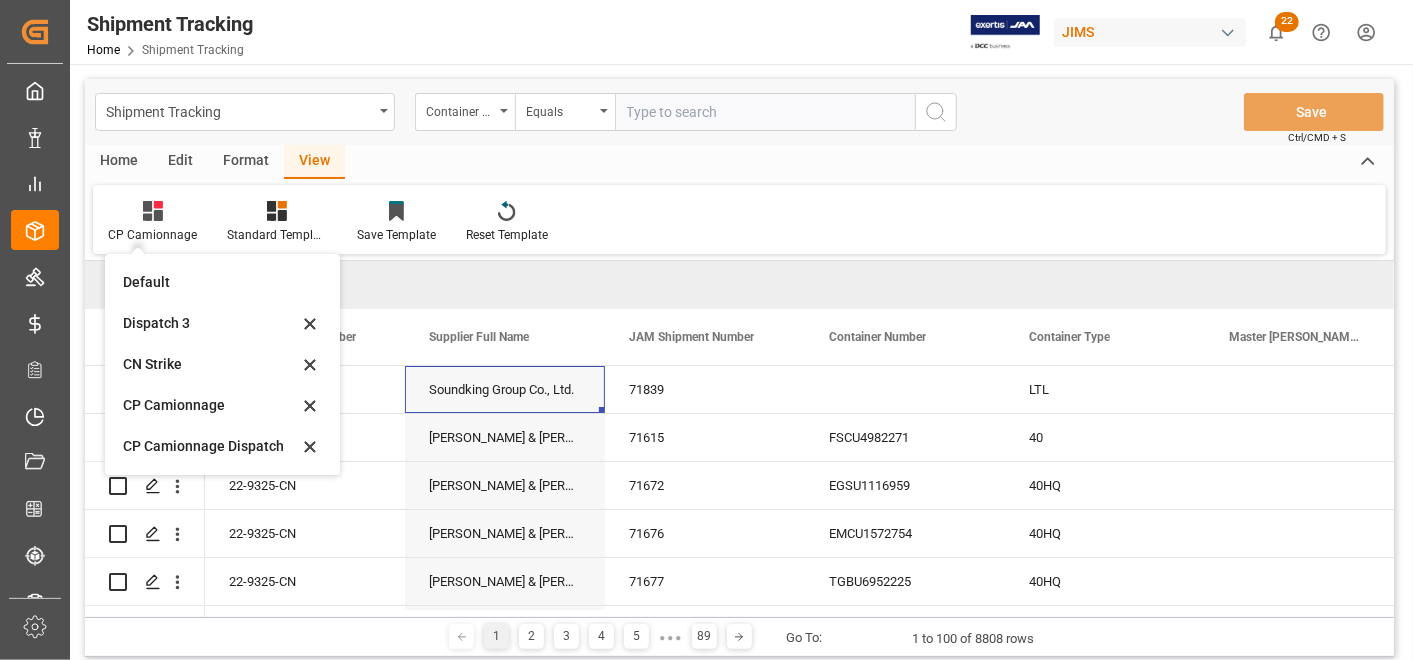 click on "Home Edit Format View" at bounding box center (739, 162) 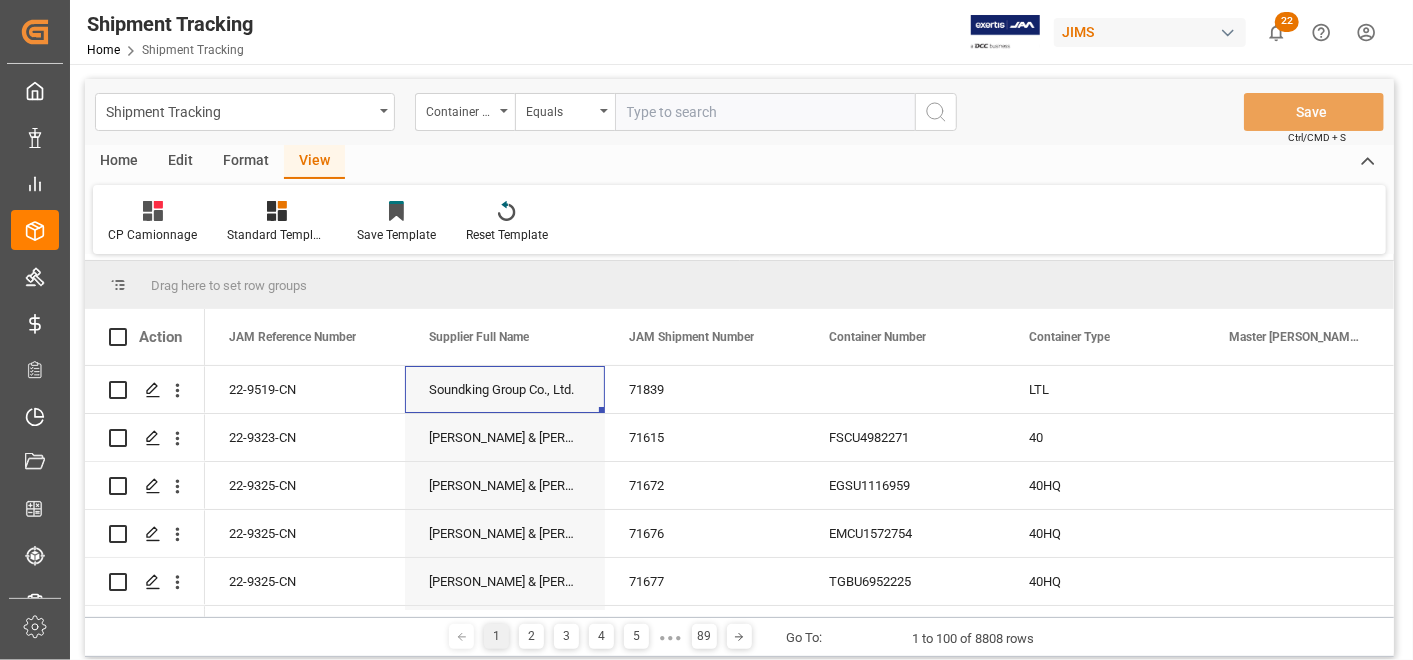 click at bounding box center (765, 112) 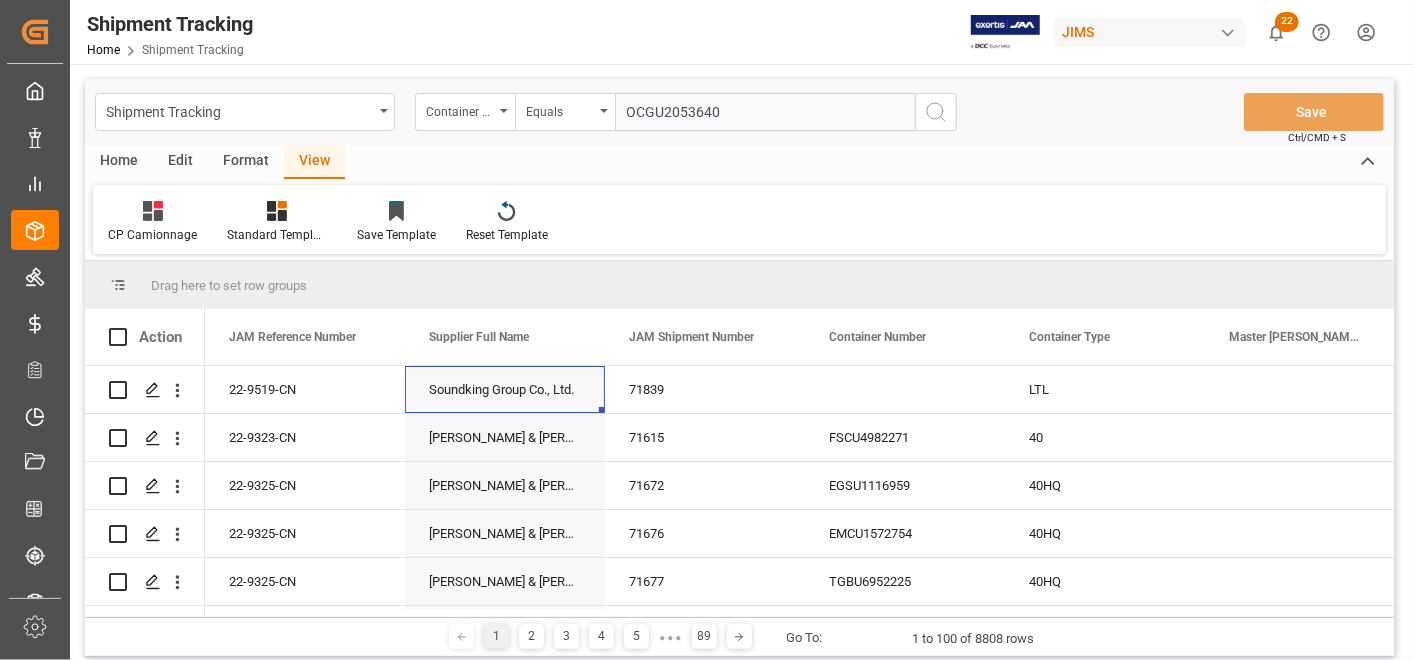 type on "OCGU2053640" 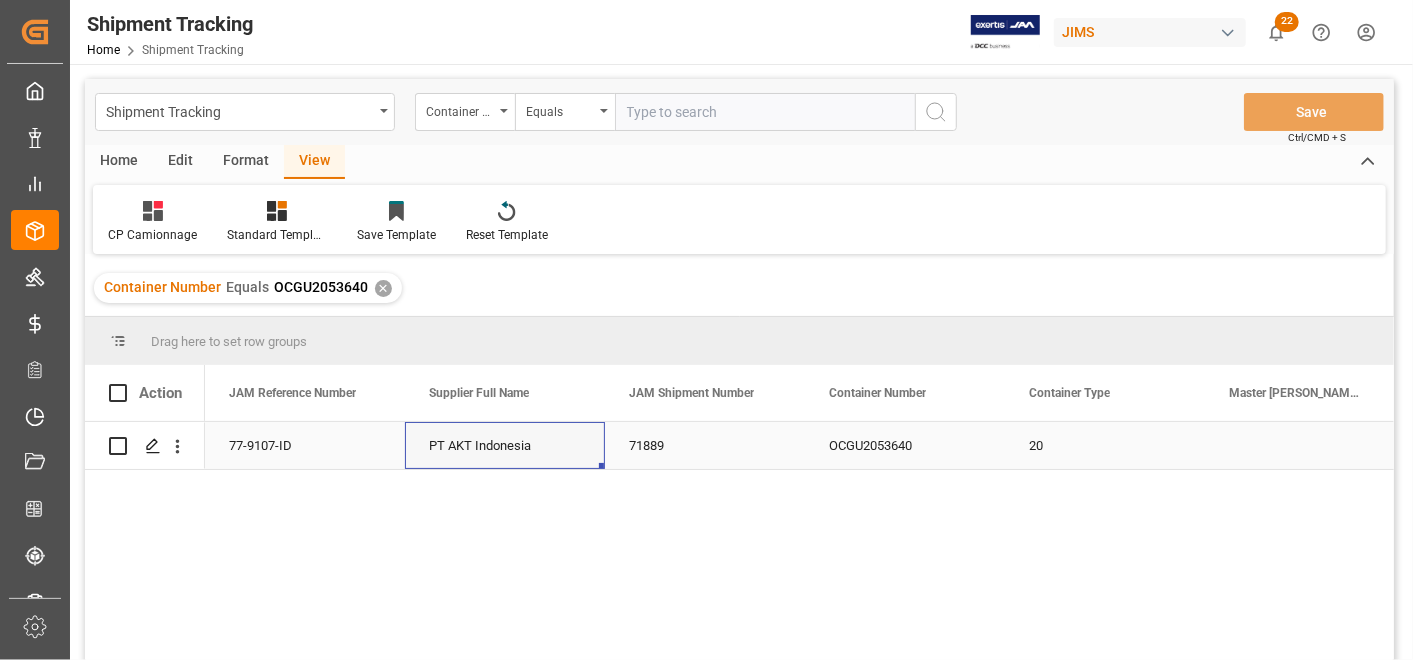 scroll, scrollTop: 111, scrollLeft: 0, axis: vertical 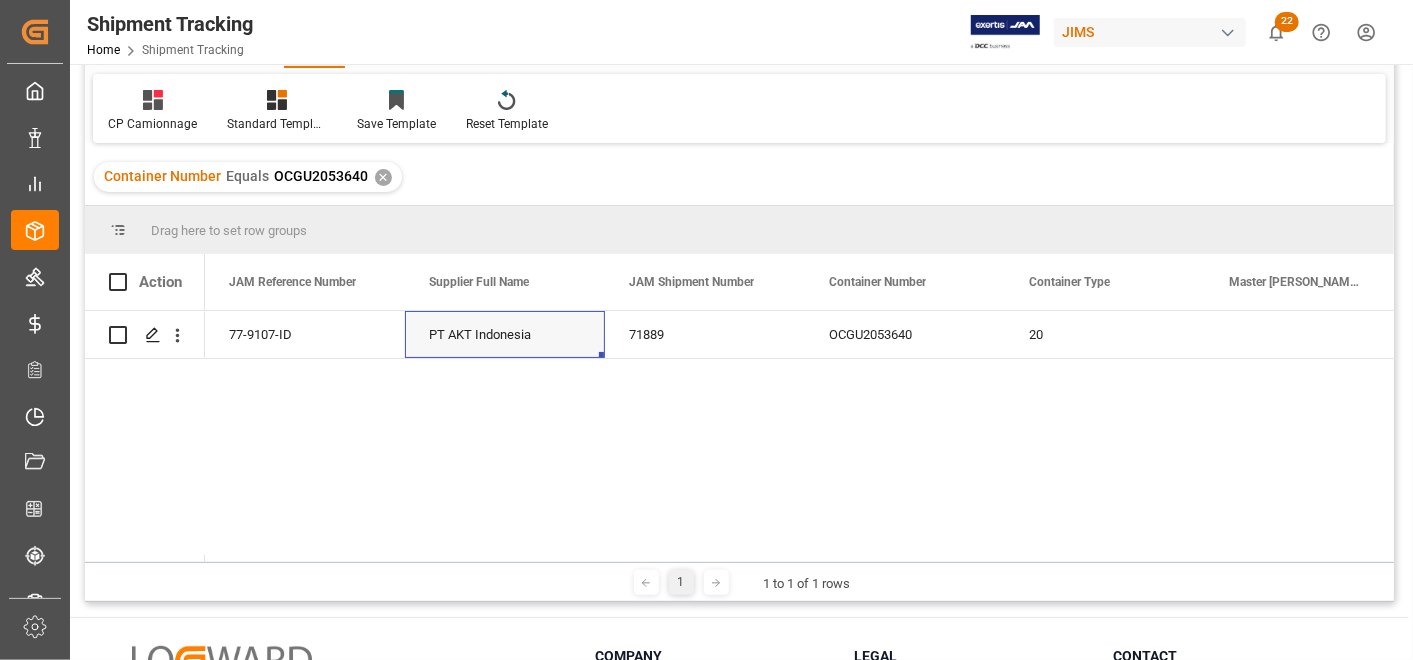 drag, startPoint x: 811, startPoint y: 554, endPoint x: 983, endPoint y: 544, distance: 172.29045 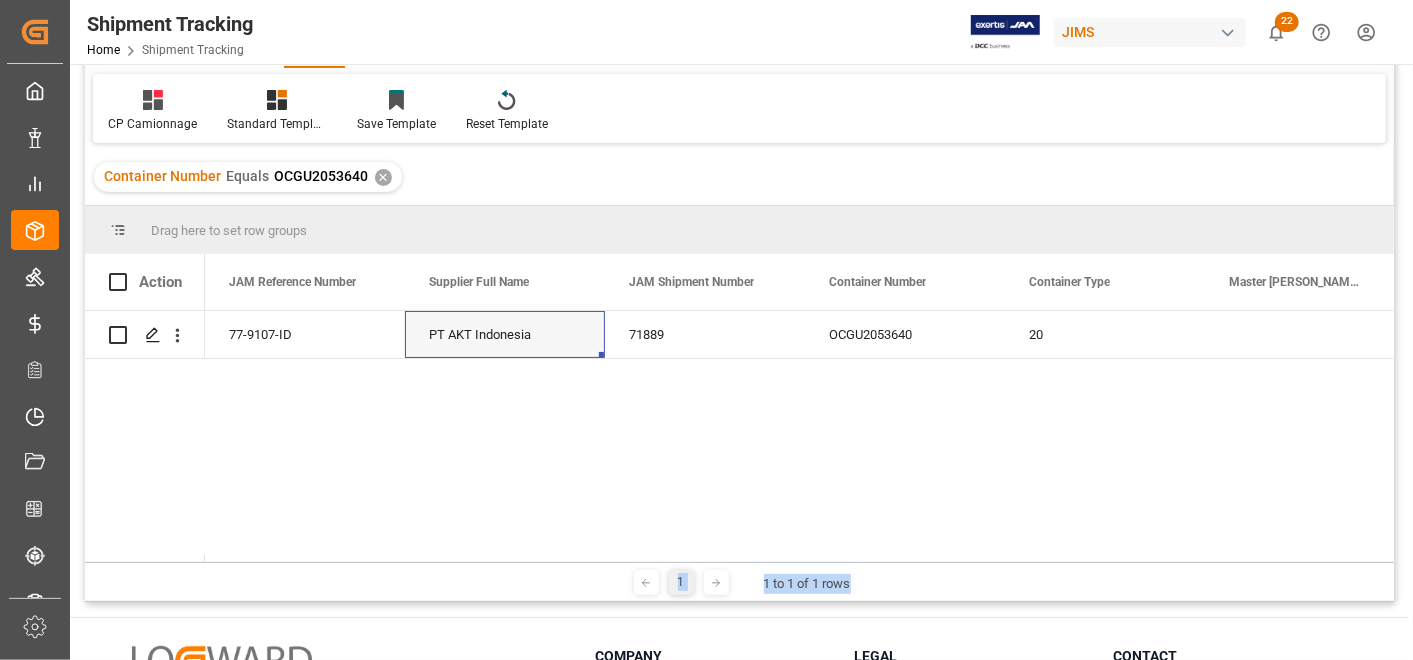 drag, startPoint x: 962, startPoint y: 562, endPoint x: 1112, endPoint y: 549, distance: 150.56229 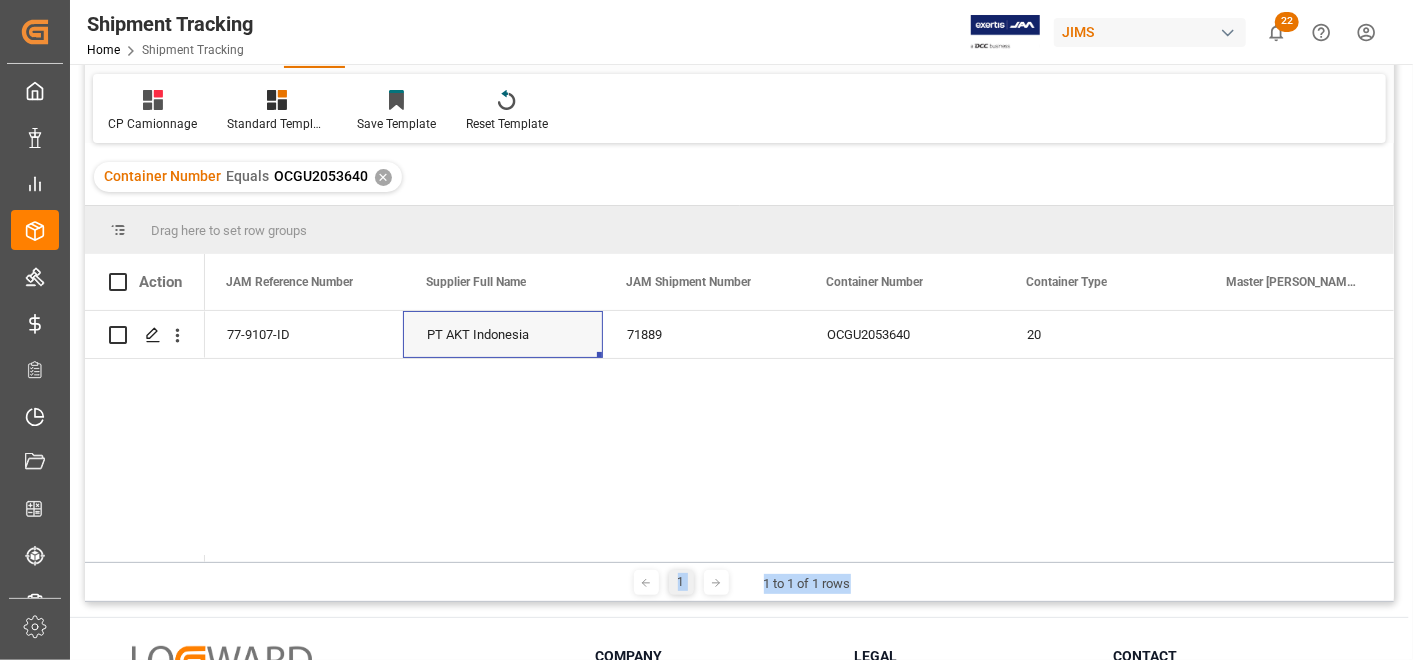scroll, scrollTop: 0, scrollLeft: 23, axis: horizontal 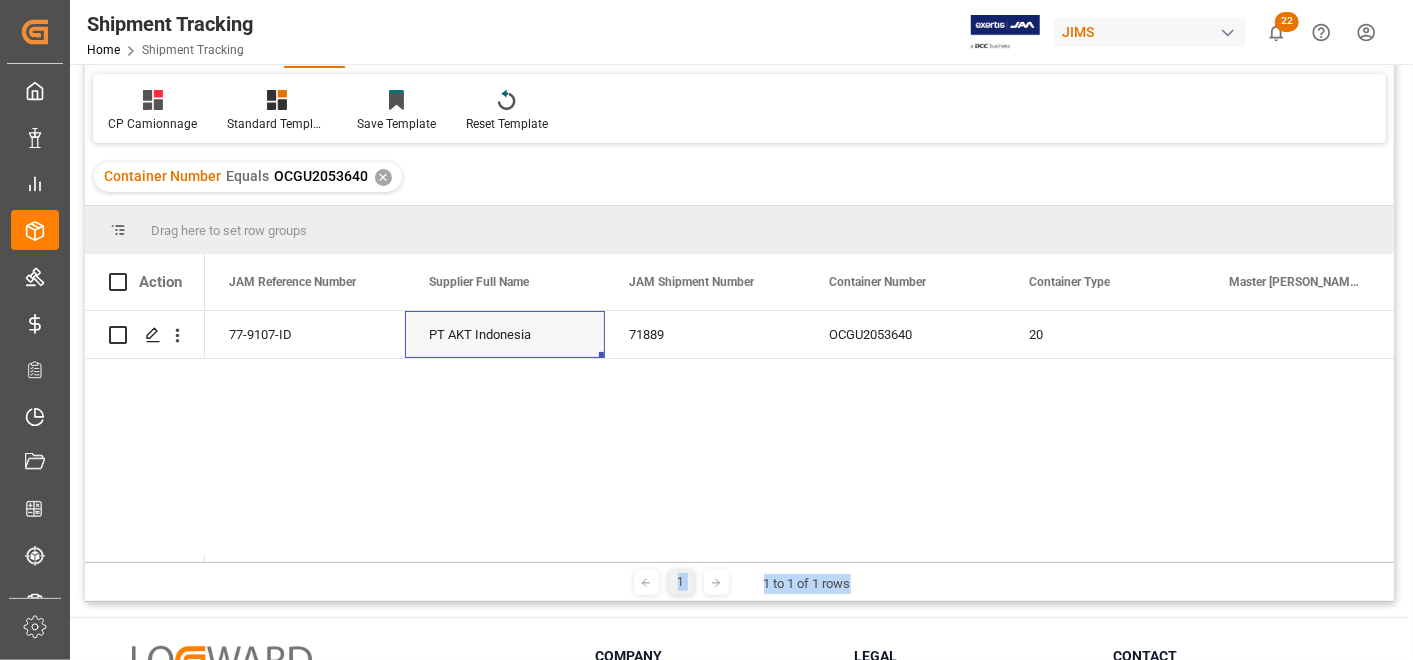 click on "77-9107-ID PT AKT Indonesia 71889 OCGU2053640 20 154" at bounding box center (799, 436) 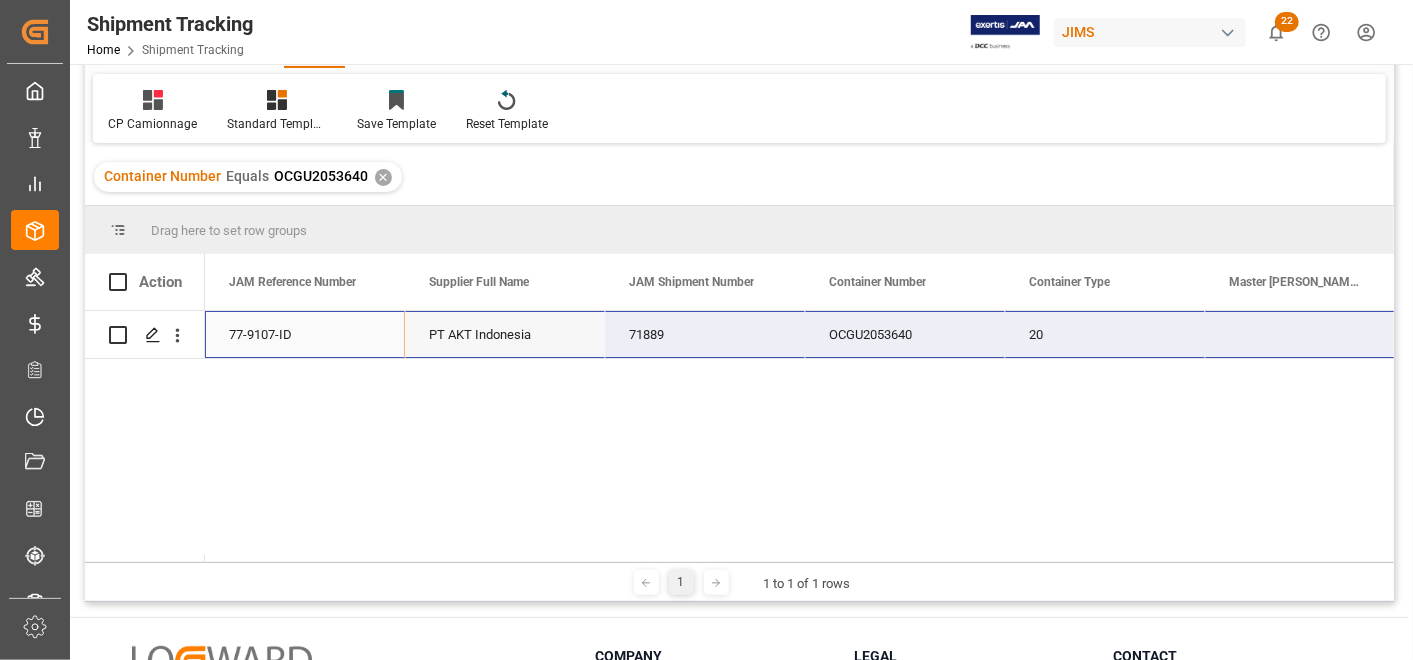 drag, startPoint x: 248, startPoint y: 330, endPoint x: 1299, endPoint y: 329, distance: 1051.0005 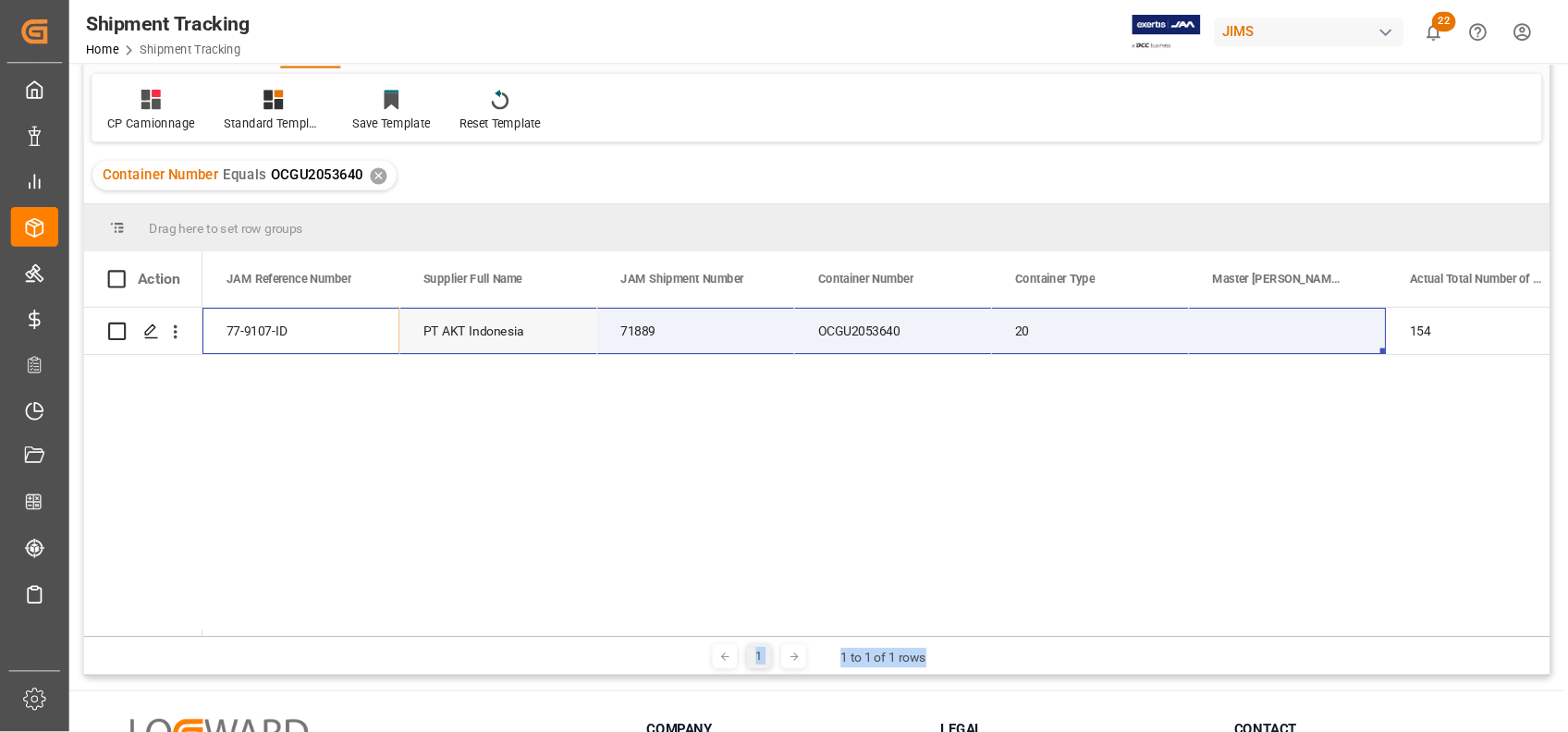scroll, scrollTop: 103, scrollLeft: 0, axis: vertical 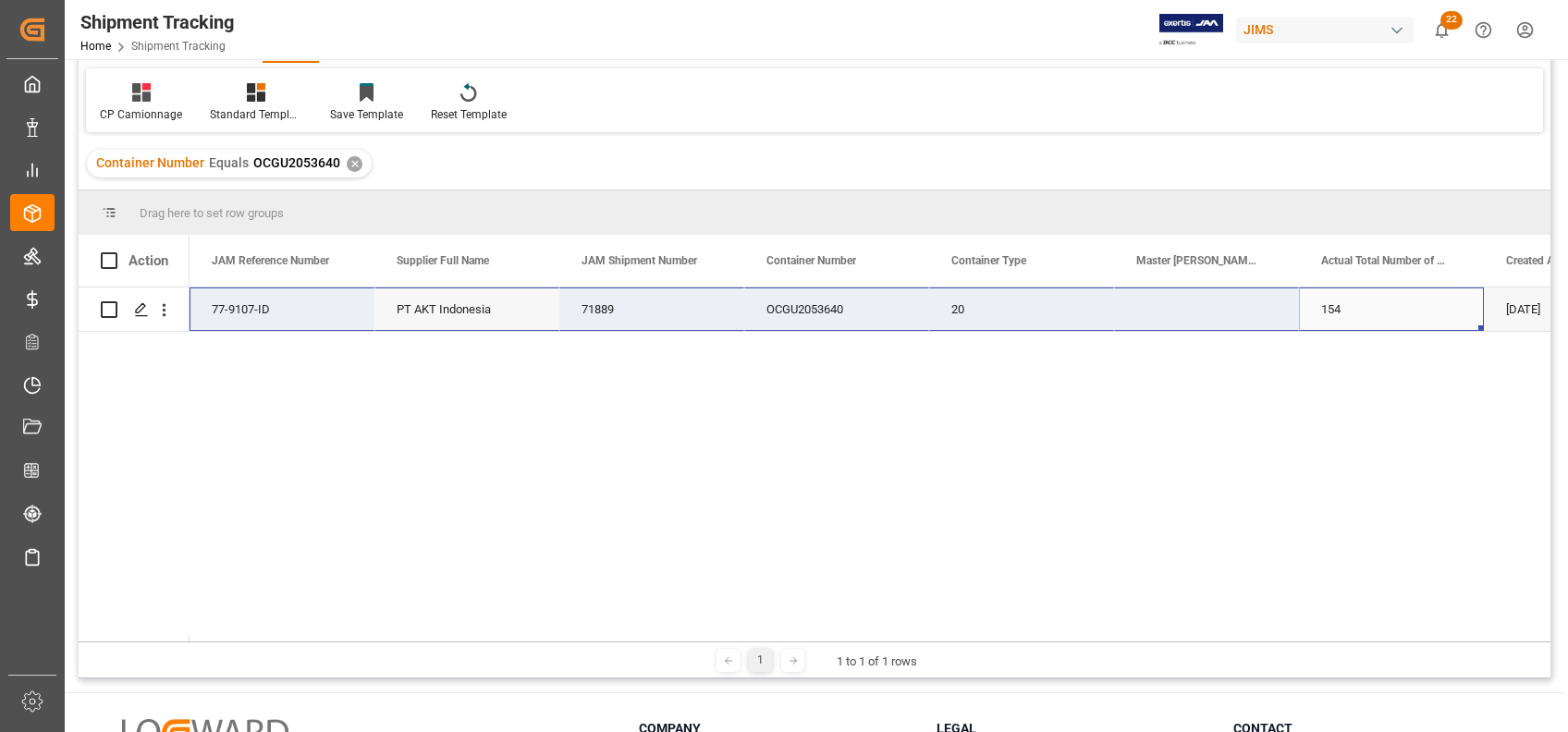 drag, startPoint x: 1413, startPoint y: 299, endPoint x: 275, endPoint y: 329, distance: 1138.3954 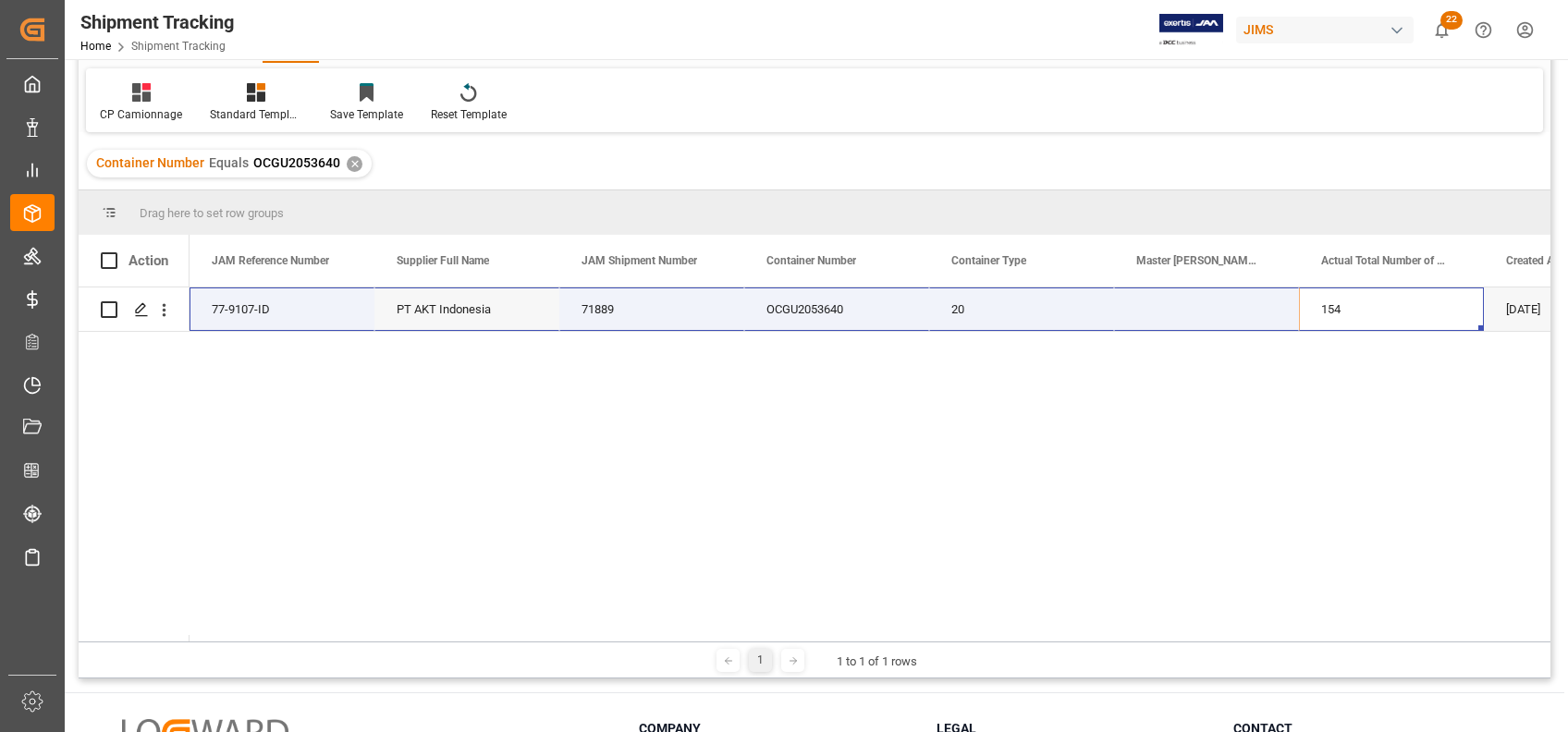 scroll, scrollTop: 0, scrollLeft: 47, axis: horizontal 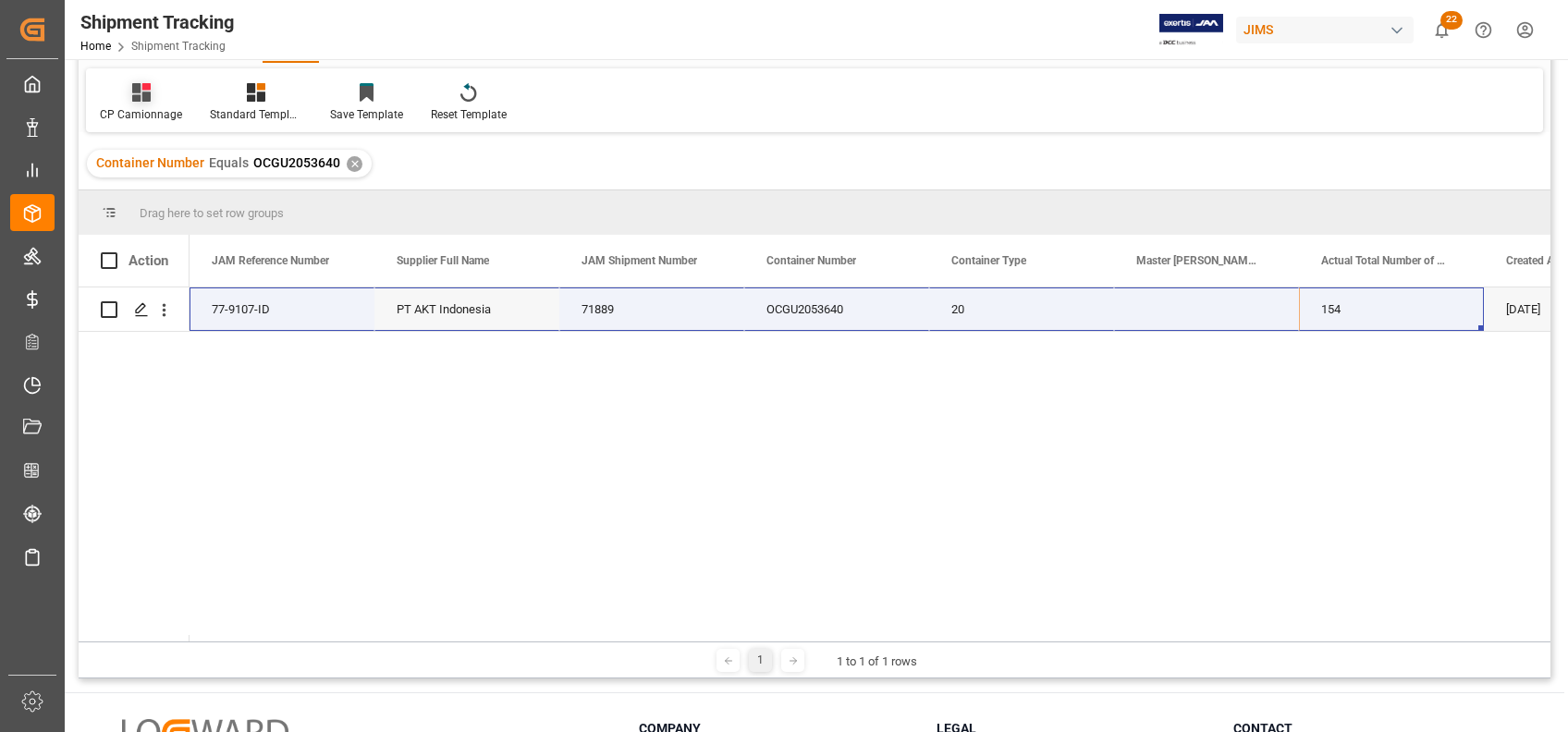 click at bounding box center (141, 92) 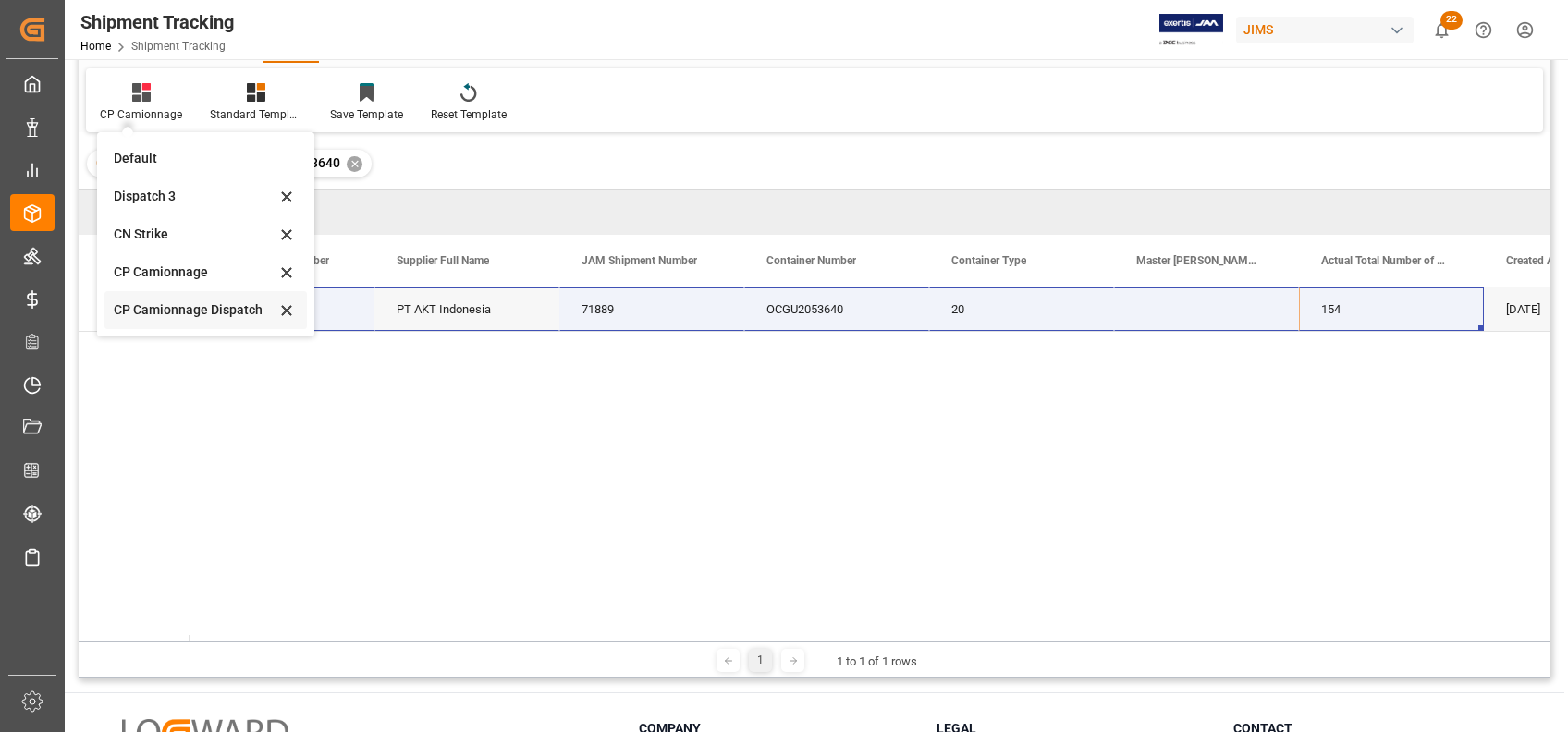 click on "CP Camionnage Dispatch" at bounding box center (194, 310) 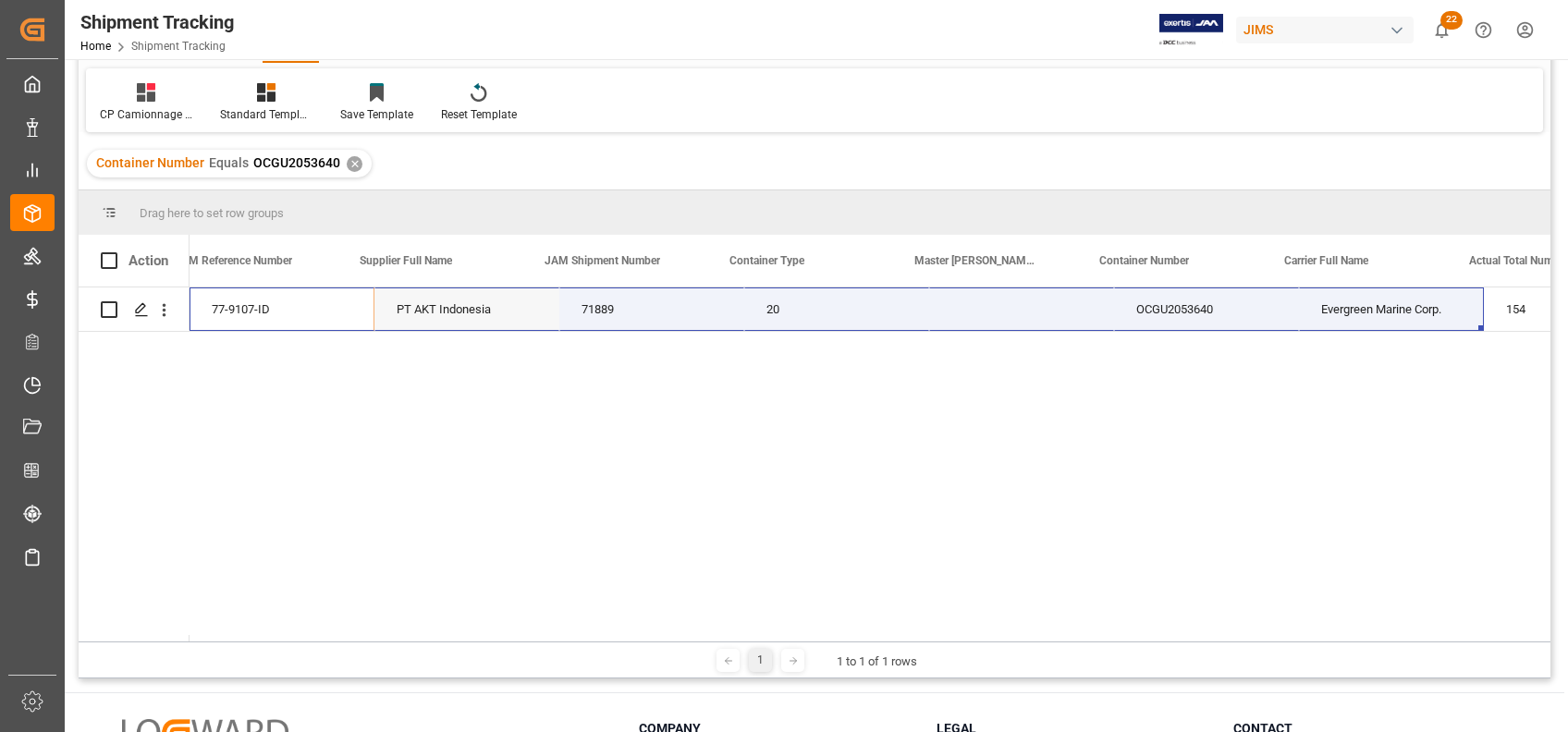 scroll, scrollTop: 0, scrollLeft: 74, axis: horizontal 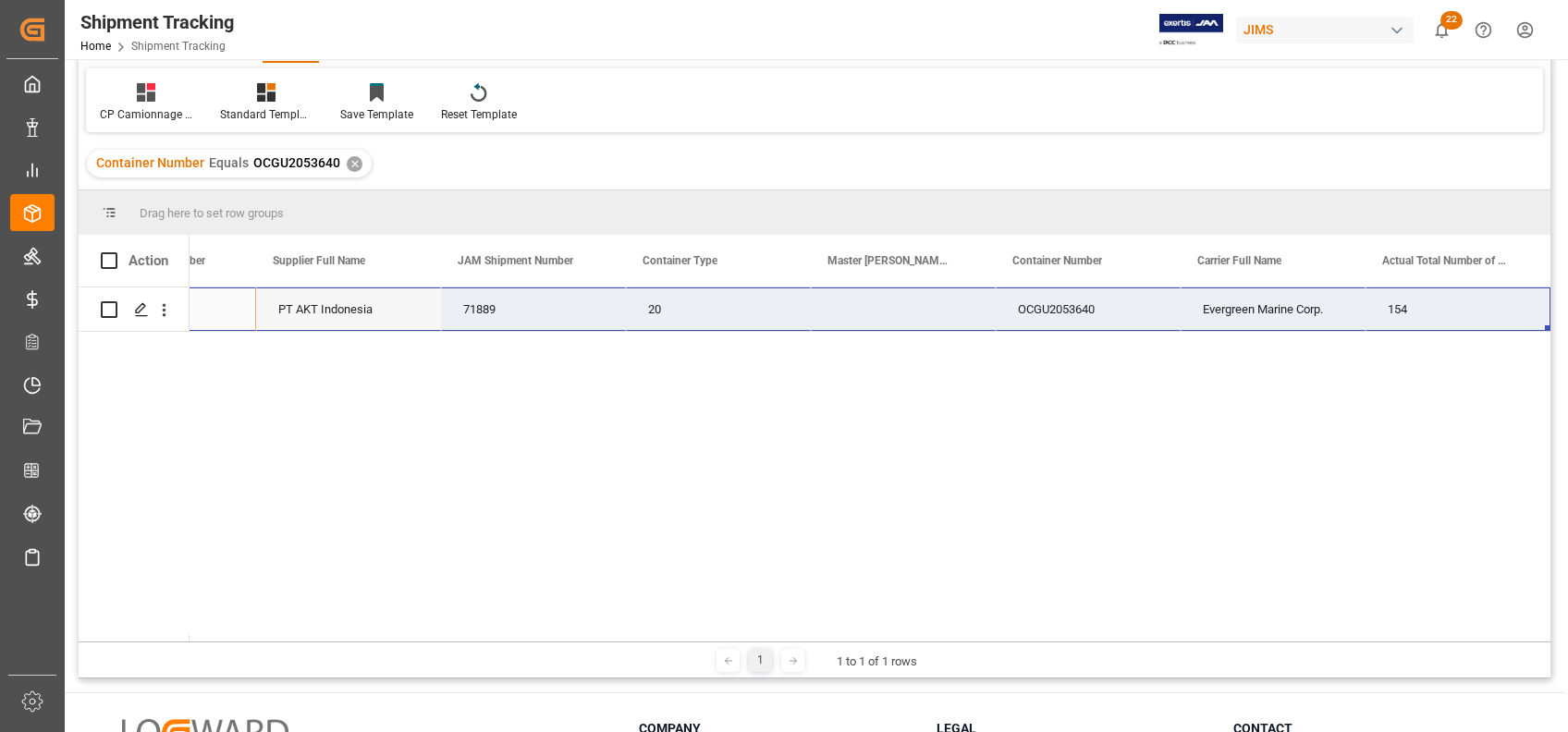 drag, startPoint x: 239, startPoint y: 303, endPoint x: 1368, endPoint y: 311, distance: 1129.0283 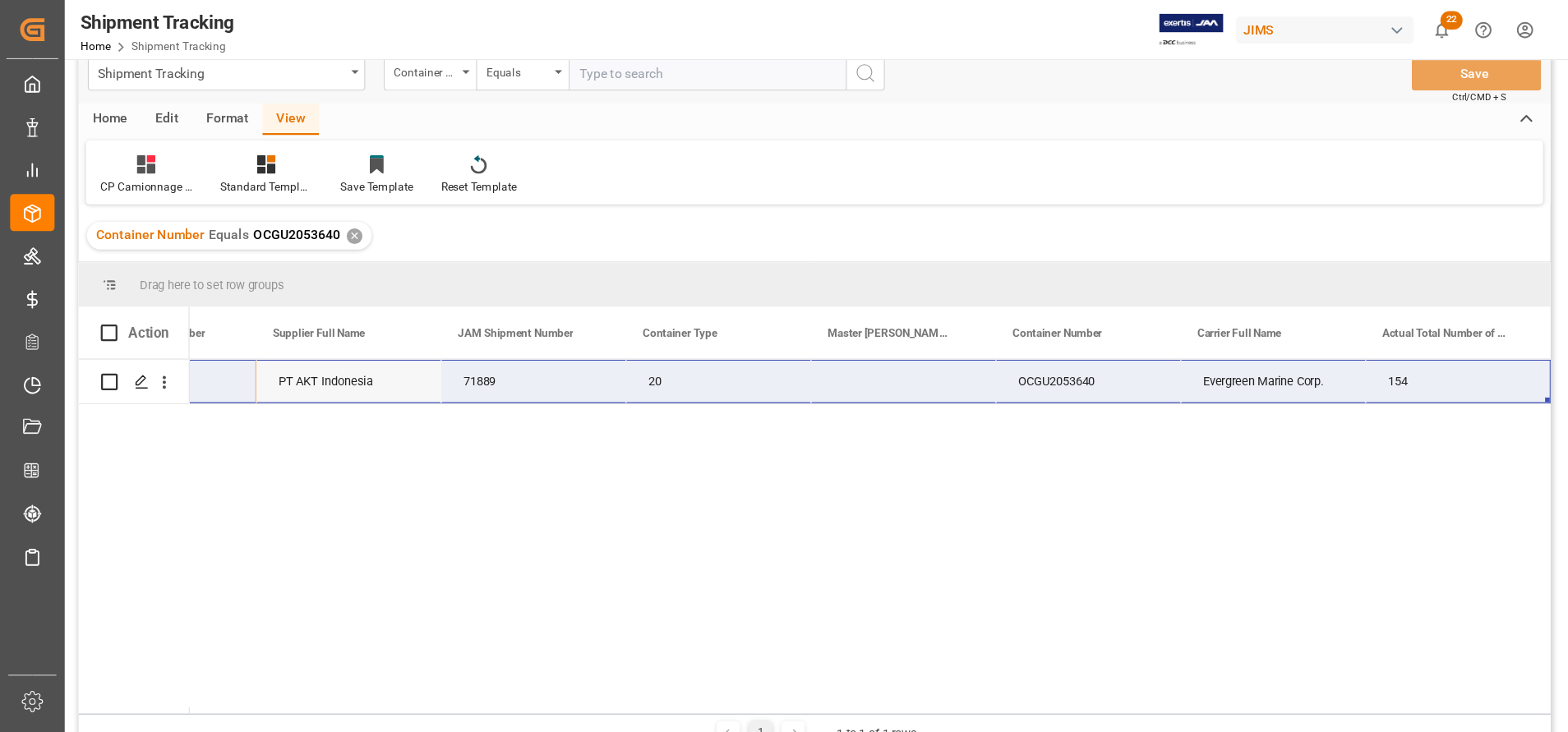 scroll, scrollTop: 0, scrollLeft: 0, axis: both 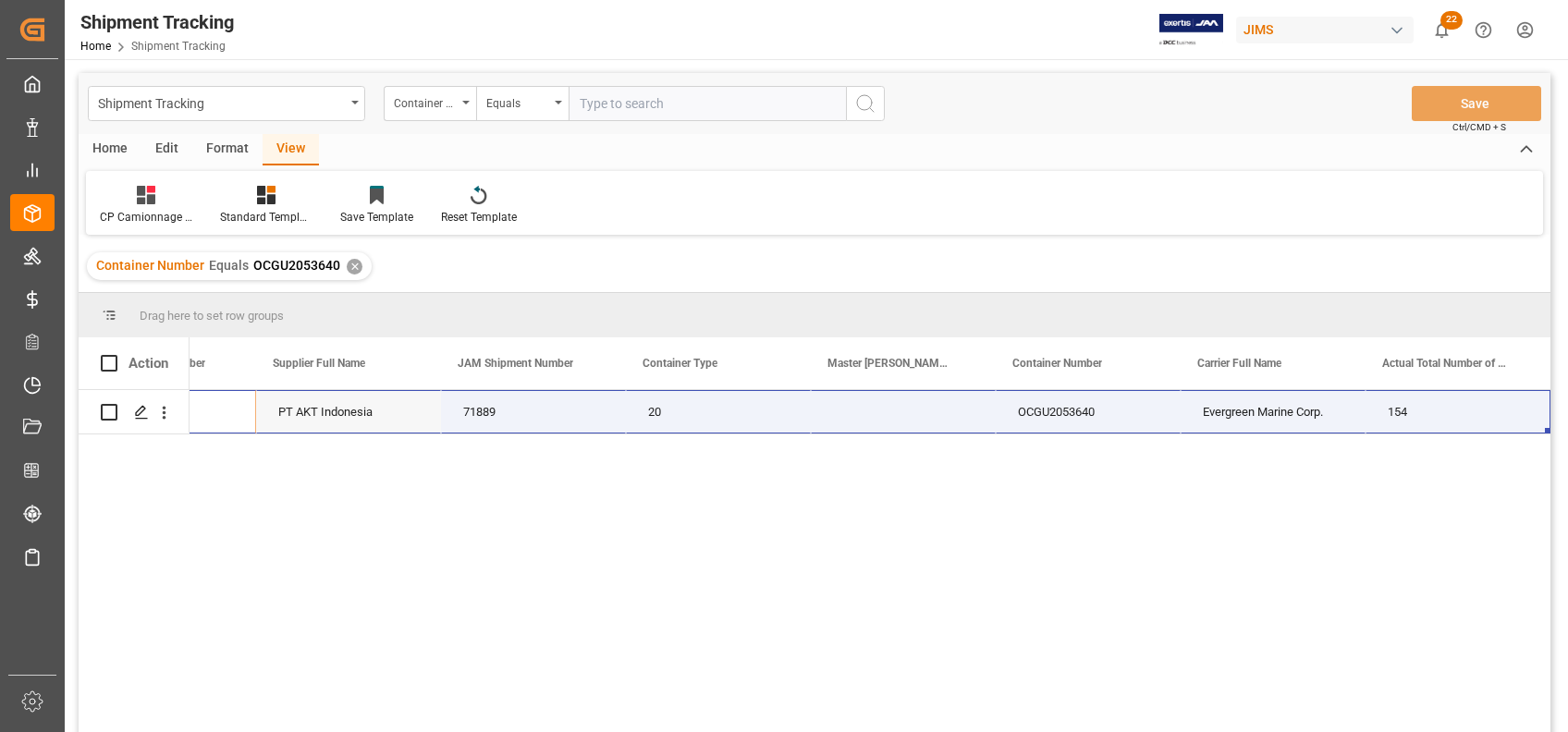 drag, startPoint x: 695, startPoint y: 104, endPoint x: 709, endPoint y: 107, distance: 14.317821 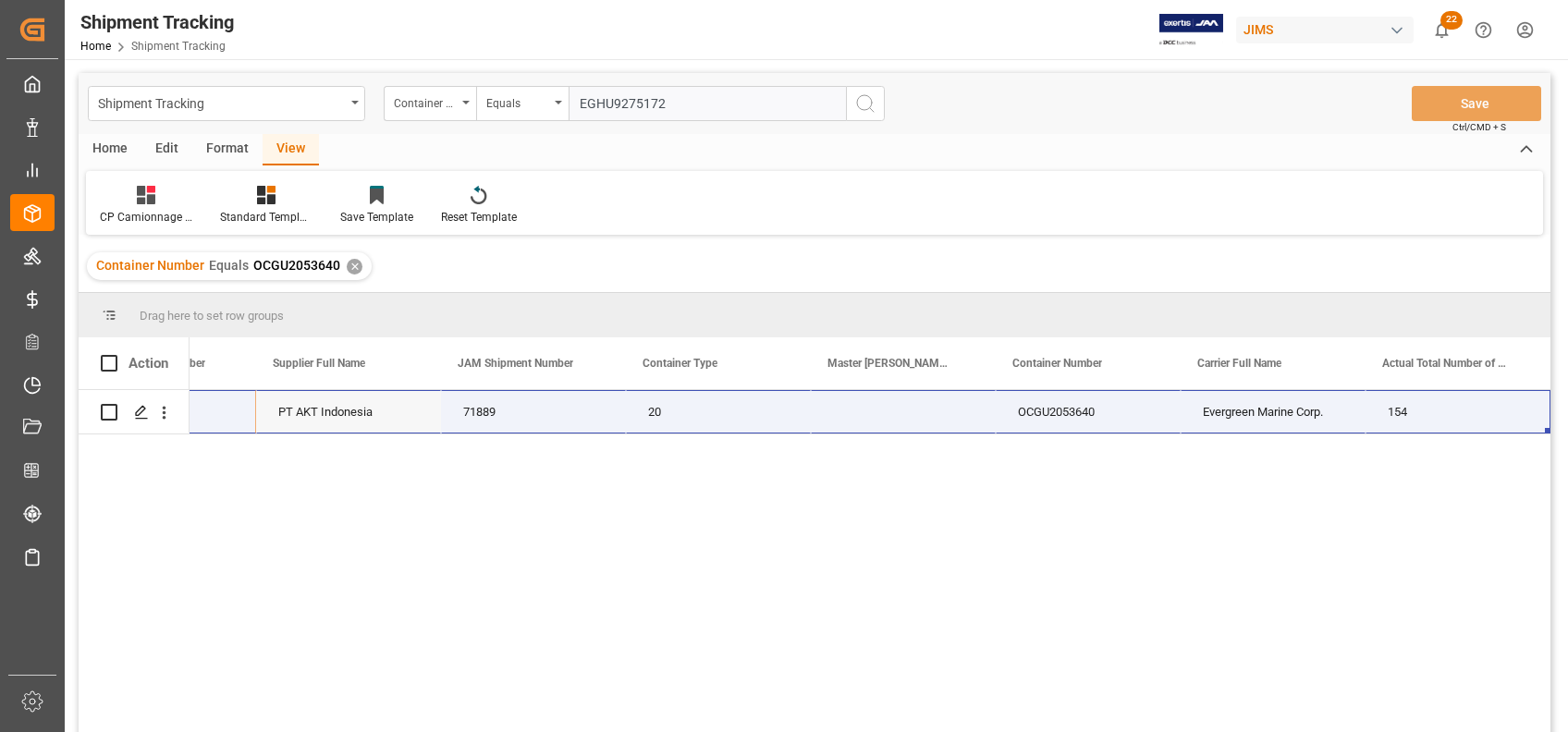 type on "EGHU9275172" 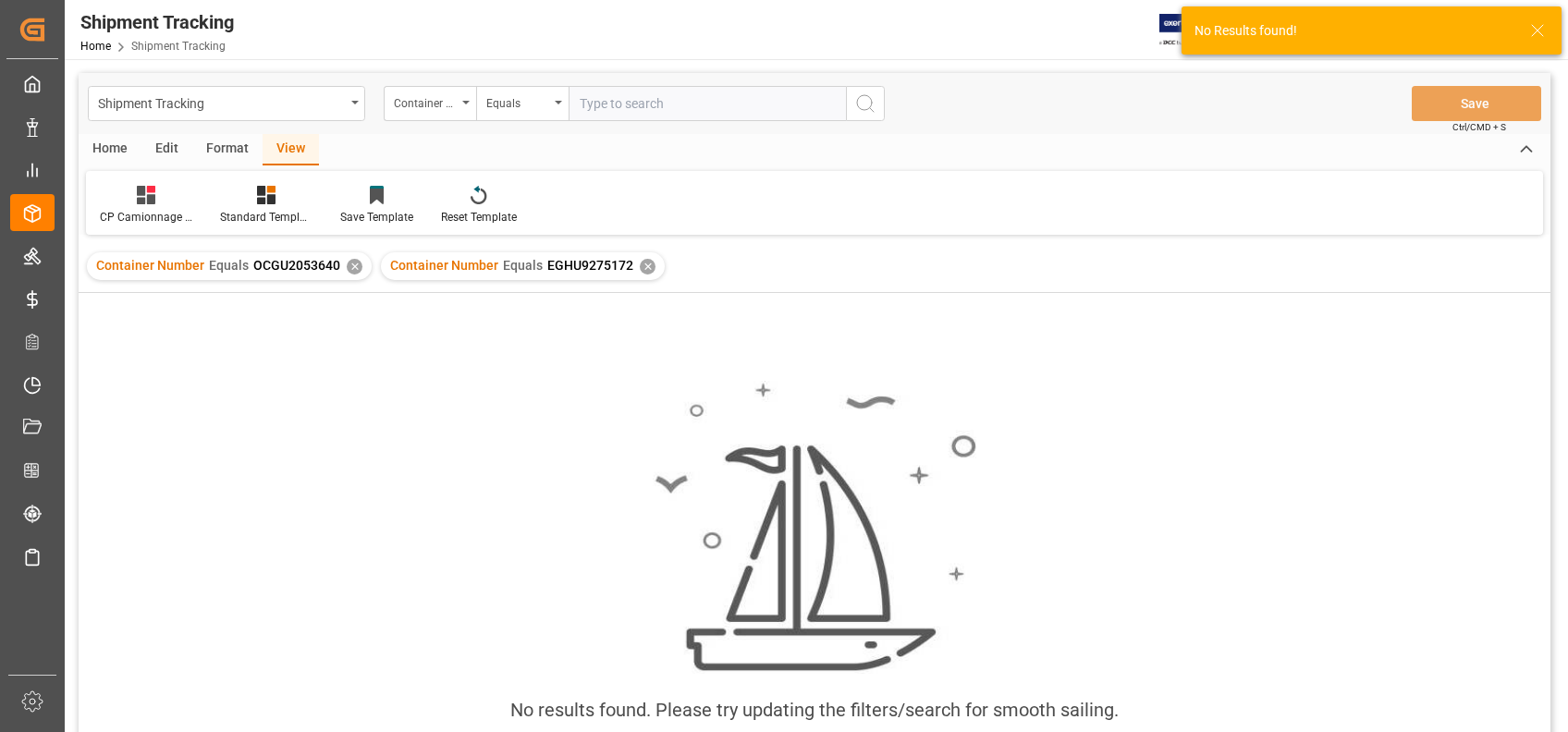 click on "✕" at bounding box center (354, 266) 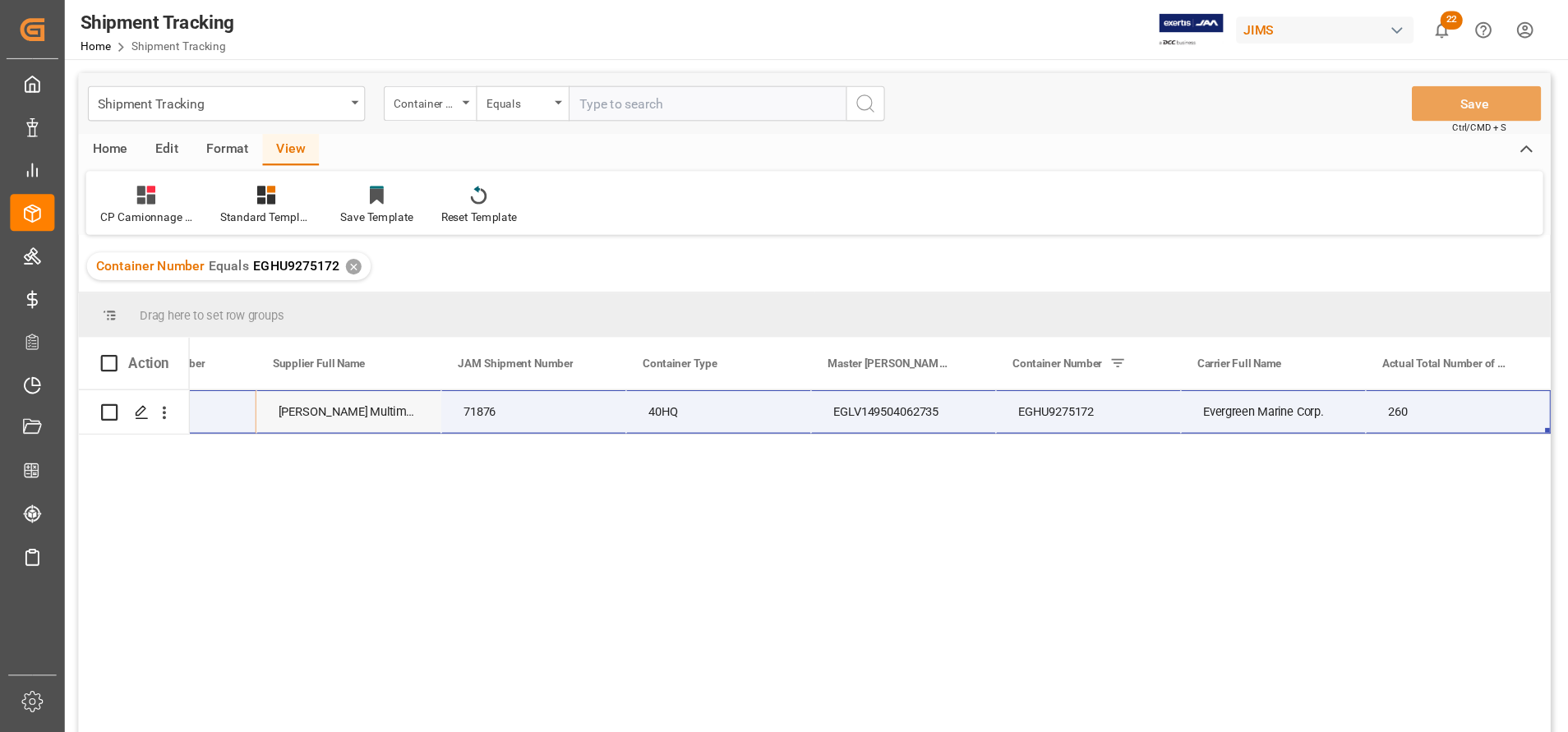 scroll, scrollTop: 0, scrollLeft: 0, axis: both 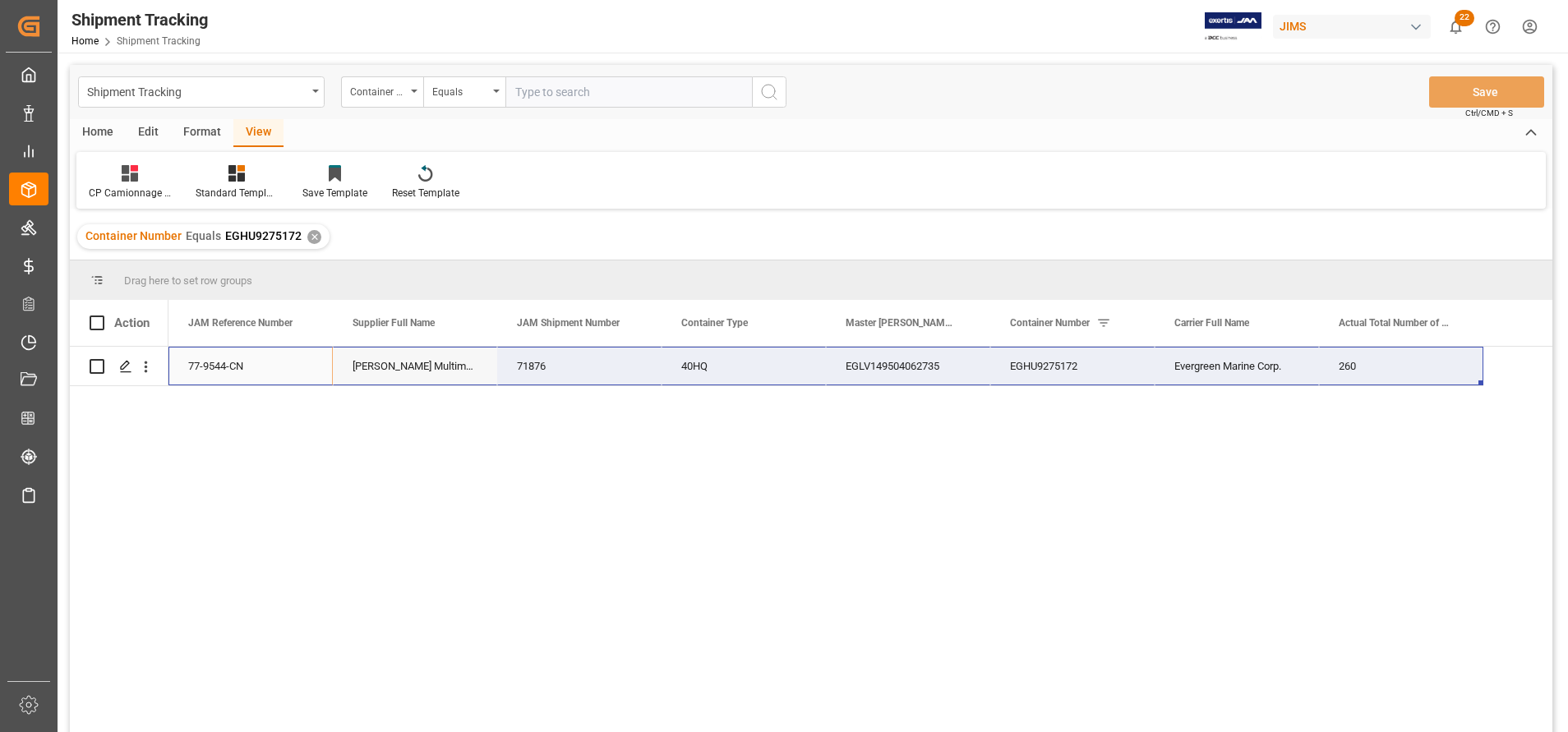 drag, startPoint x: 246, startPoint y: 361, endPoint x: 1329, endPoint y: 374, distance: 1083.078 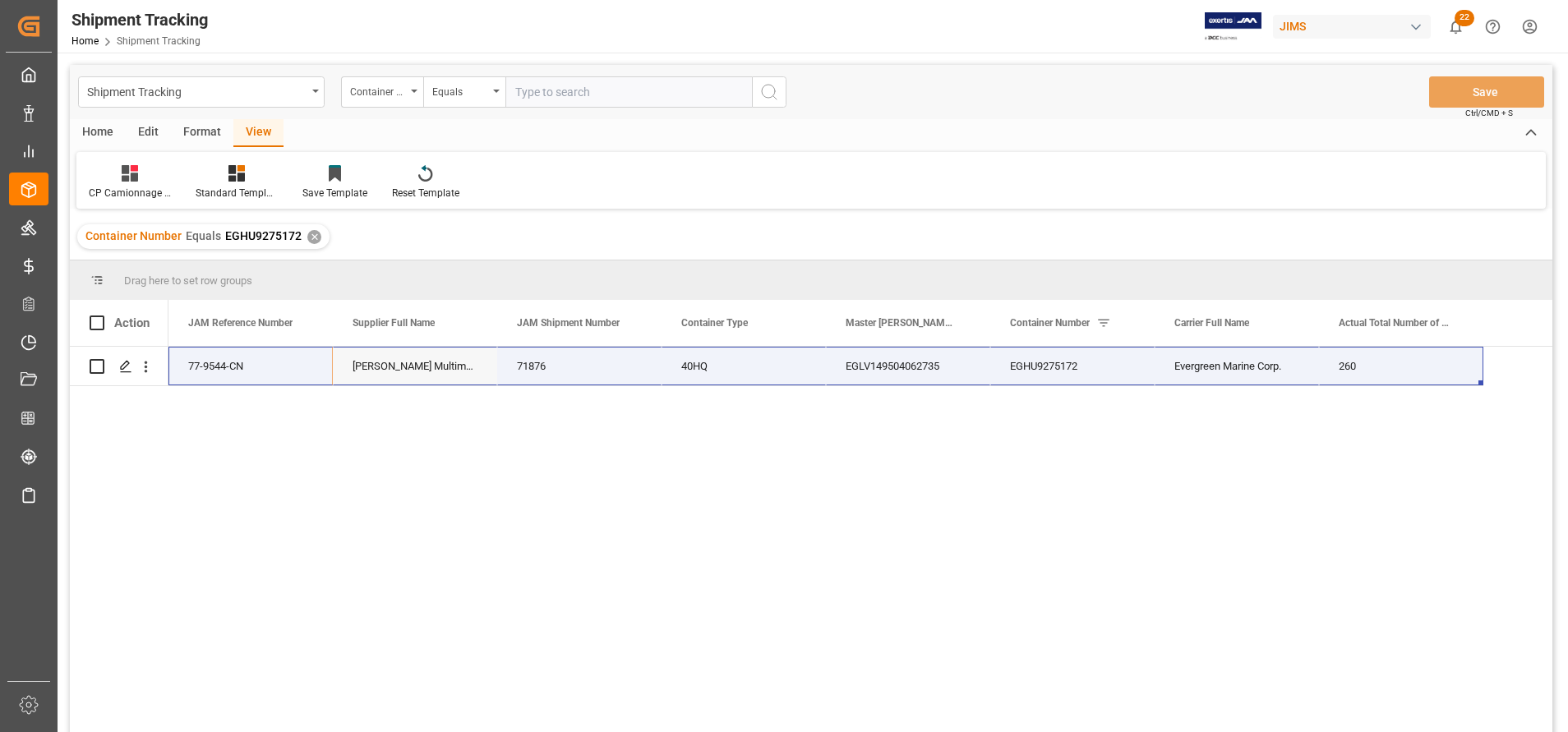 click at bounding box center [629, 92] 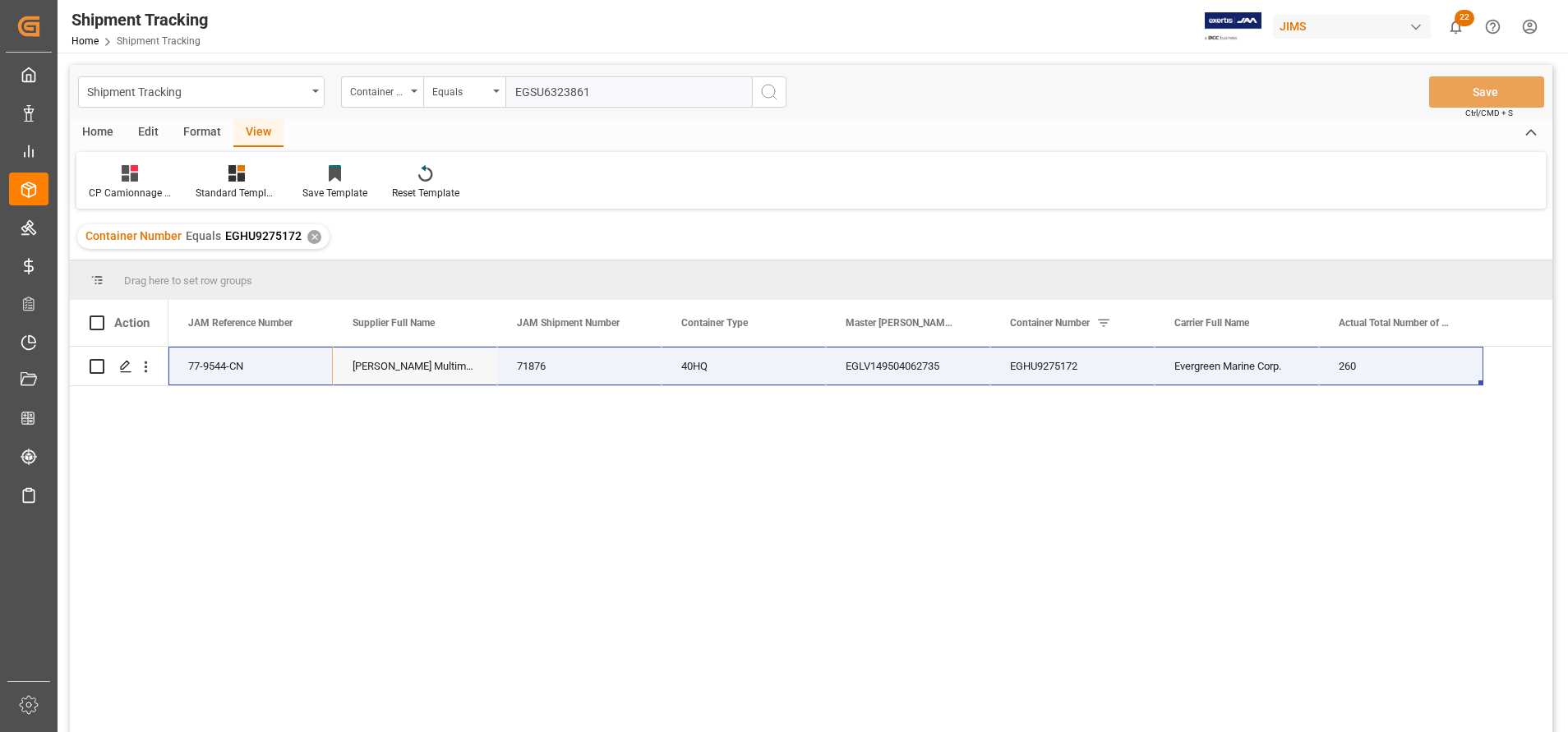 type on "EGSU6323861" 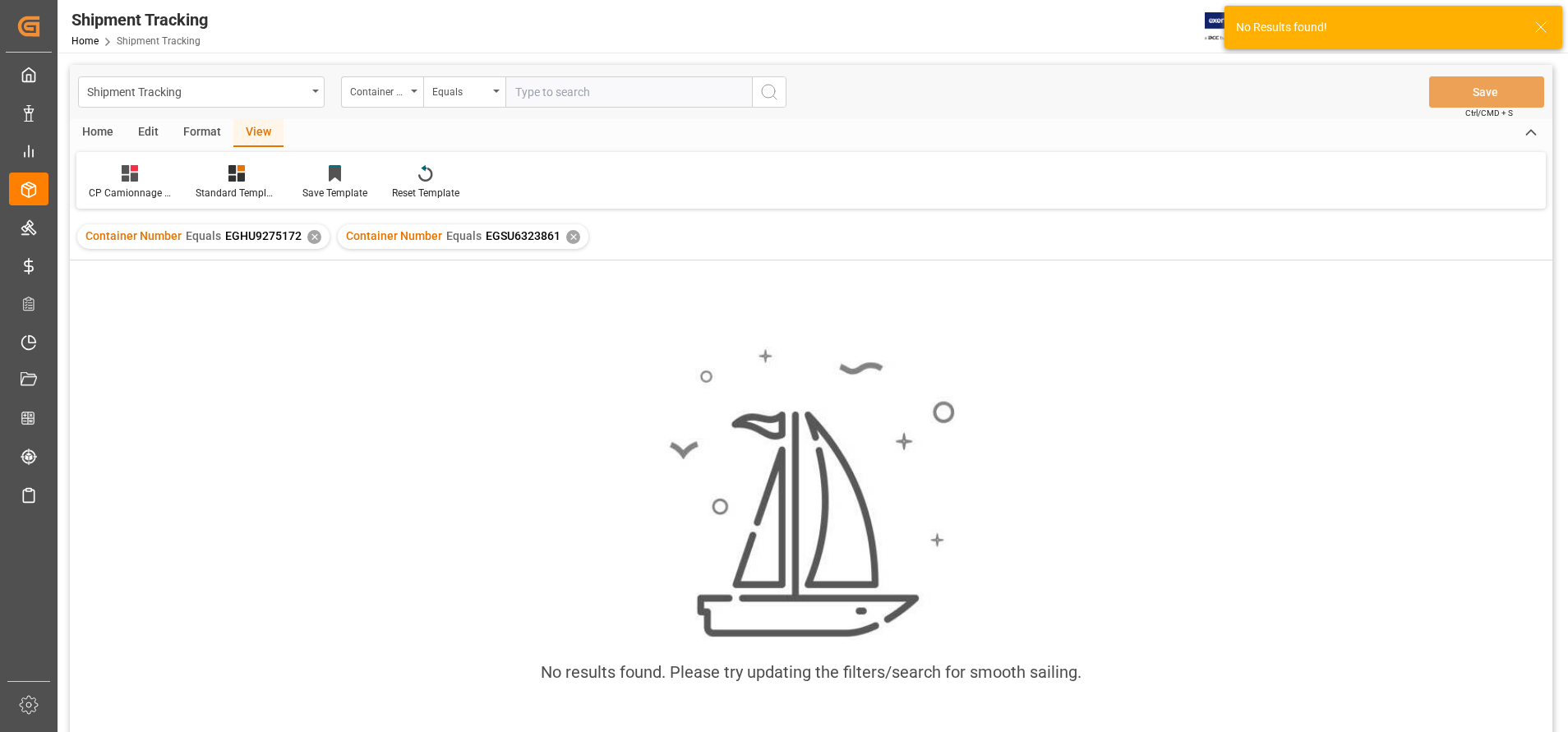click on "✕" at bounding box center (314, 237) 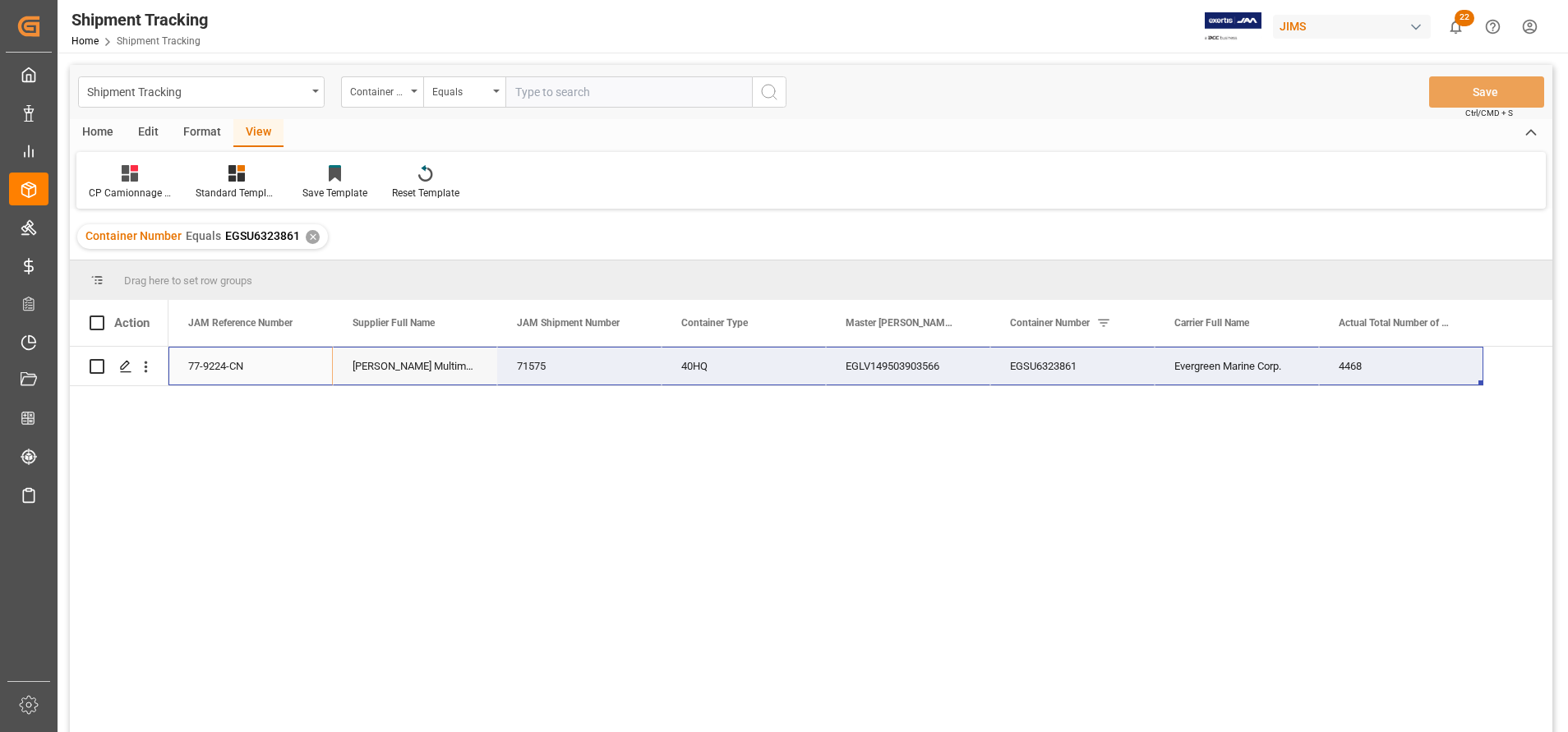 drag, startPoint x: 240, startPoint y: 360, endPoint x: 1324, endPoint y: 380, distance: 1084.1845 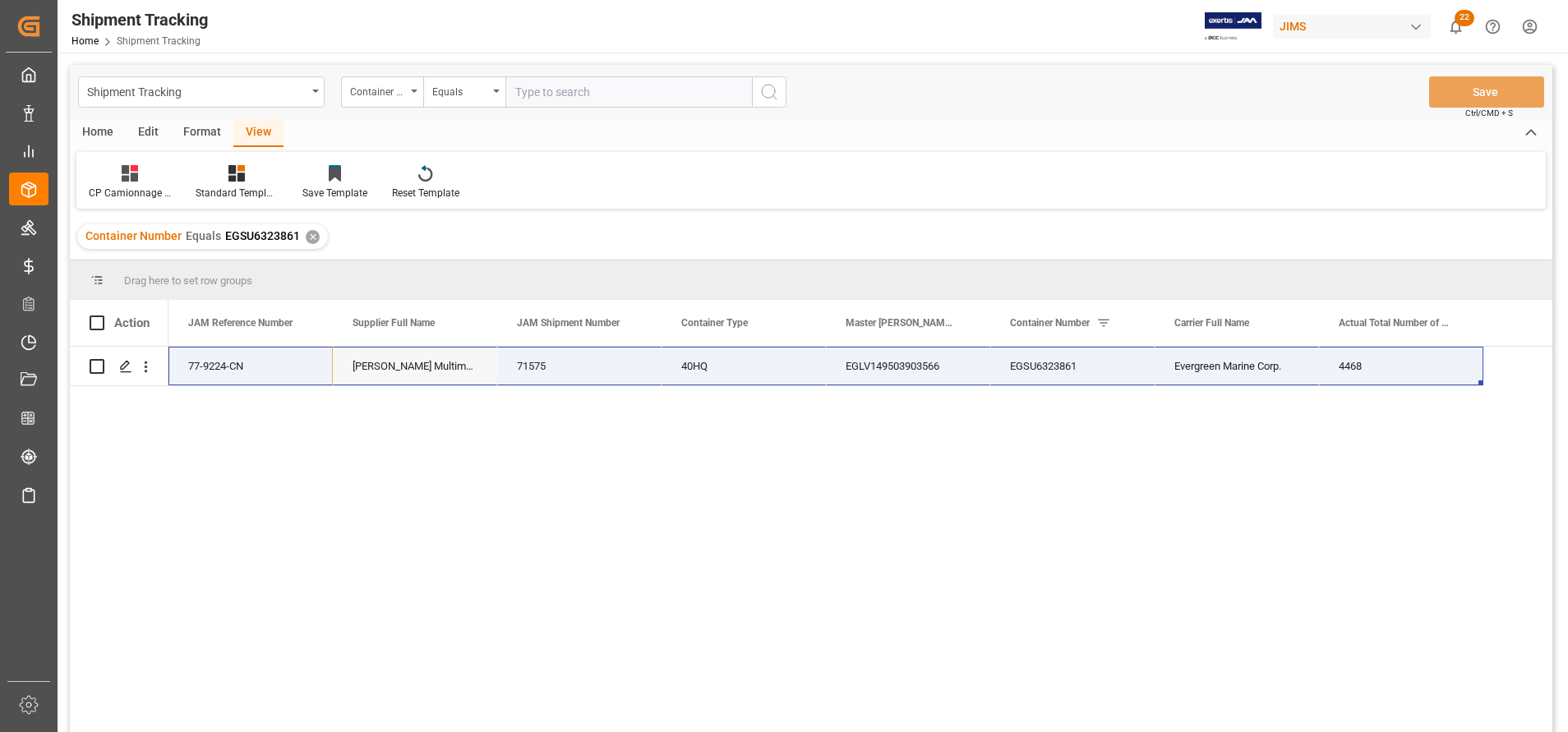 click at bounding box center (629, 92) 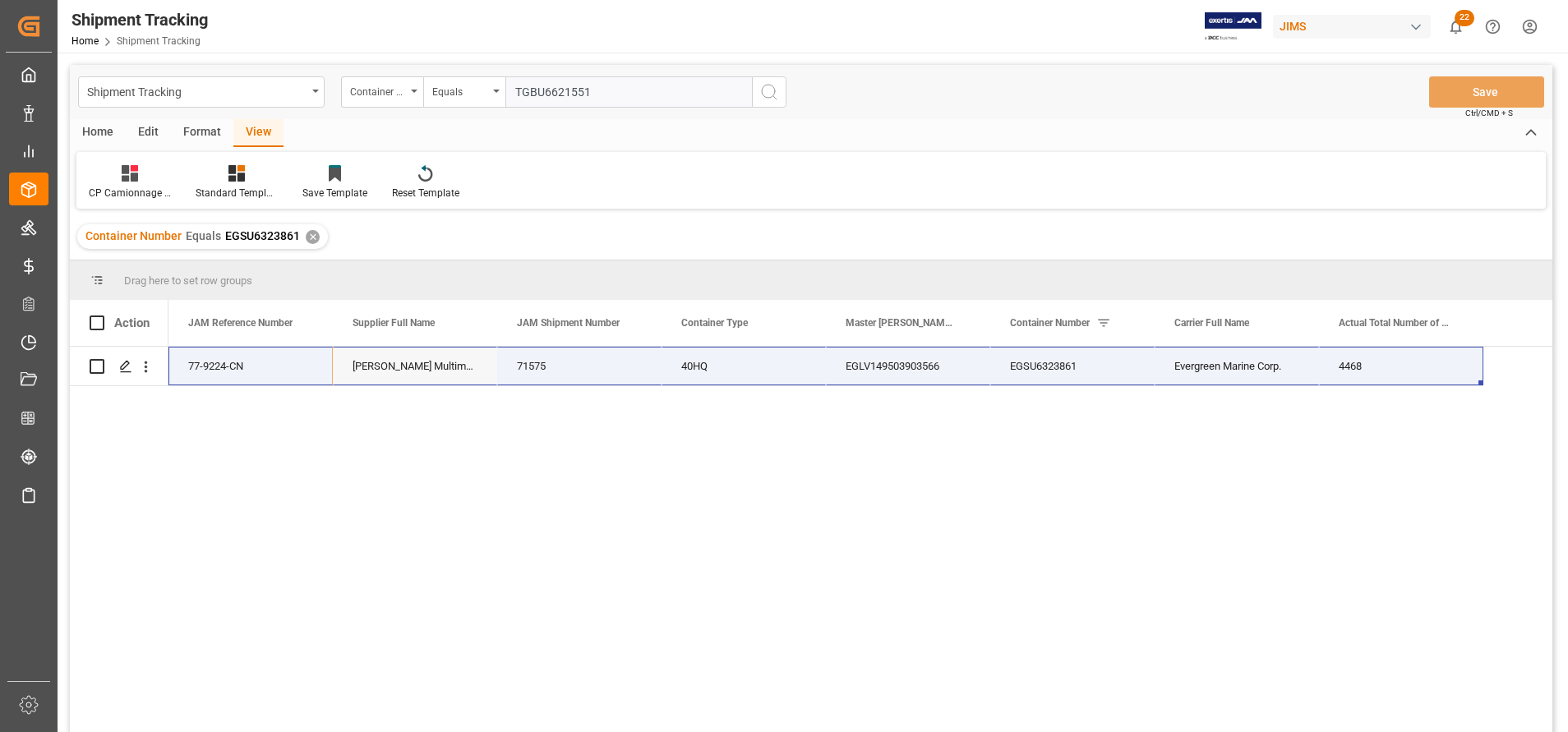type on "TGBU6621551" 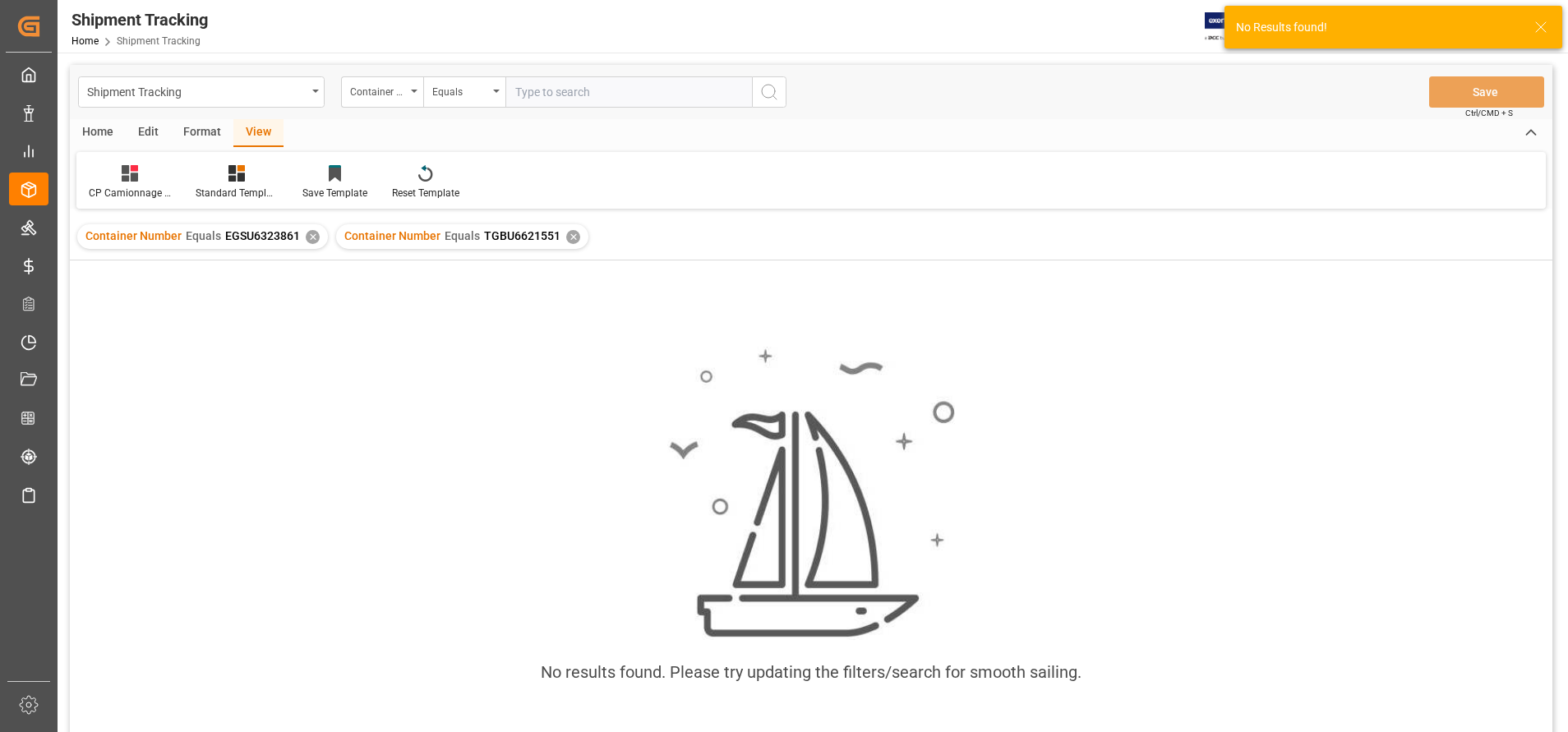 click on "Container Number Equals EGSU6323861 ✕" at bounding box center (202, 237) 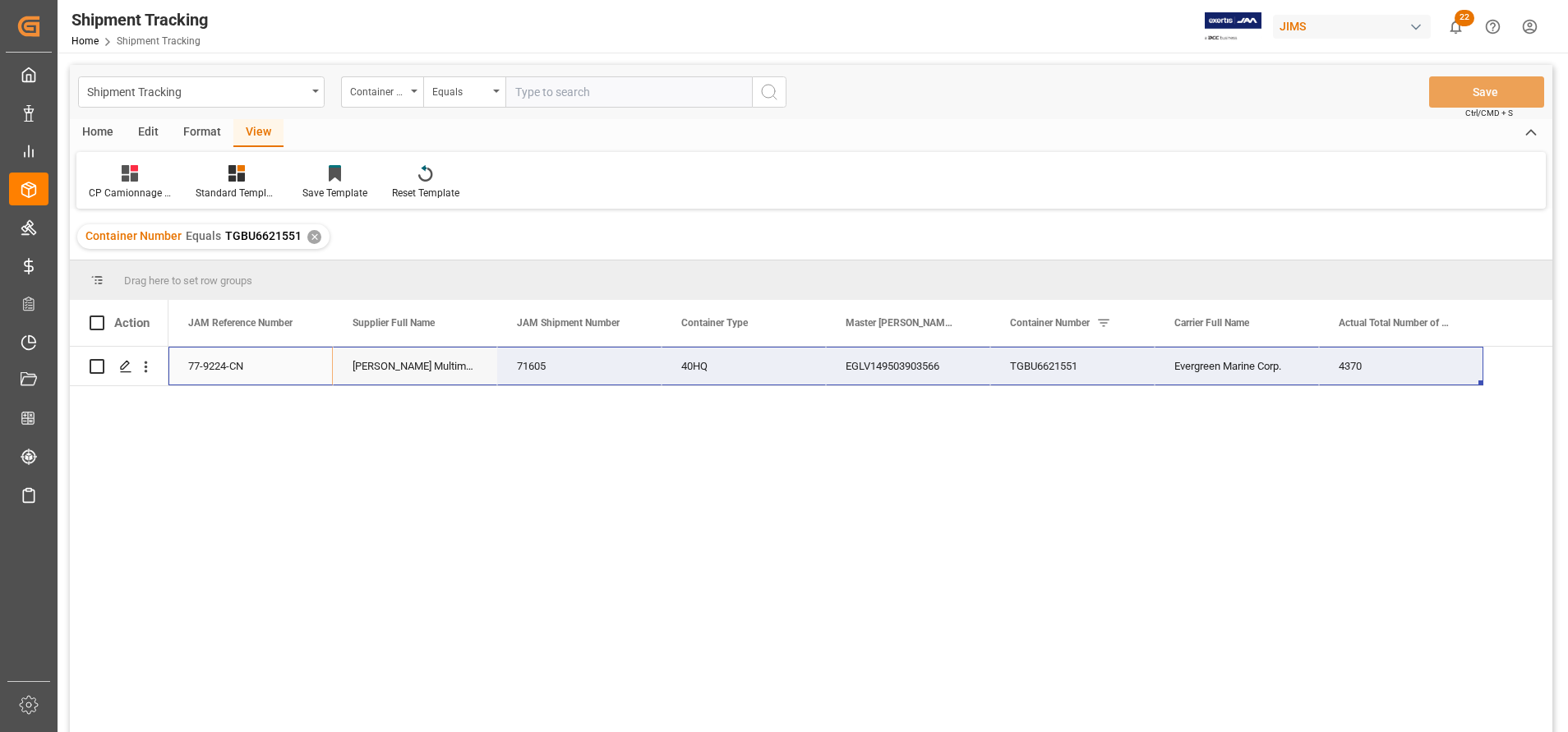 drag, startPoint x: 255, startPoint y: 357, endPoint x: 1332, endPoint y: 366, distance: 1077.0376 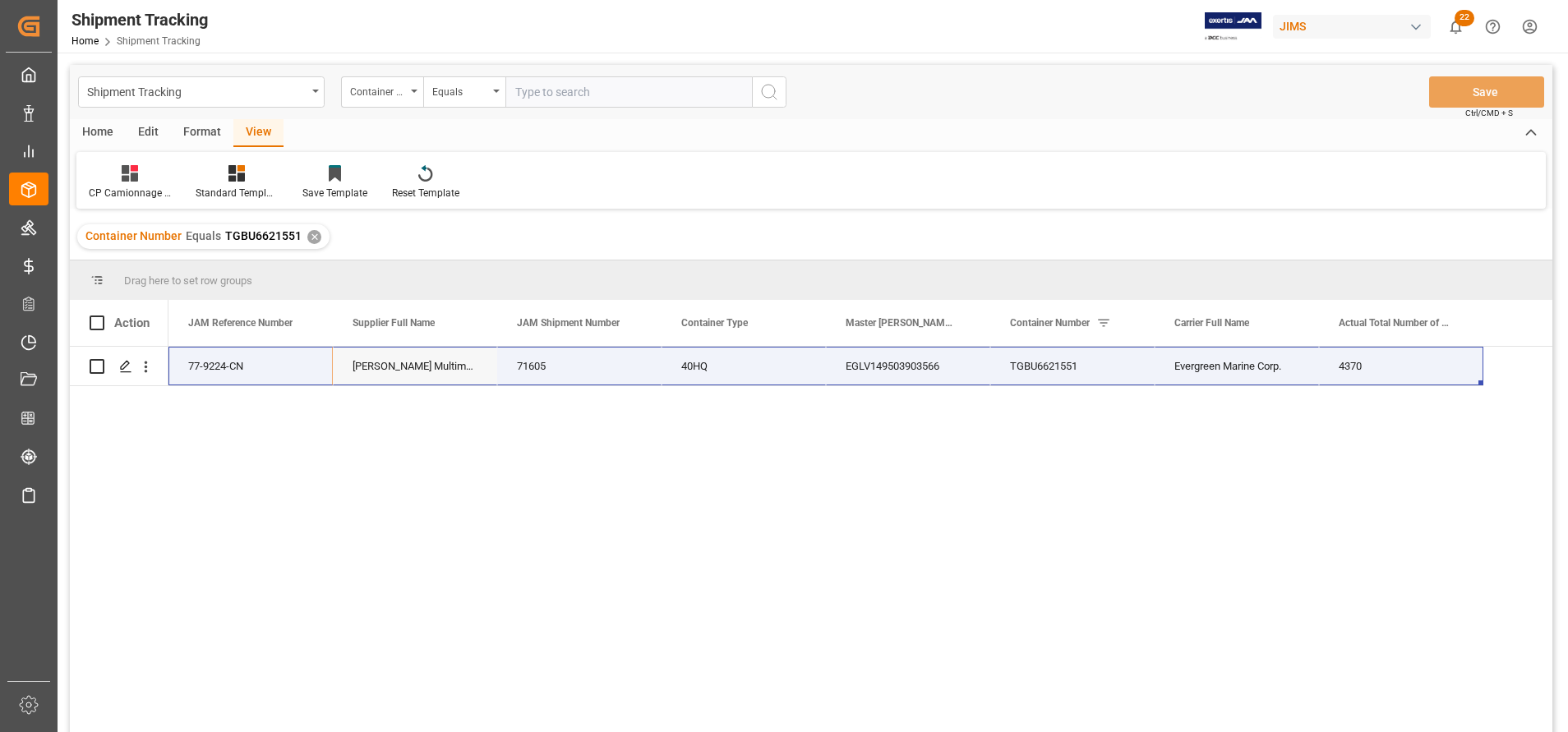 click at bounding box center (629, 92) 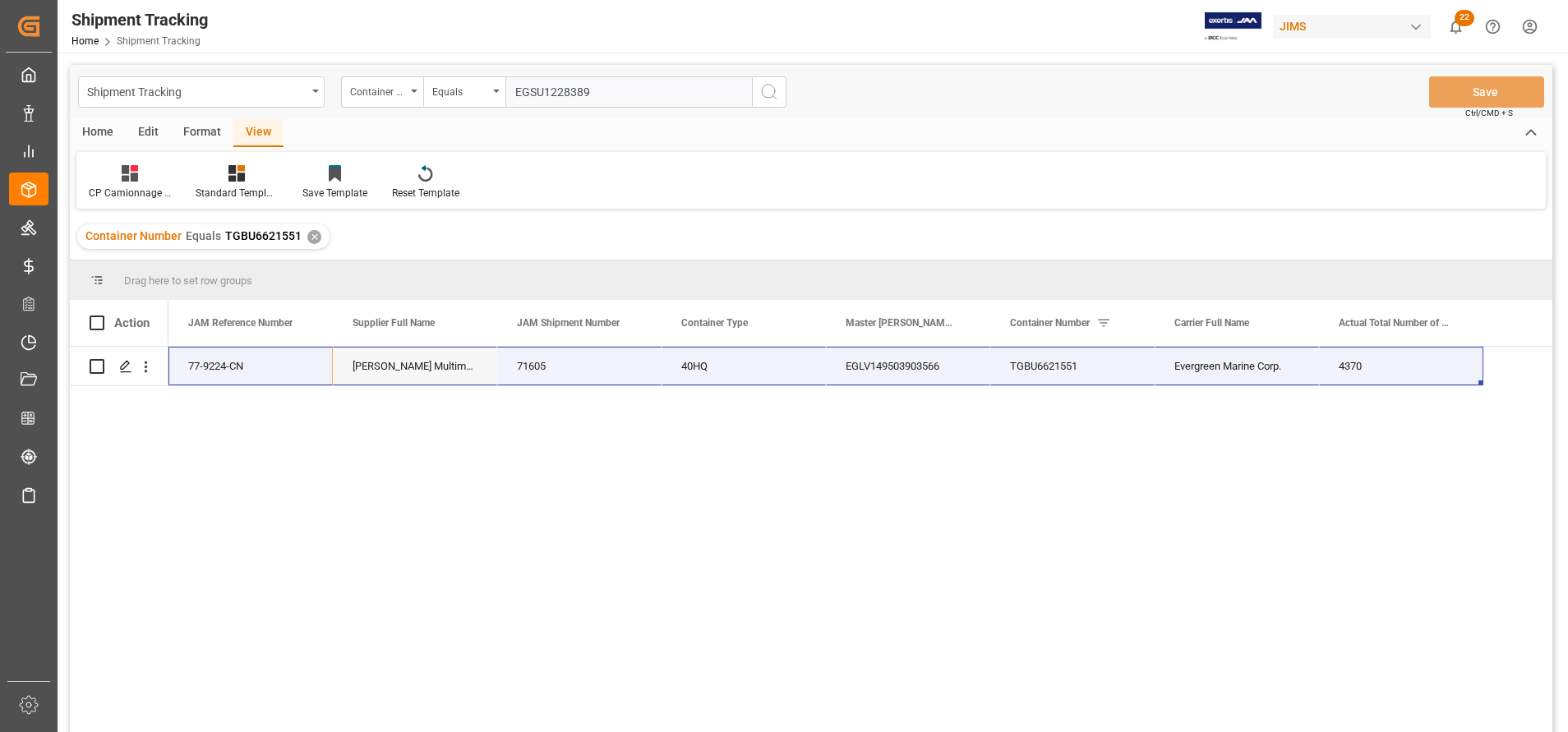 type on "EGSU1228389" 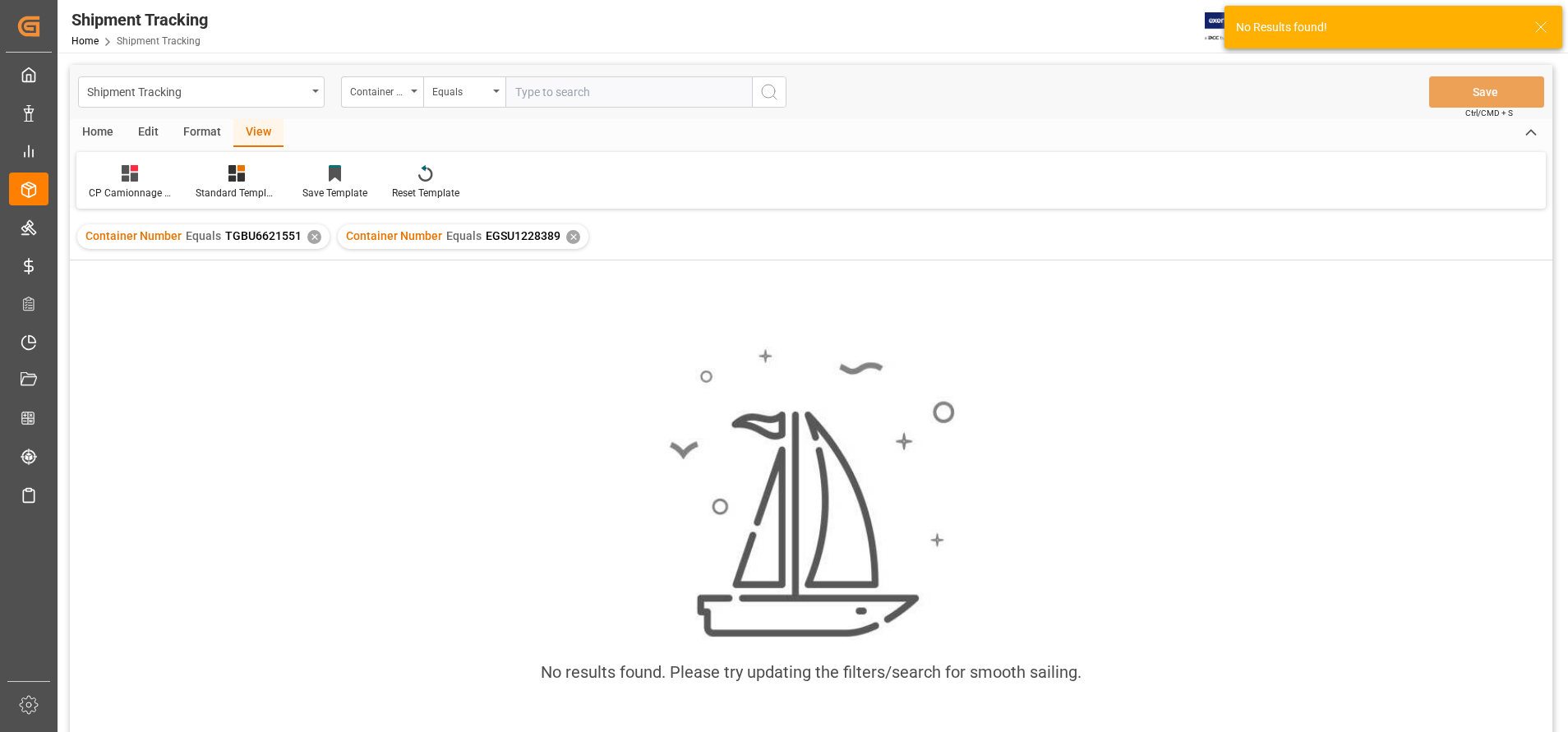 click on "✕" at bounding box center [314, 237] 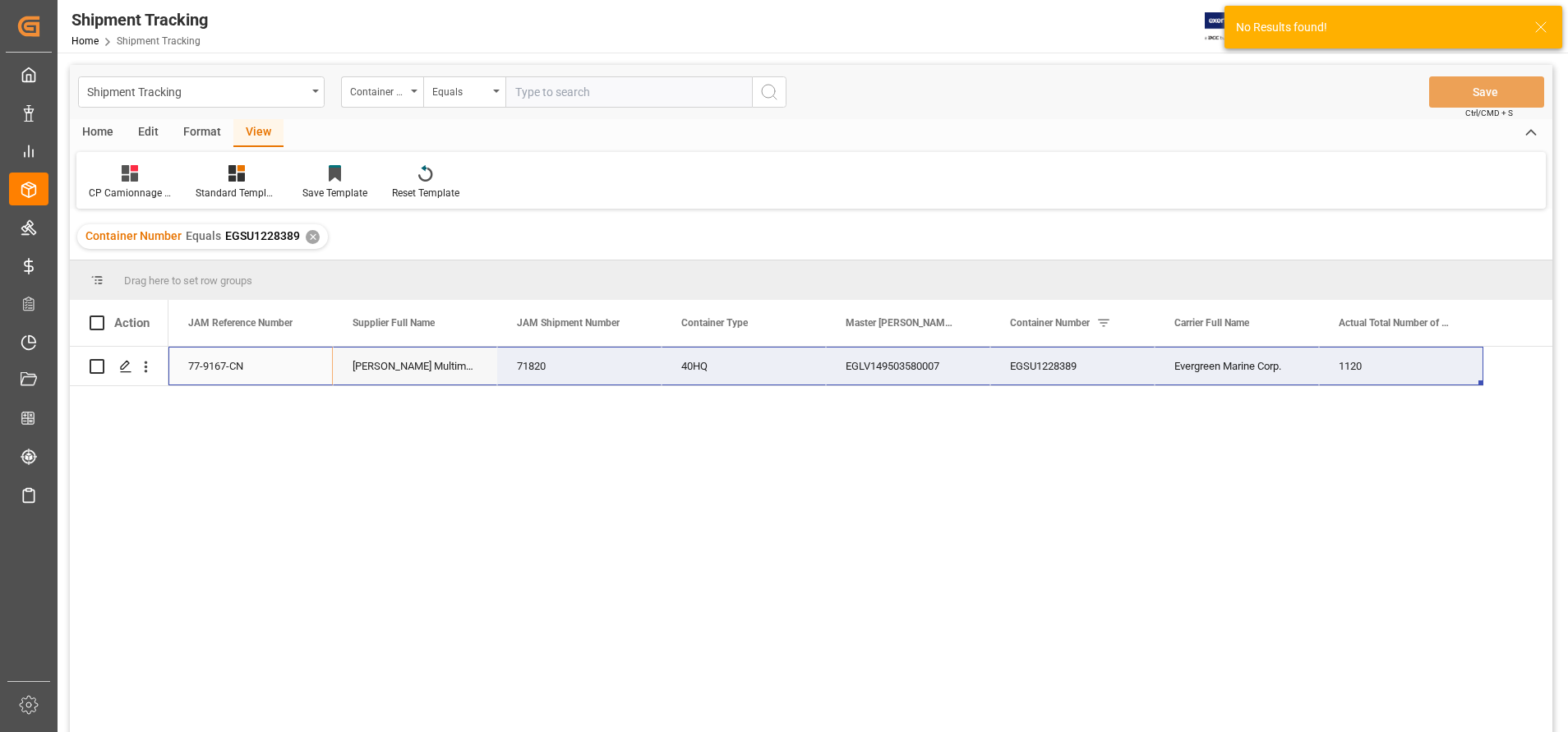 drag, startPoint x: 242, startPoint y: 353, endPoint x: 1349, endPoint y: 362, distance: 1107.0366 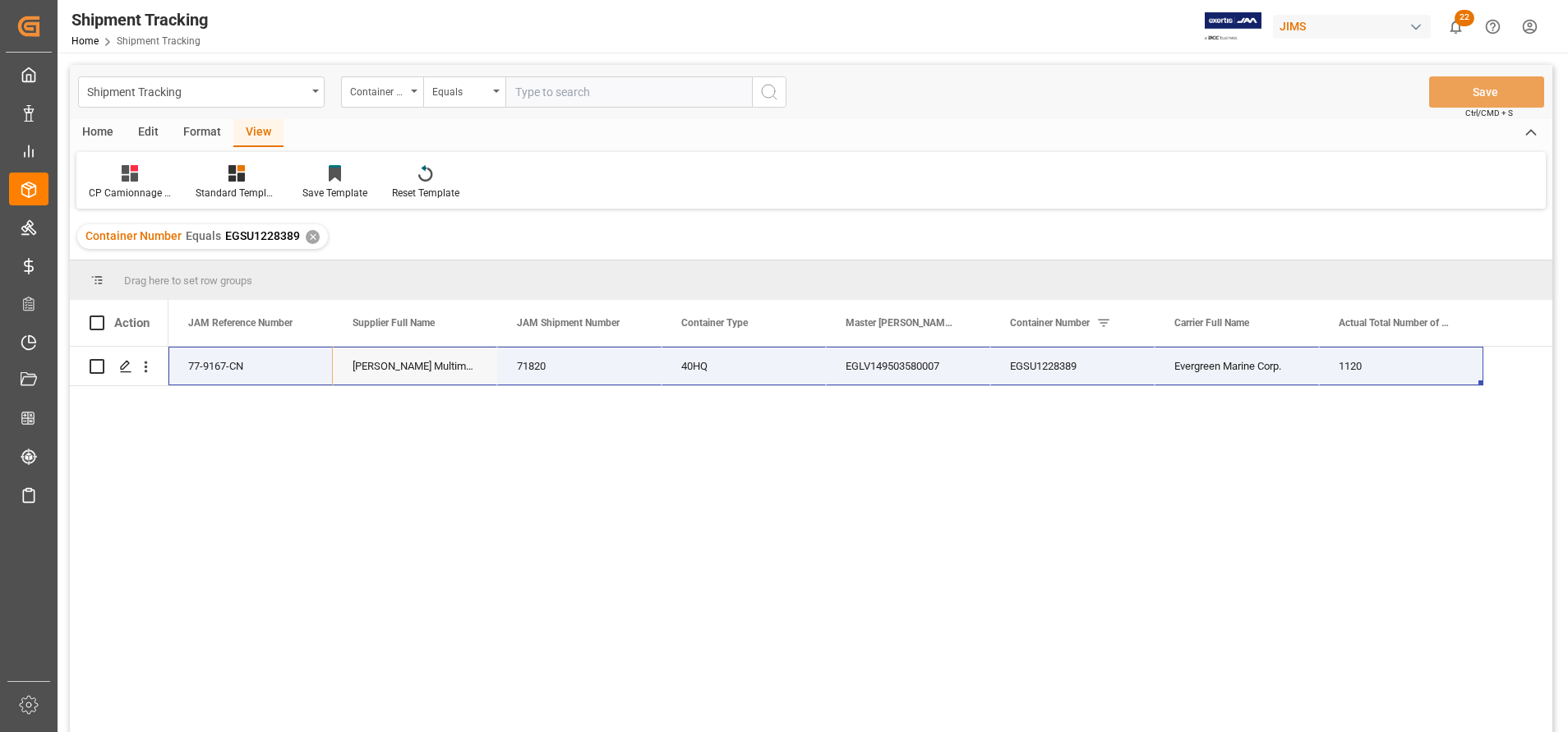 click at bounding box center (629, 92) 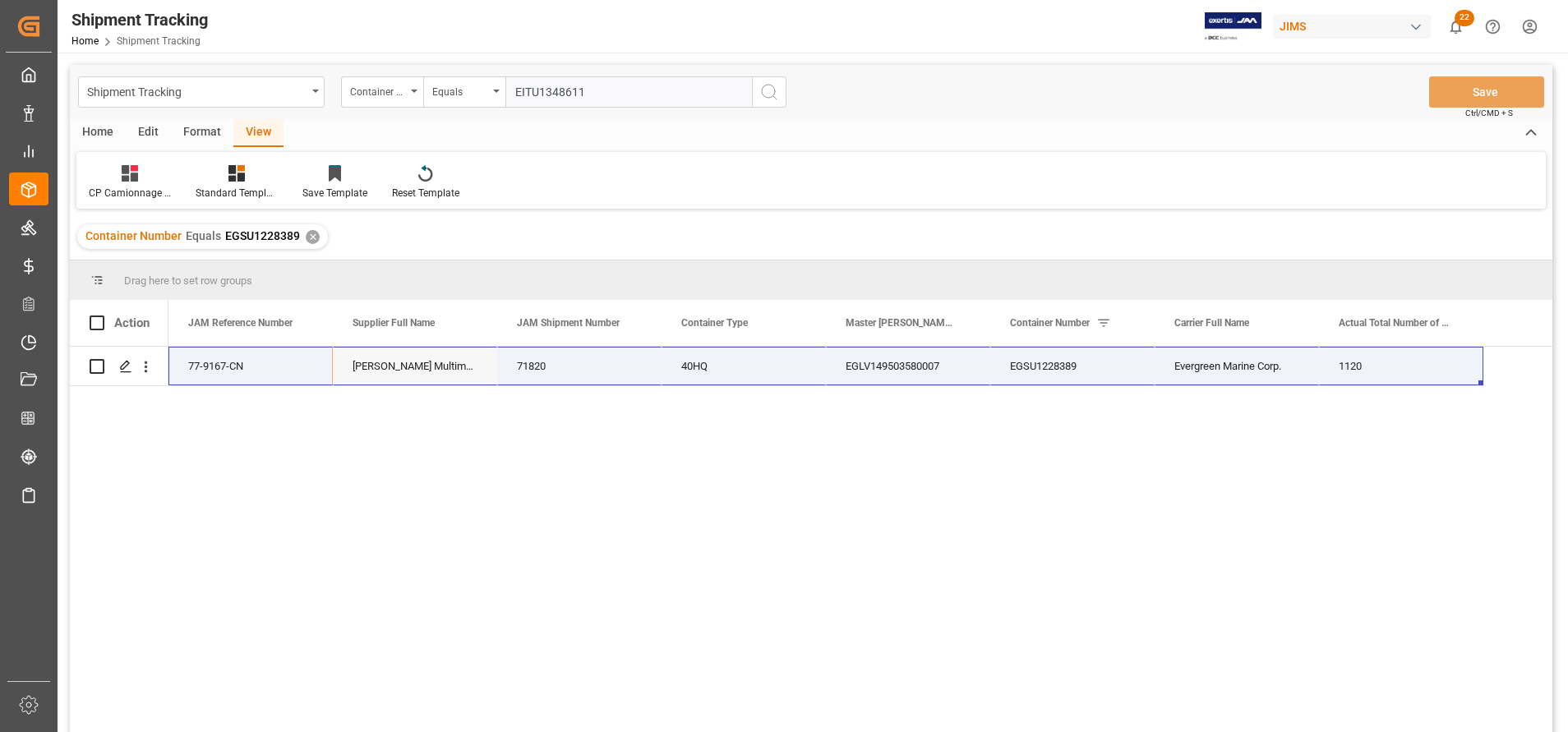 type on "EITU1348611" 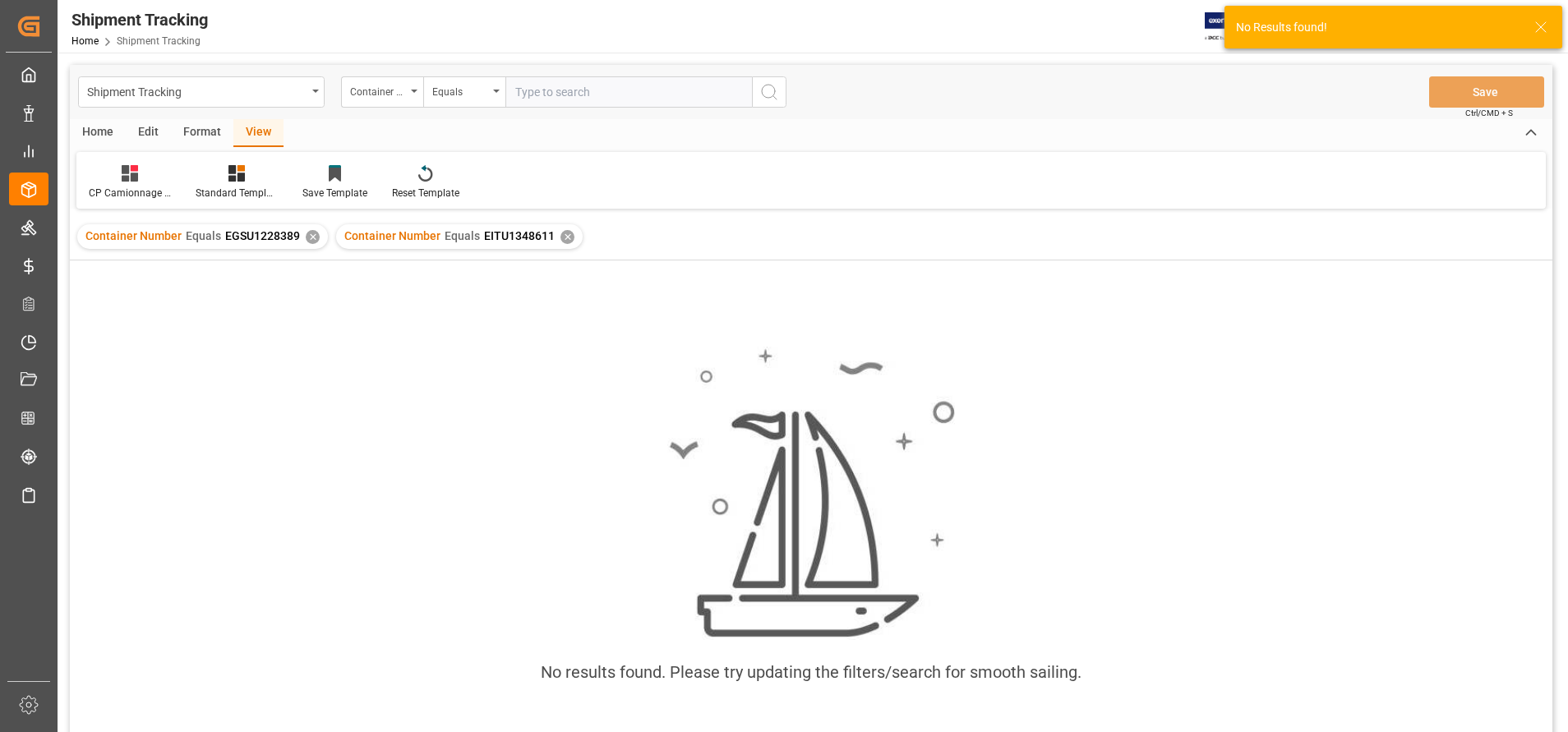 click on "Container Number Equals EGSU1228389 ✕" at bounding box center [202, 237] 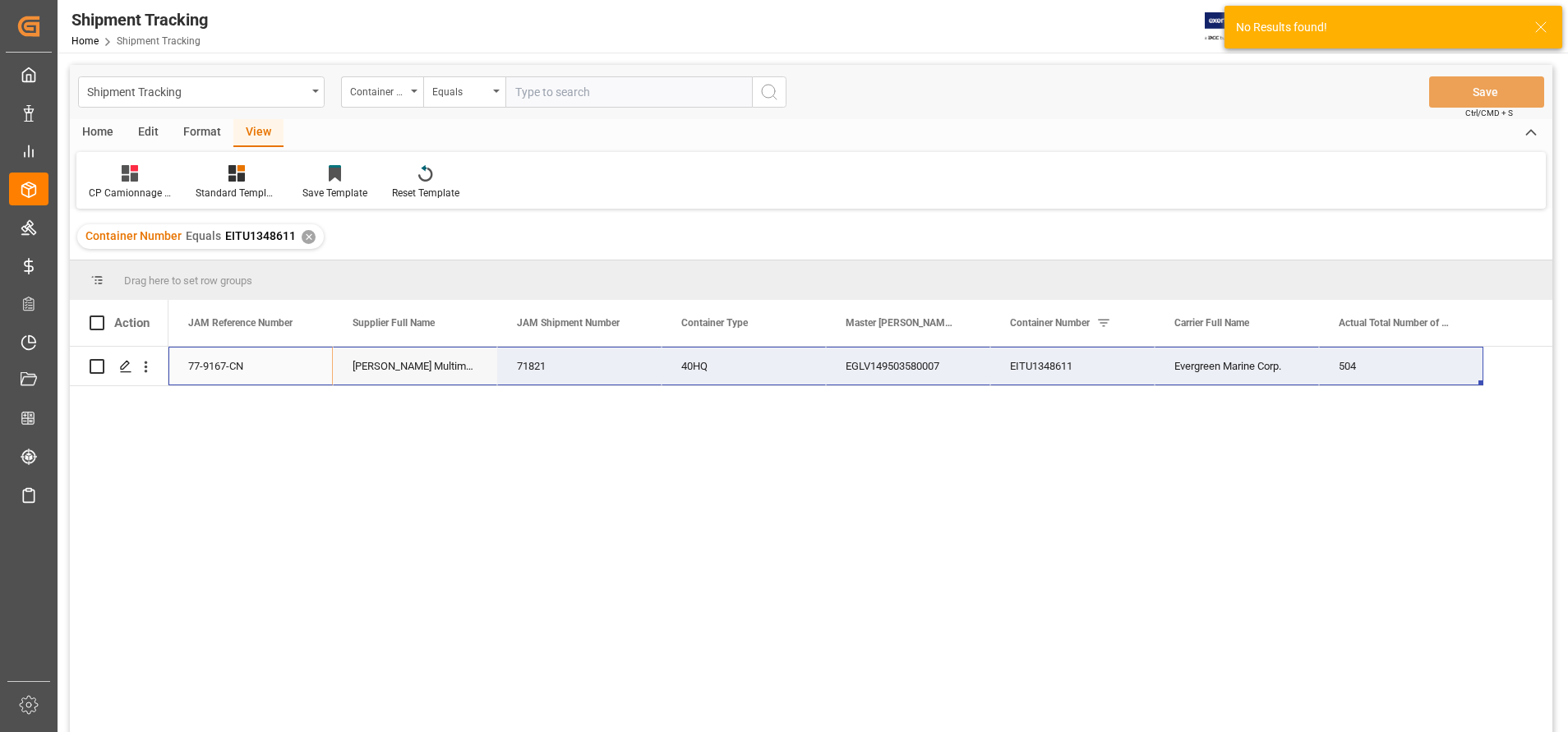 drag, startPoint x: 218, startPoint y: 364, endPoint x: 1331, endPoint y: 371, distance: 1113.022 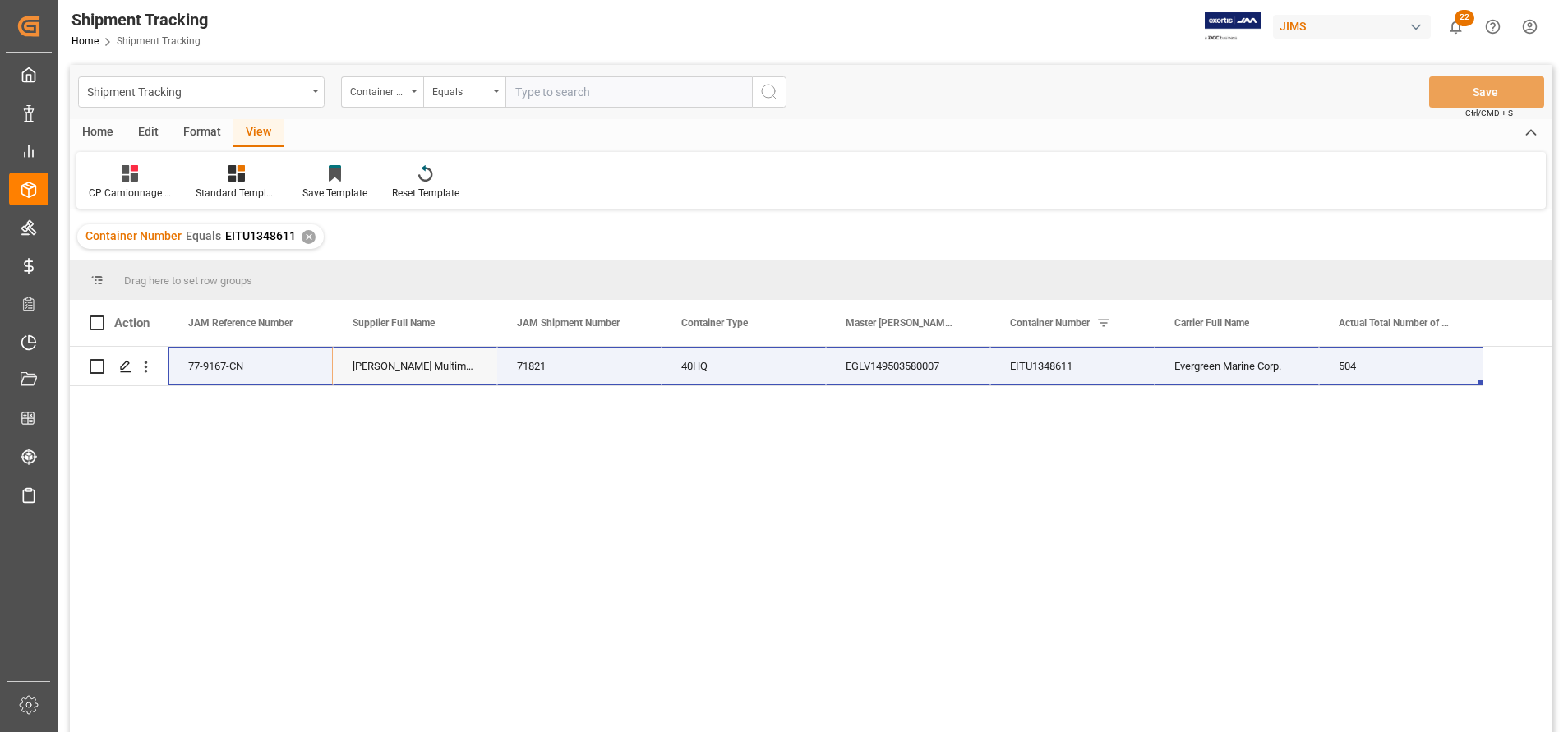 click at bounding box center (629, 92) 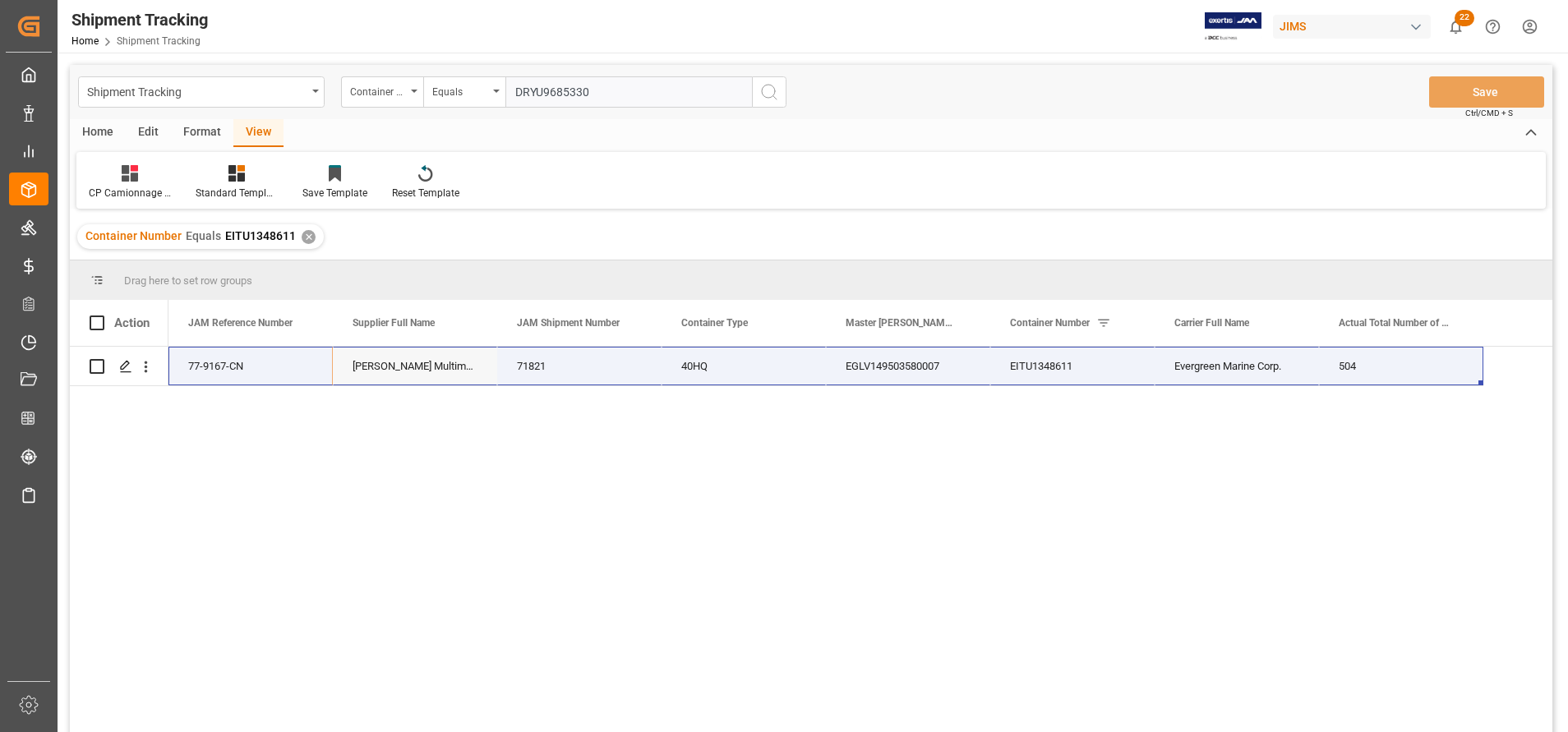type on "DRYU9685330" 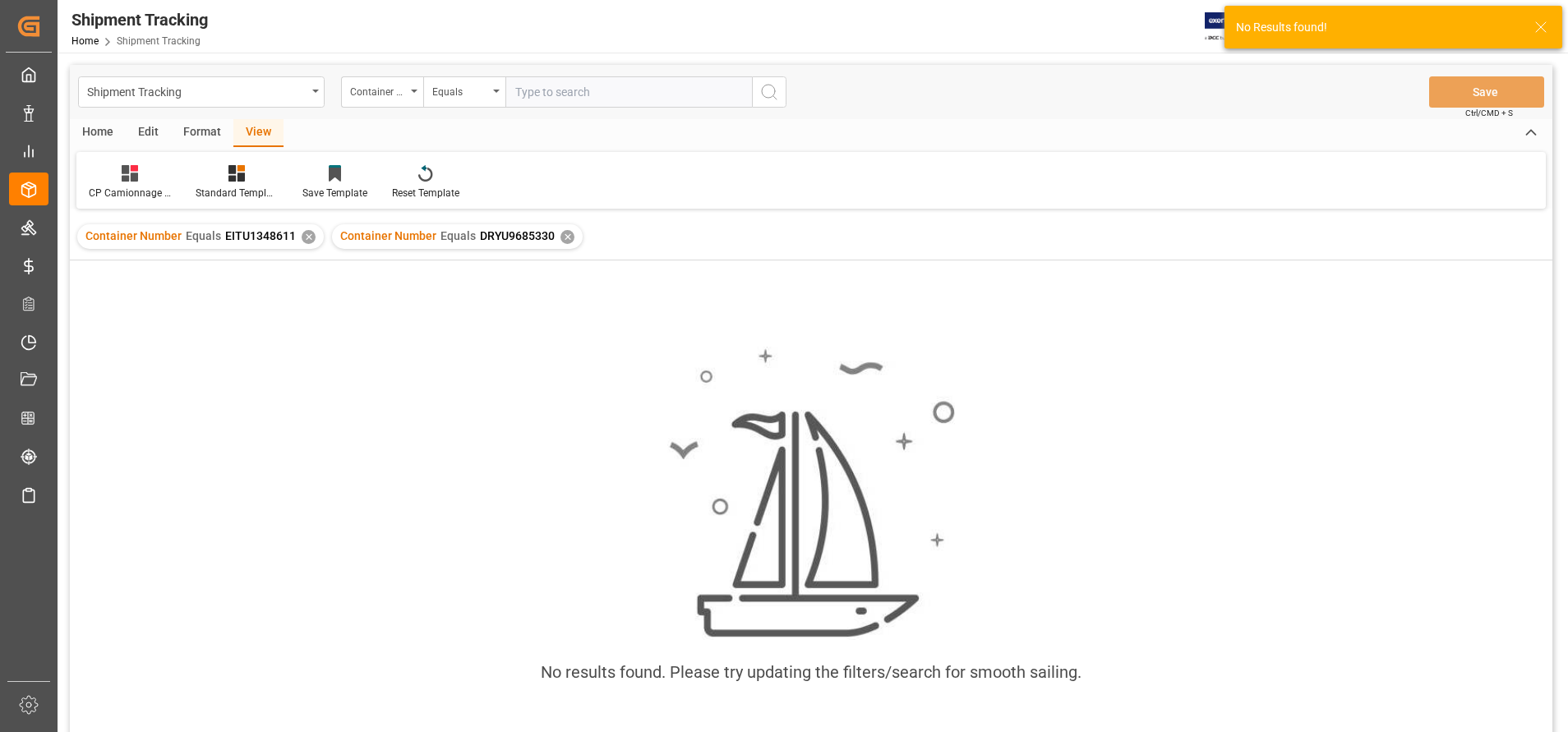 click on "✕" at bounding box center [308, 237] 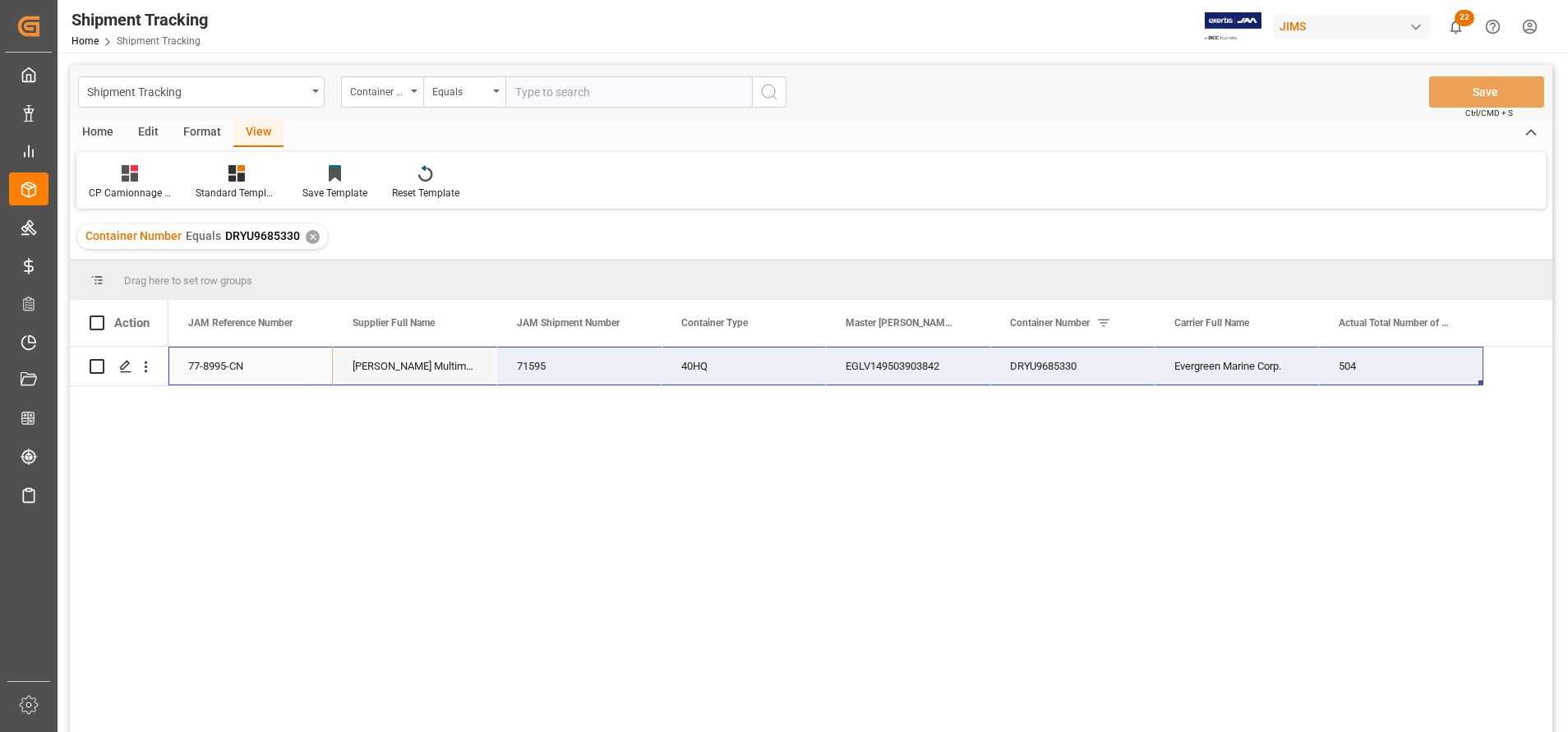 drag, startPoint x: 255, startPoint y: 359, endPoint x: 1336, endPoint y: 384, distance: 1081.289 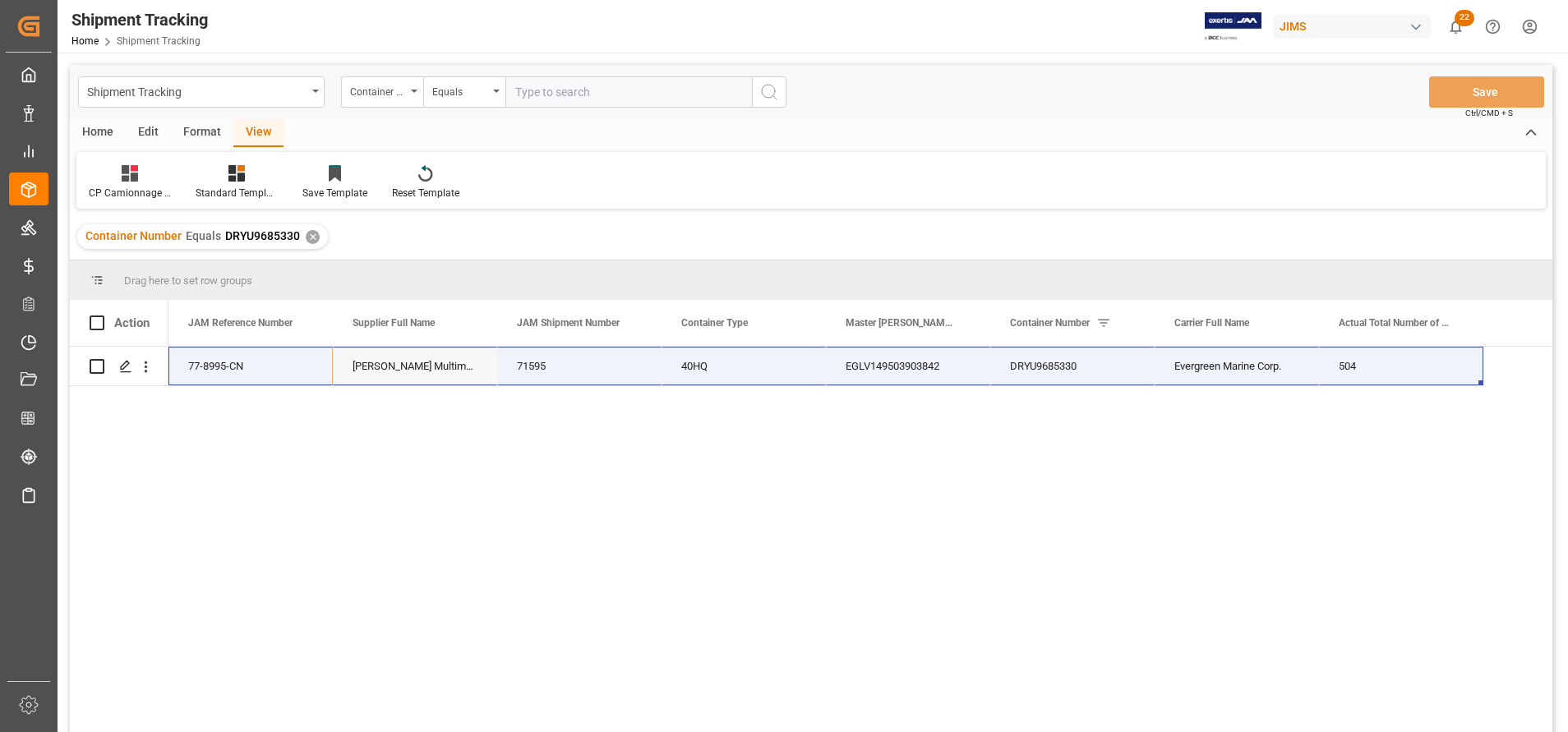 click at bounding box center [629, 92] 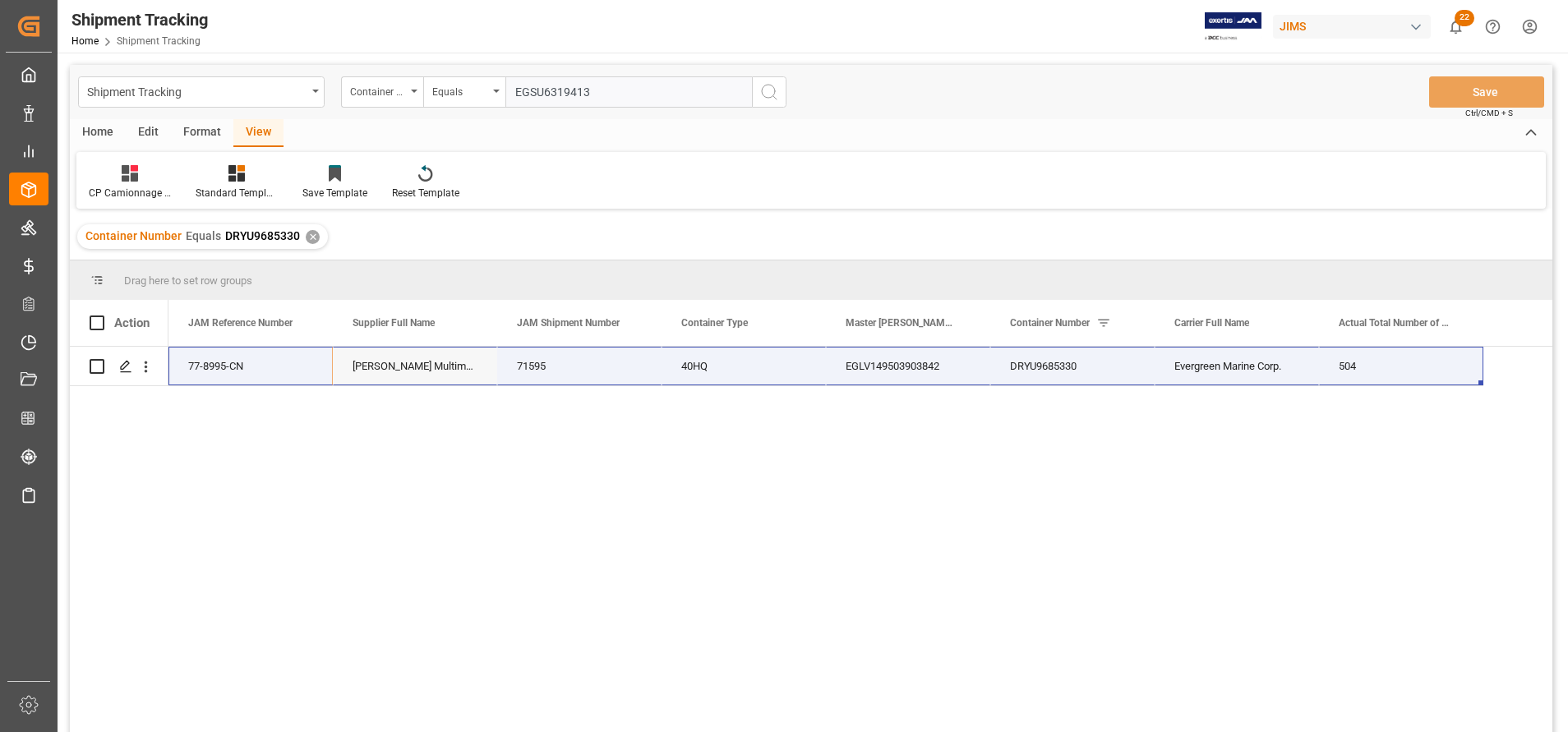 type on "EGSU6319413" 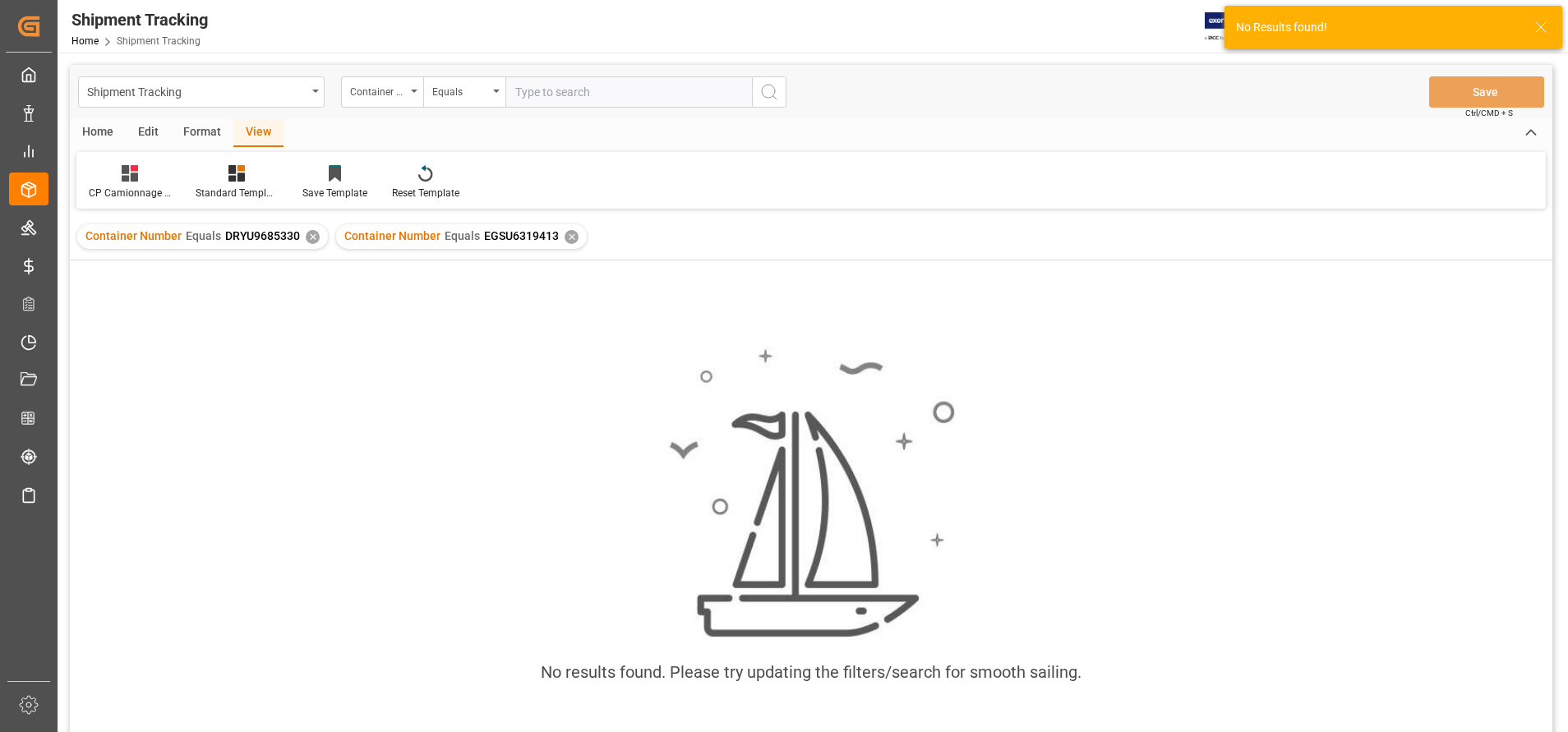 click on "✕" at bounding box center (312, 237) 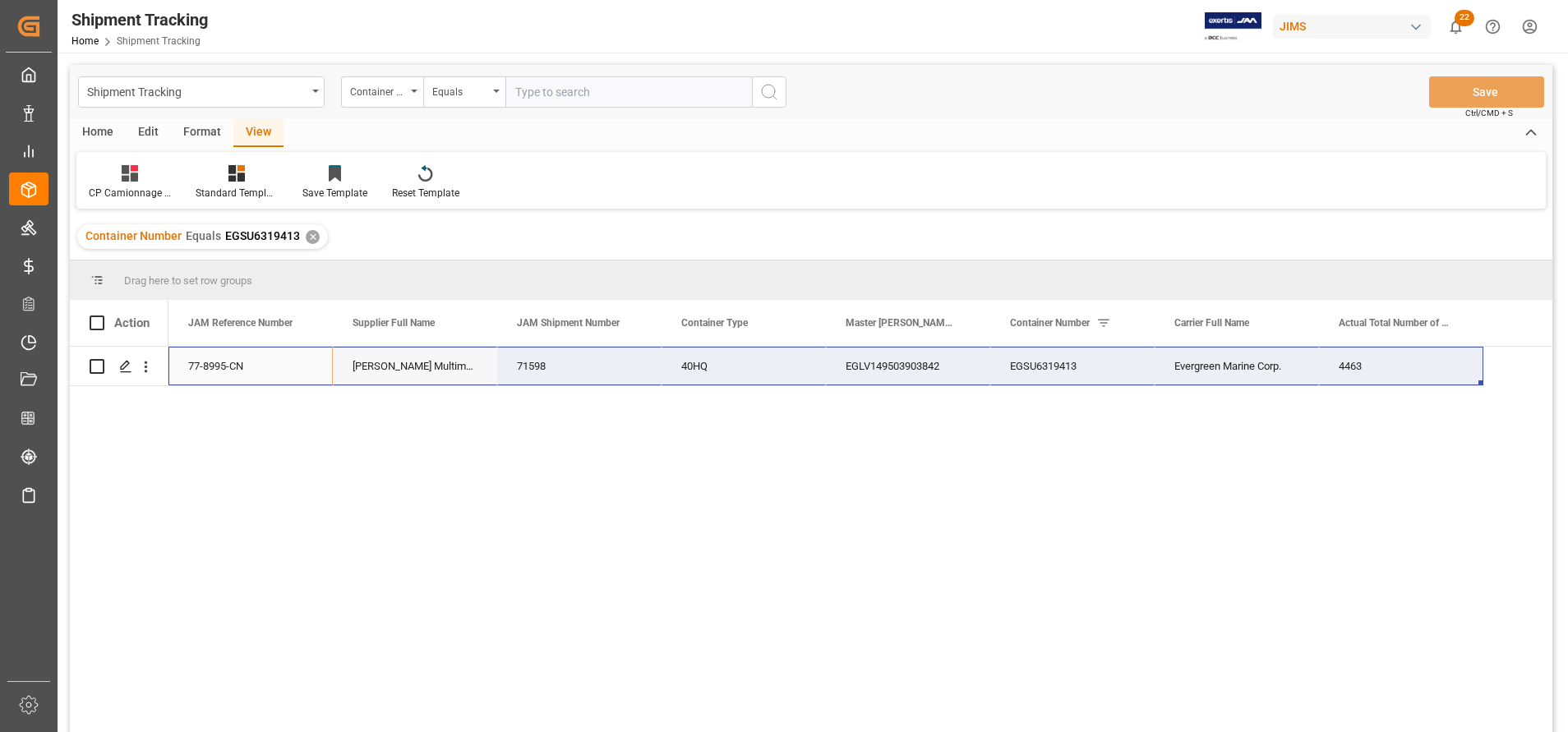 drag, startPoint x: 223, startPoint y: 356, endPoint x: 1375, endPoint y: 384, distance: 1152.3402 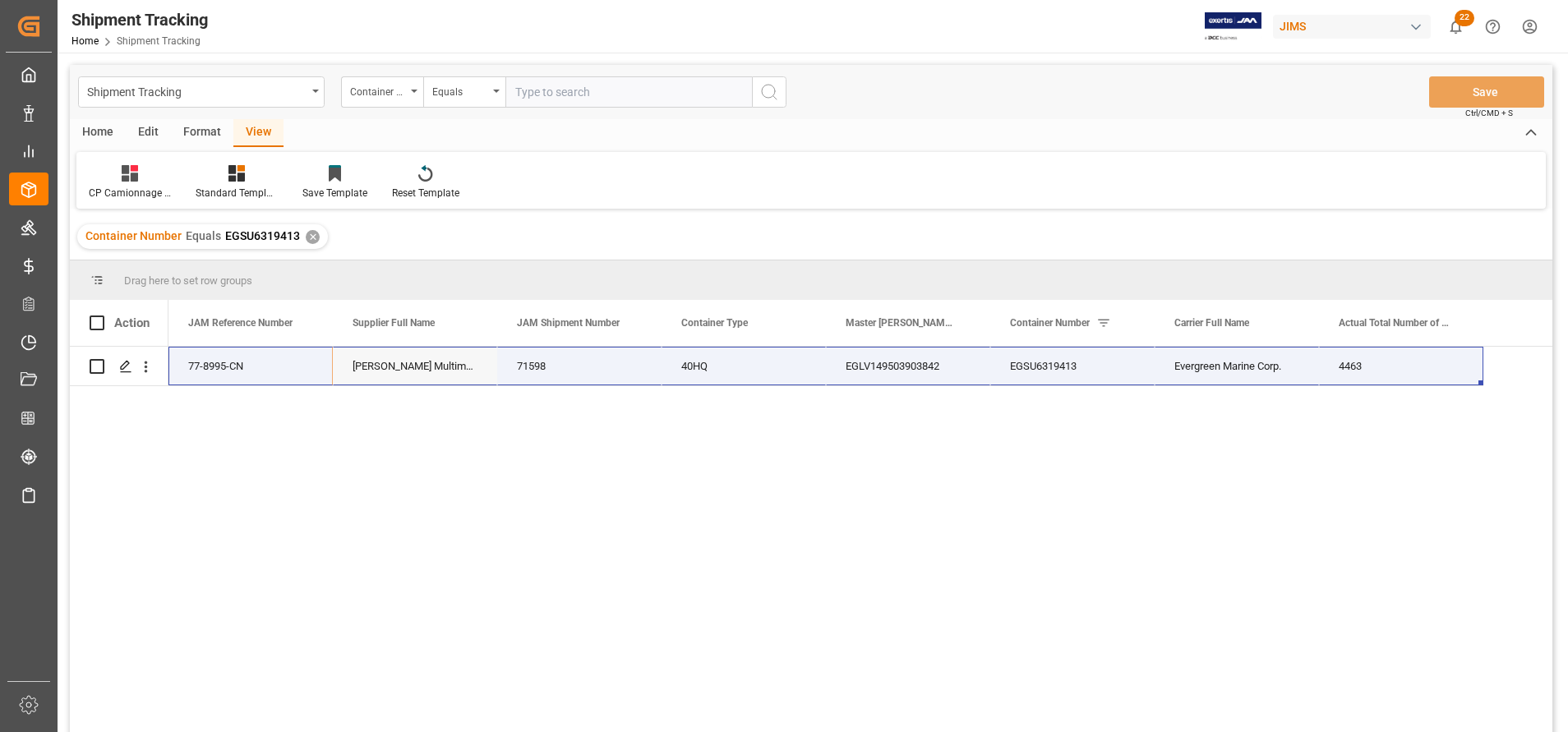 click at bounding box center (629, 92) 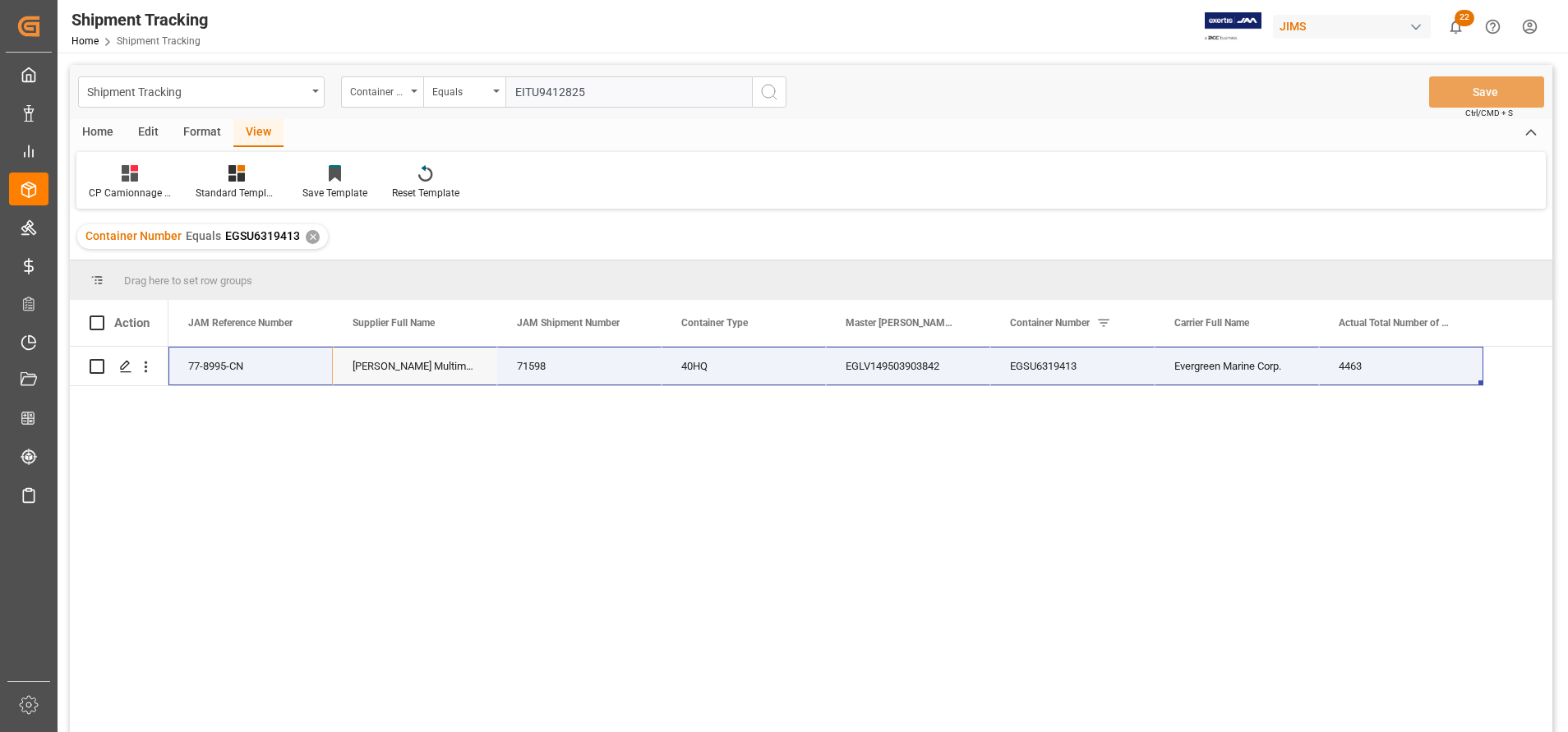 type on "EITU9412825" 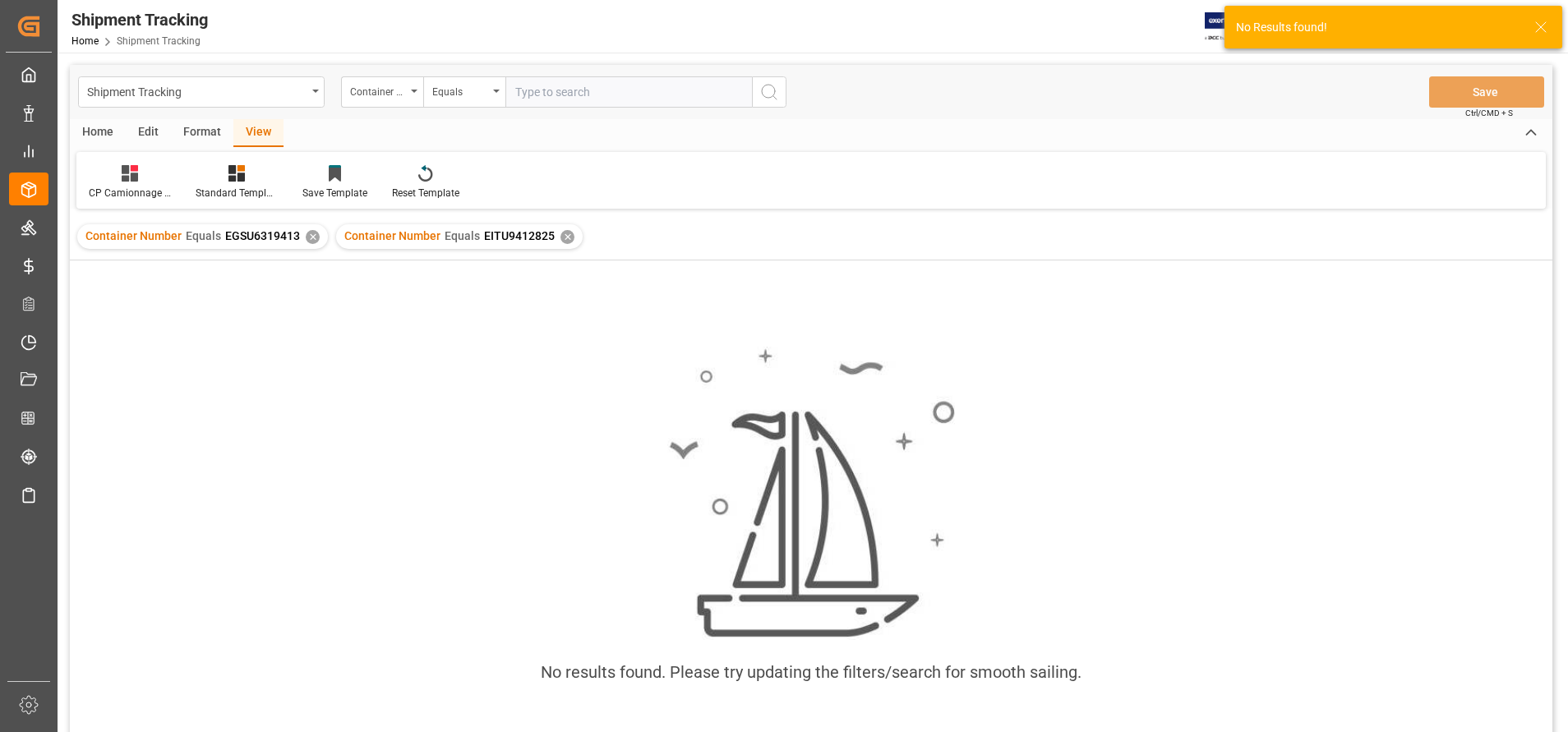 click on "✕" at bounding box center (312, 237) 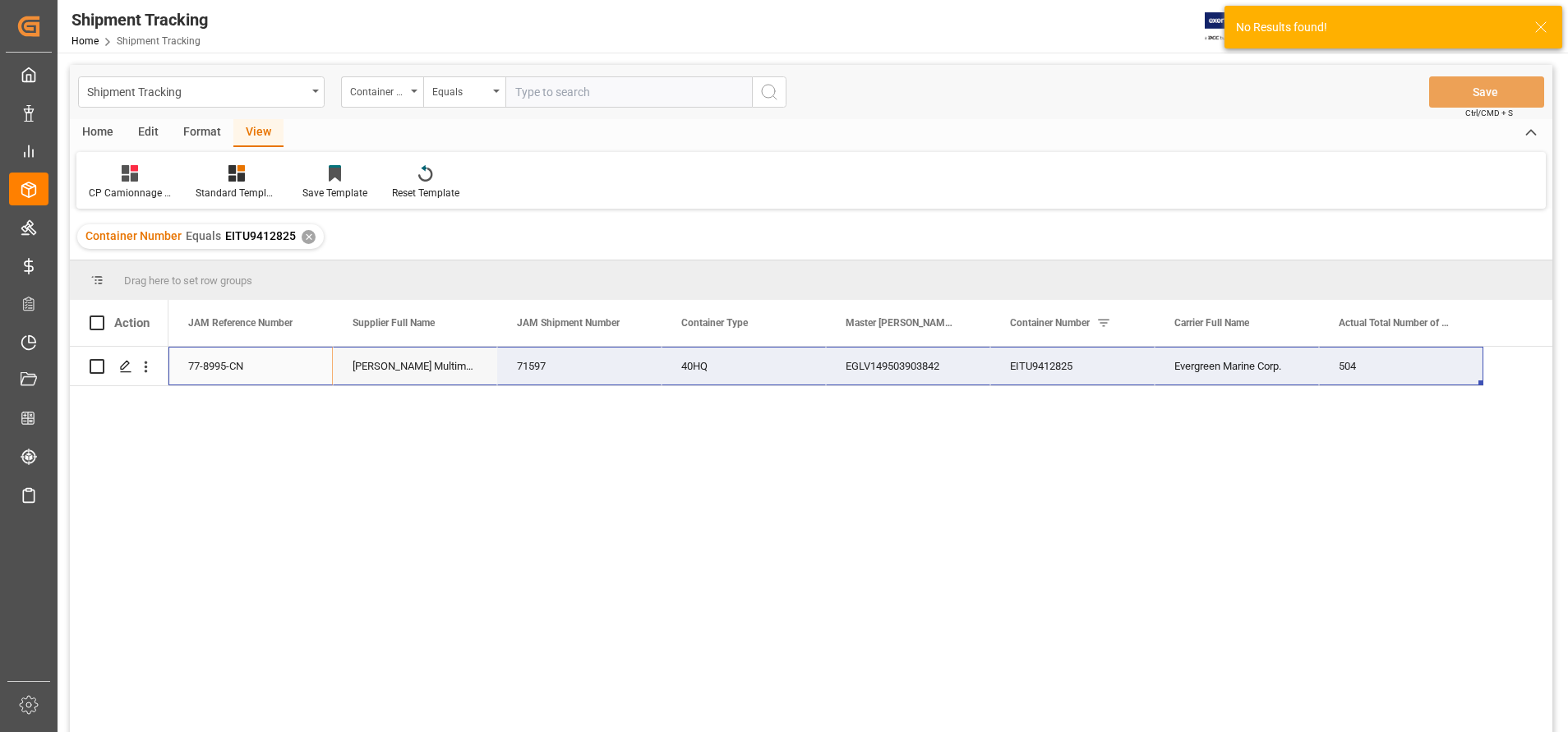 drag, startPoint x: 268, startPoint y: 369, endPoint x: 1335, endPoint y: 372, distance: 1067.0042 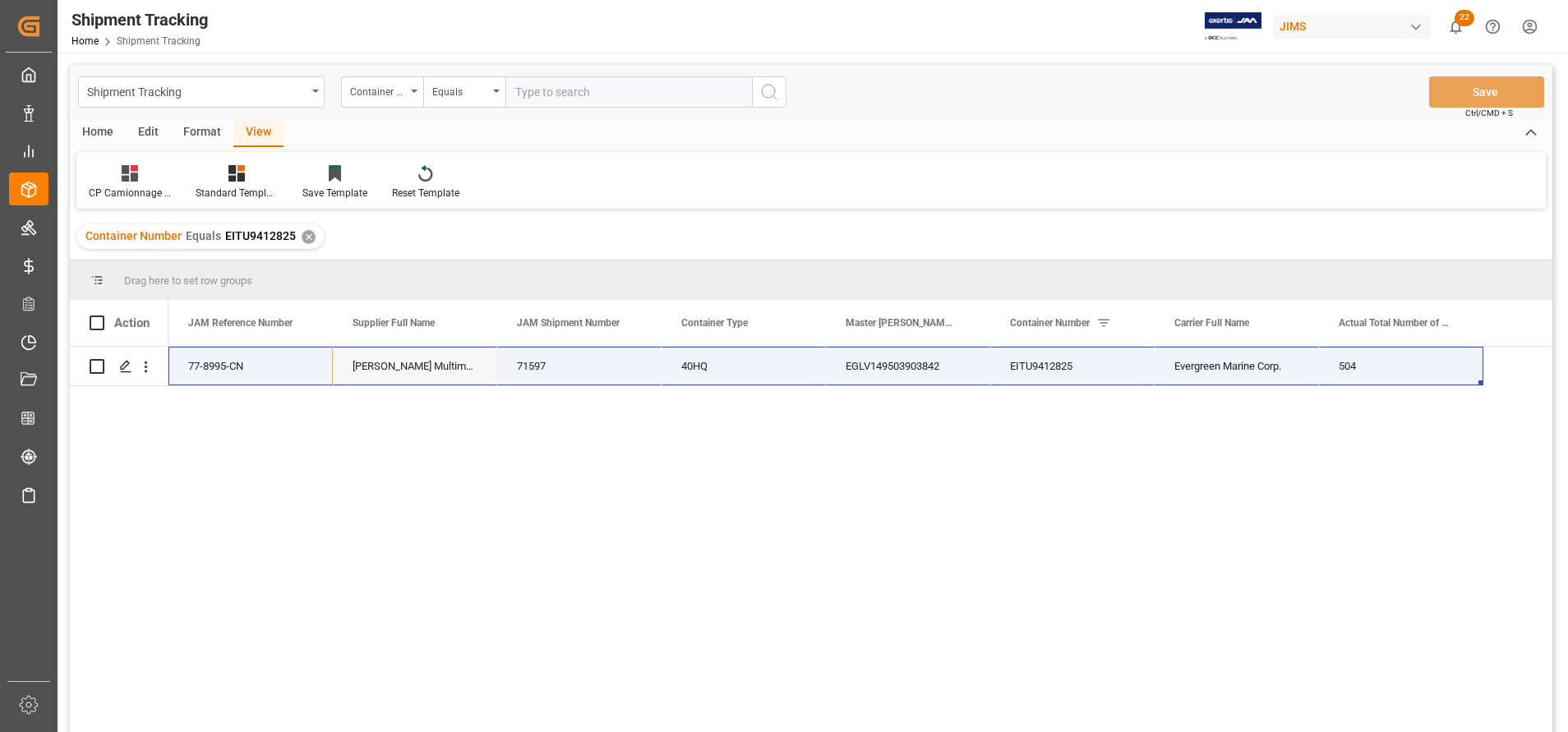 click at bounding box center (629, 92) 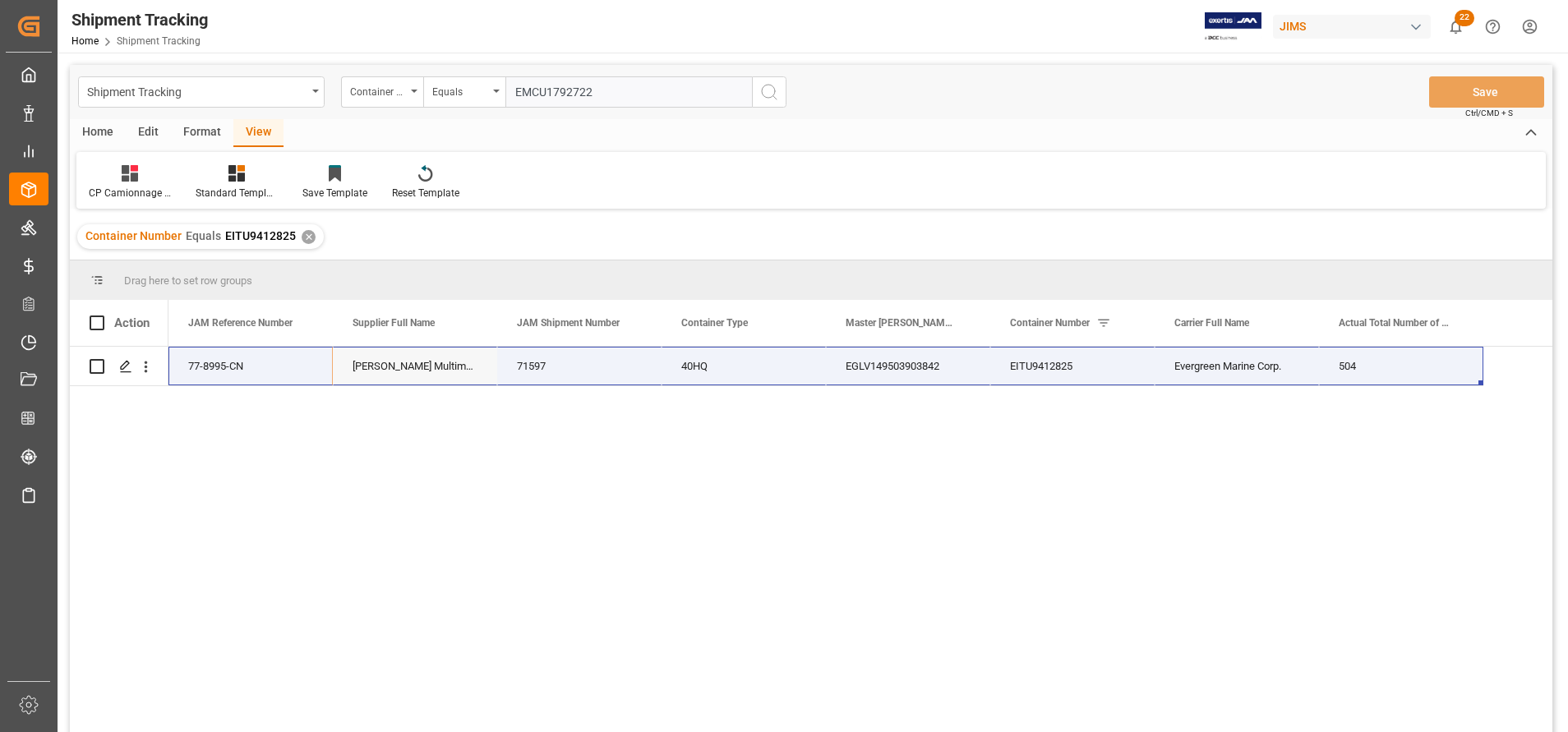 type on "EMCU1792722" 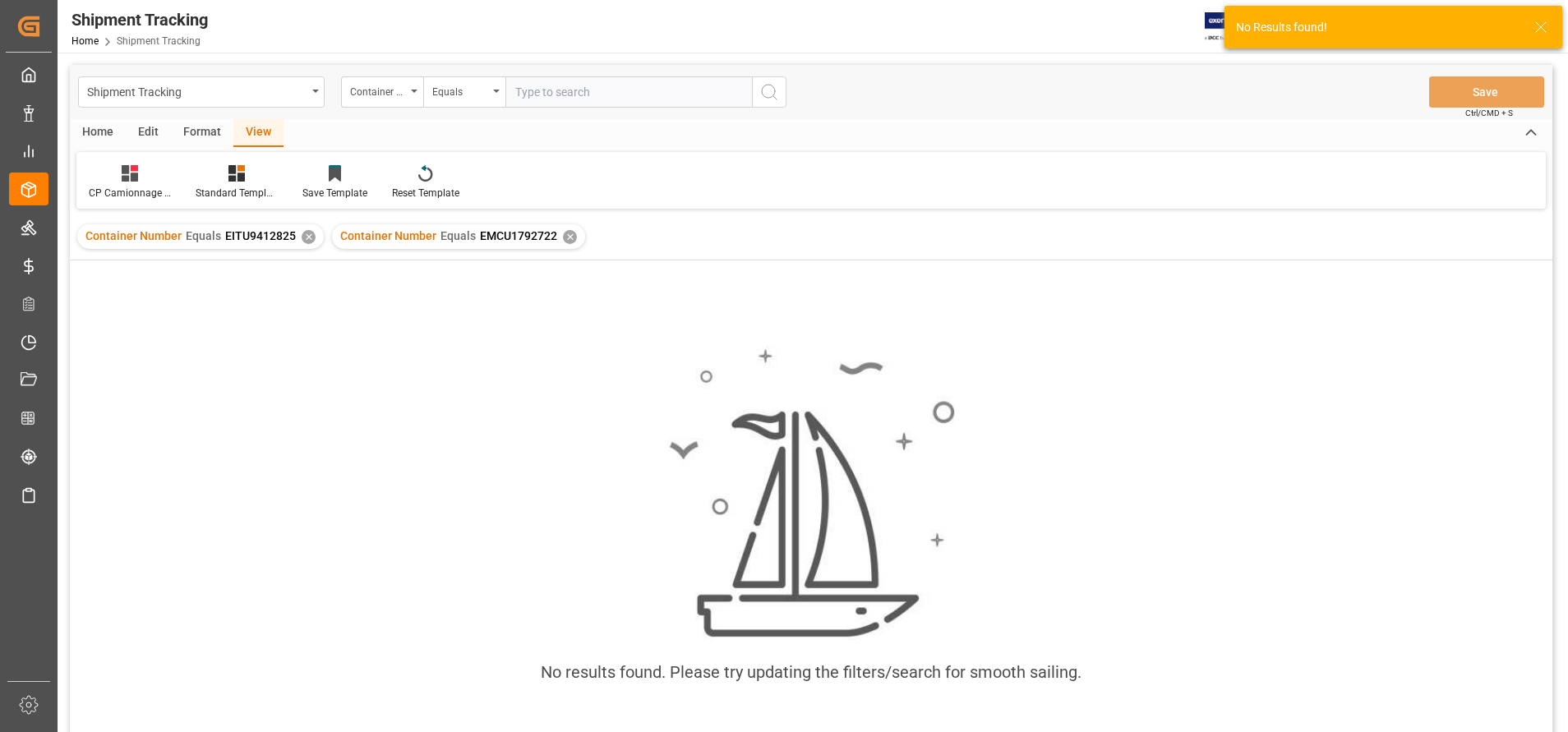 click on "✕" at bounding box center [308, 237] 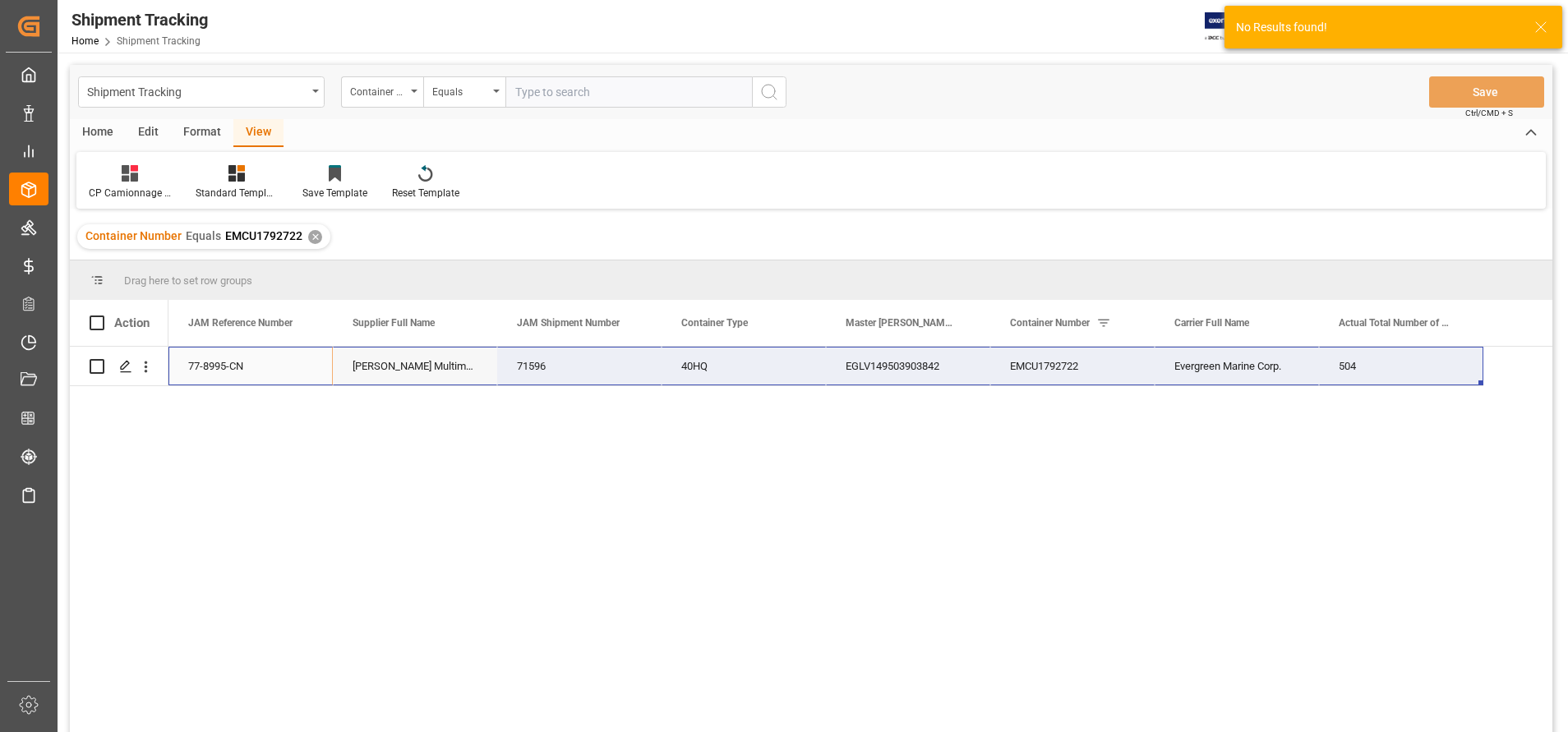 drag, startPoint x: 226, startPoint y: 365, endPoint x: 1326, endPoint y: 368, distance: 1100.004 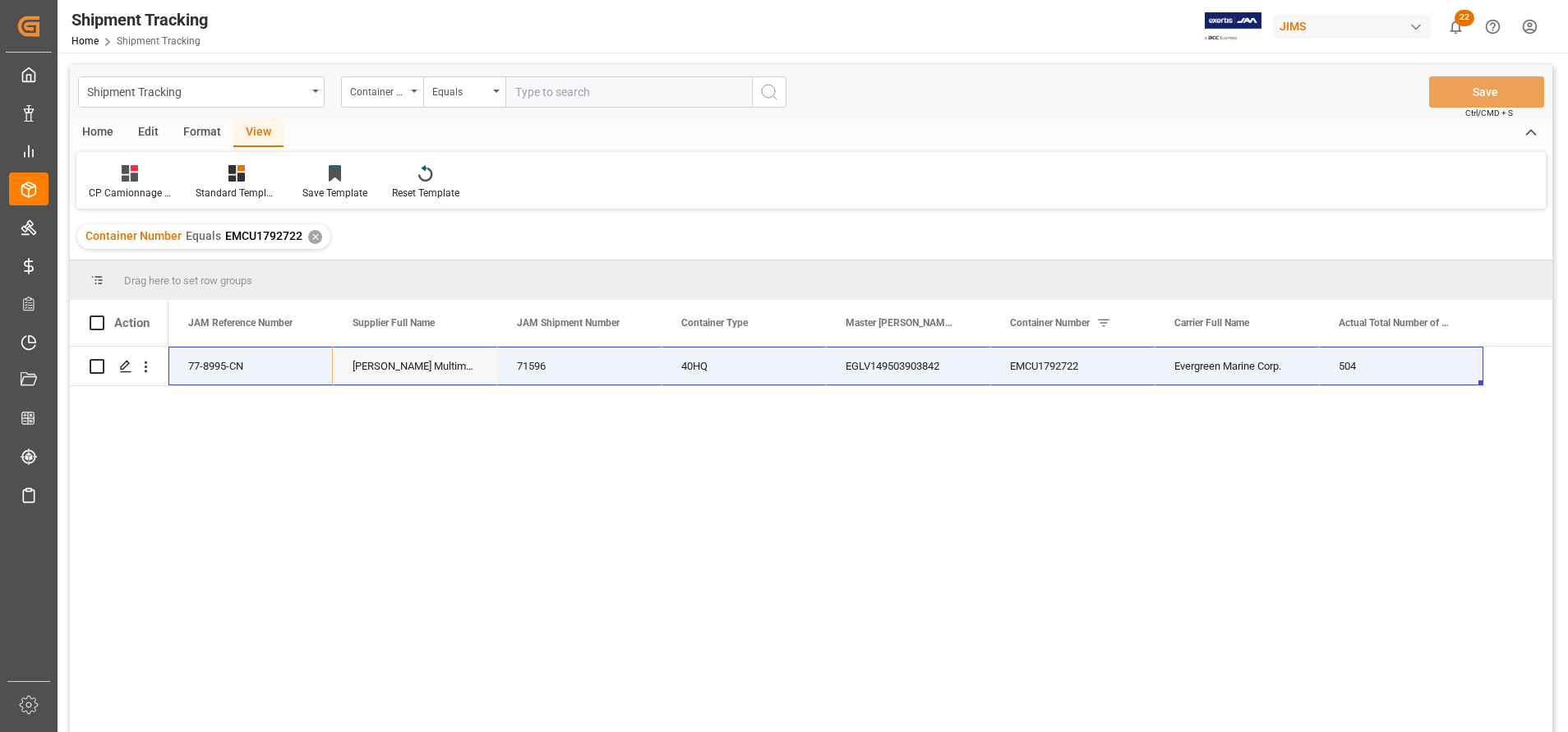 click at bounding box center [629, 92] 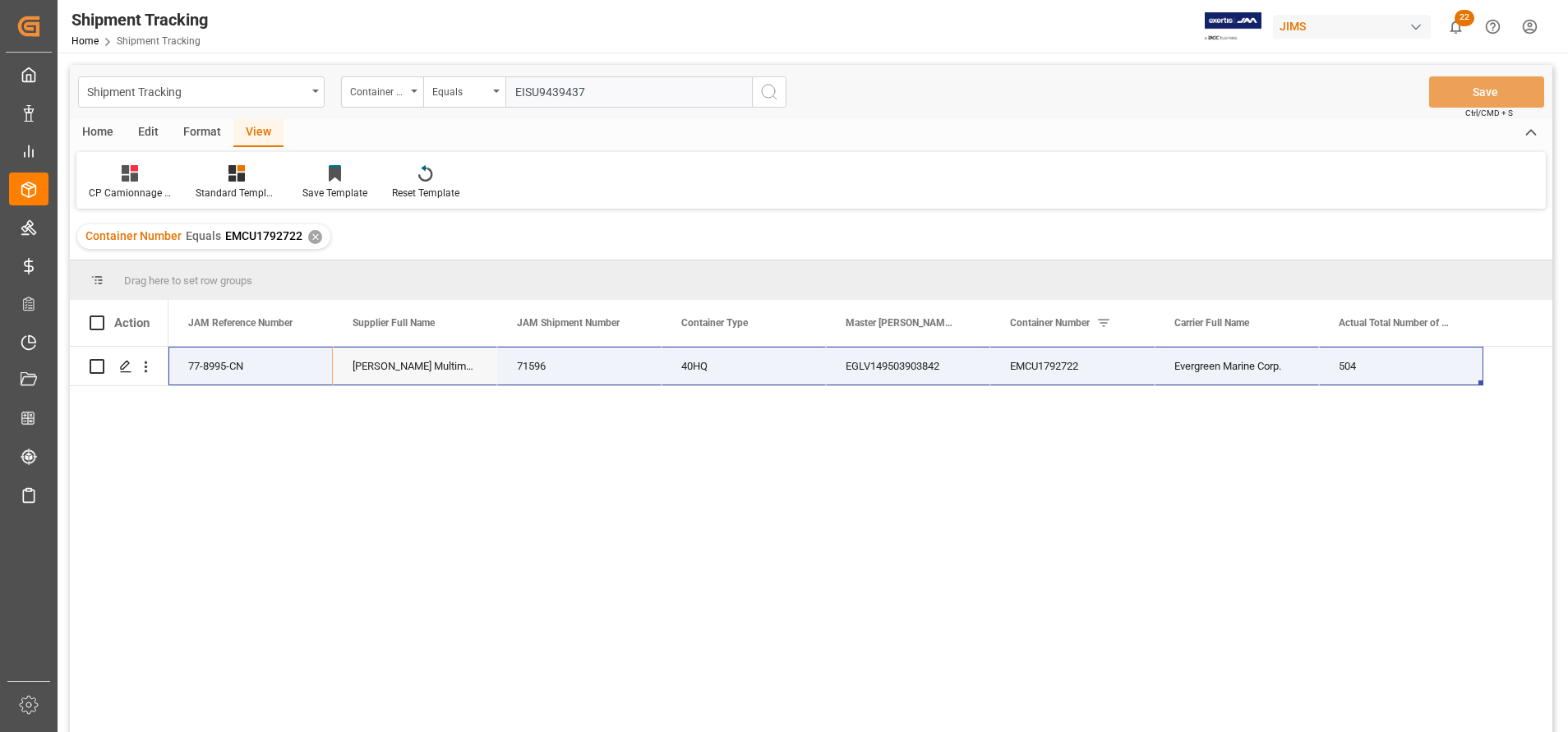 type on "EISU9439437" 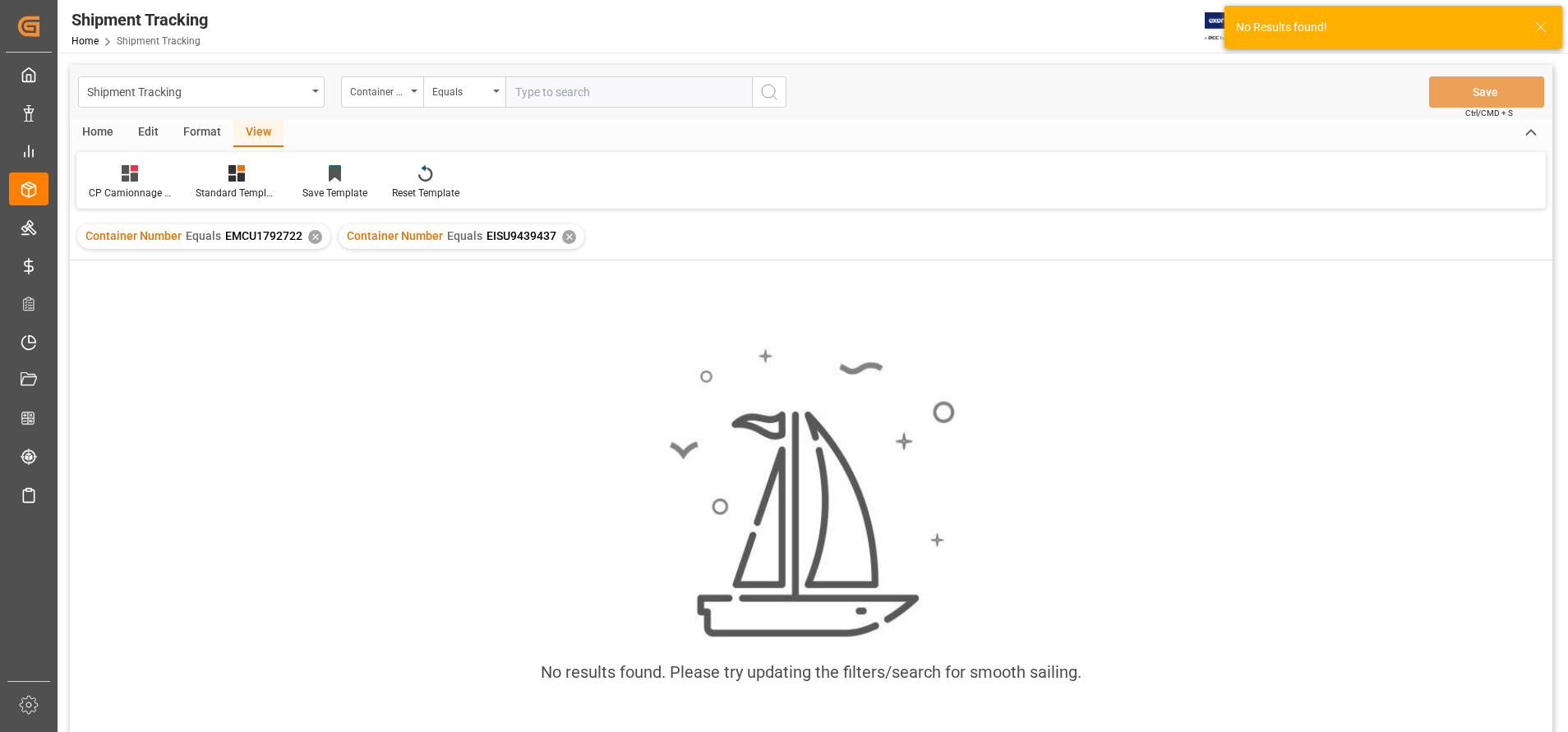 click on "✕" at bounding box center (315, 237) 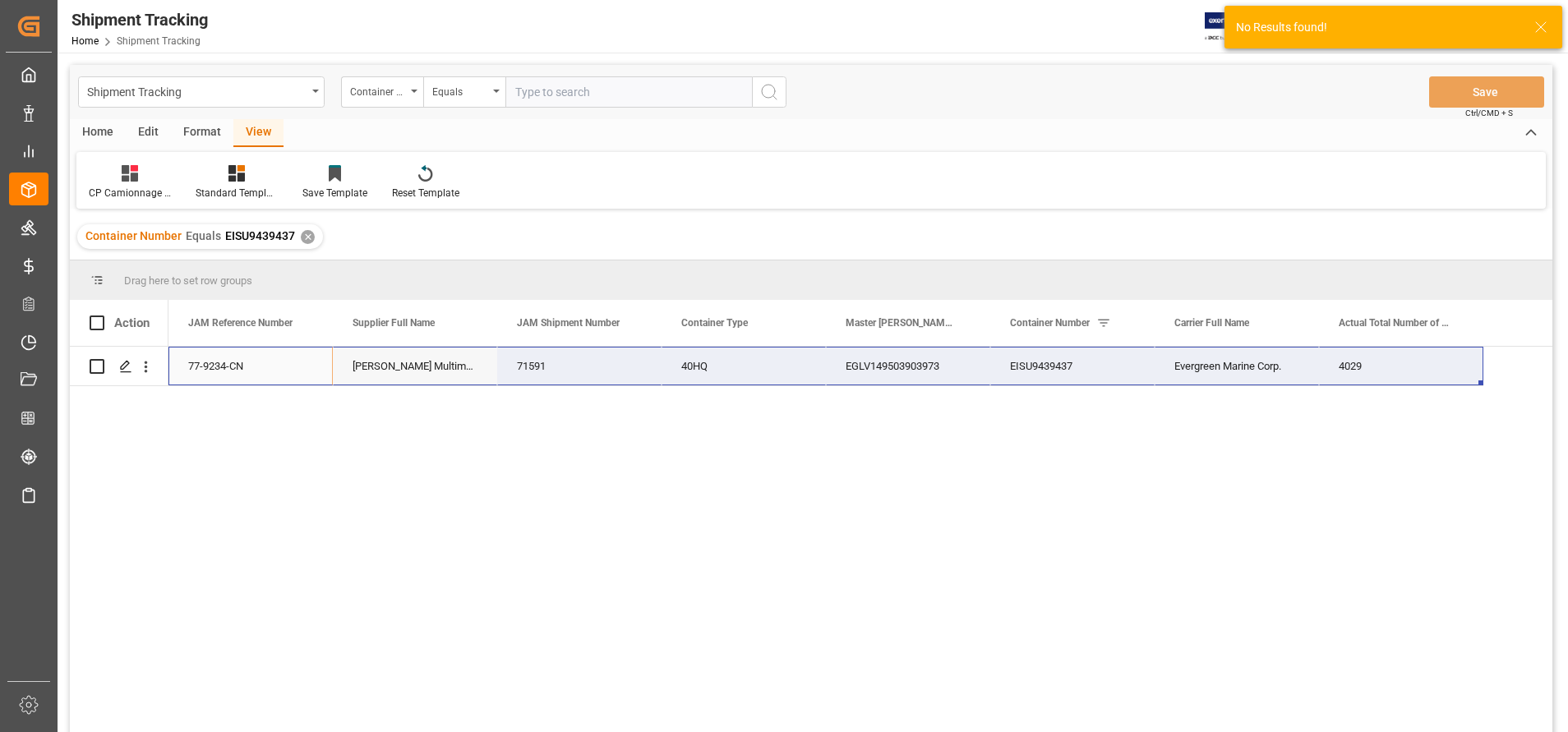 drag, startPoint x: 205, startPoint y: 360, endPoint x: 1330, endPoint y: 374, distance: 1125.0871 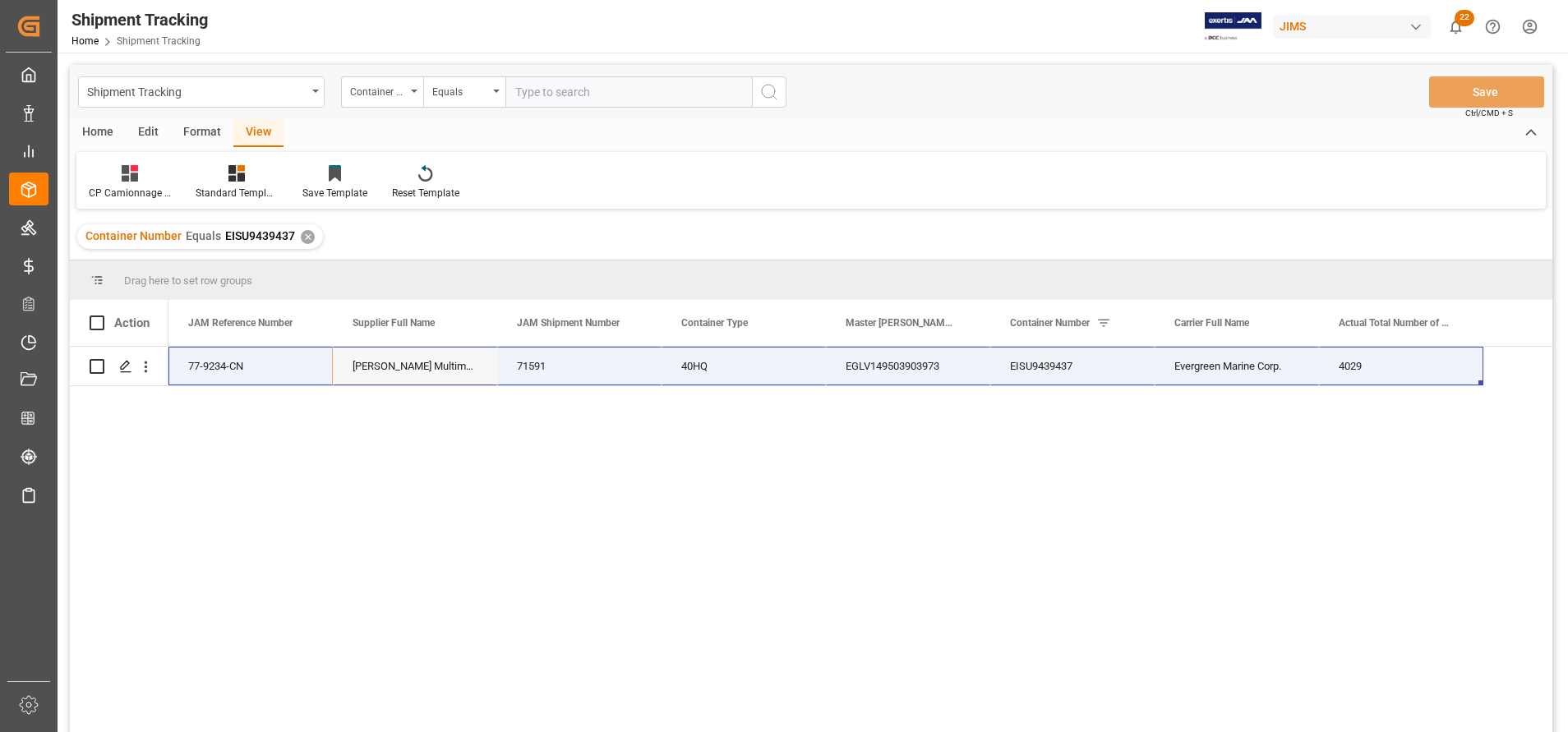 click at bounding box center [629, 92] 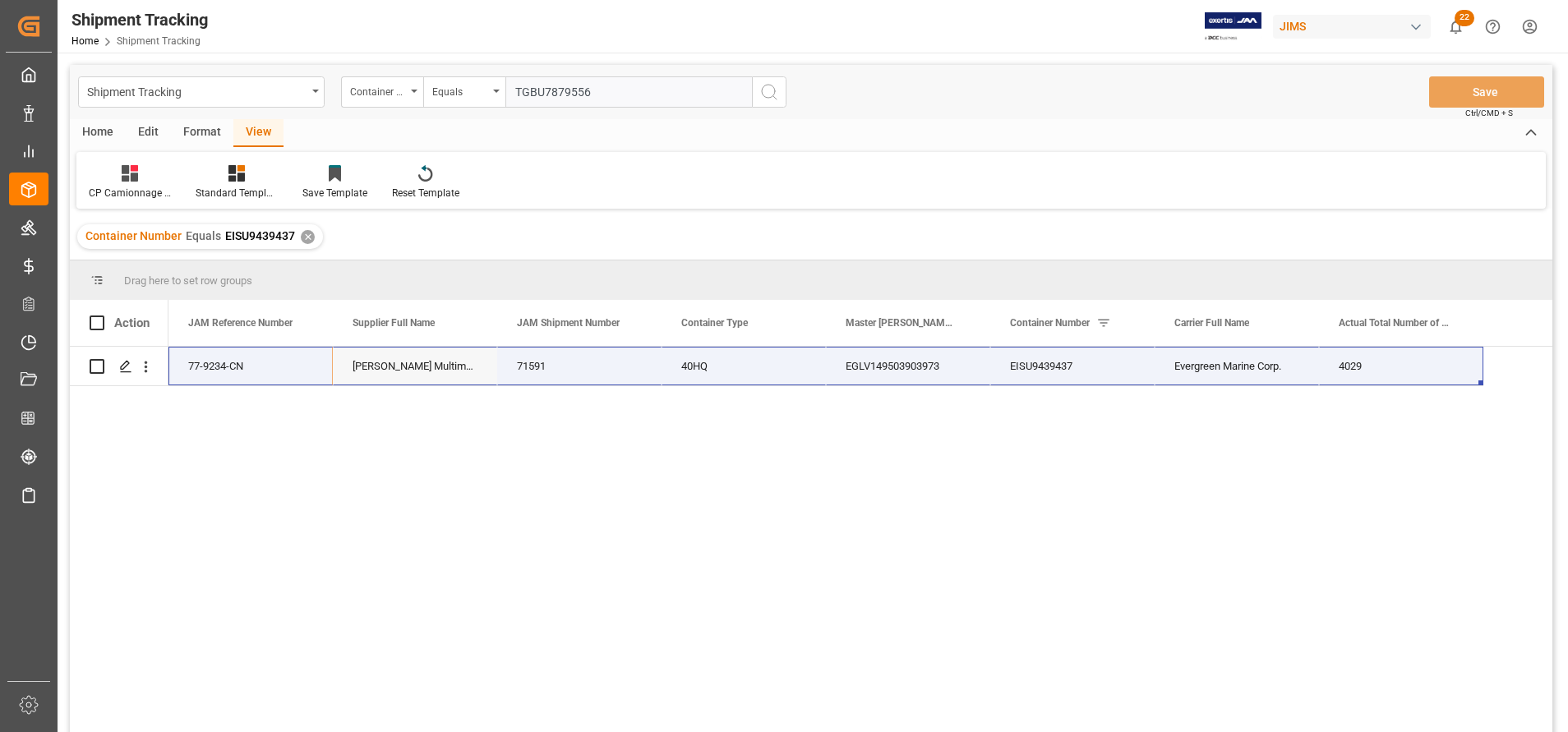 type on "TGBU7879556" 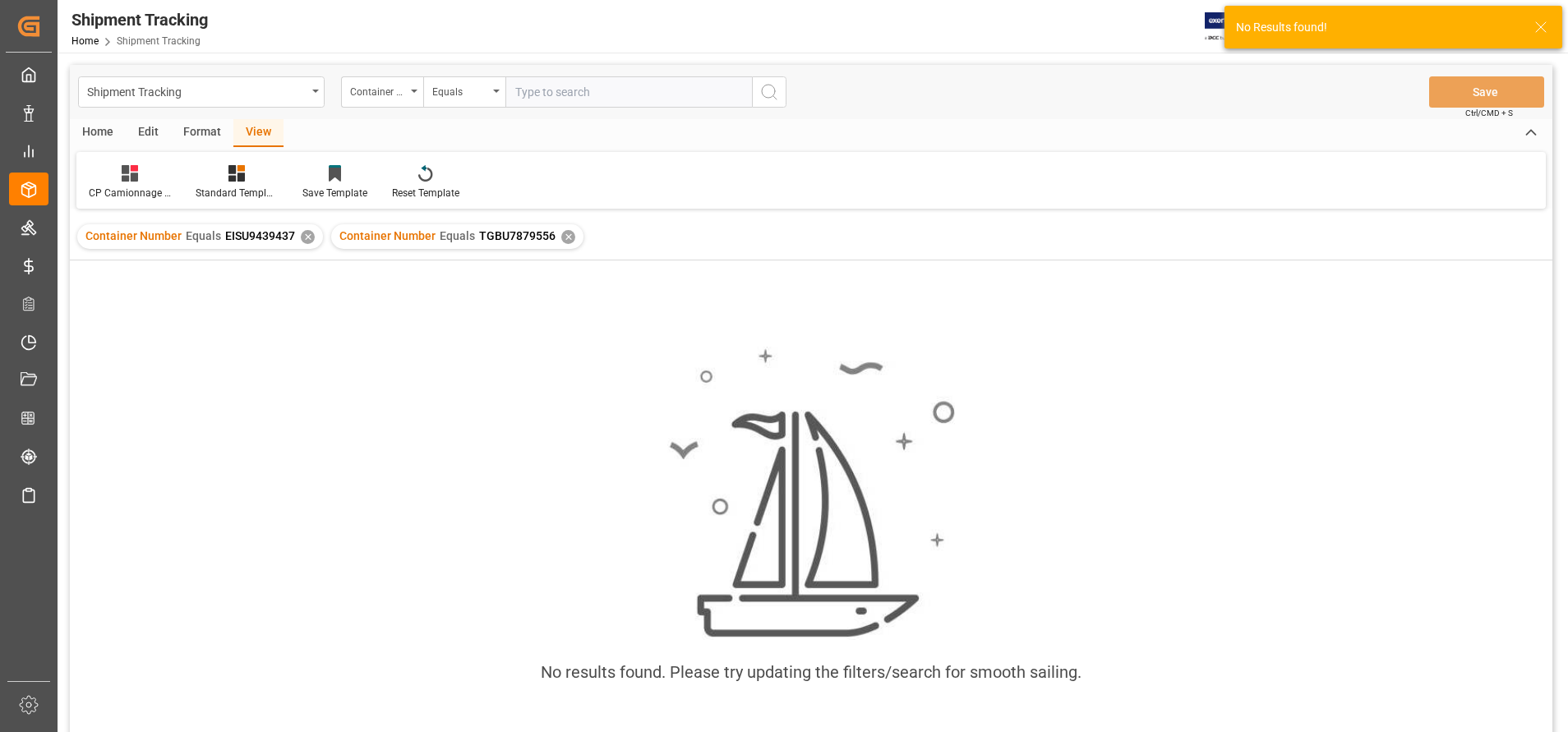 click on "✕" at bounding box center [307, 237] 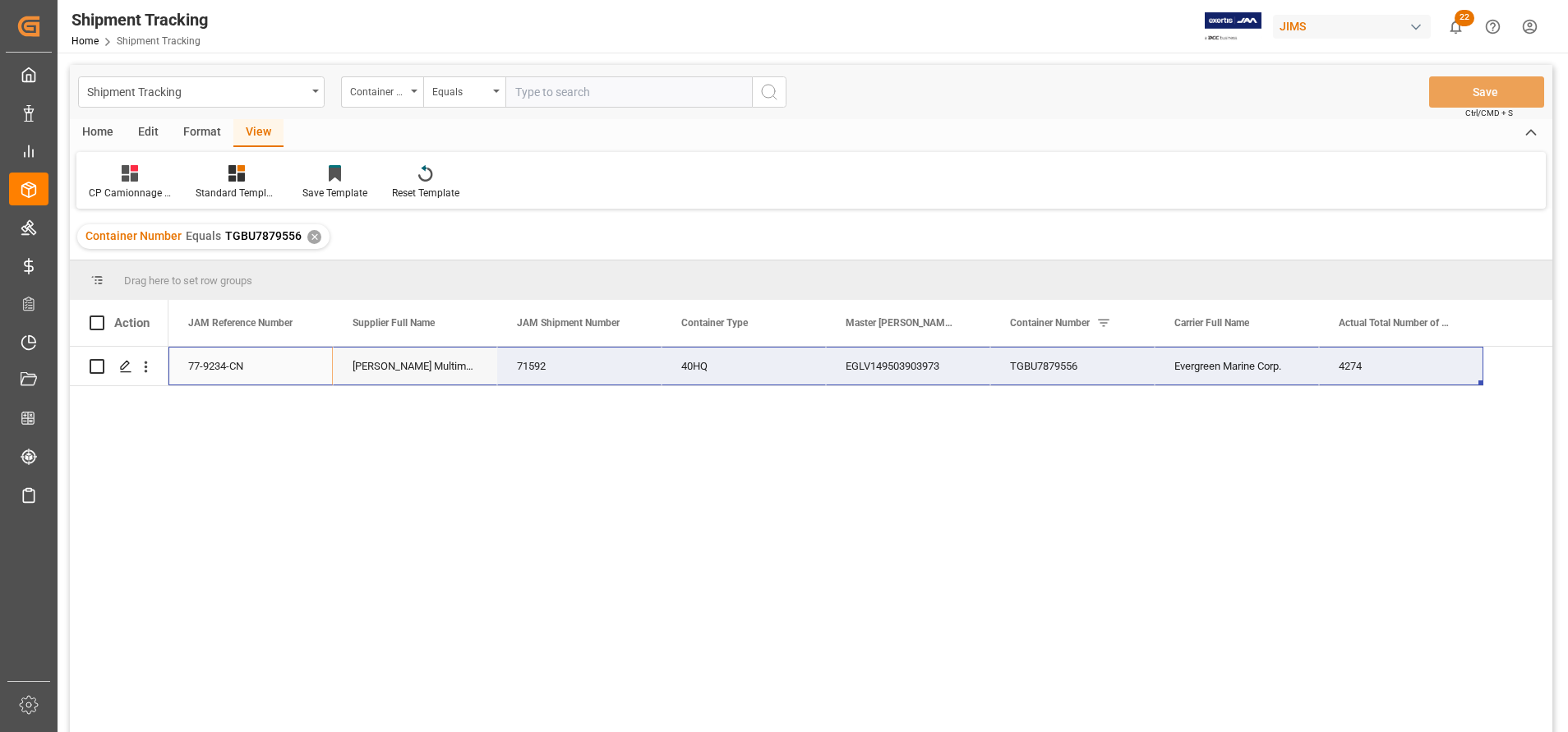 drag, startPoint x: 223, startPoint y: 366, endPoint x: 1400, endPoint y: 373, distance: 1177.0208 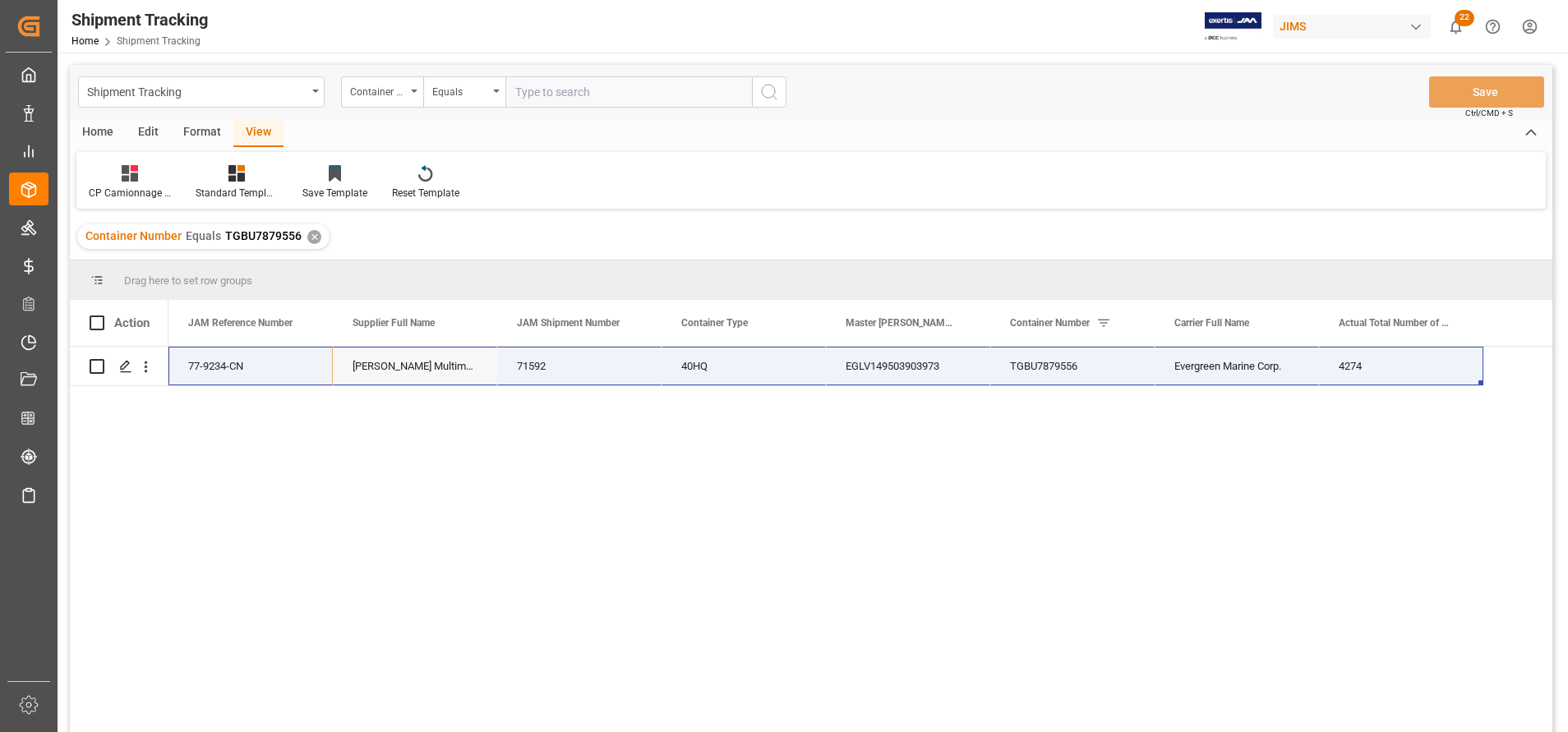 click at bounding box center (629, 92) 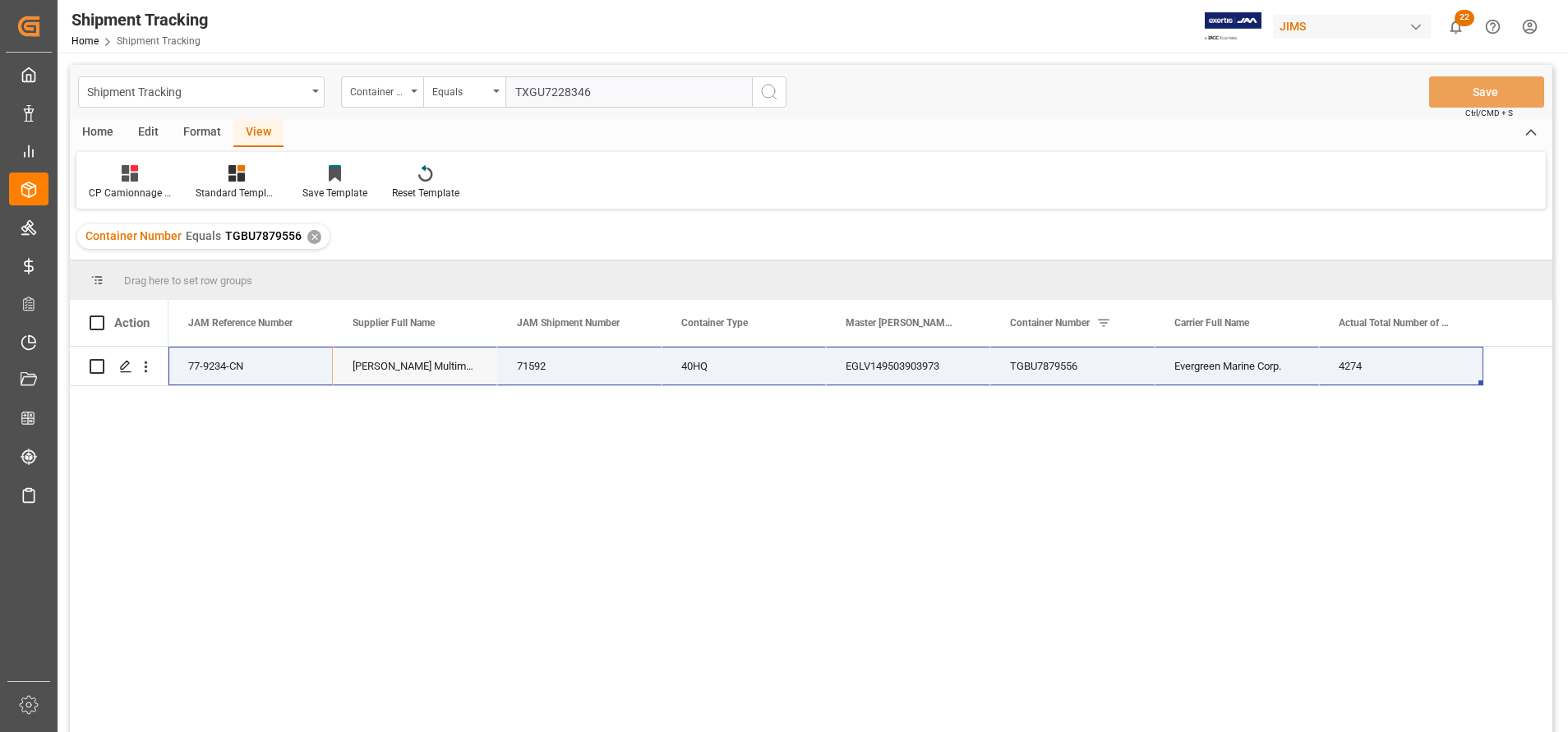type on "TXGU7228346" 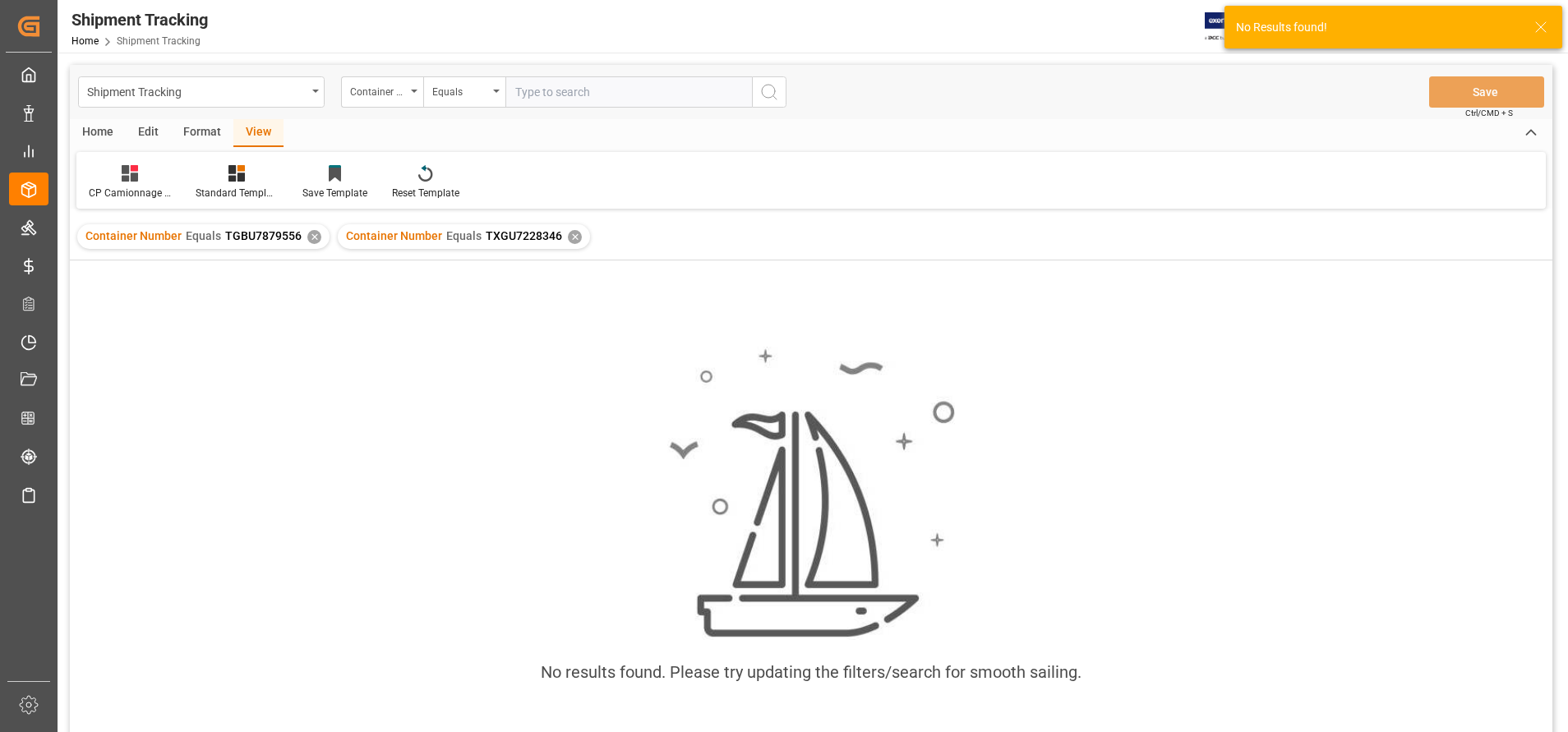 click on "✕" at bounding box center [314, 237] 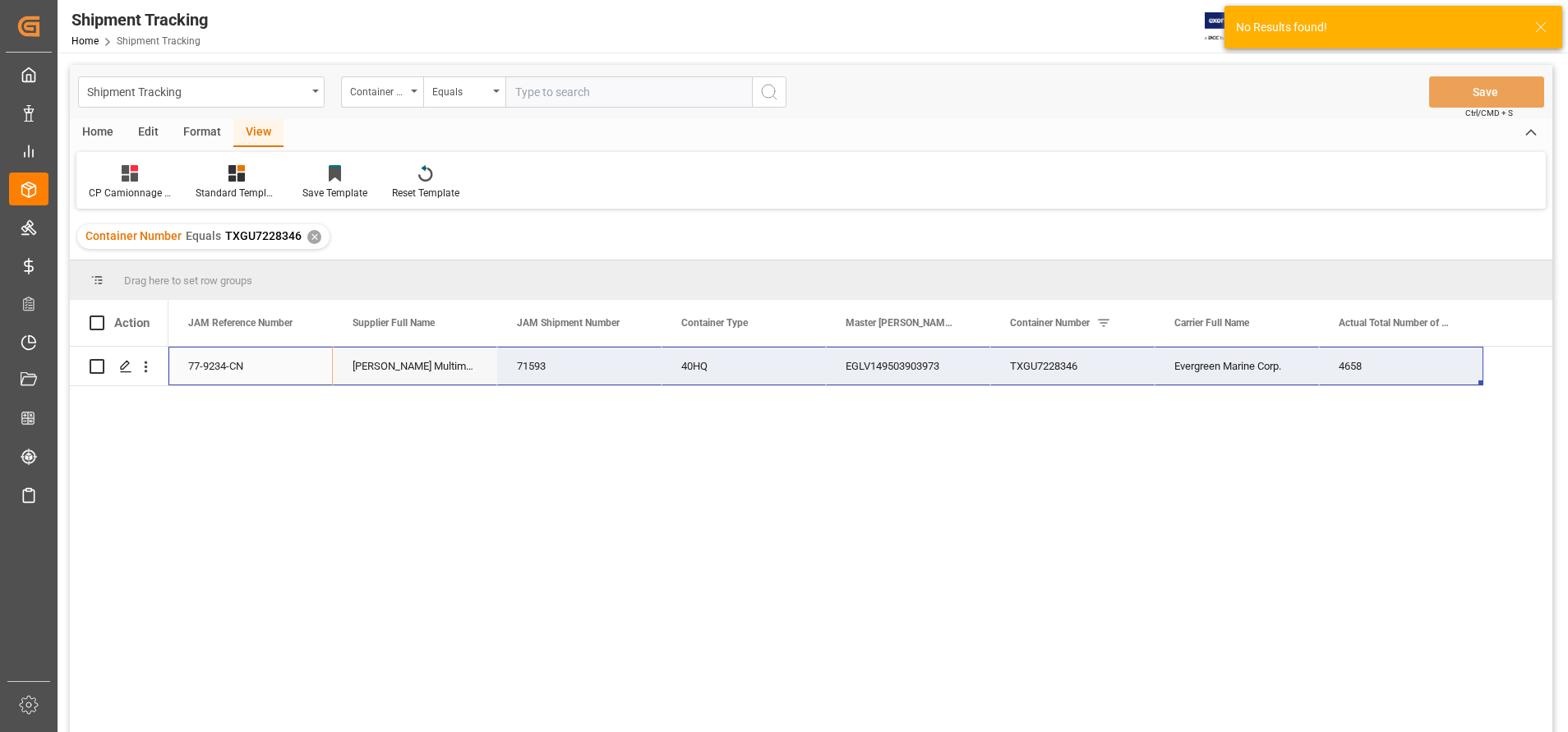 drag, startPoint x: 245, startPoint y: 361, endPoint x: 1332, endPoint y: 366, distance: 1087.0115 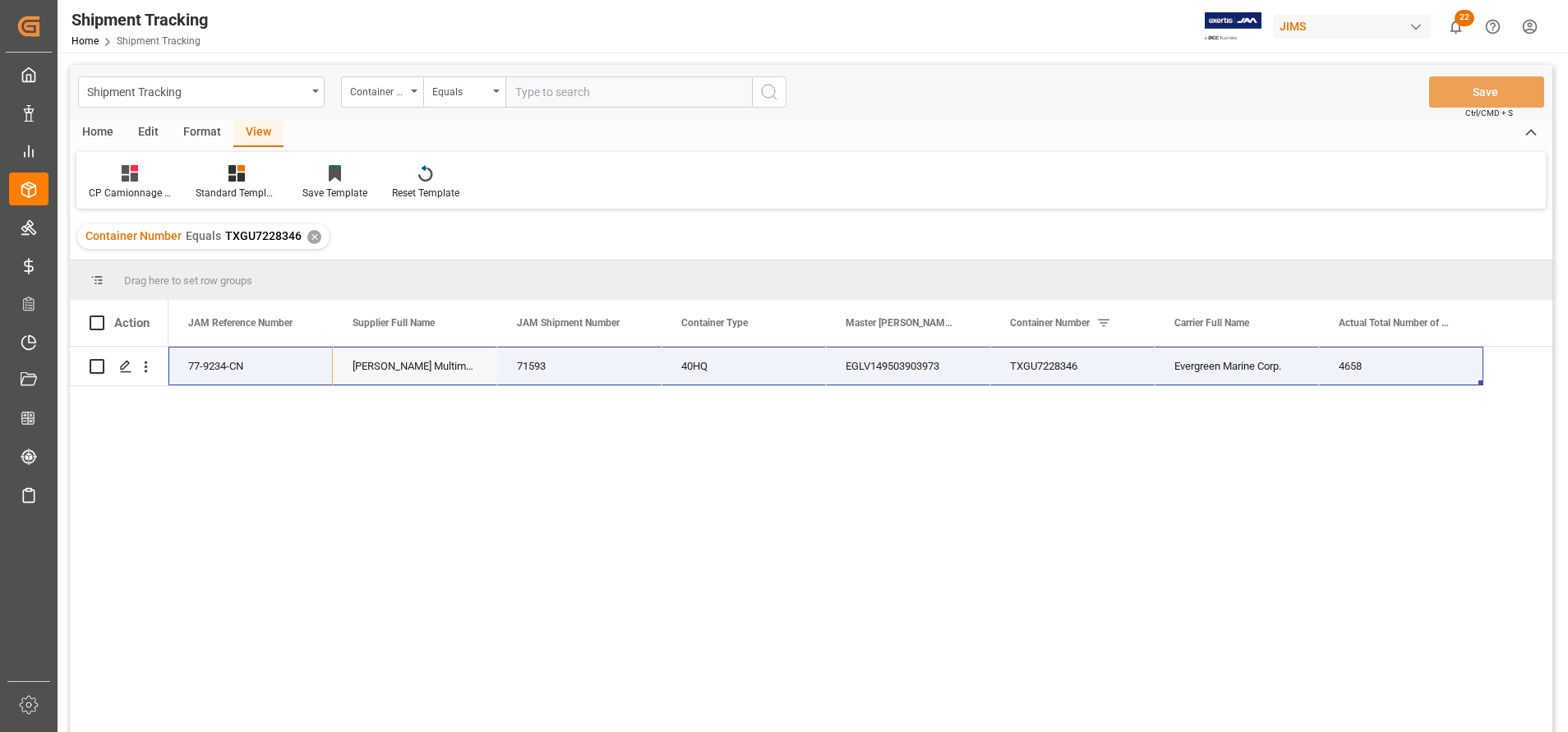 click at bounding box center [629, 92] 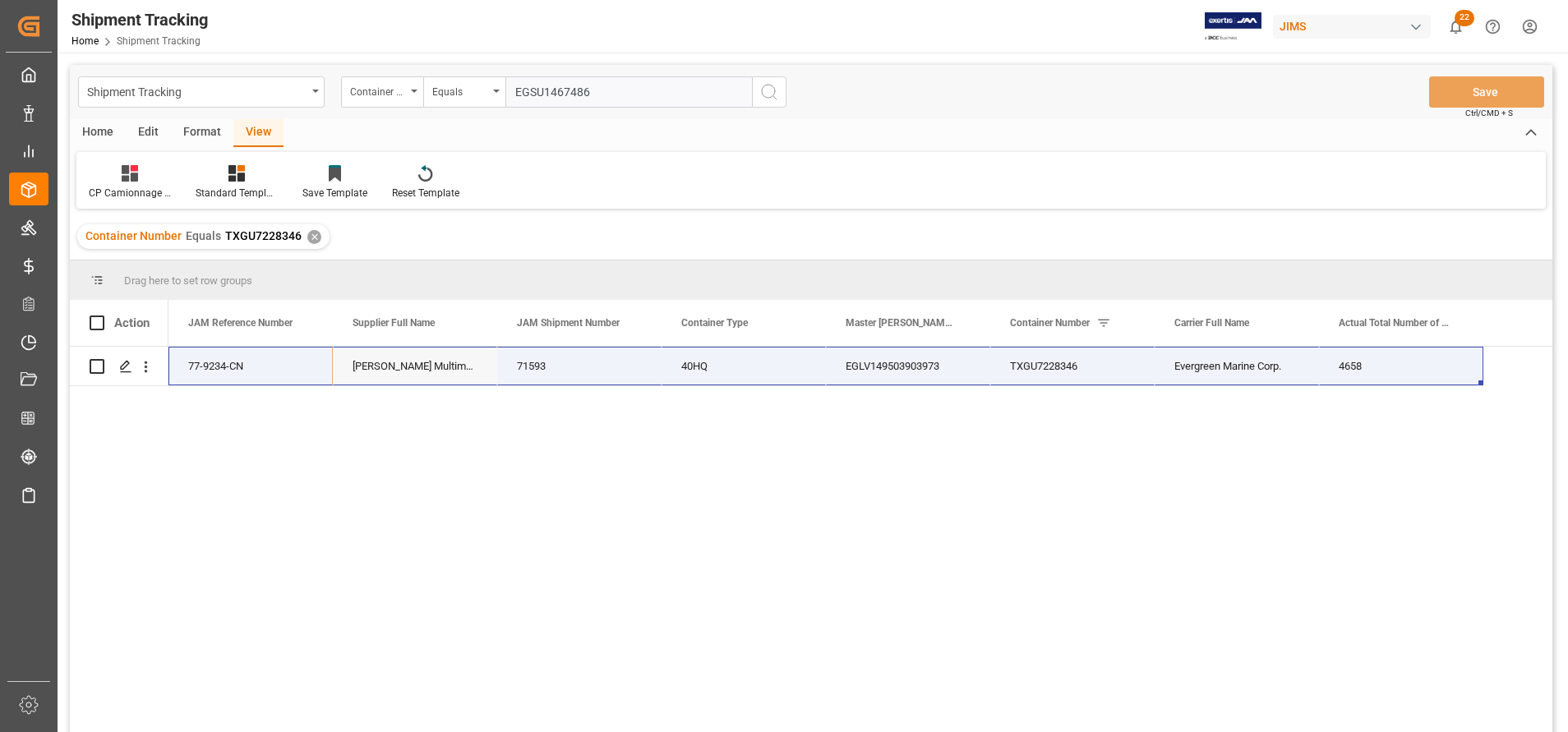 type on "EGSU1467486" 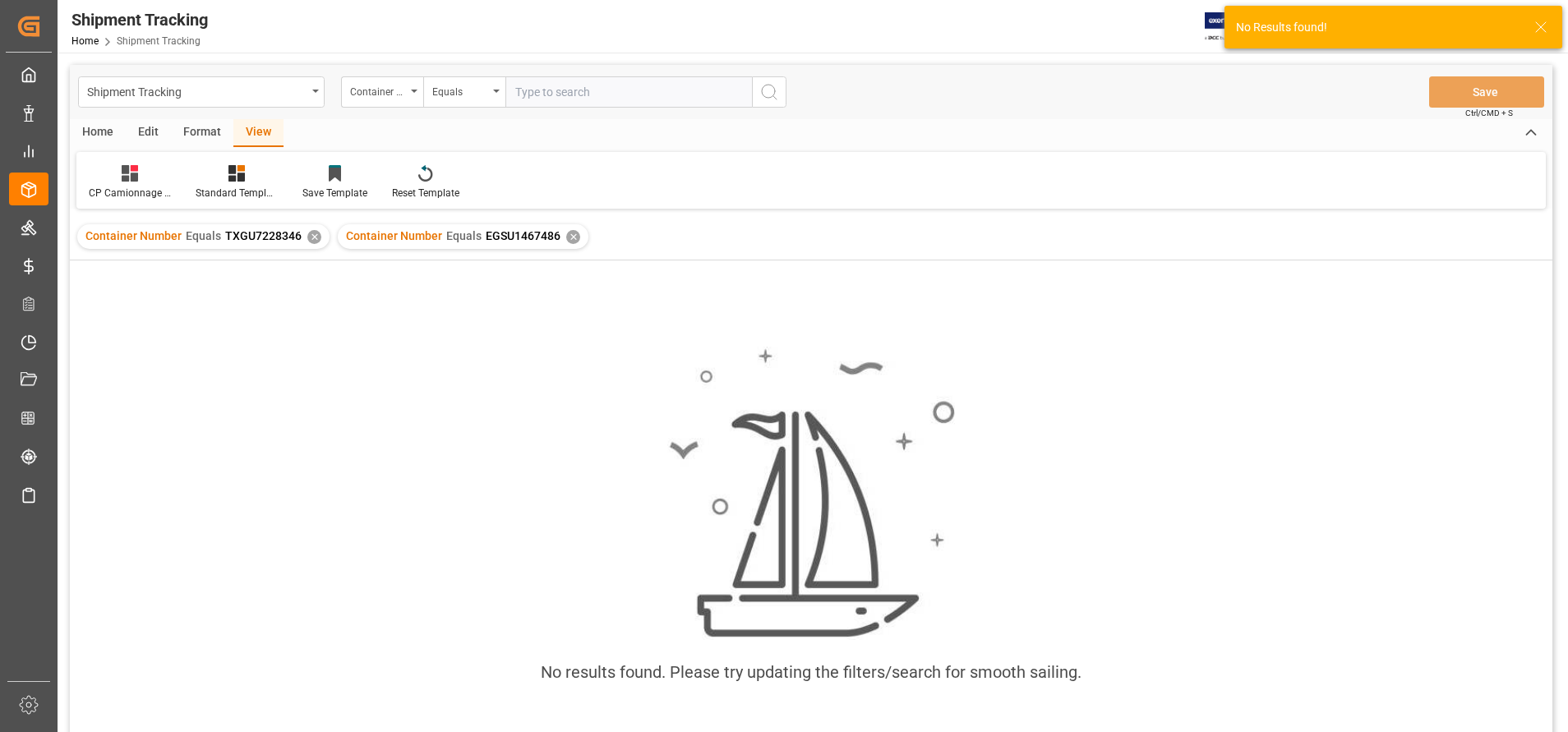 click on "✕" at bounding box center (314, 237) 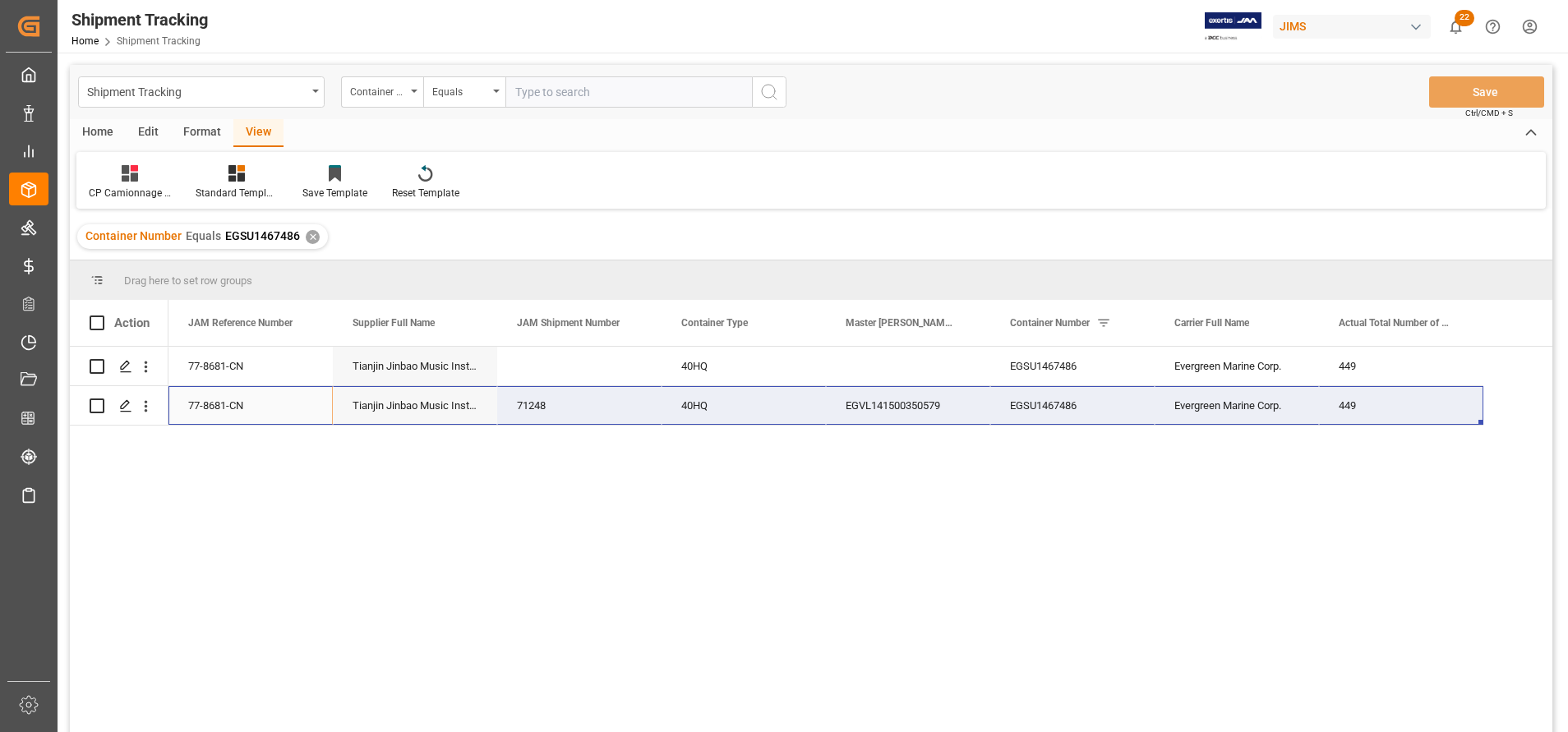 drag, startPoint x: 197, startPoint y: 411, endPoint x: 1341, endPoint y: 417, distance: 1144.016 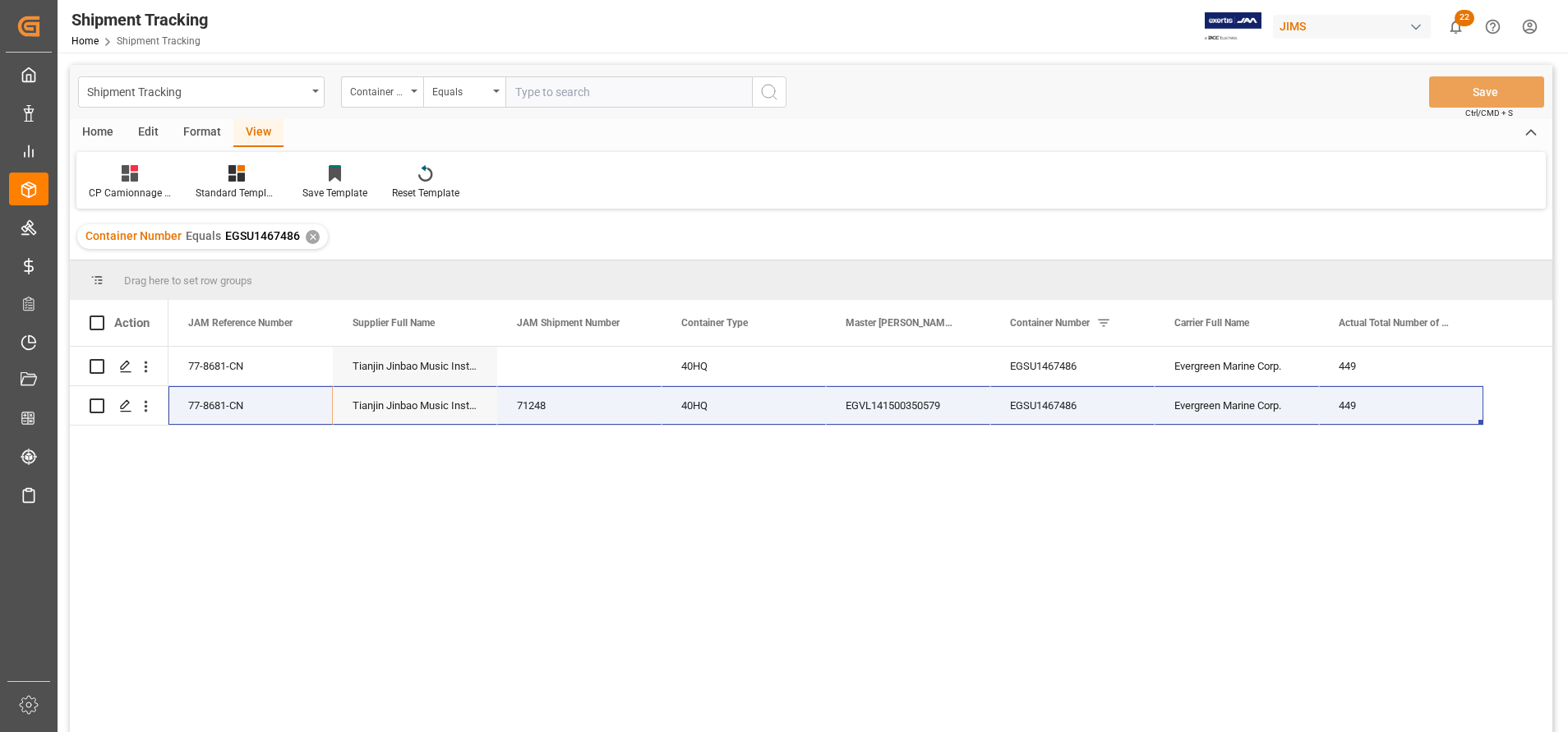 drag, startPoint x: 616, startPoint y: 77, endPoint x: 622, endPoint y: 84, distance: 9.219544 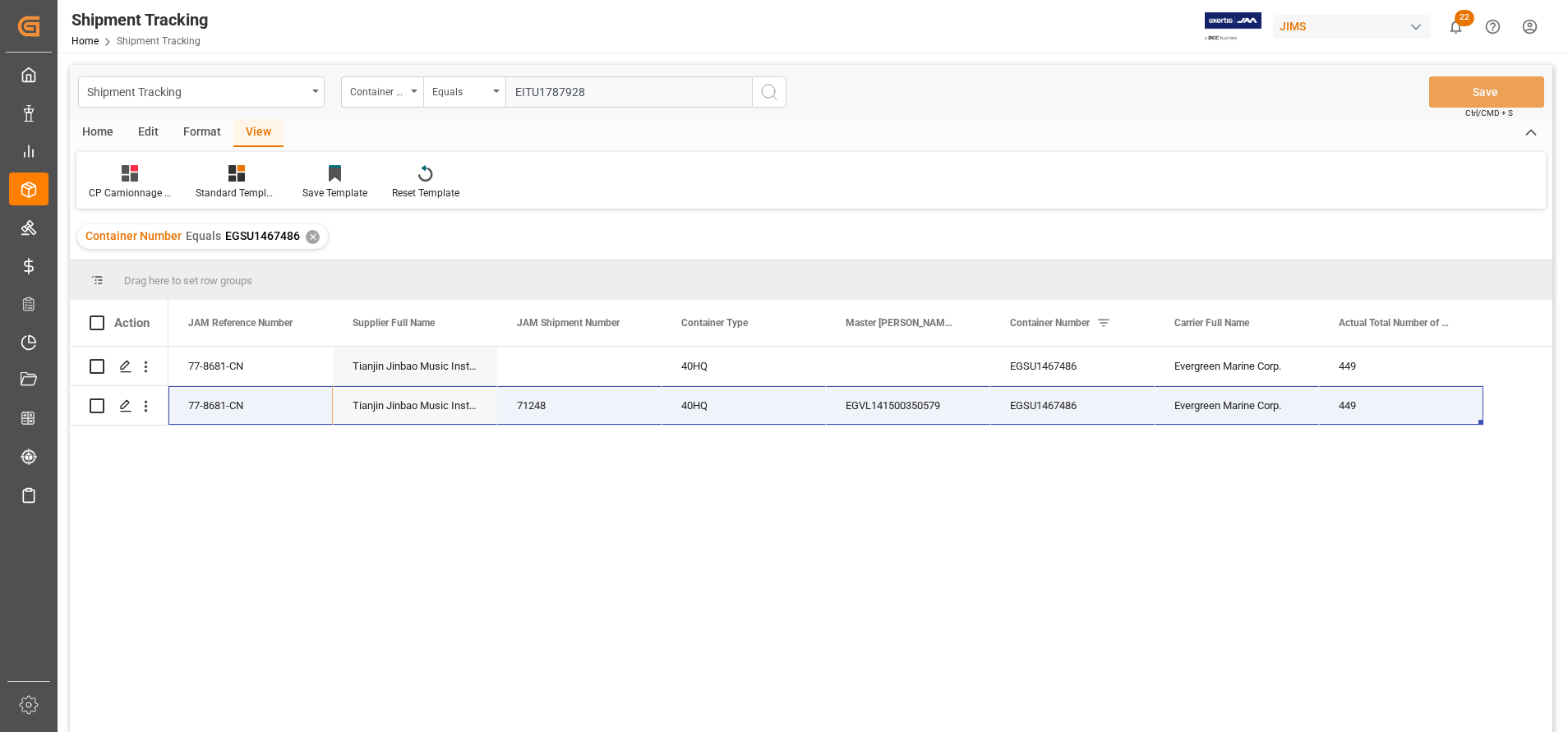 type on "EITU1787928" 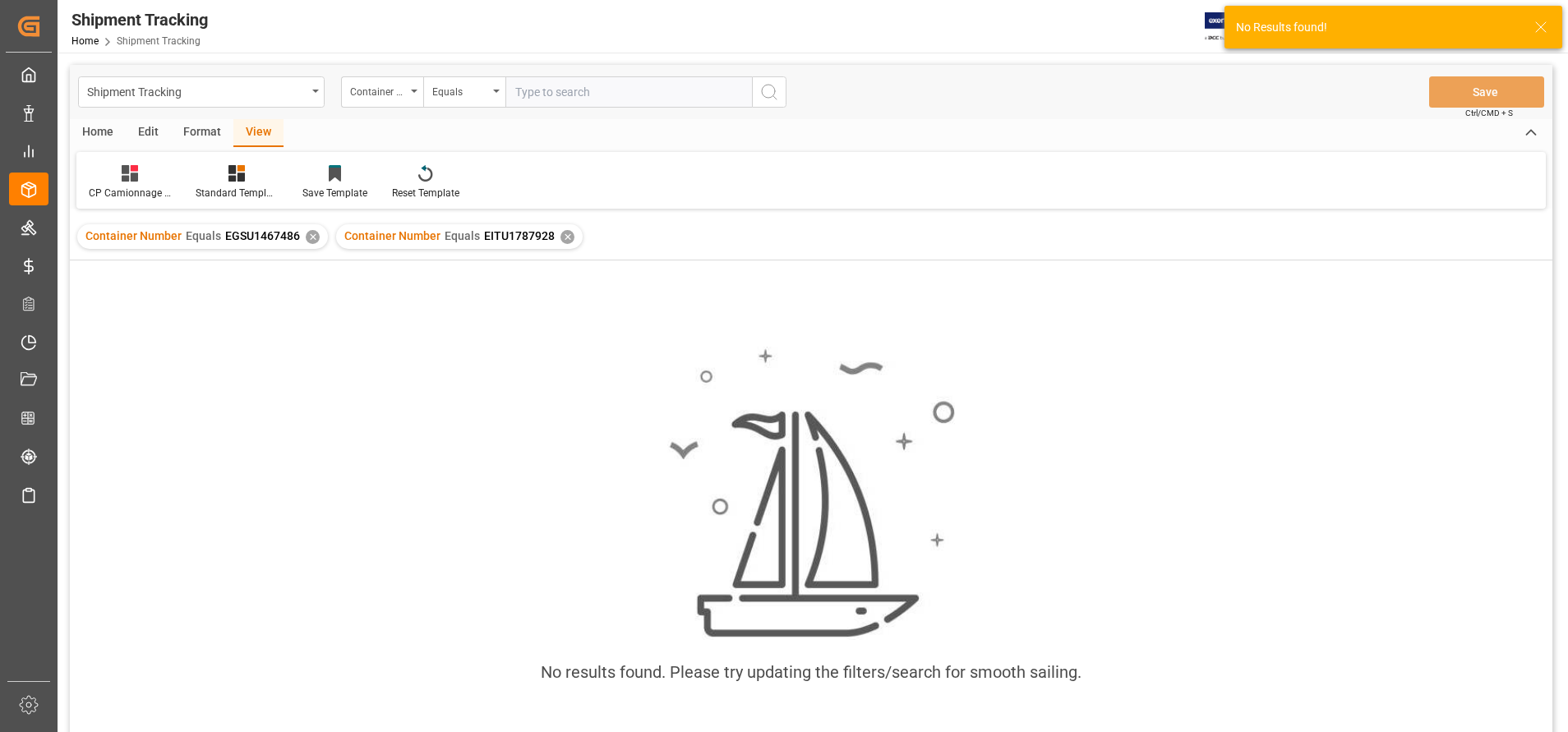click on "✕" at bounding box center [312, 237] 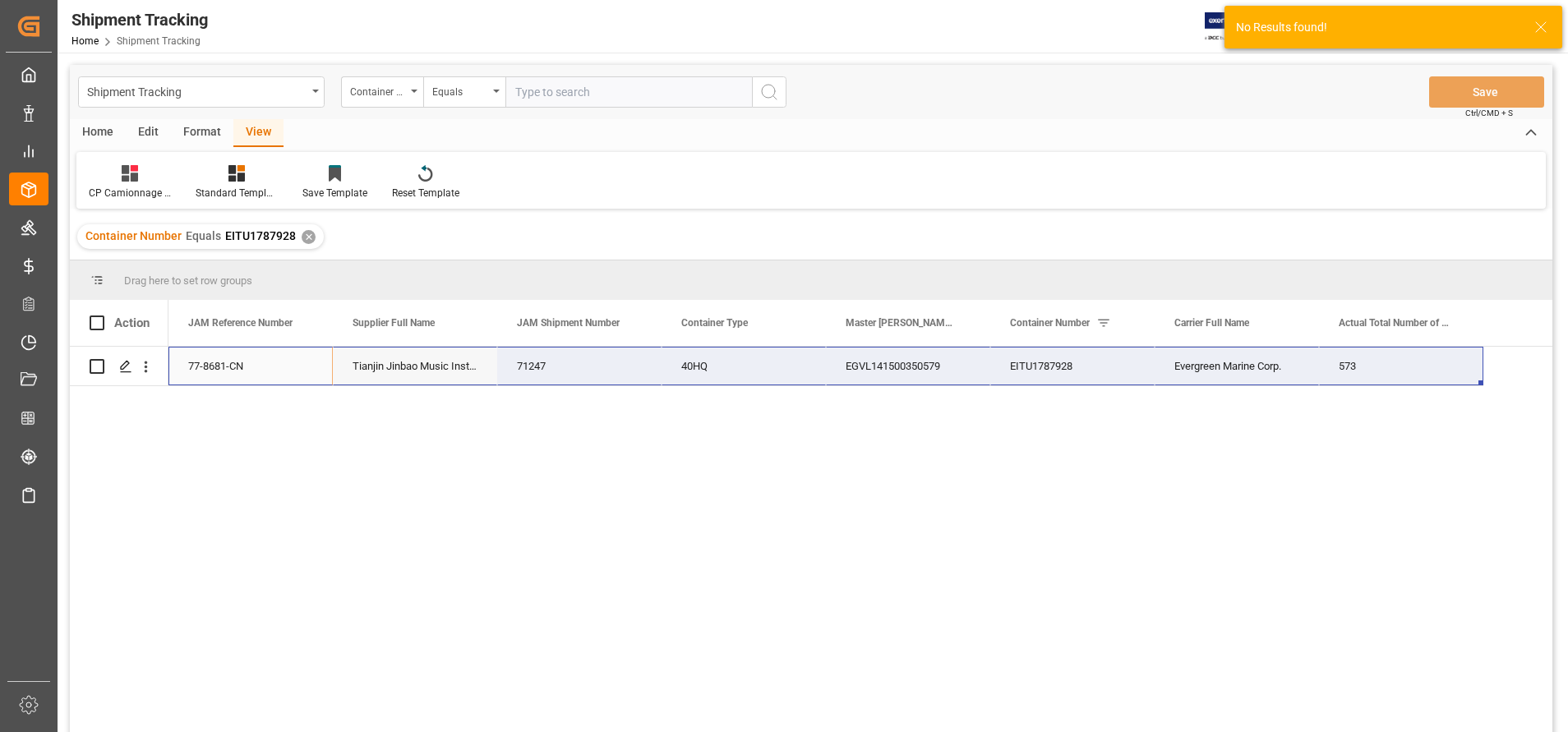 drag, startPoint x: 215, startPoint y: 366, endPoint x: 1335, endPoint y: 372, distance: 1120.0161 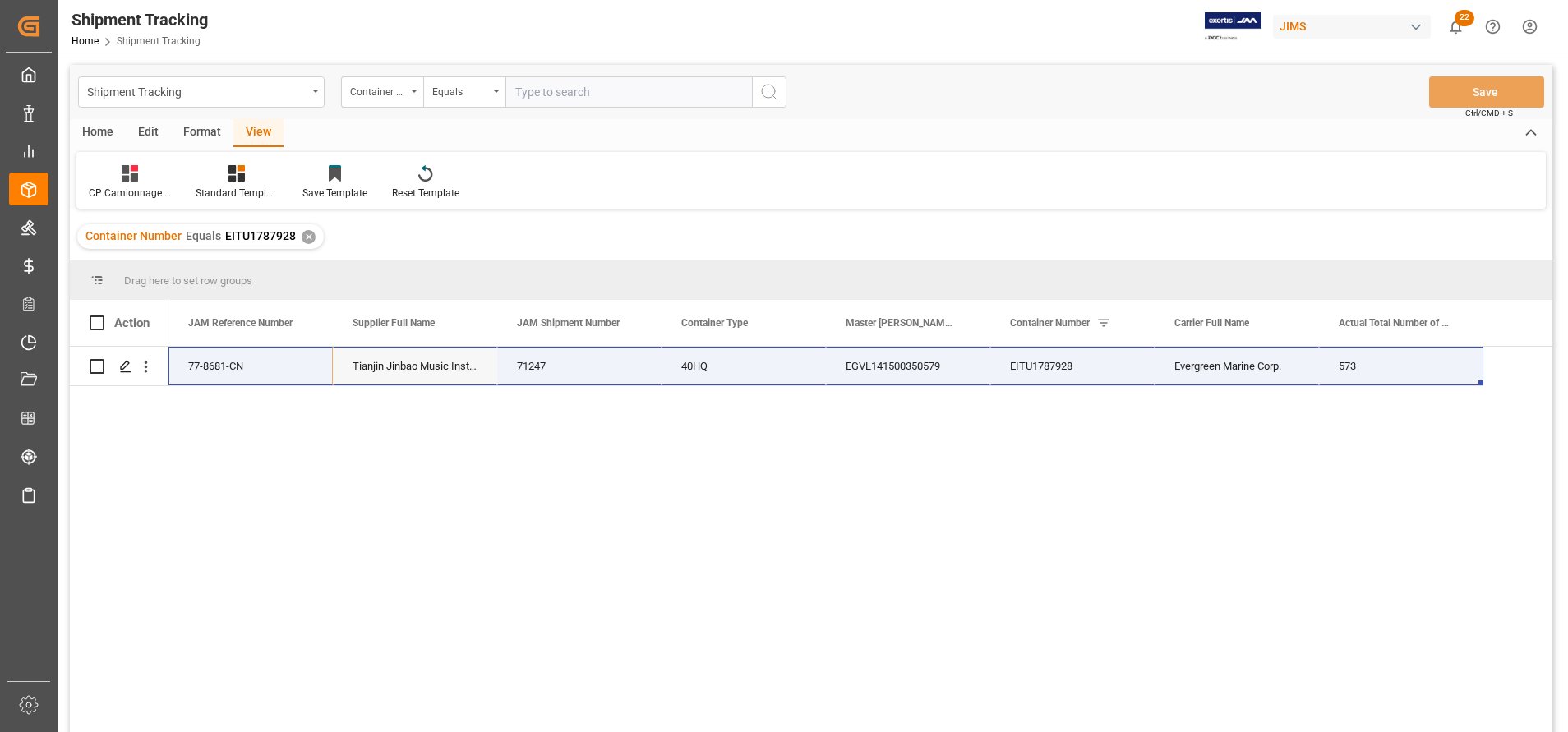 click at bounding box center [629, 92] 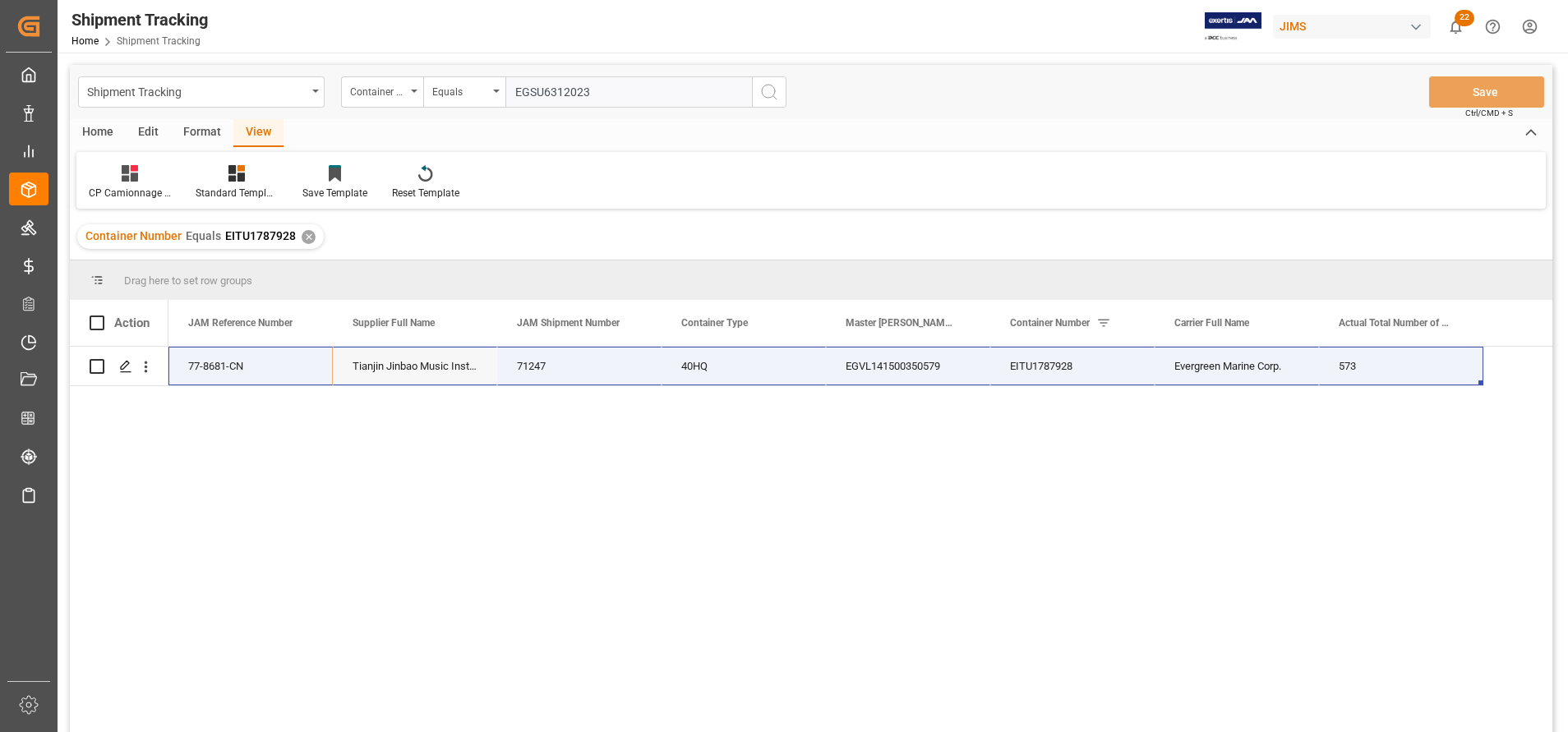type on "EGSU6312023" 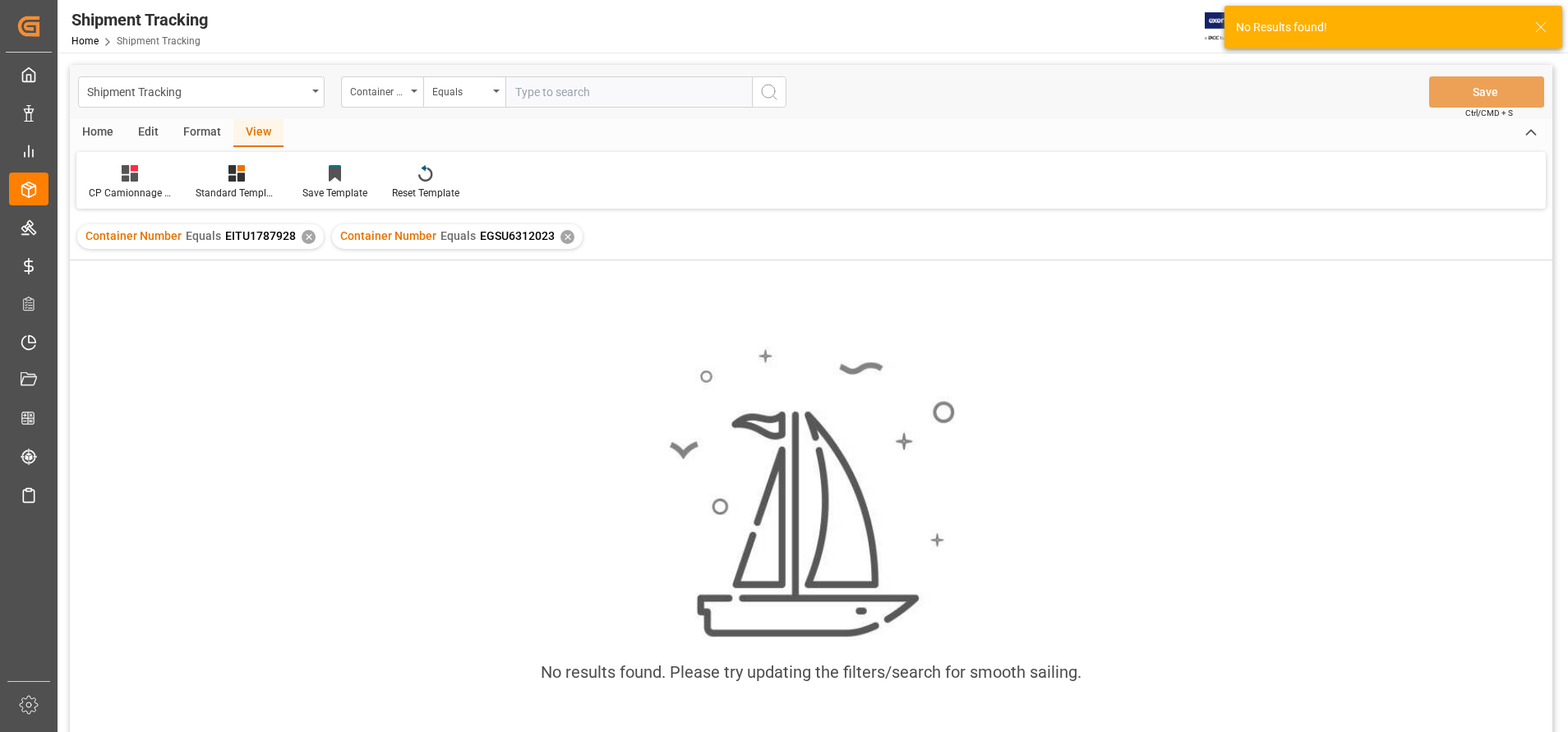click on "✕" at bounding box center (308, 237) 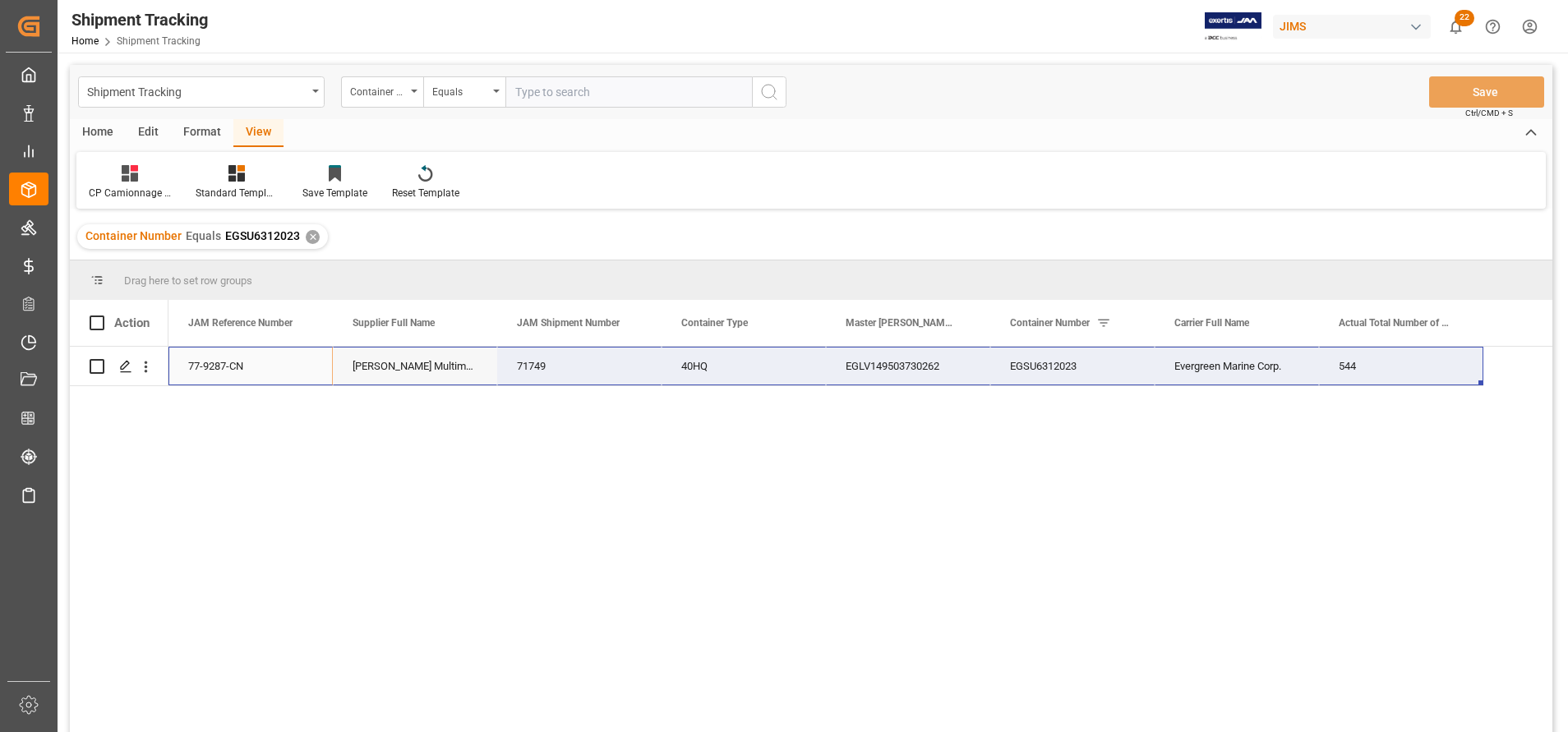 drag, startPoint x: 247, startPoint y: 366, endPoint x: 1336, endPoint y: 372, distance: 1089.0165 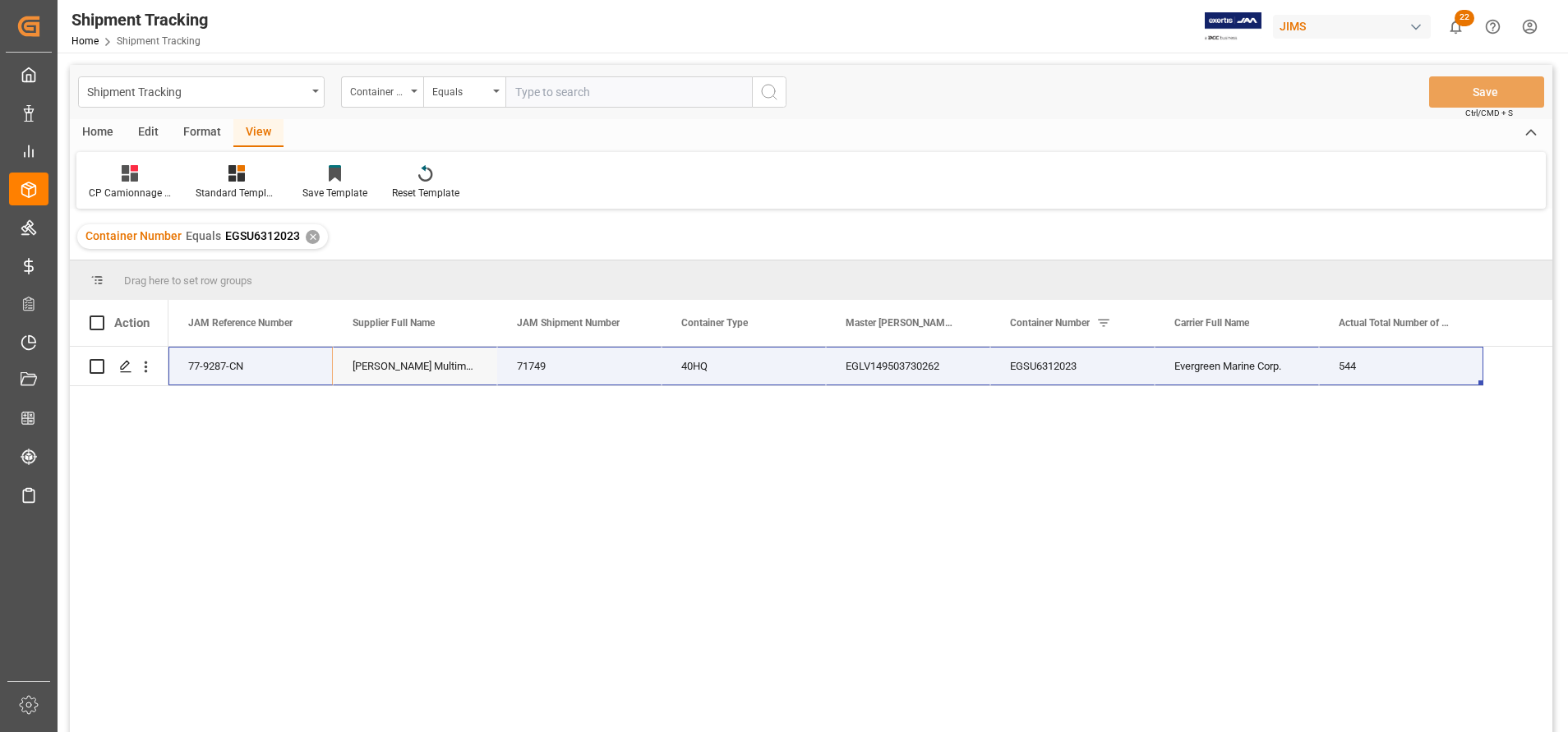 click at bounding box center [629, 92] 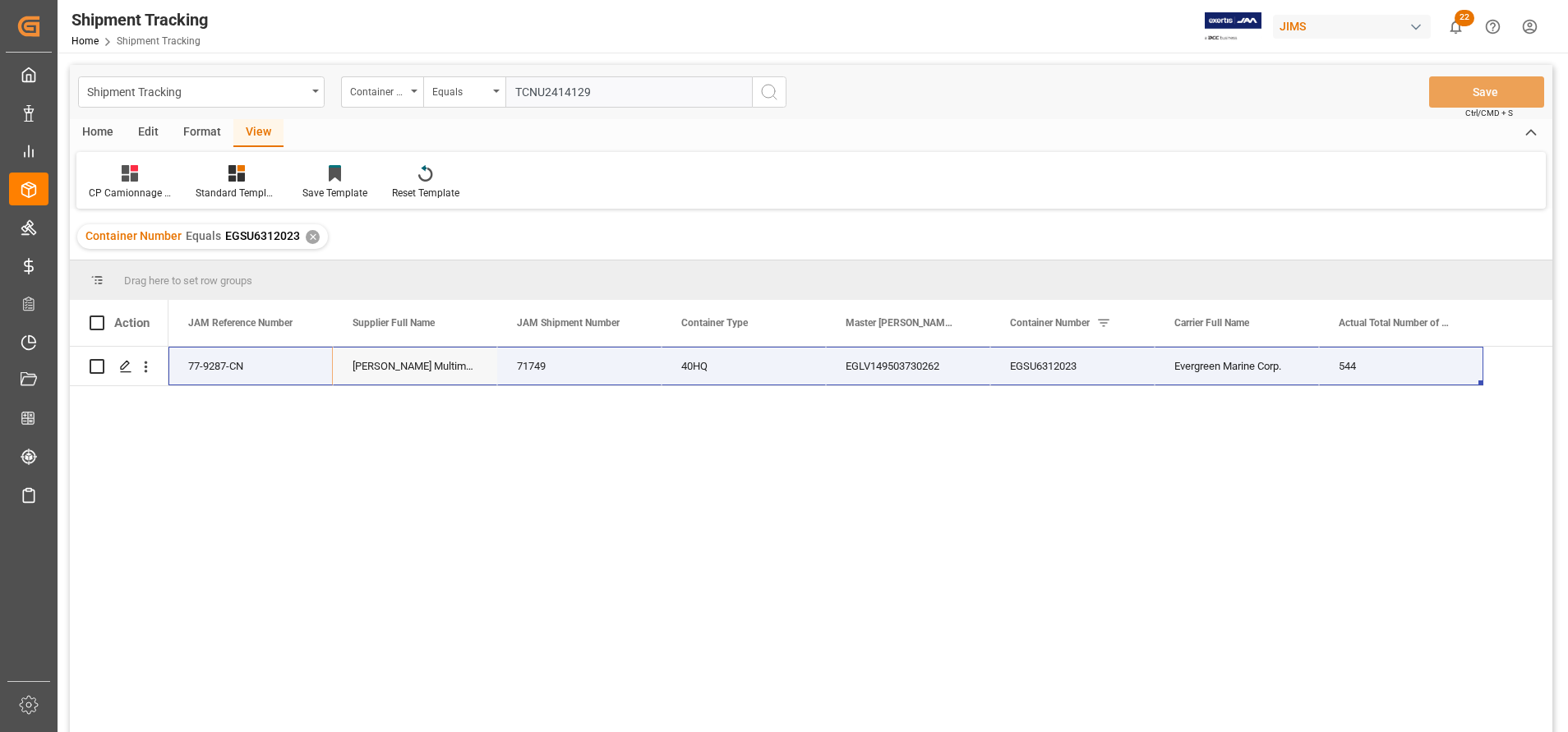 type on "TCNU2414129" 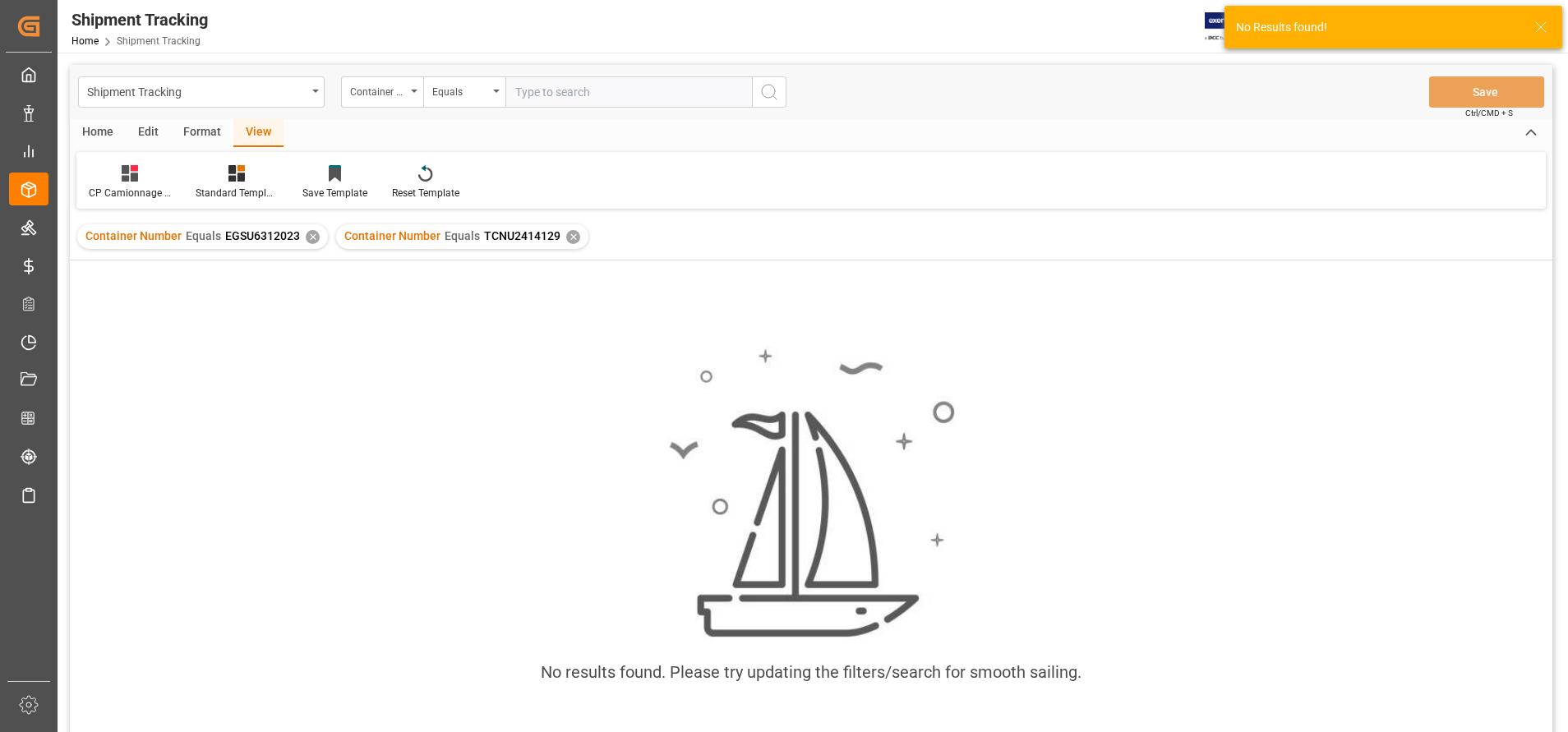 click on "✕" at bounding box center (312, 237) 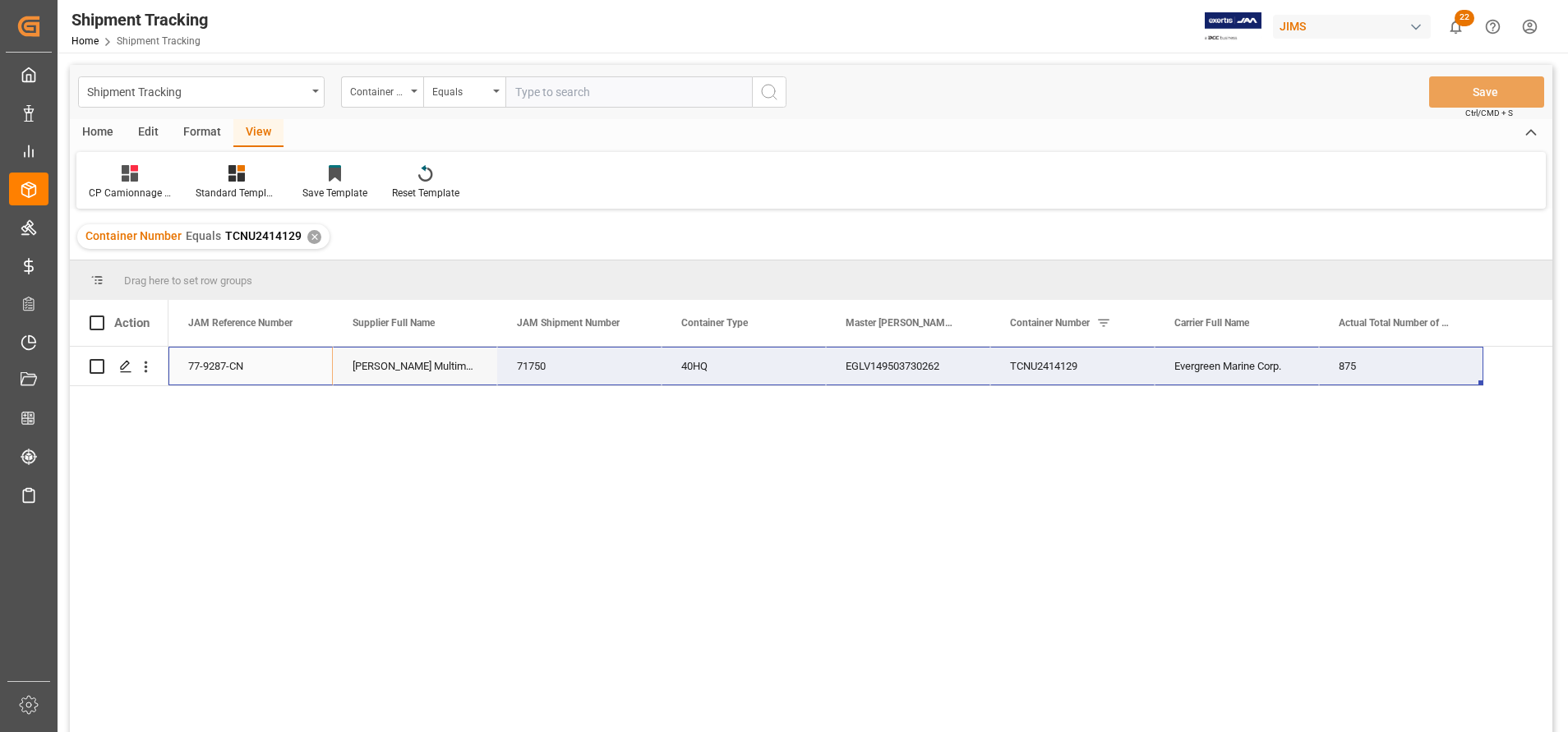 drag, startPoint x: 287, startPoint y: 363, endPoint x: 1324, endPoint y: 375, distance: 1037.0694 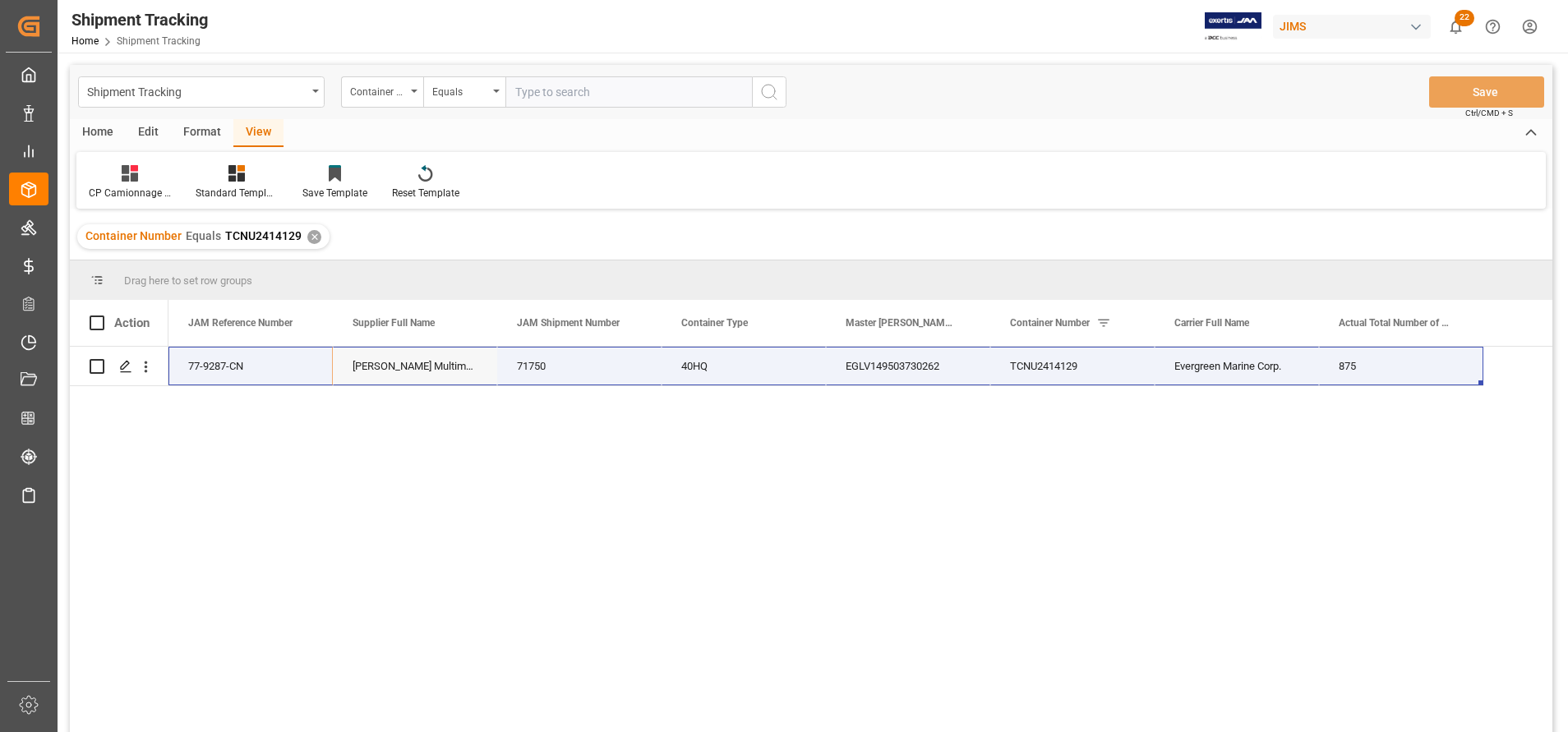 click at bounding box center (629, 92) 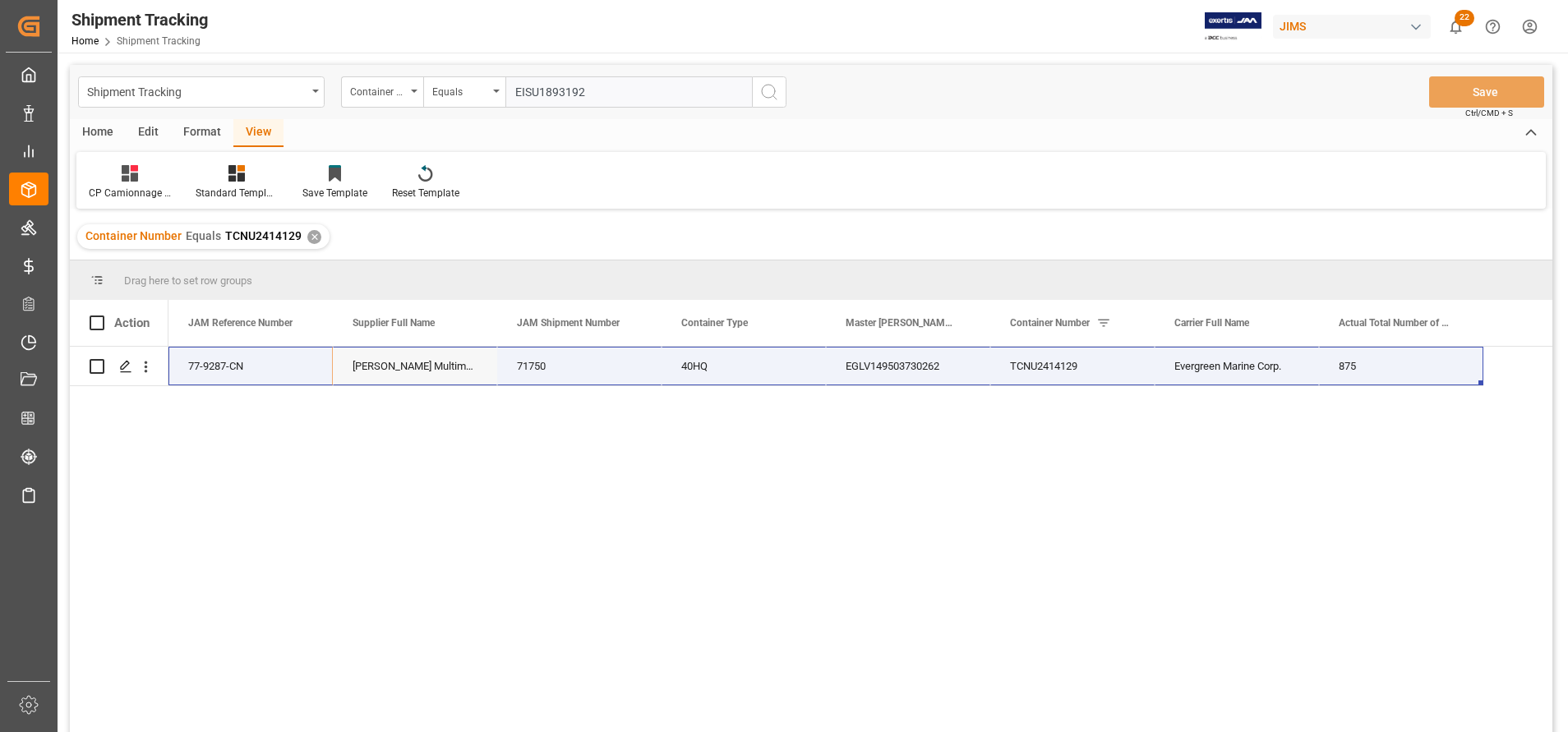 type on "EISU1893192" 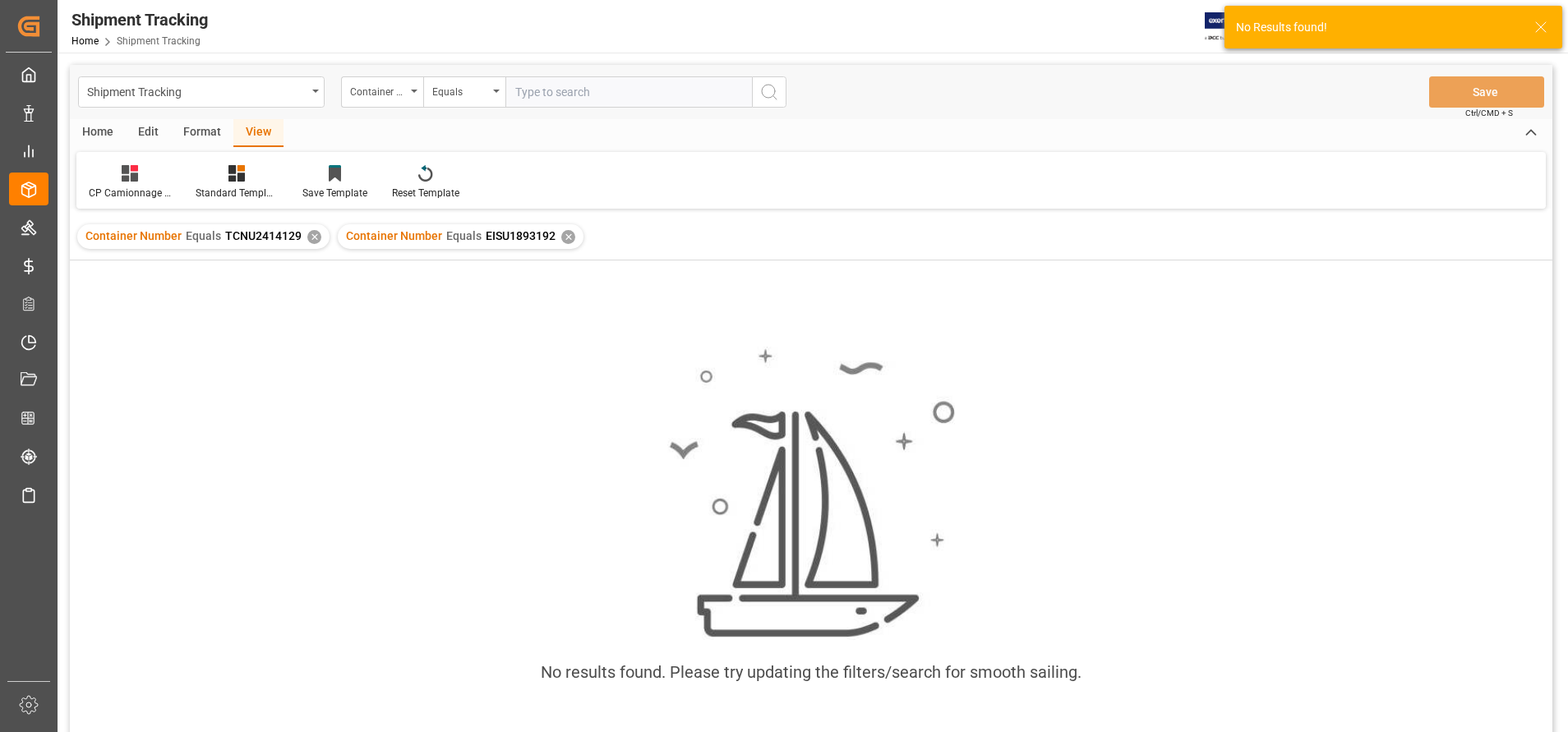 click on "✕" at bounding box center (314, 237) 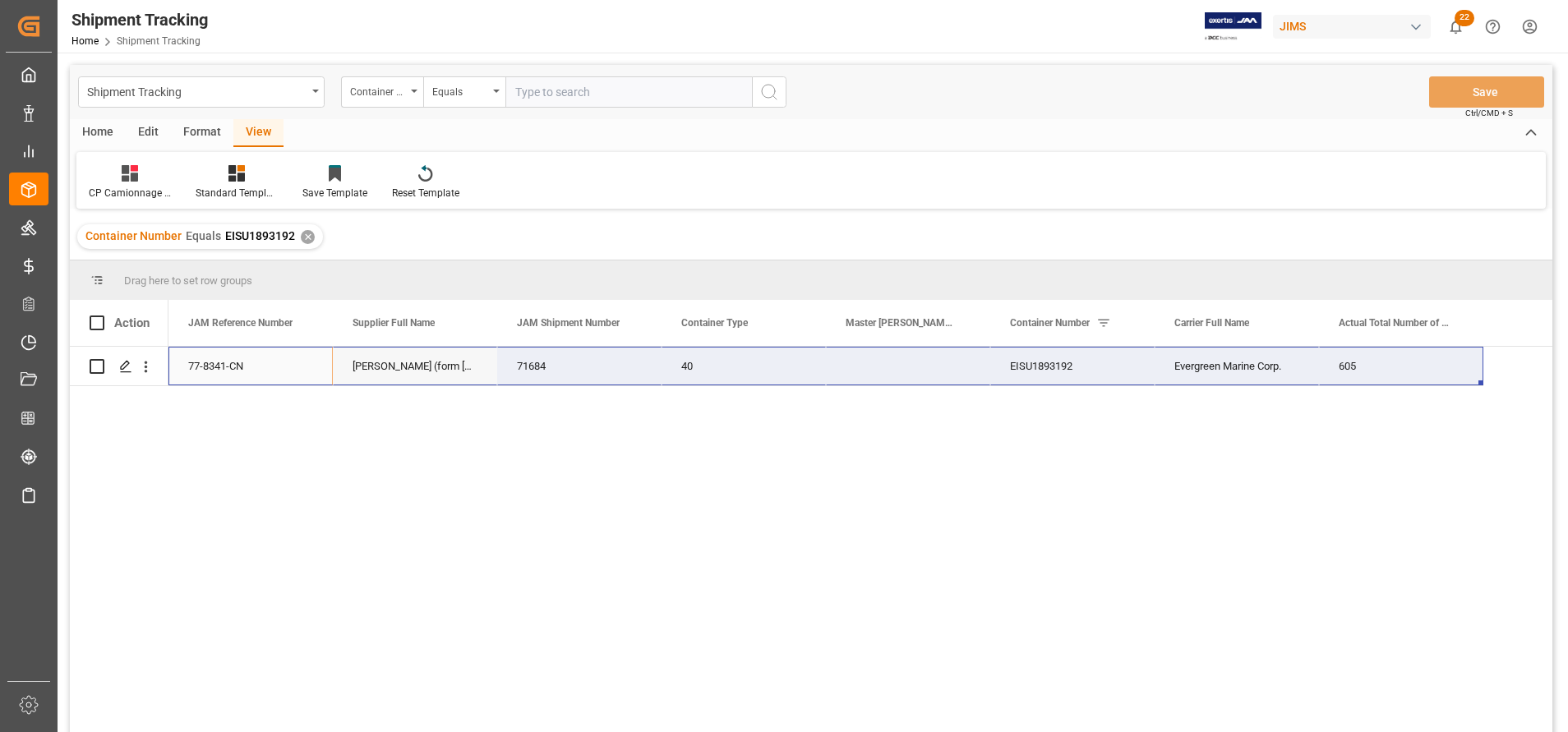 drag, startPoint x: 216, startPoint y: 365, endPoint x: 1326, endPoint y: 364, distance: 1110.0005 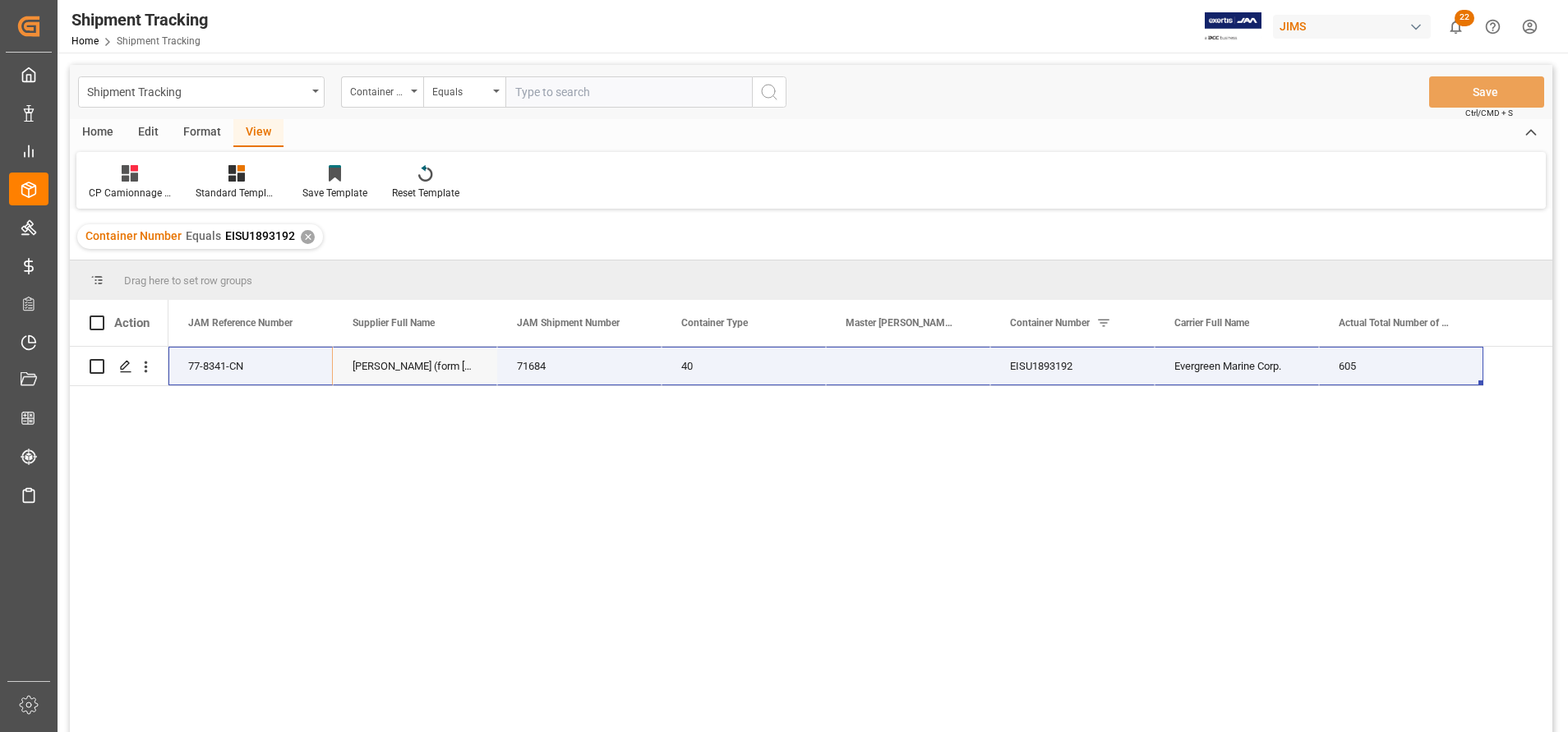 click at bounding box center [629, 92] 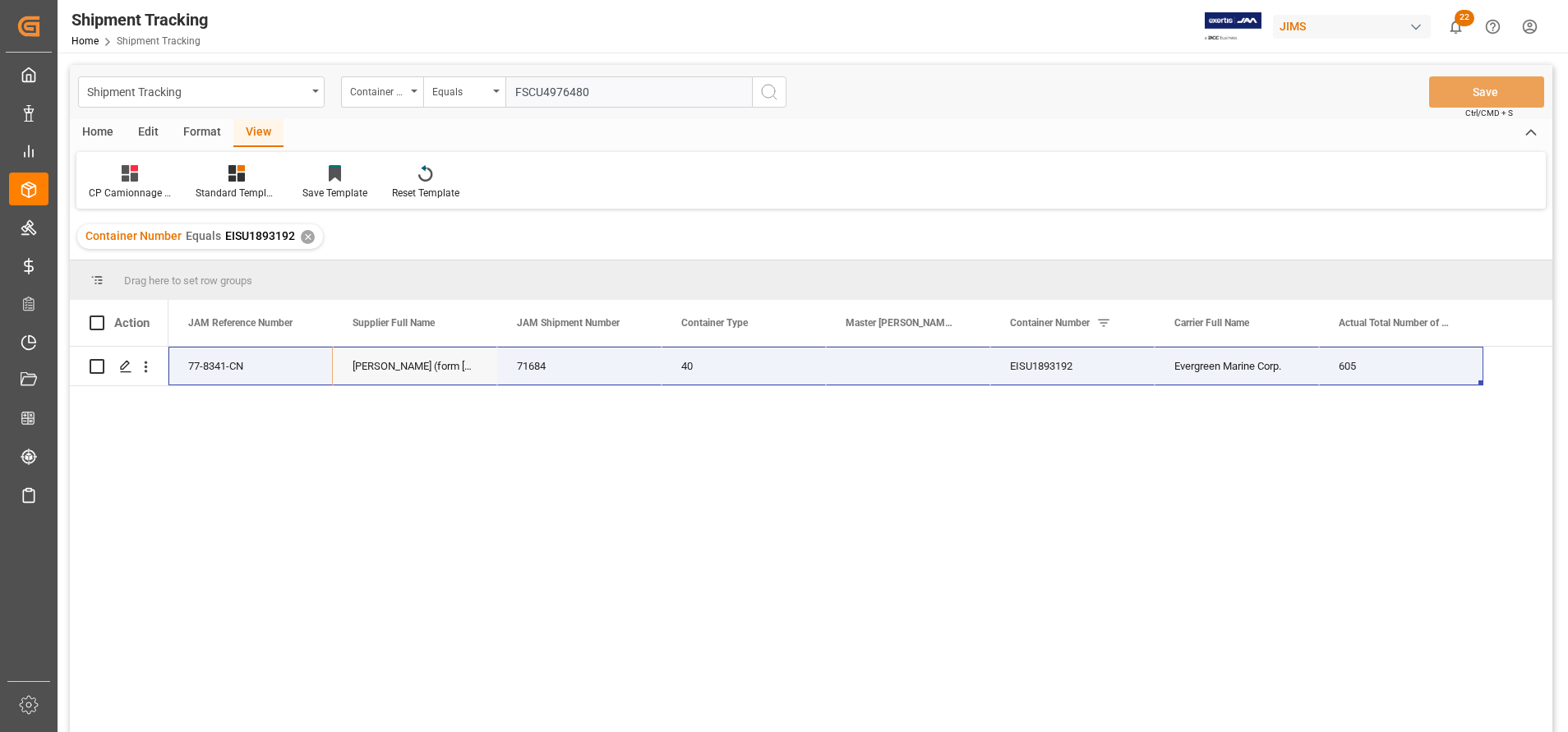 type on "FSCU4976480" 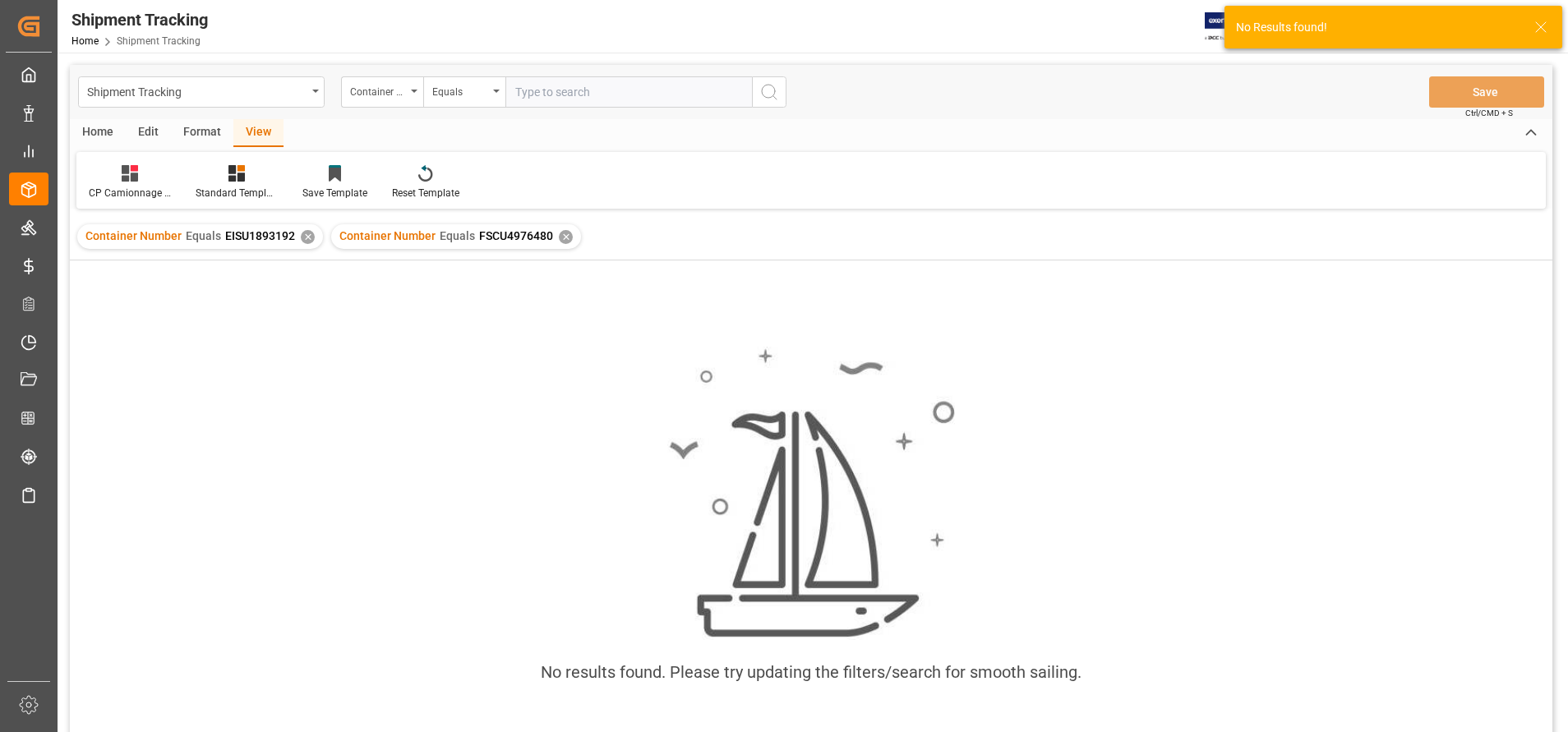 click on "✕" at bounding box center (307, 237) 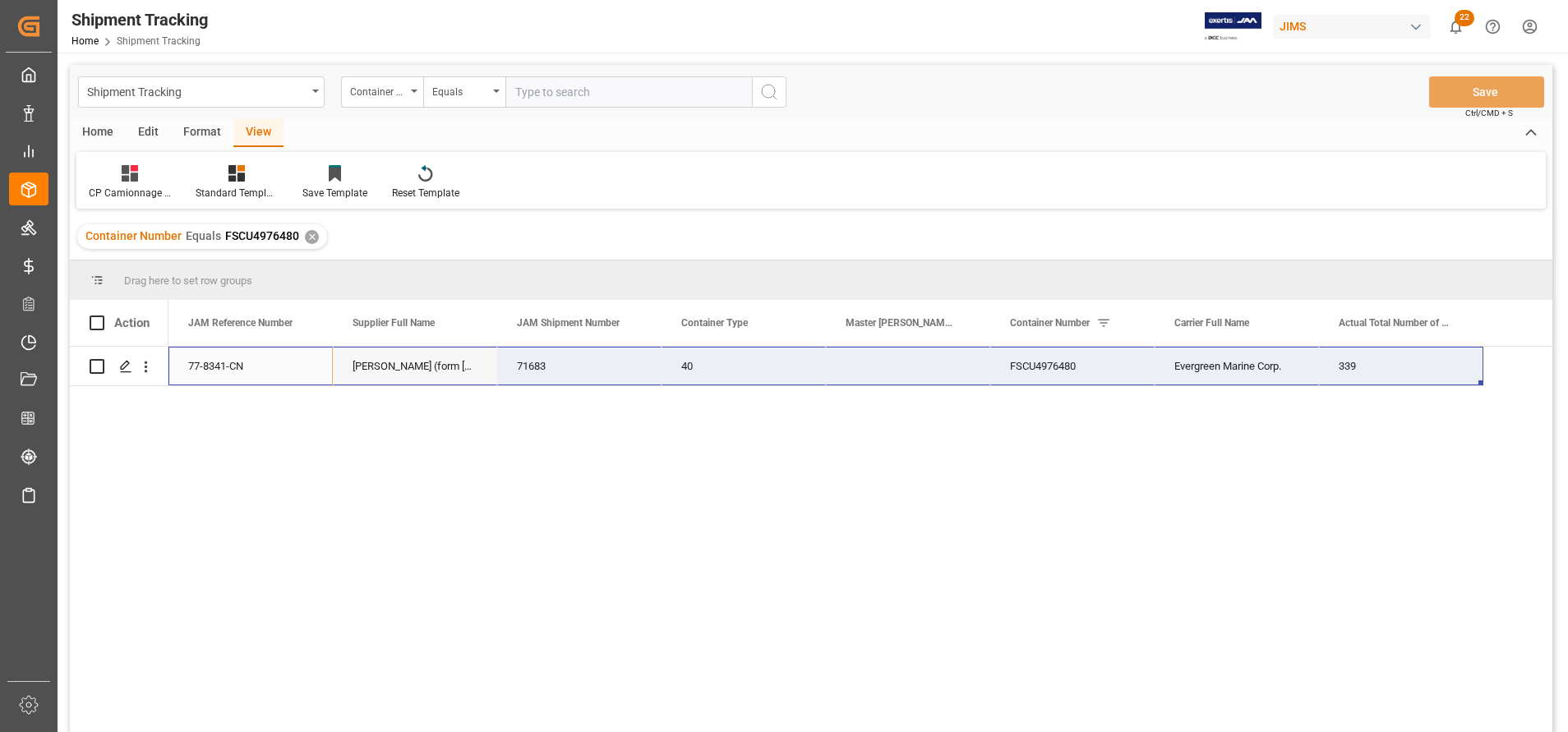 drag, startPoint x: 238, startPoint y: 363, endPoint x: 1344, endPoint y: 362, distance: 1106.0005 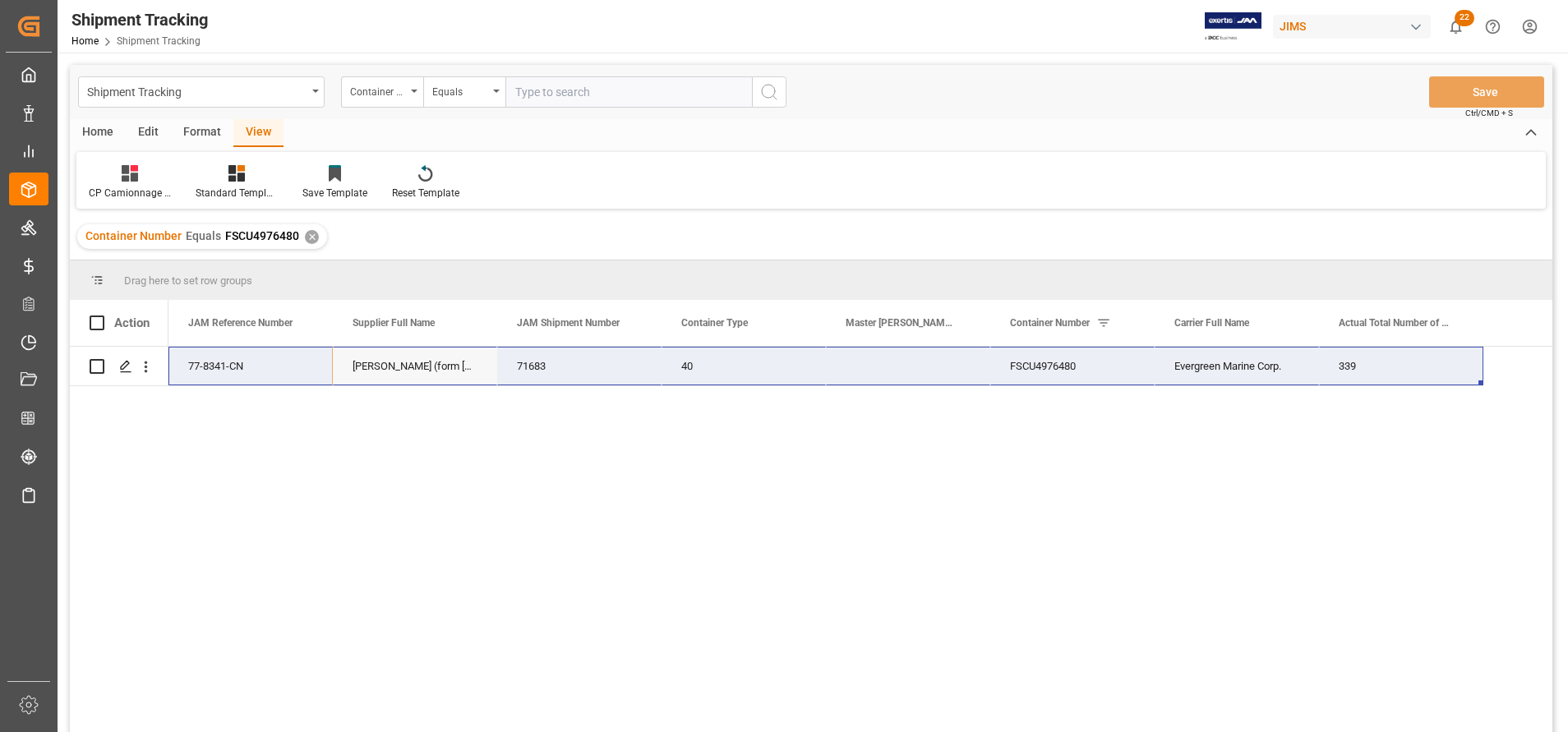 click at bounding box center [908, 366] 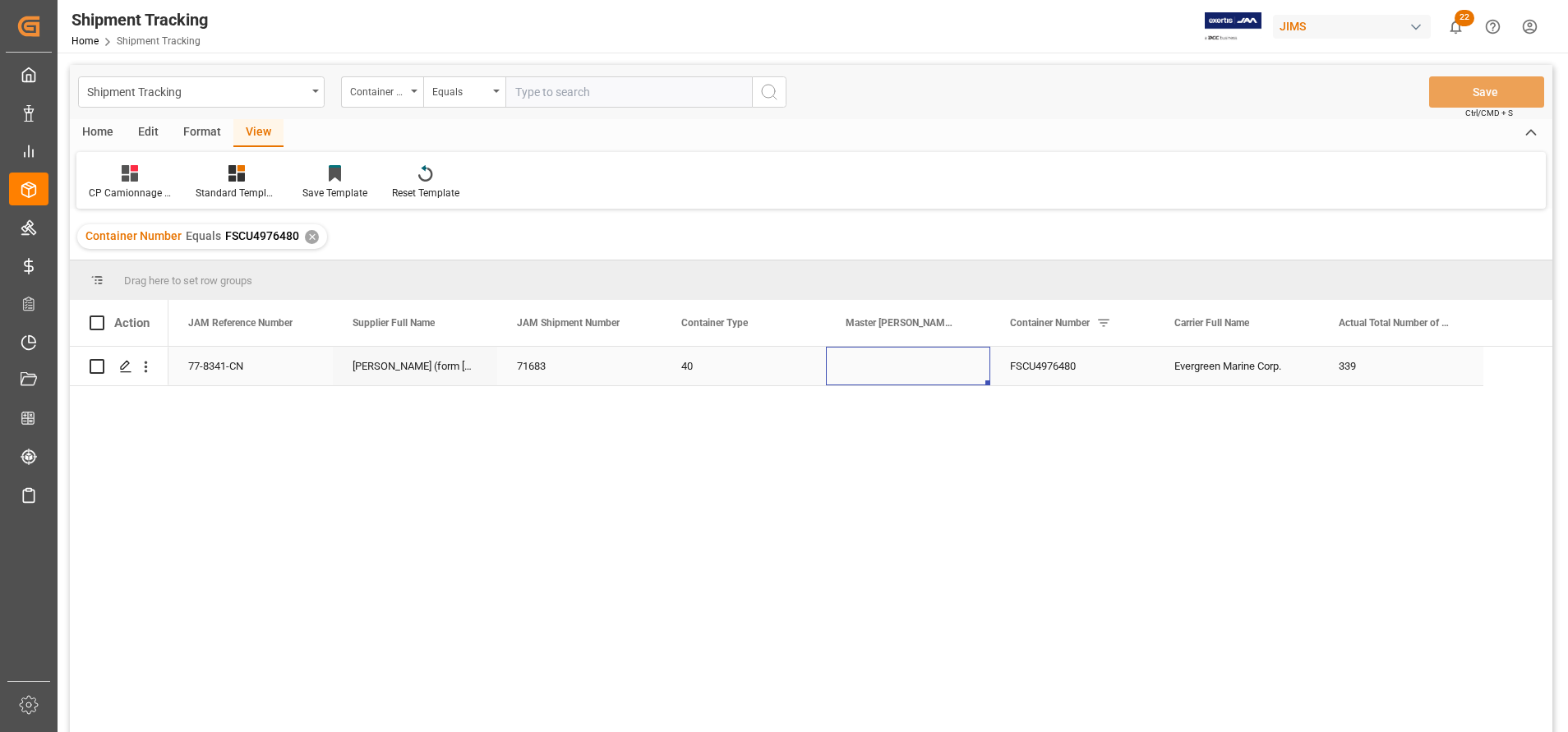 click at bounding box center [908, 366] 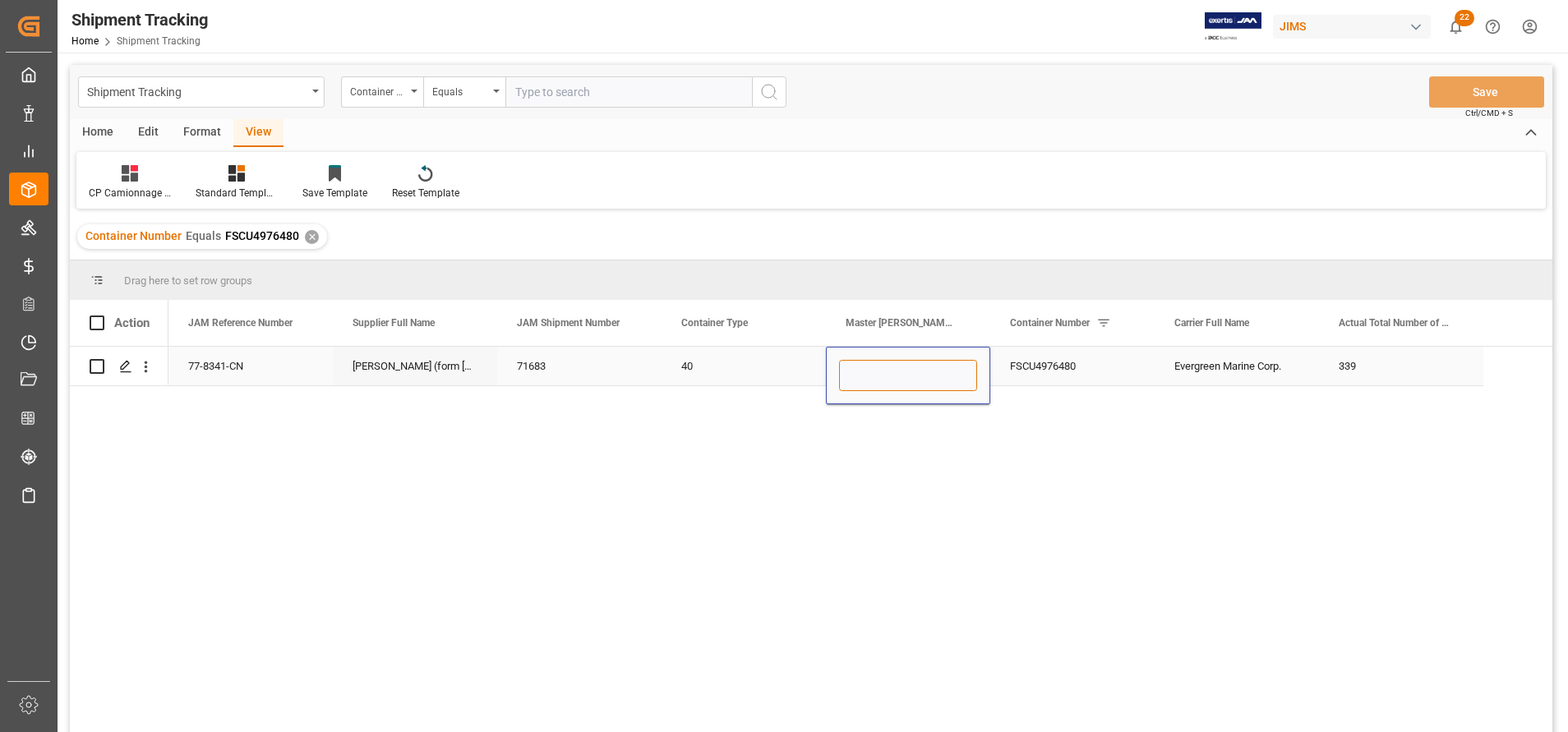 click at bounding box center (908, 375) 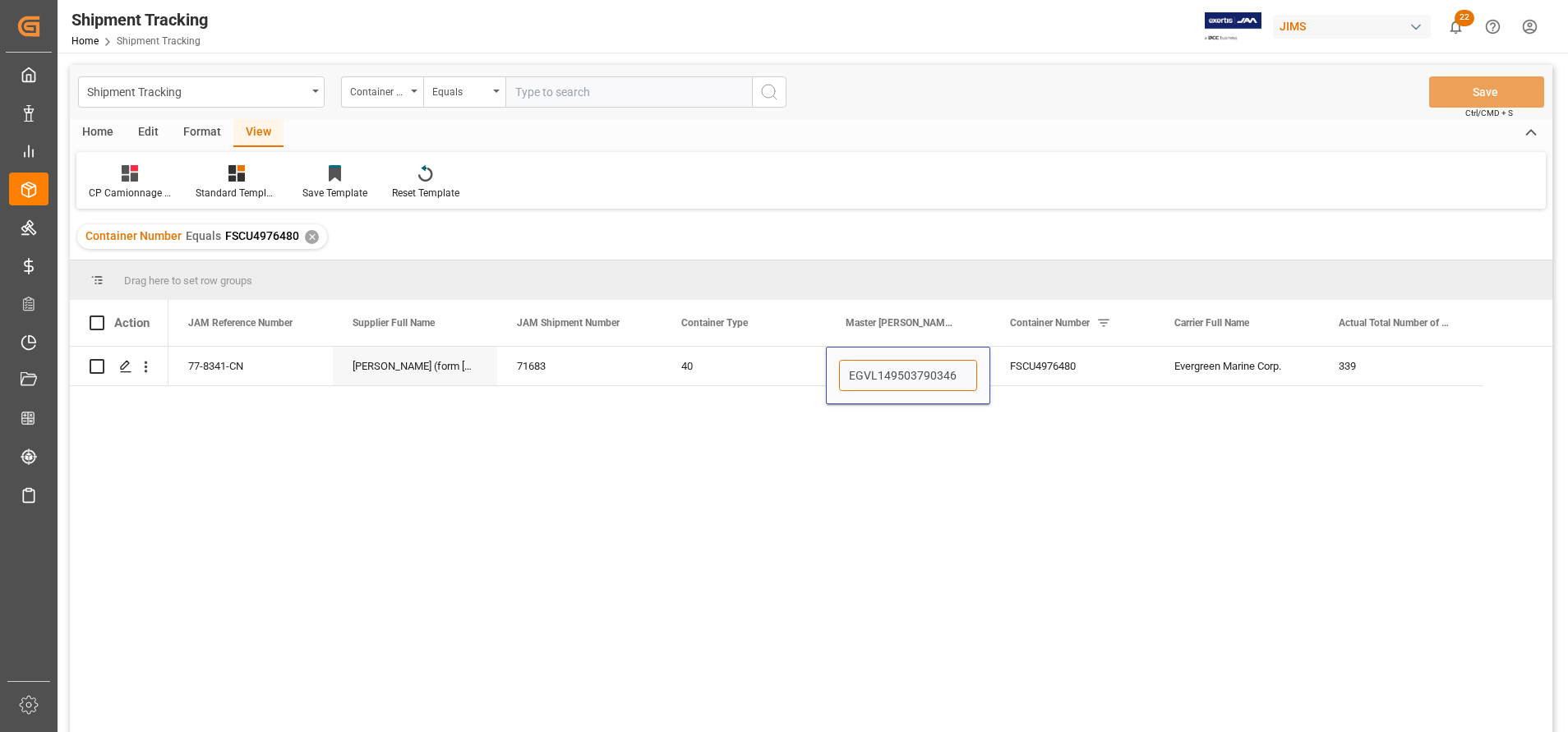 type on "EGVL149503790346" 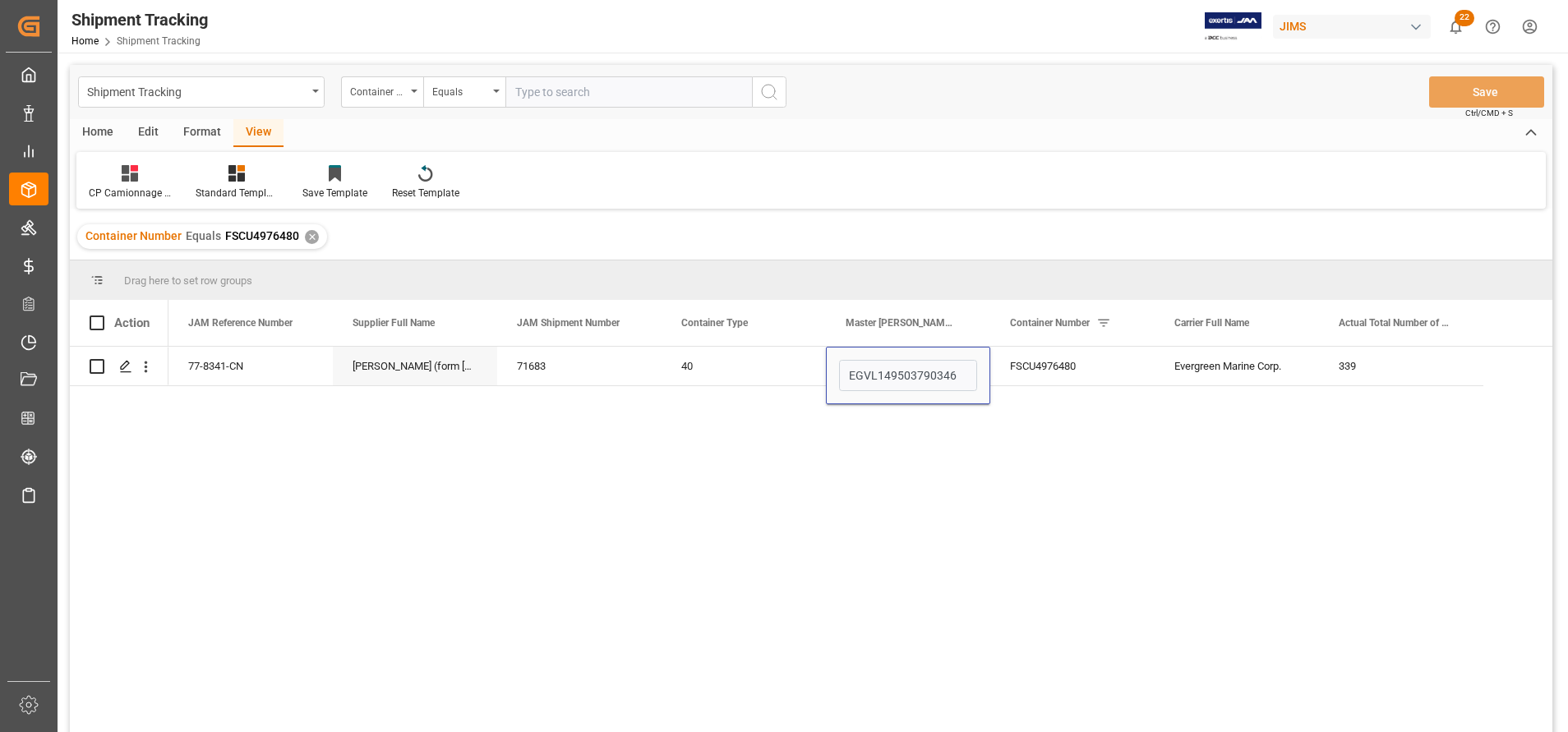click on "77-8341-CN Ningbo Feigo (form [PERSON_NAME]) *CNY* 71683 40 EGVL149503790346 FSCU4976480 Evergreen Marine Corp. 339" at bounding box center (860, 545) 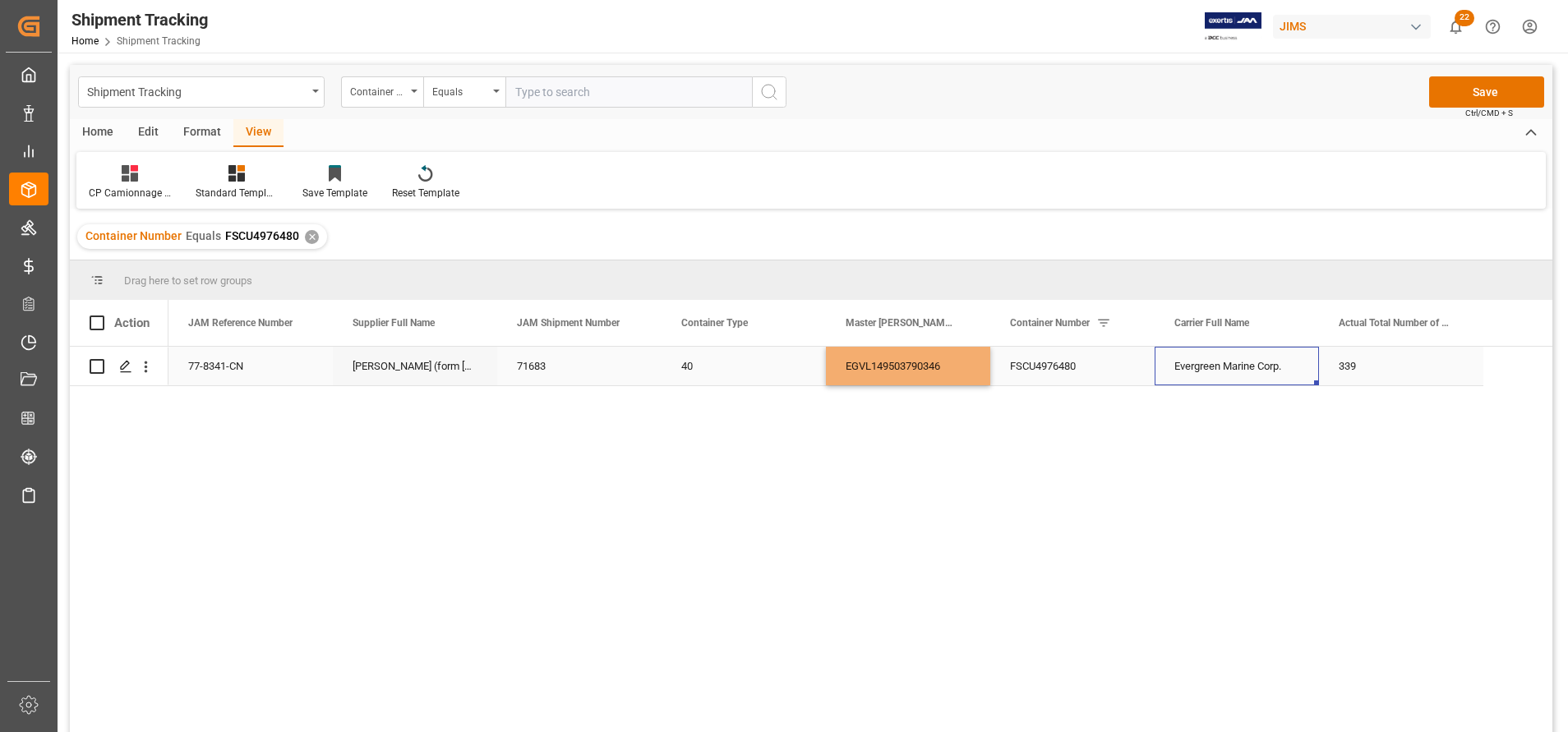 click on "Evergreen Marine Corp." at bounding box center (1237, 366) 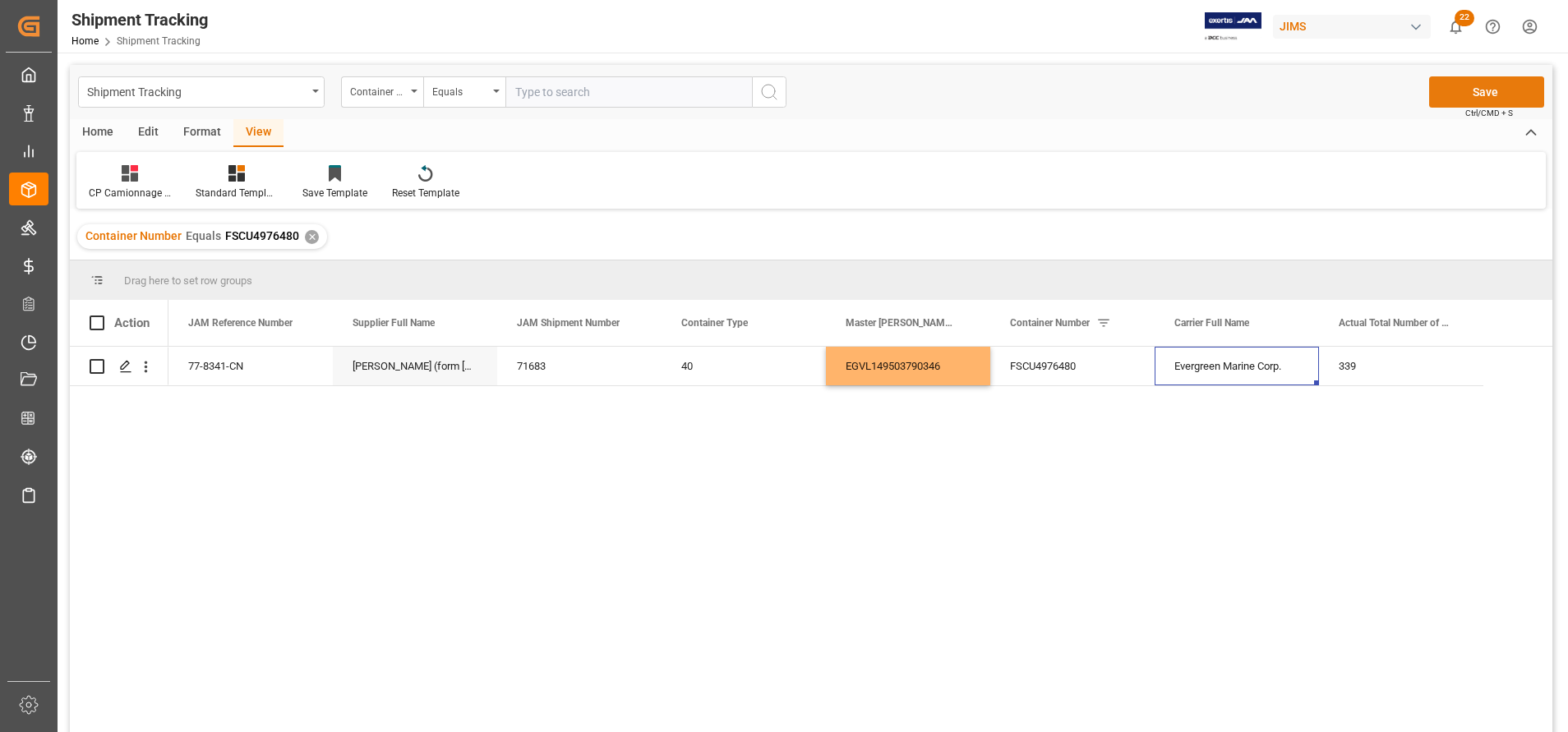 click on "Save" at bounding box center [1487, 92] 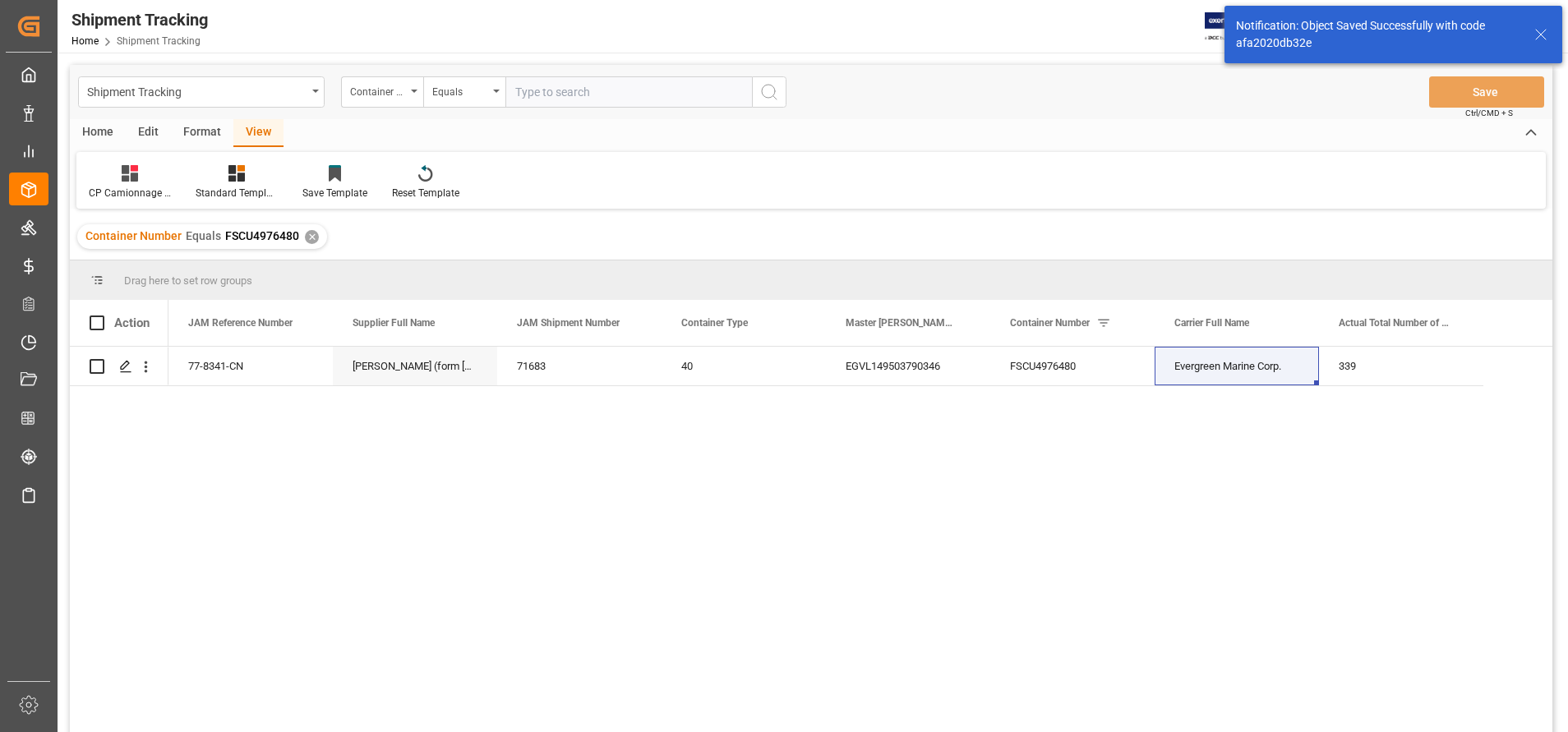 click at bounding box center (629, 92) 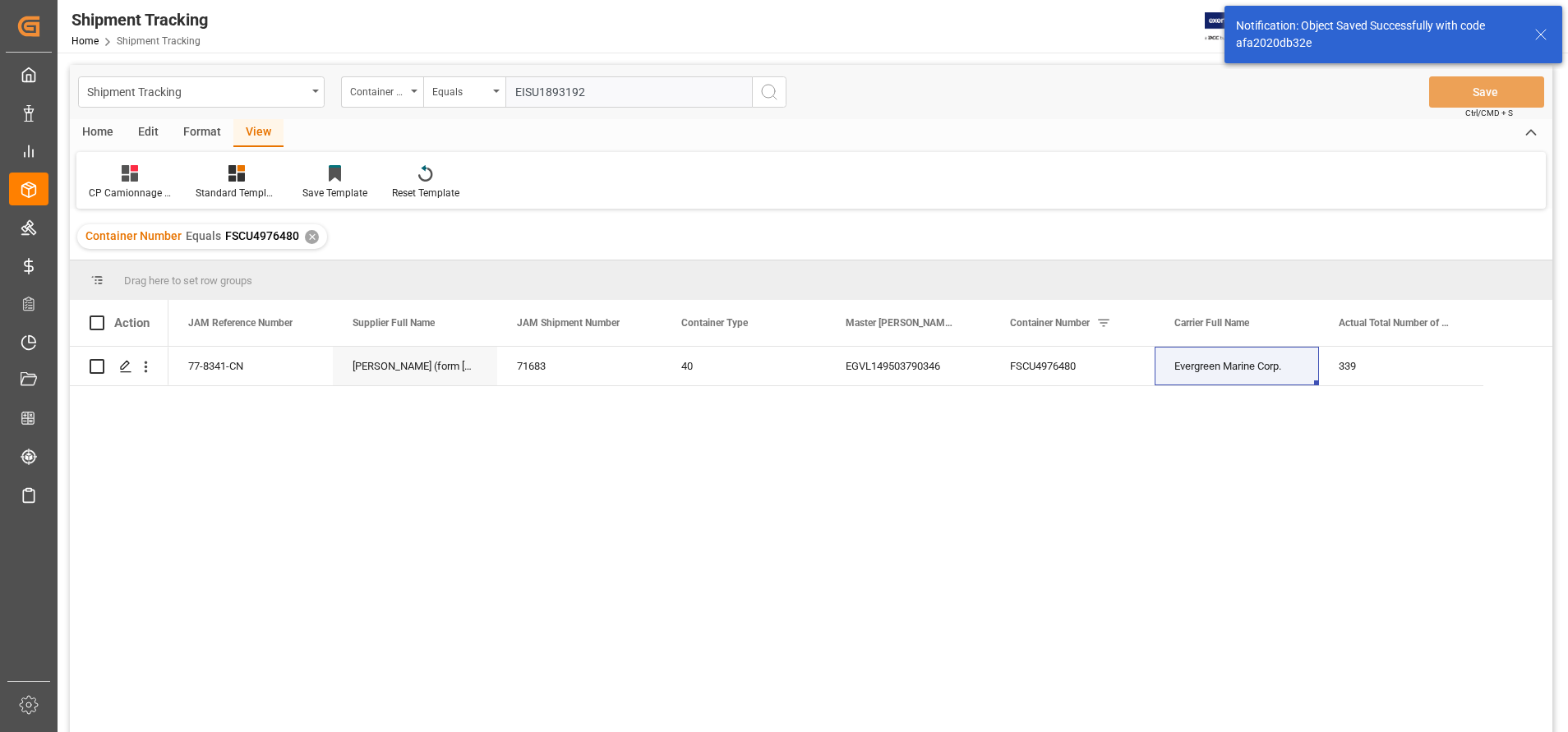 type on "EISU1893192" 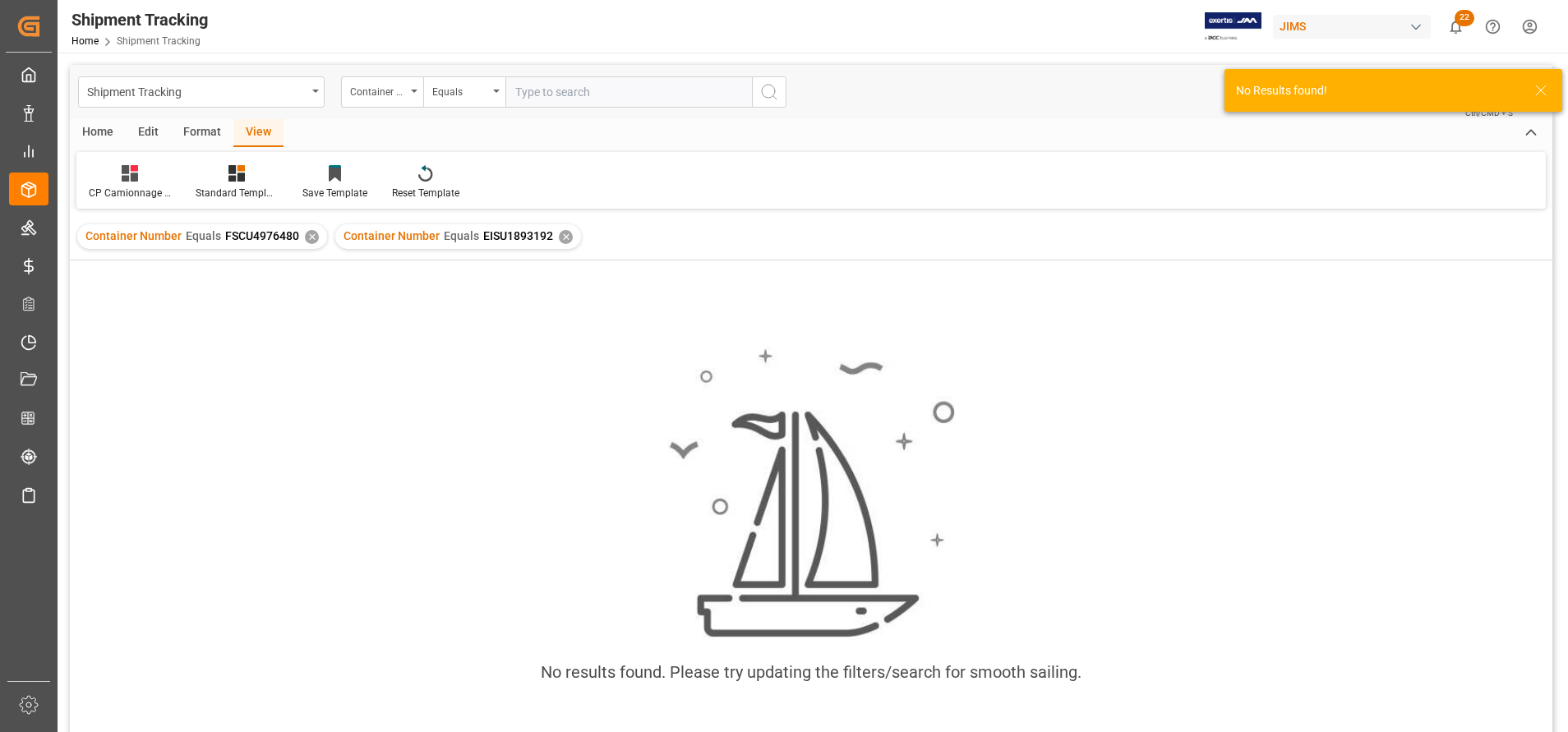 click on "✕" at bounding box center (311, 237) 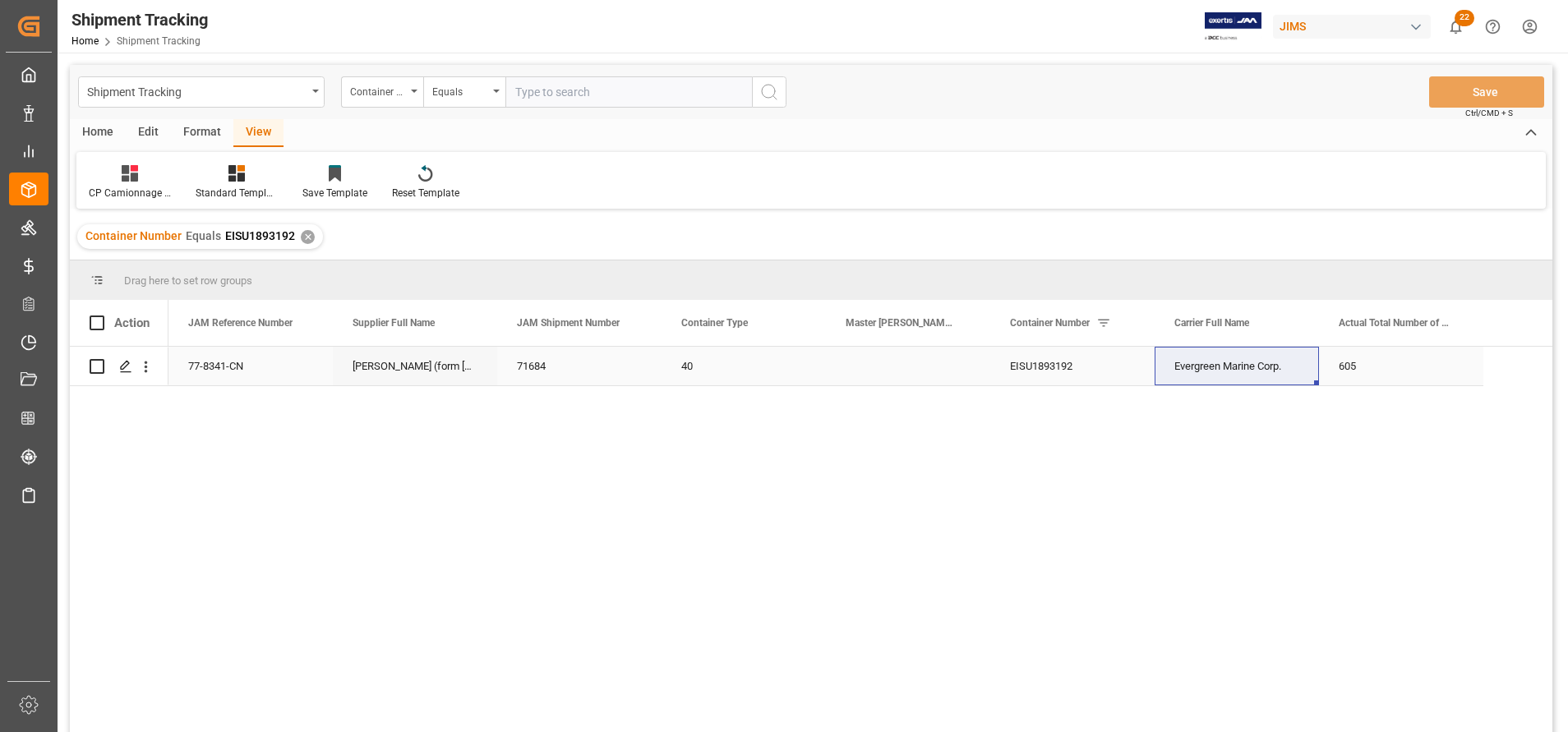 click at bounding box center [908, 366] 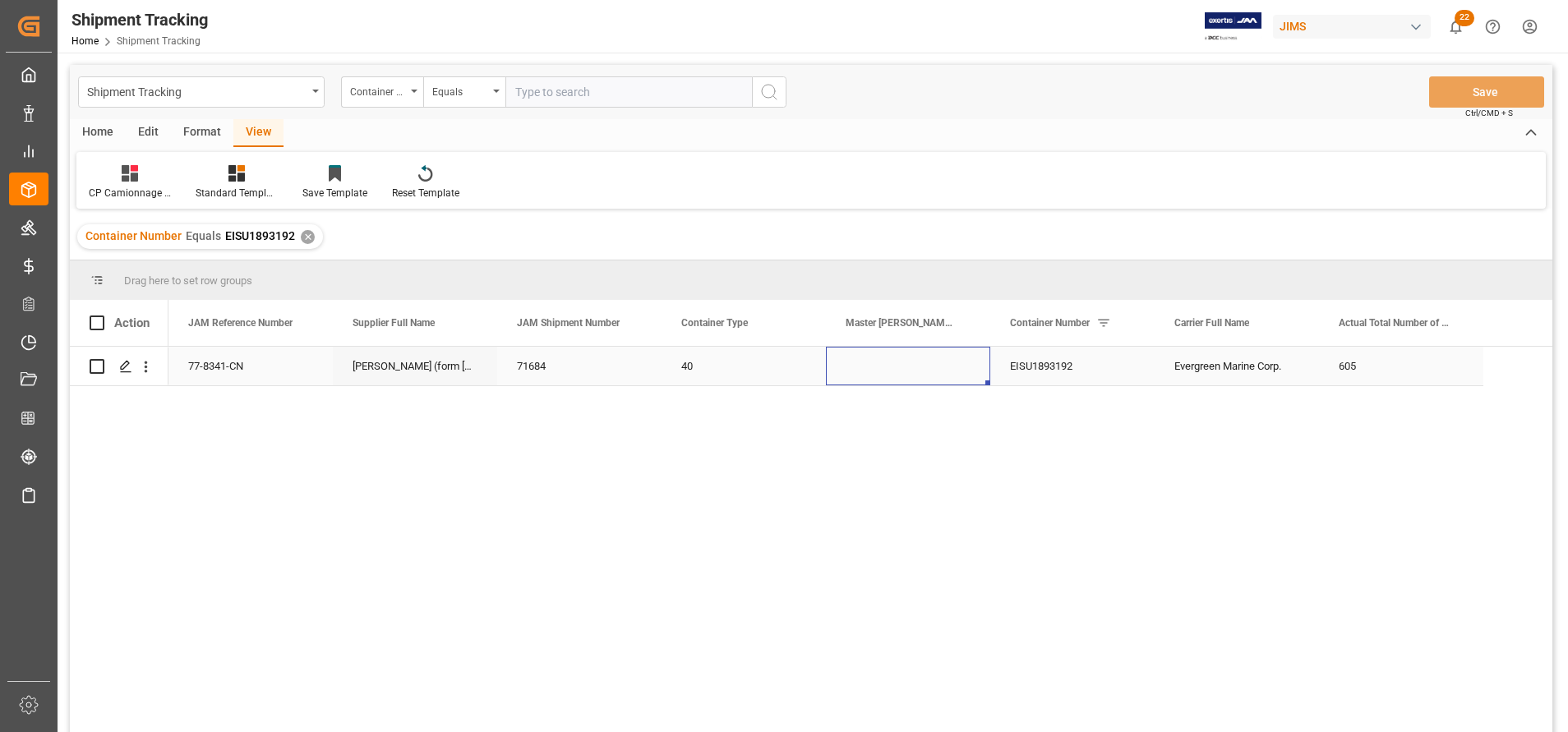 click at bounding box center [908, 366] 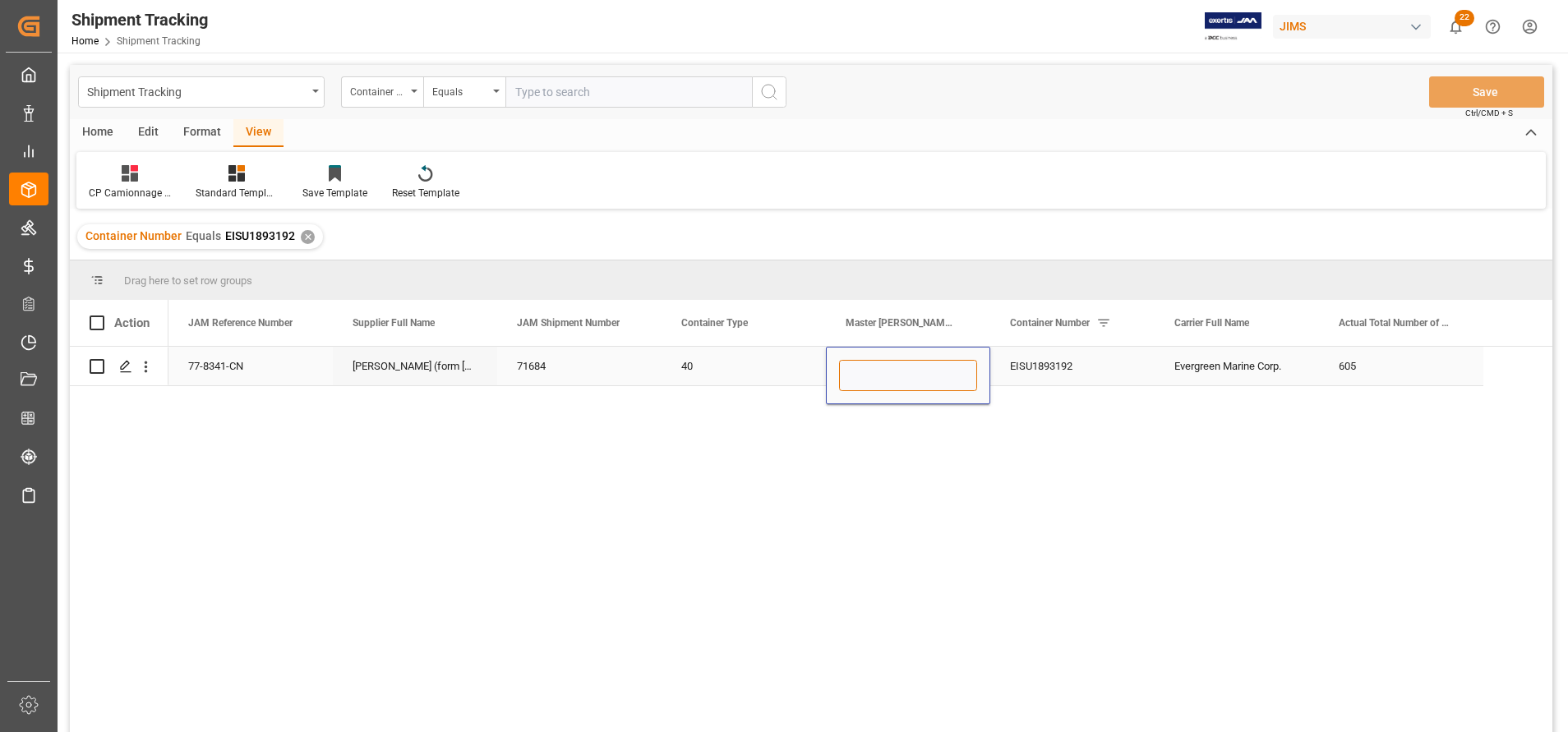 click at bounding box center [908, 375] 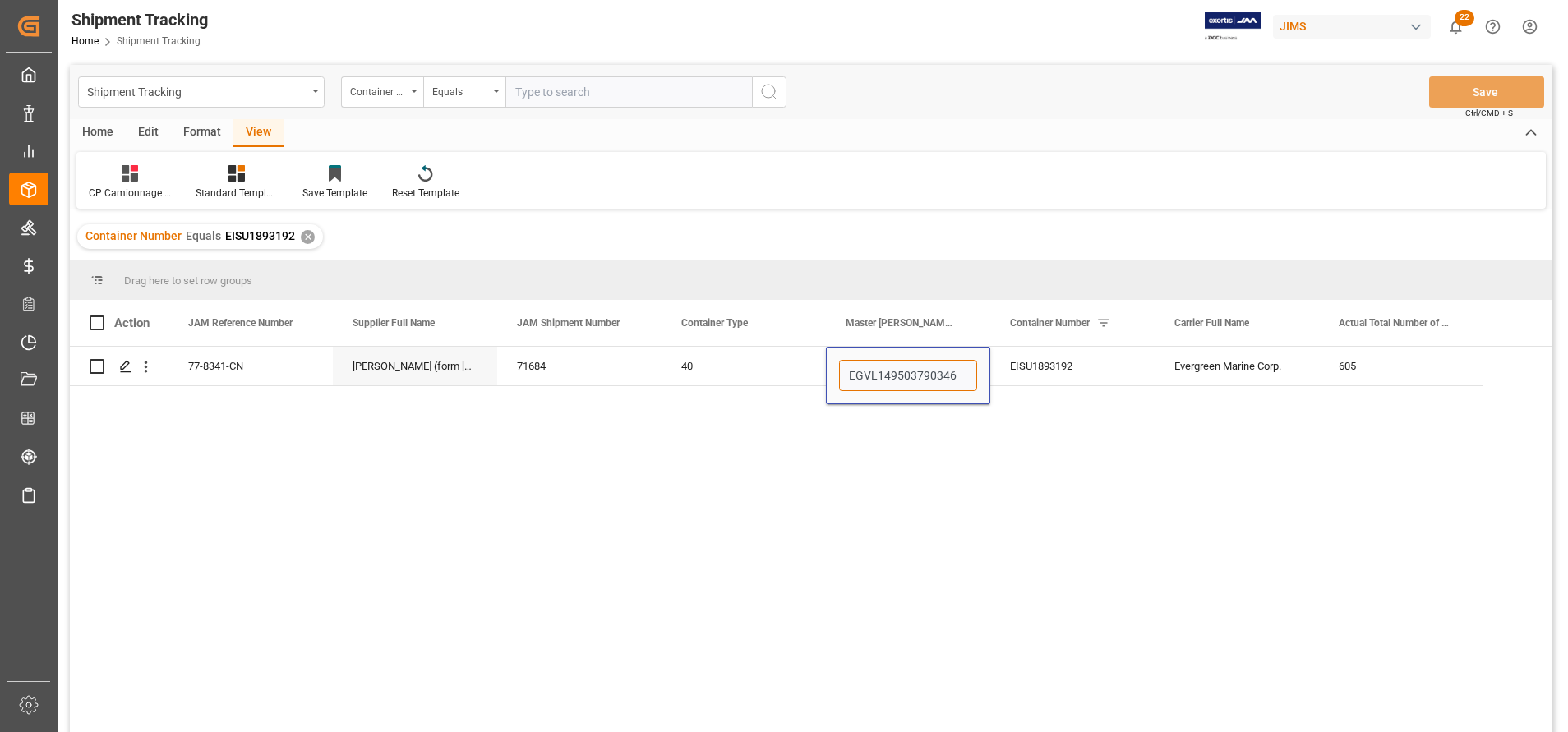 type on "EGVL149503790346" 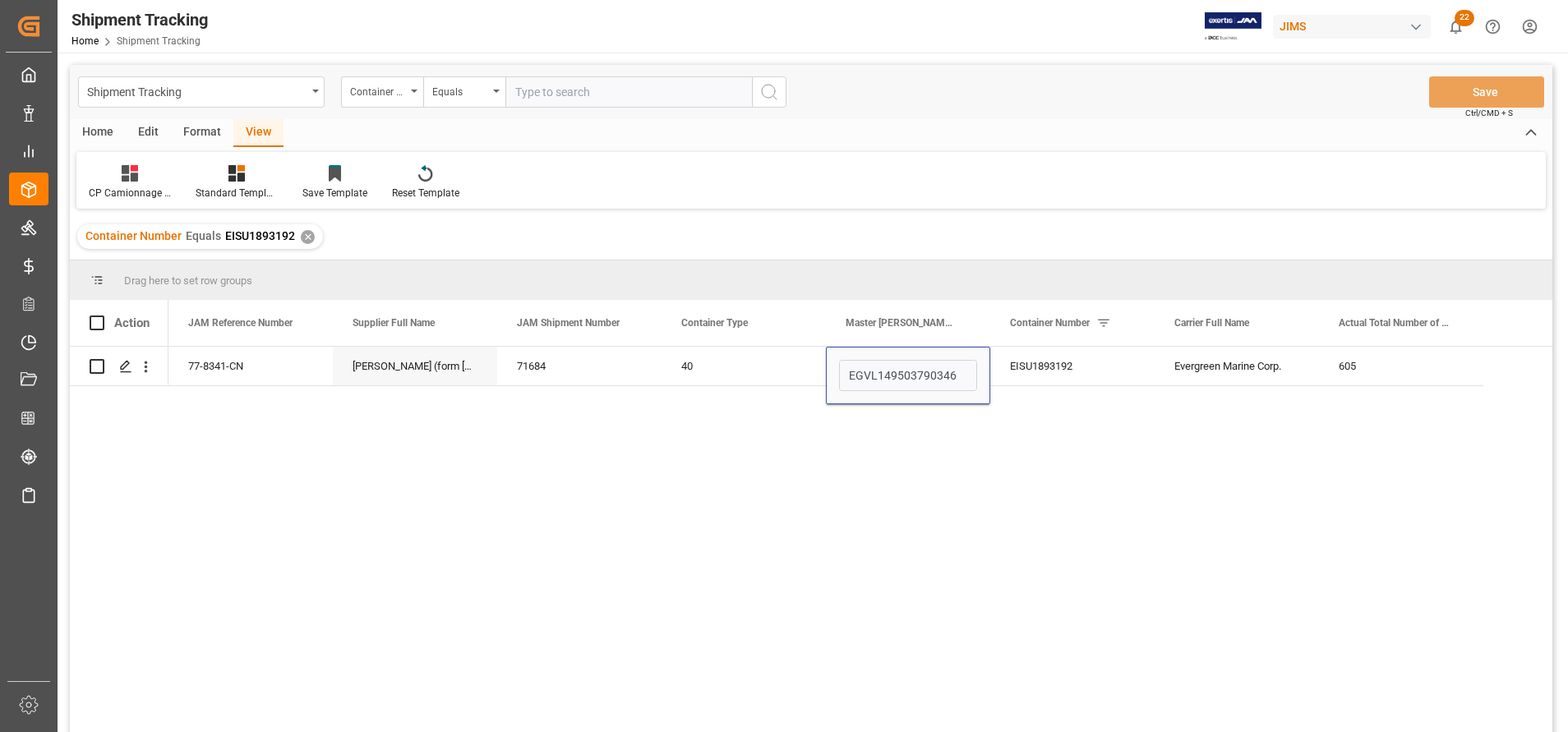 click on "77-8341-CN Ningbo Feigo (form [PERSON_NAME]) *CNY* 71684 40 EGVL149503790346 EISU1893192 Evergreen Marine Corp. 605" at bounding box center [860, 545] 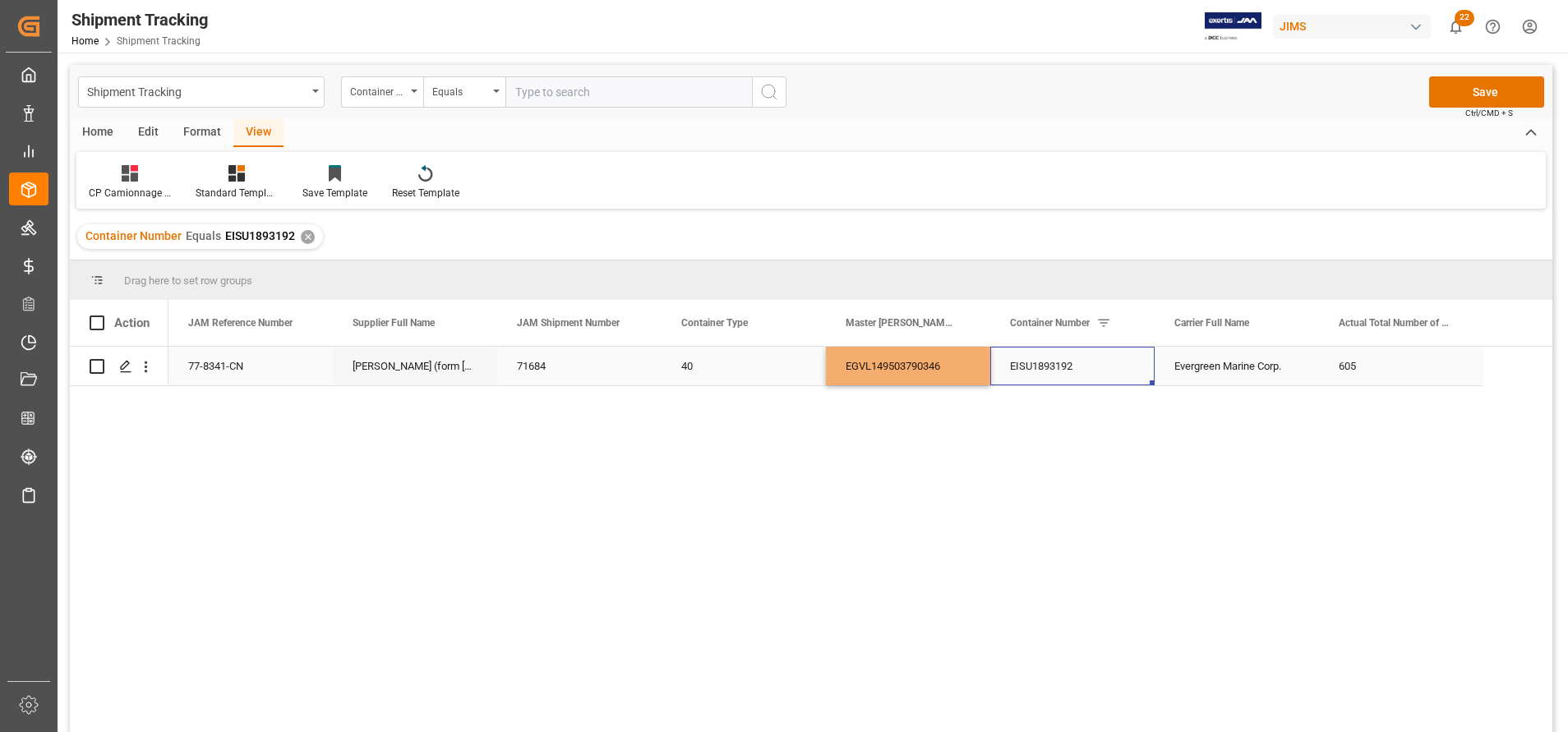 click on "EISU1893192" at bounding box center [1072, 366] 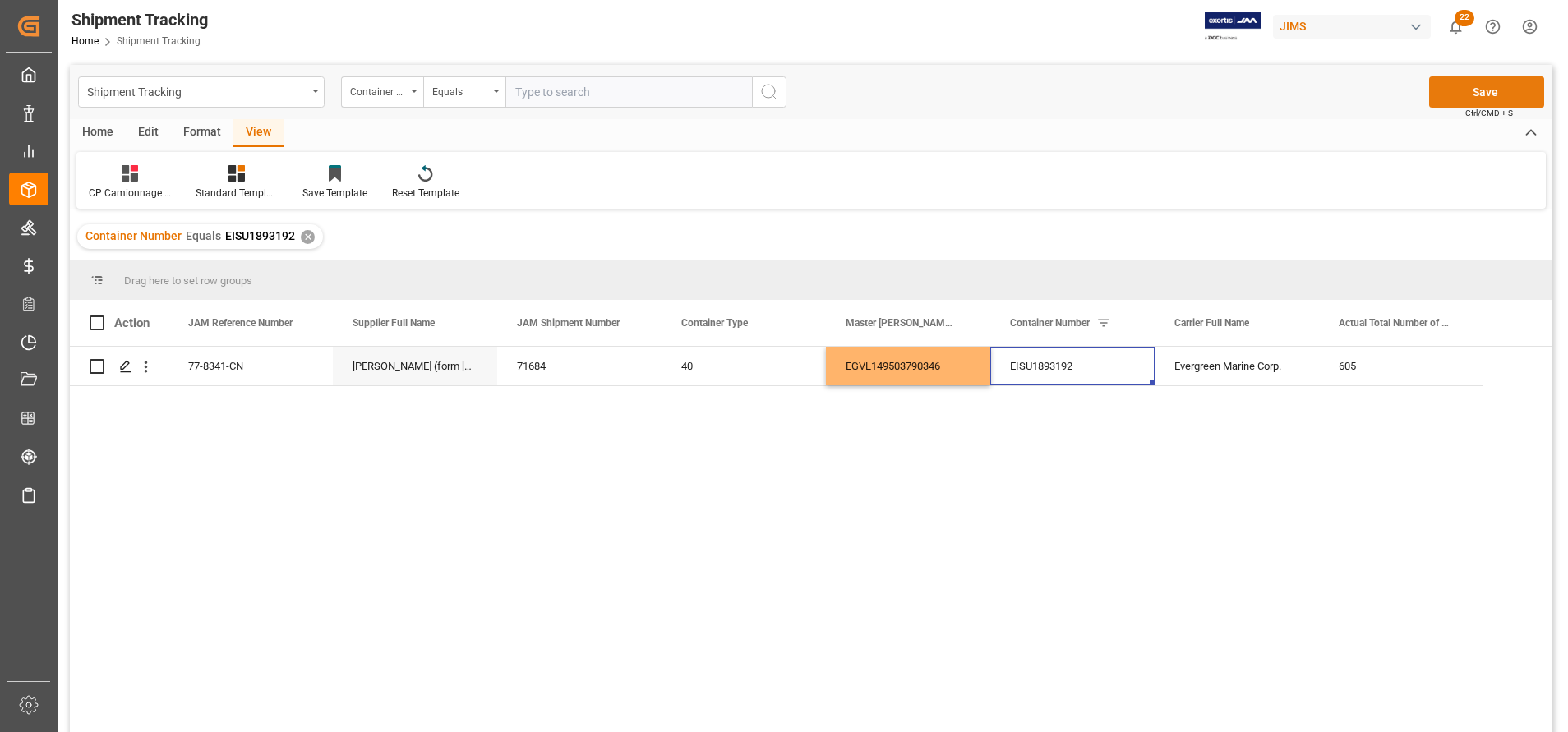 click on "Save" at bounding box center (1487, 92) 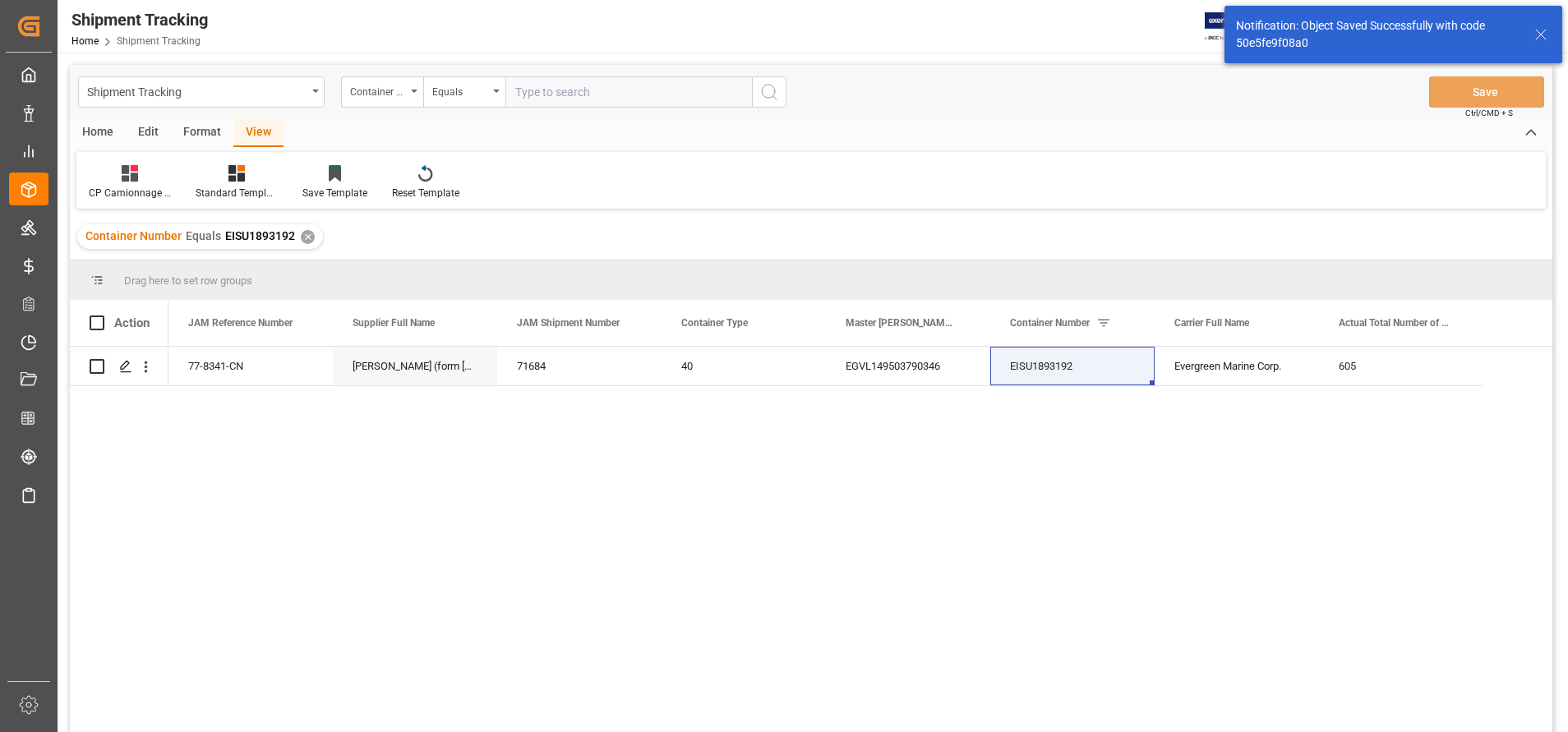 click at bounding box center [629, 92] 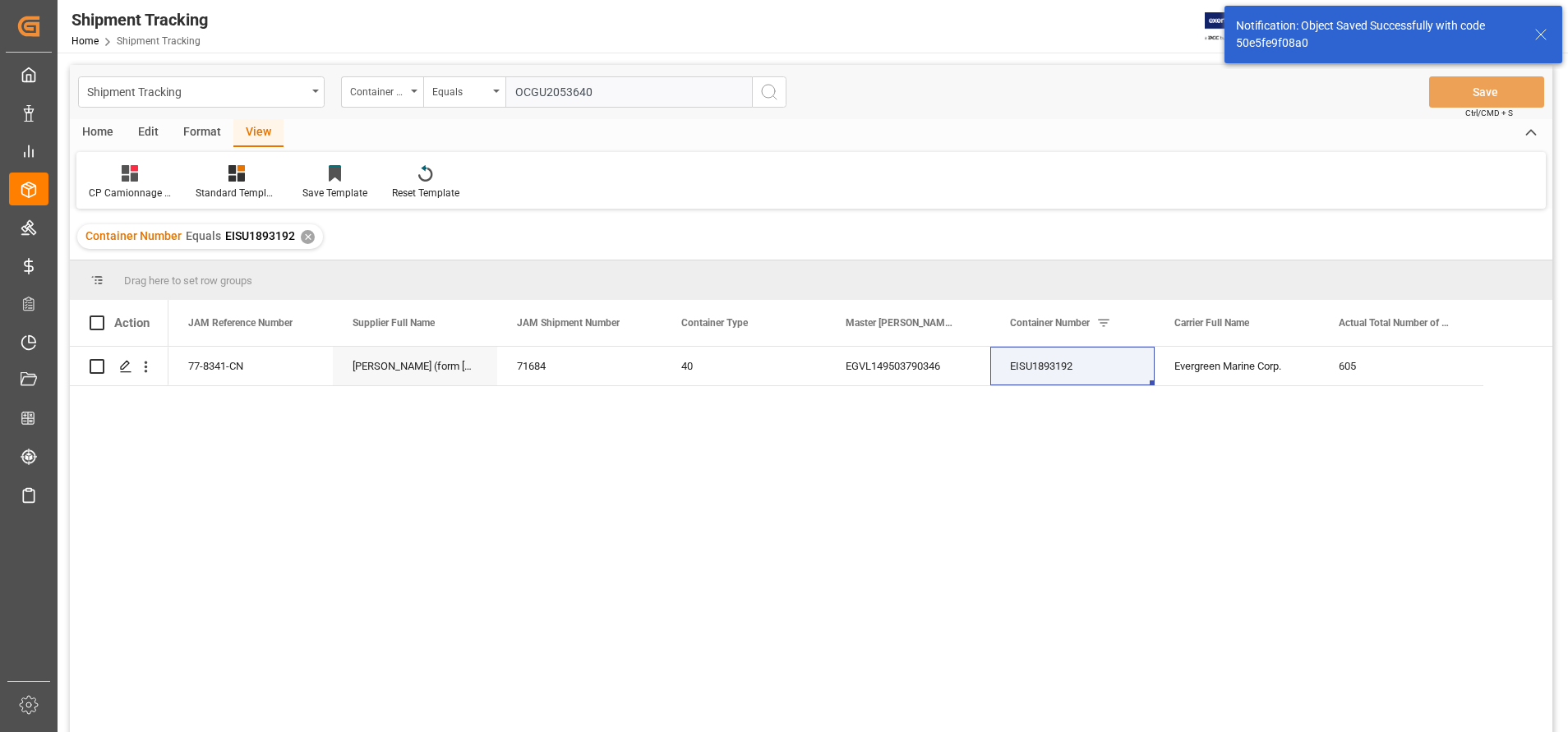 type on "OCGU2053640" 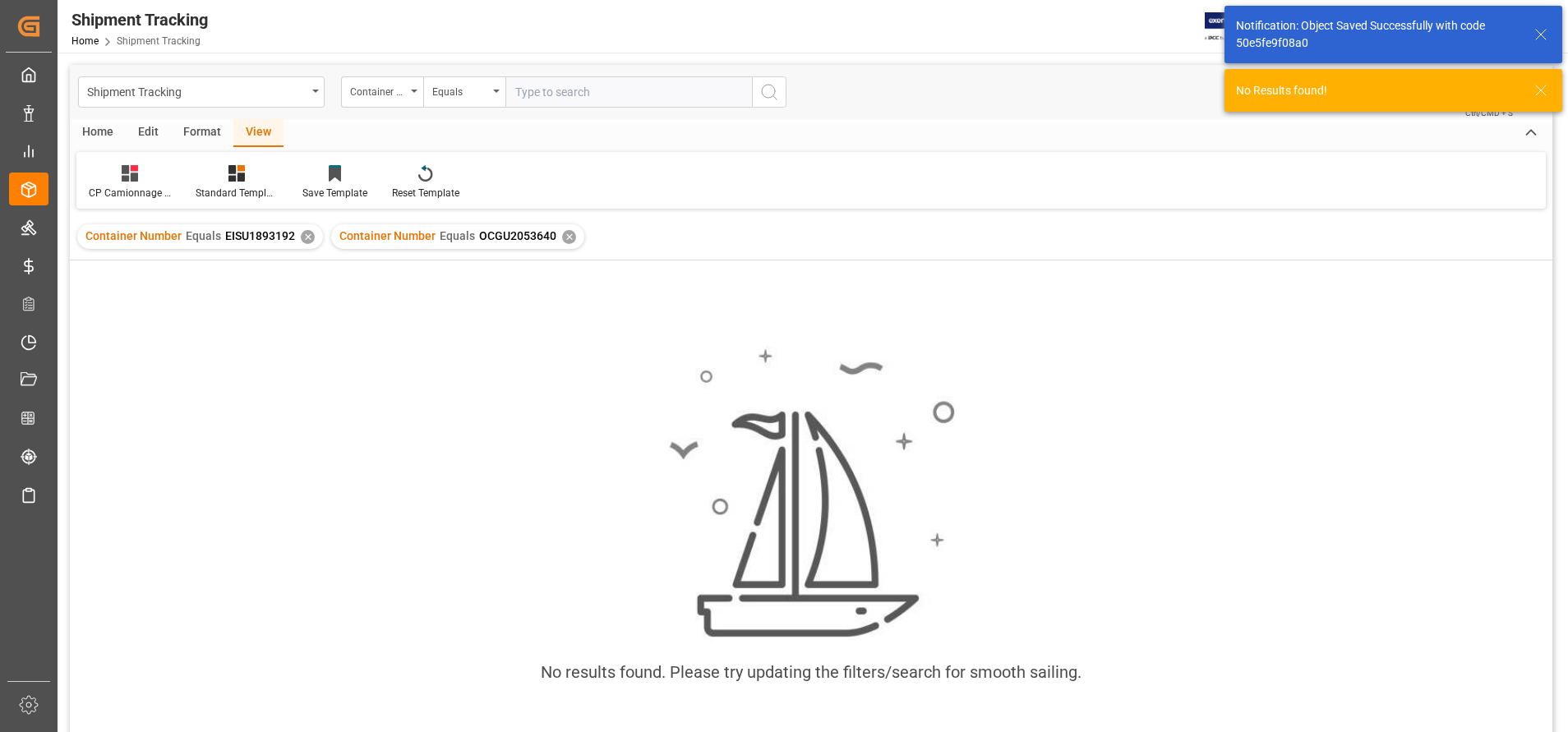 click on "✕" at bounding box center [307, 237] 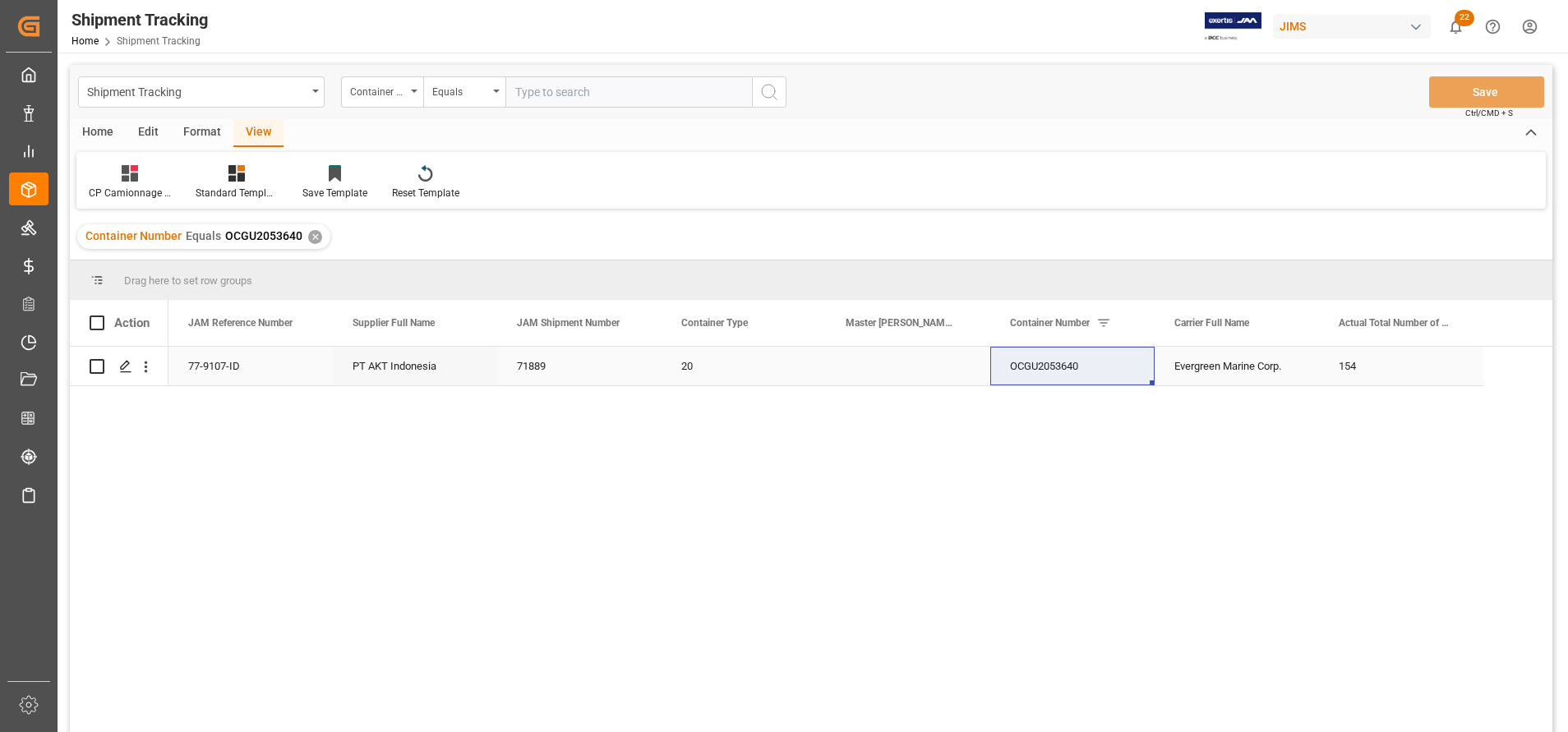 click at bounding box center [908, 366] 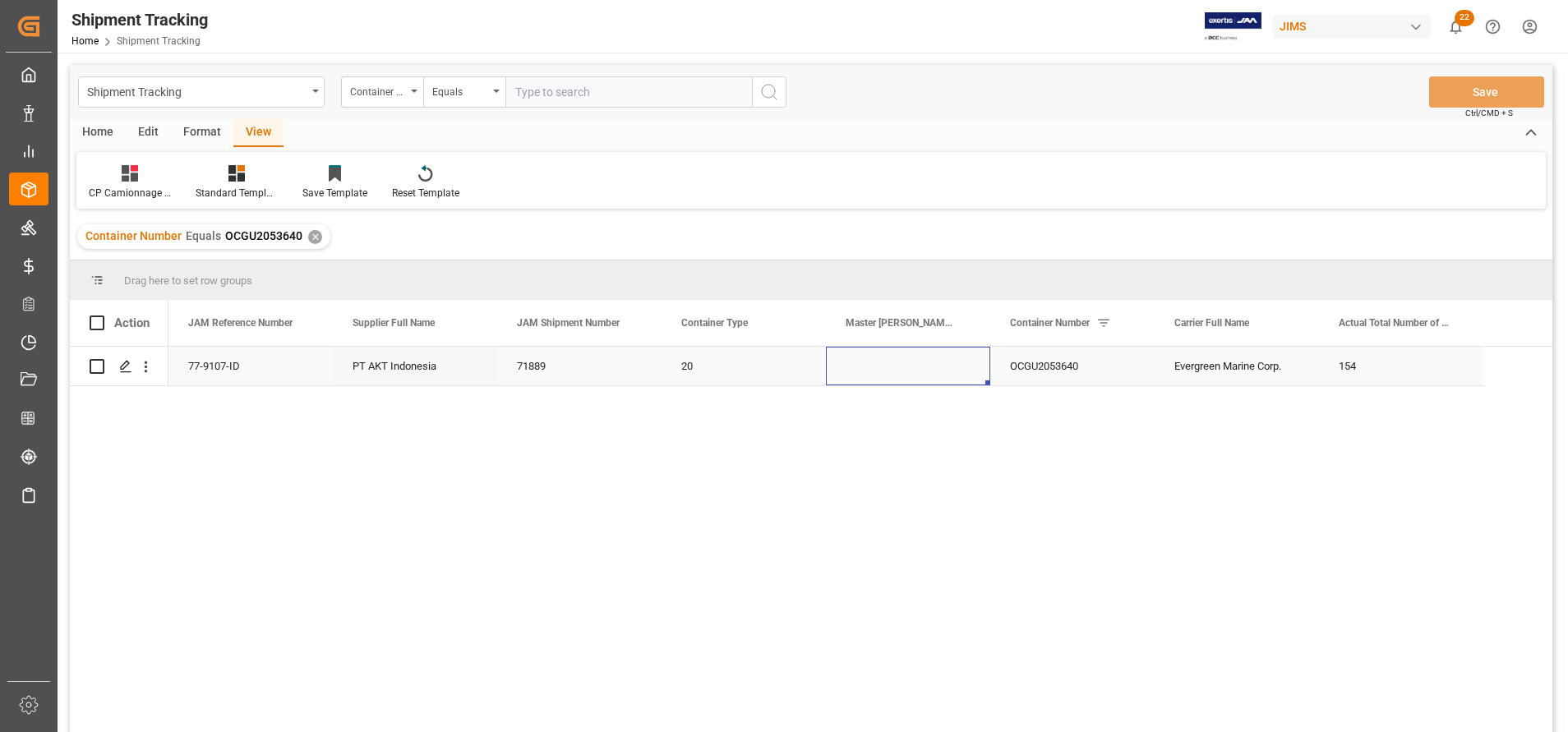 click at bounding box center [908, 366] 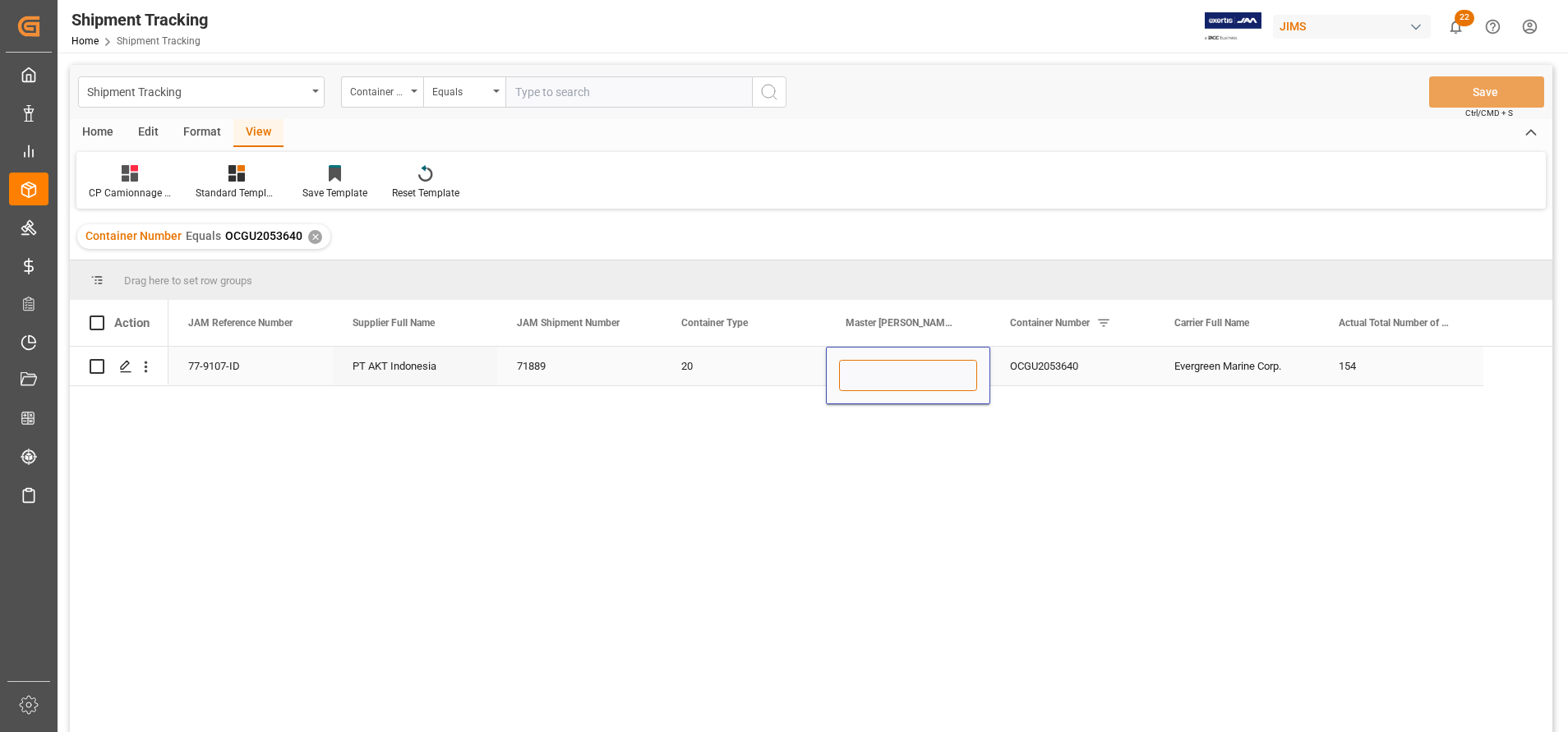 click at bounding box center (908, 375) 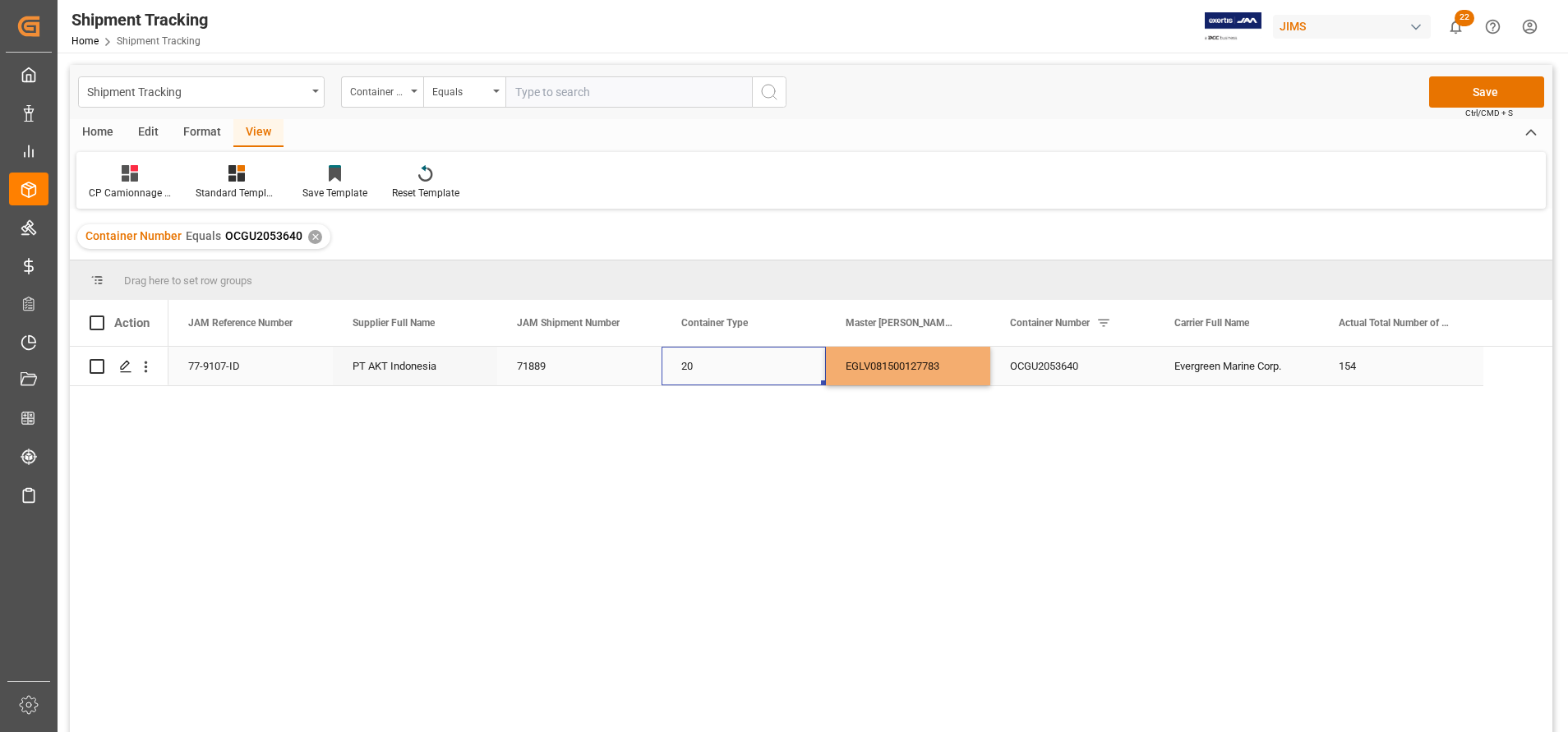 click on "20" at bounding box center [744, 366] 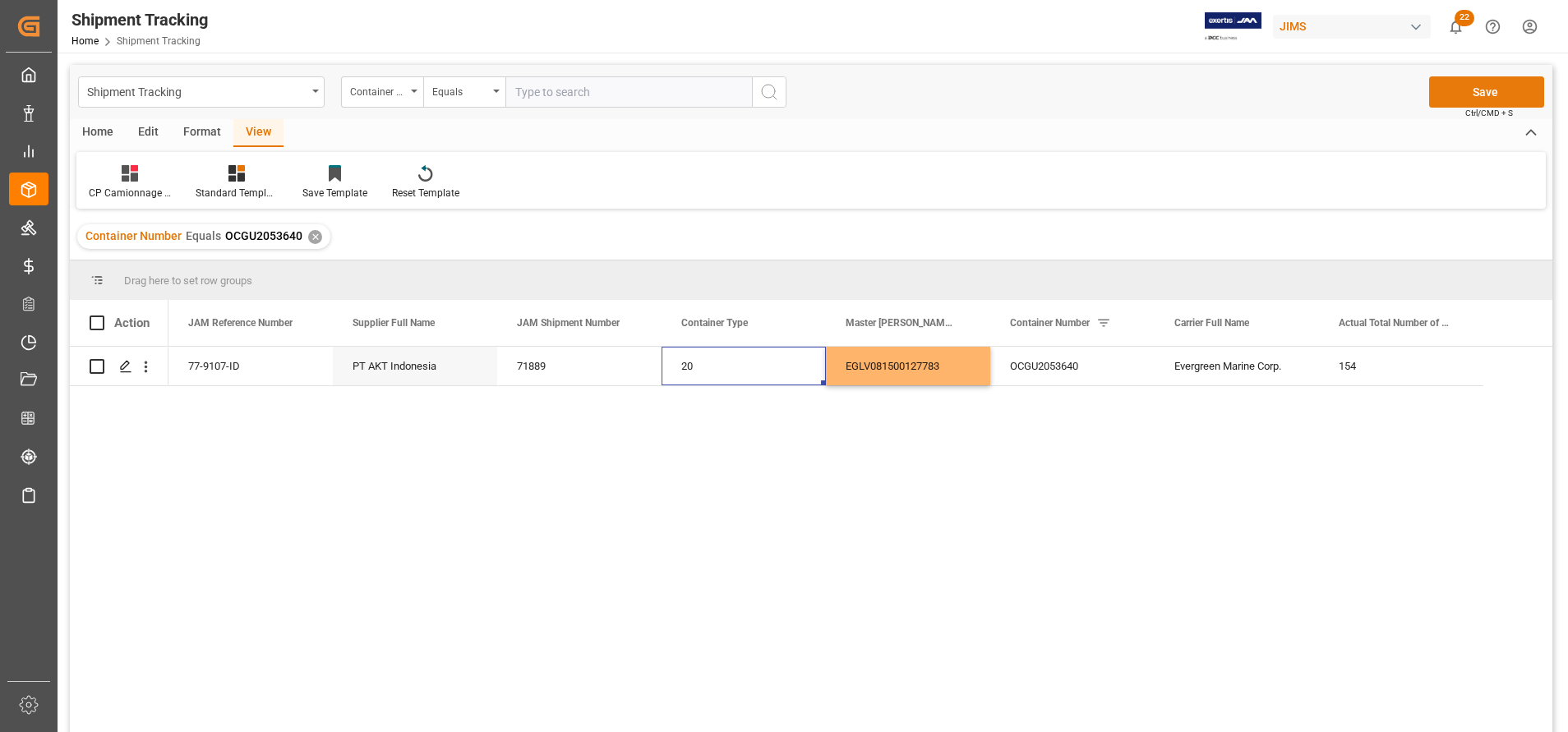 click on "Save" at bounding box center (1487, 92) 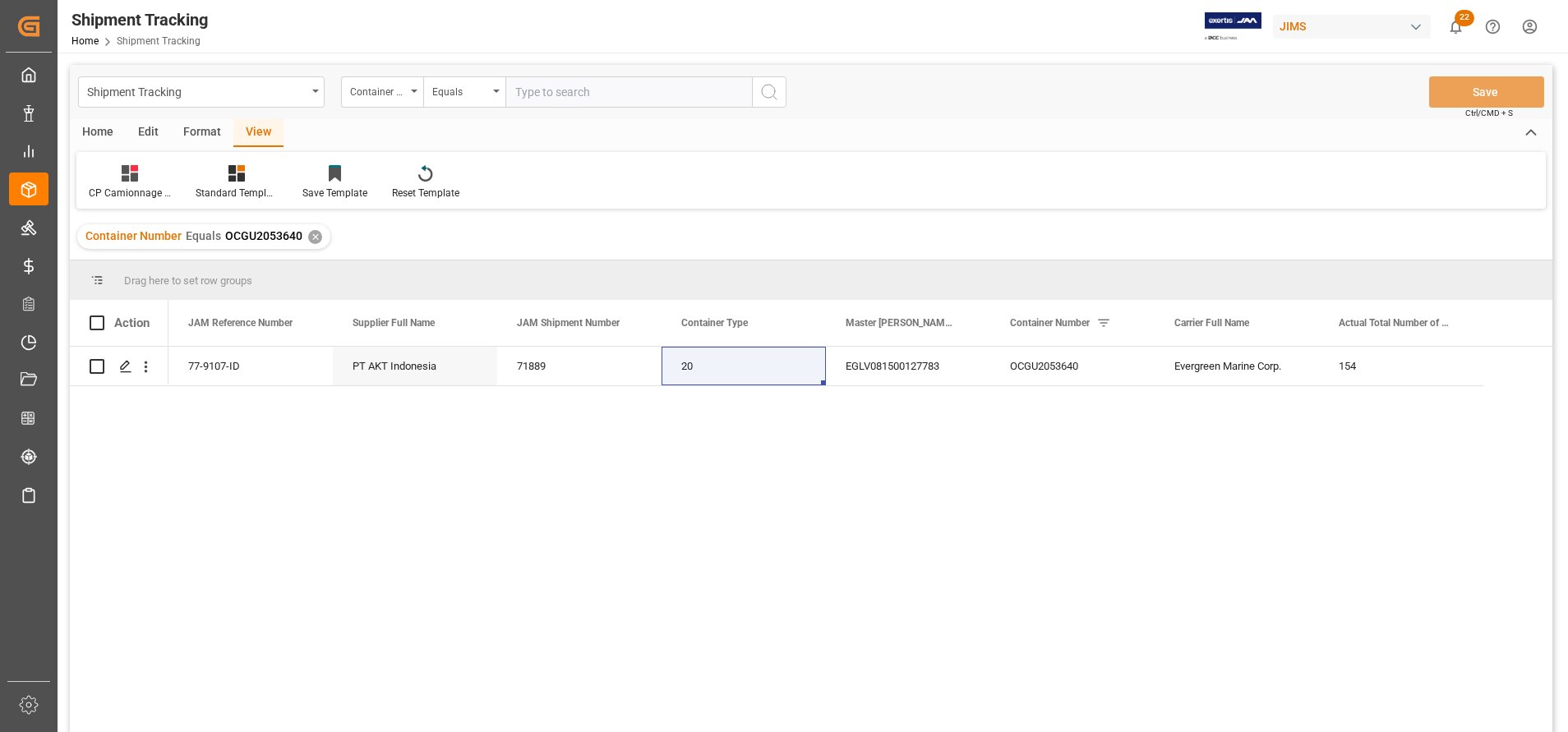 click at bounding box center (629, 92) 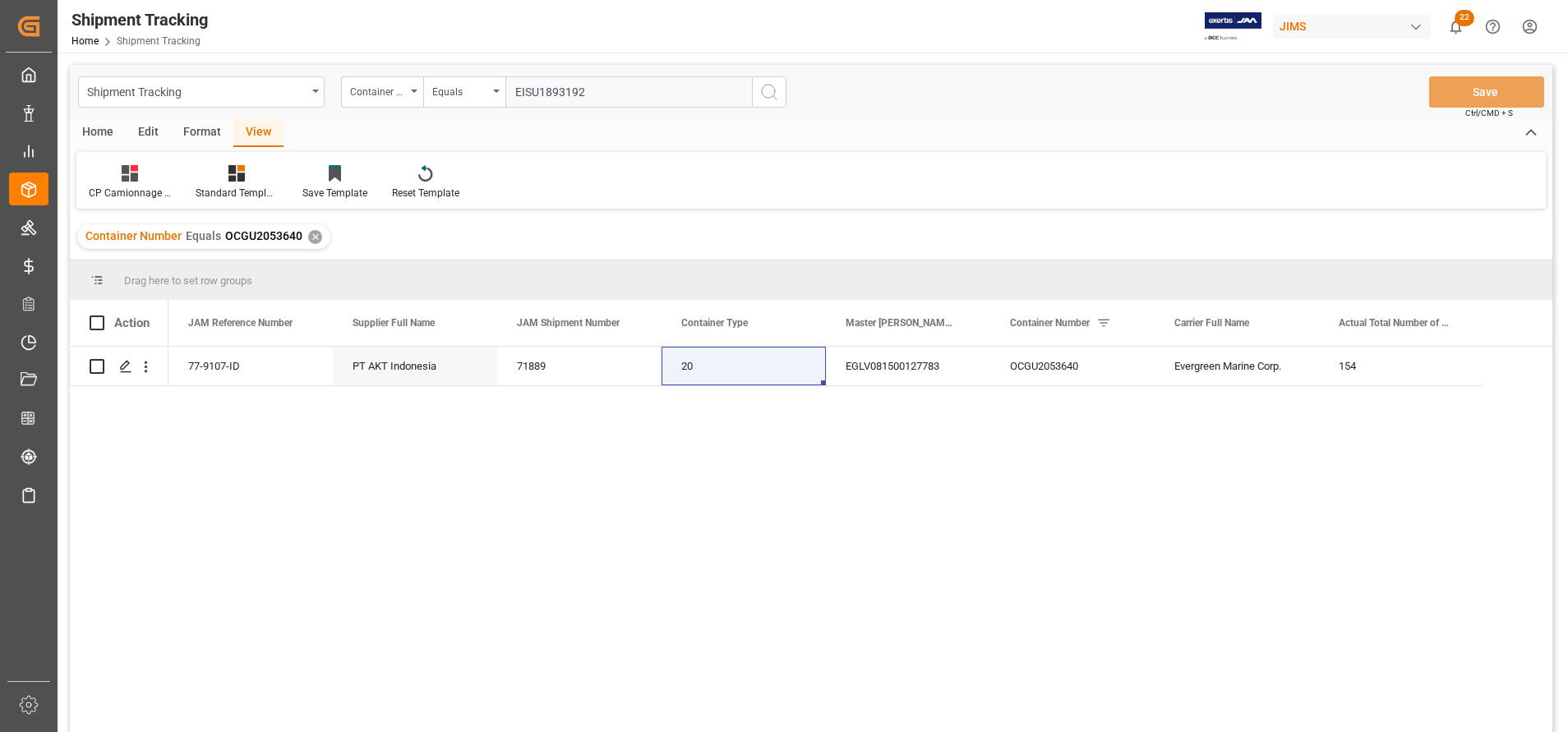 type on "EISU1893192" 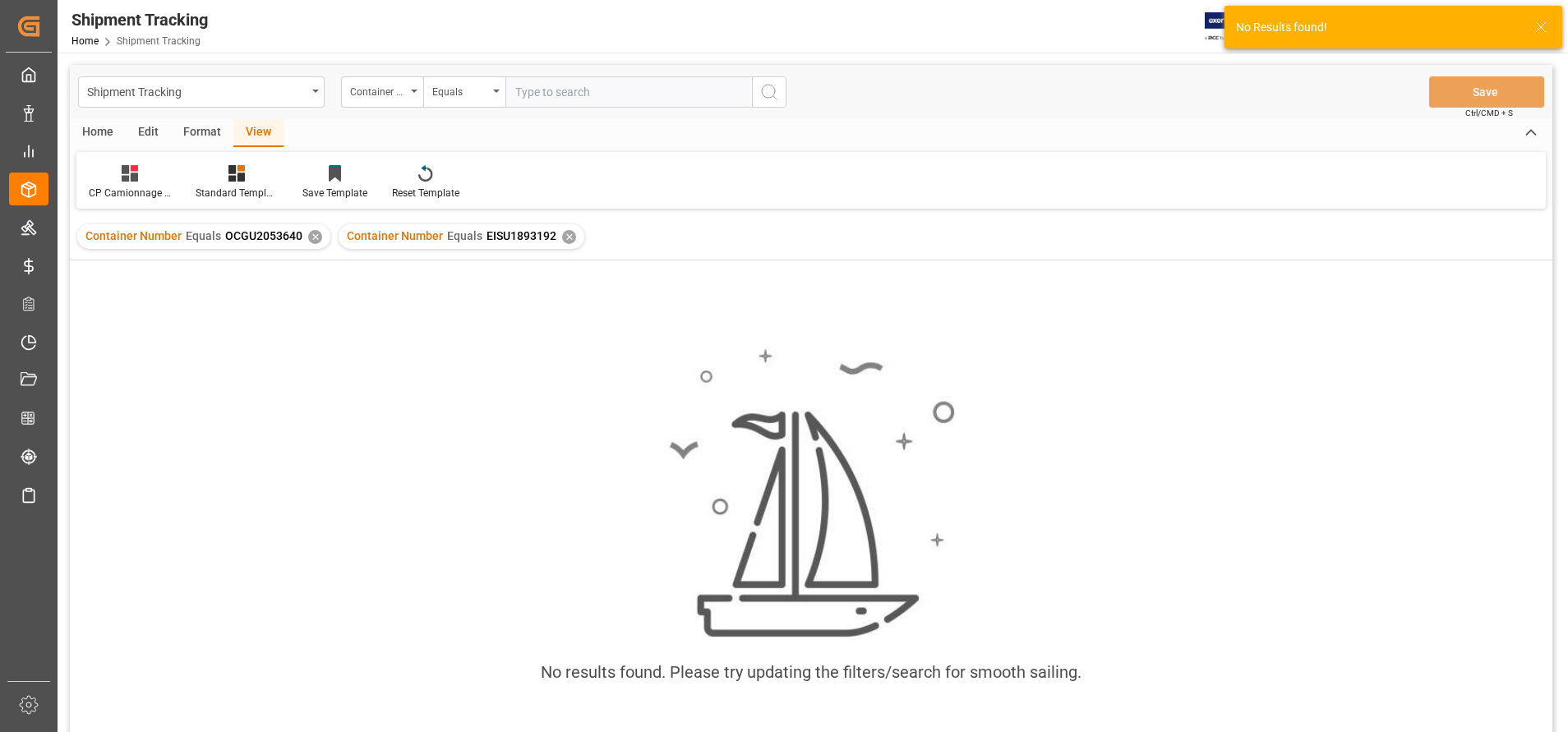 click on "✕" at bounding box center (315, 237) 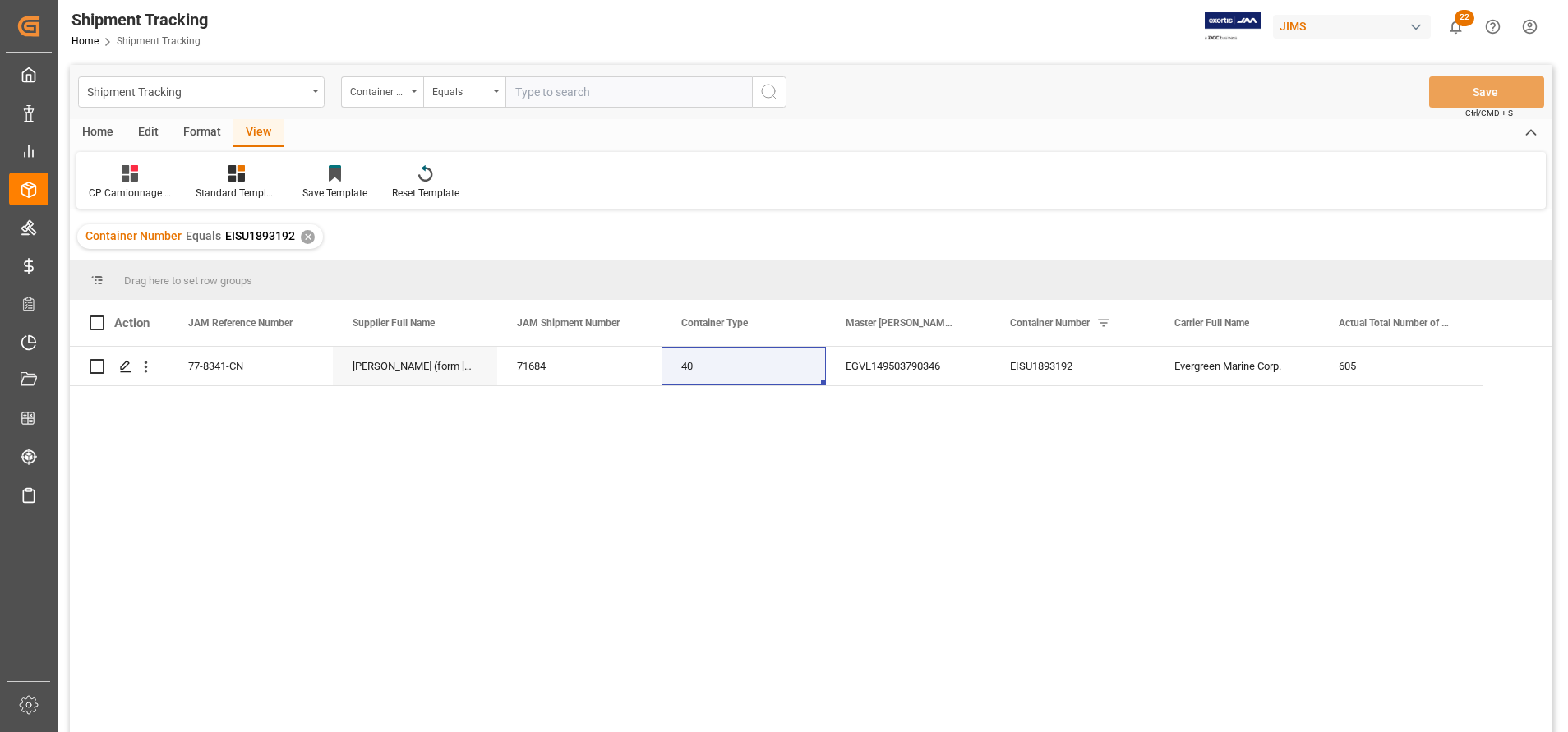 click on "77-8341-CN Ningbo Feigo (form [PERSON_NAME]) *CNY* 71684 40 EGVL149503790346 EISU1893192 Evergreen Marine Corp. 605" at bounding box center [860, 545] 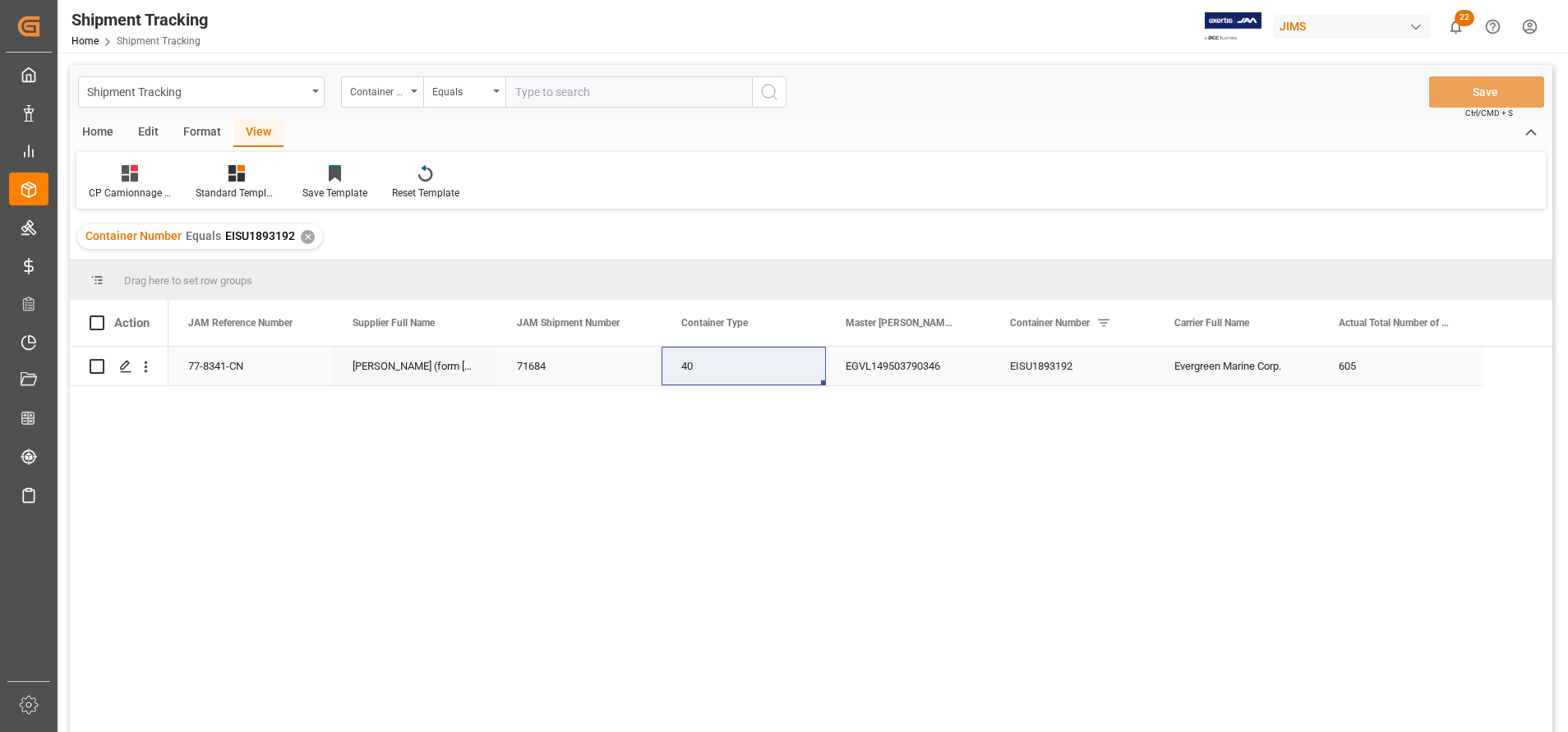 click on "EGVL149503790346" at bounding box center [908, 366] 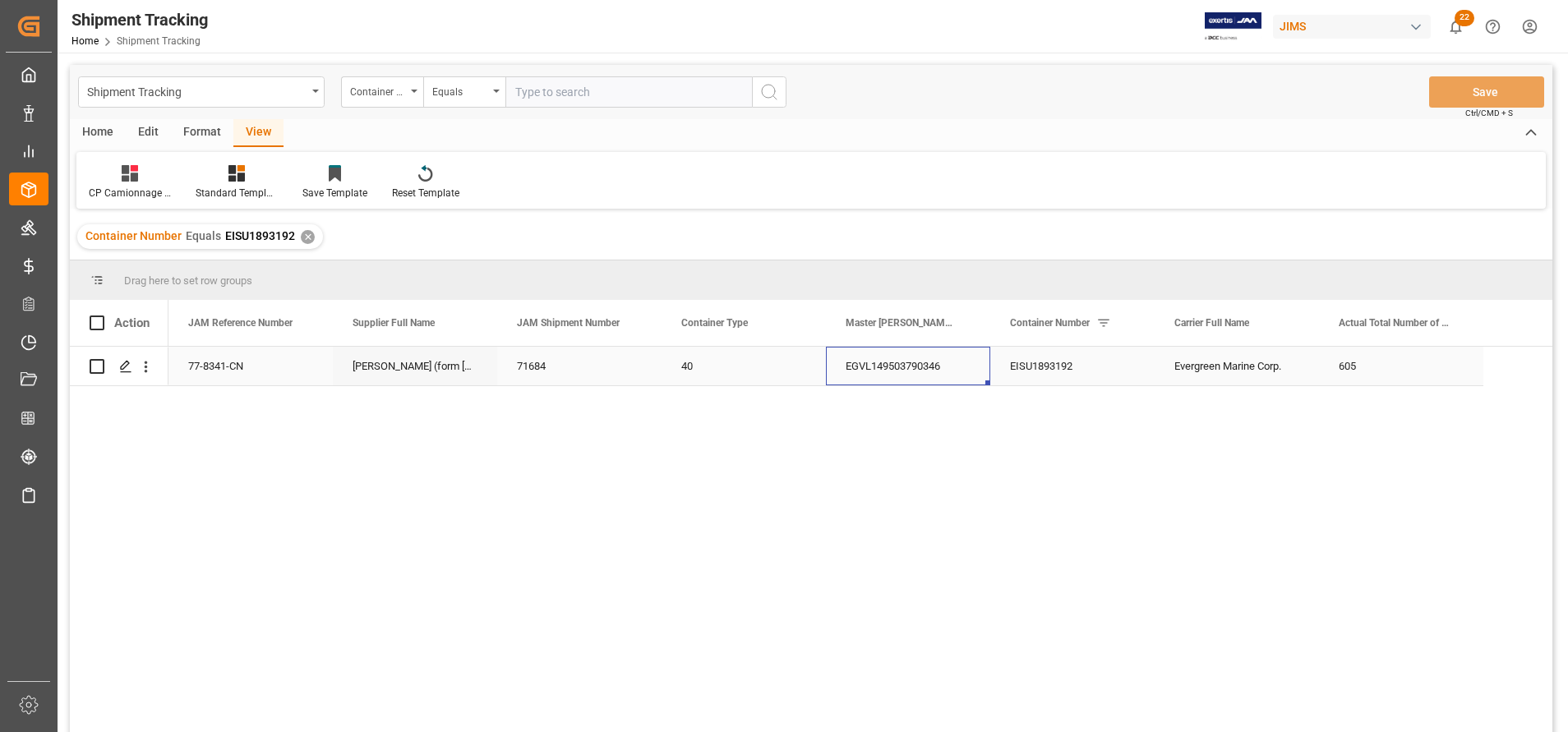click on "EGVL149503790346" at bounding box center [908, 366] 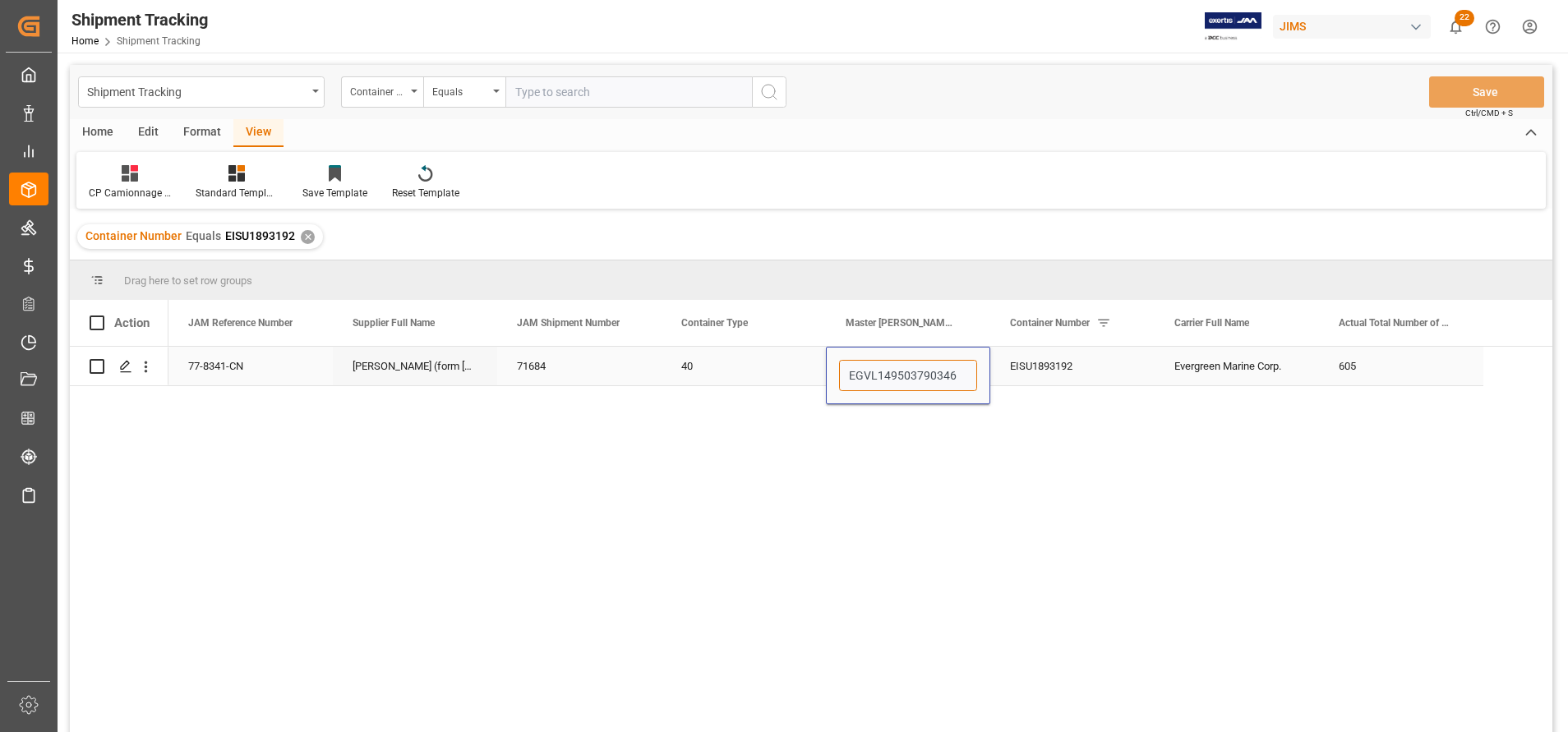drag, startPoint x: 962, startPoint y: 376, endPoint x: 825, endPoint y: 376, distance: 137 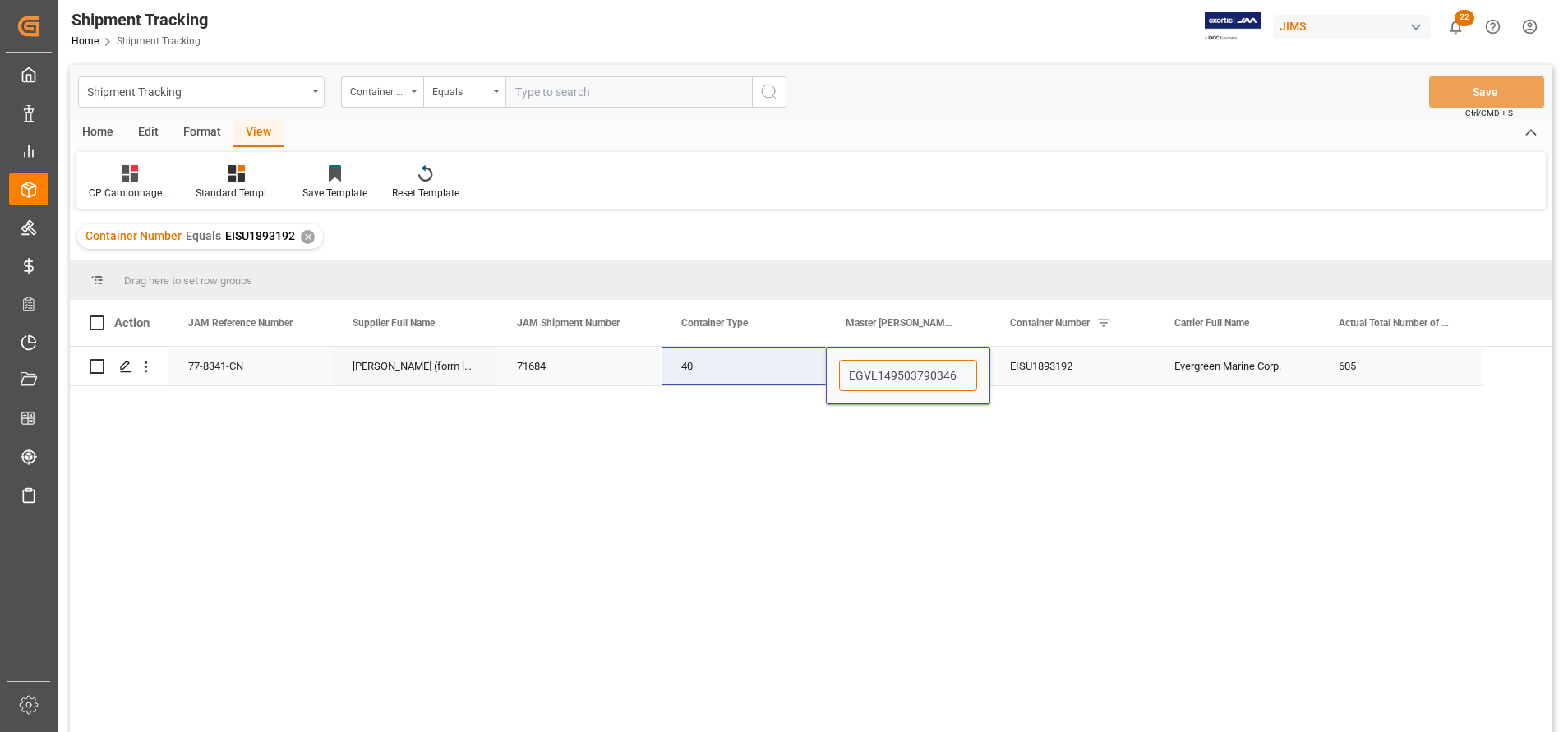 paste on "3564952665" 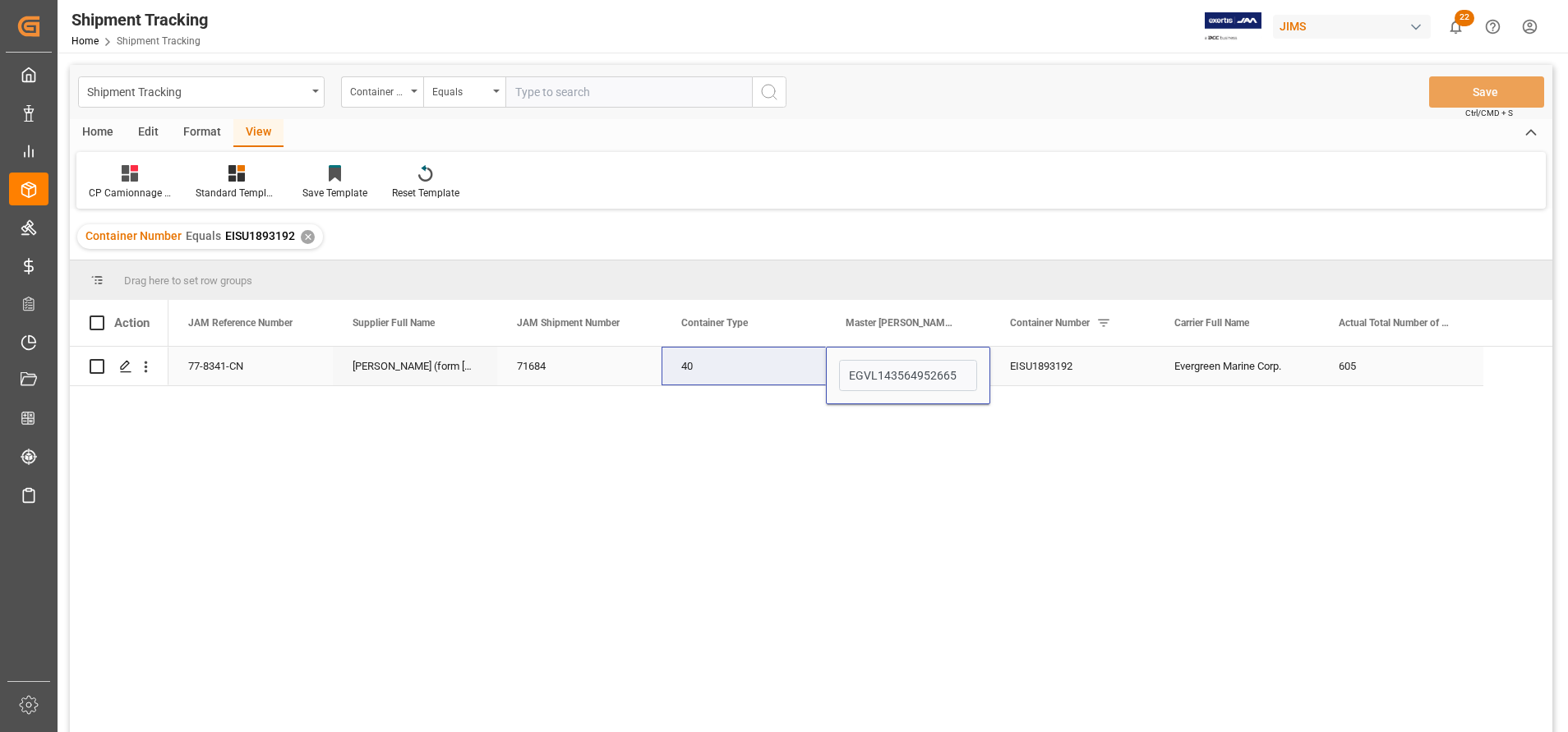 click on "EISU1893192" at bounding box center [1072, 366] 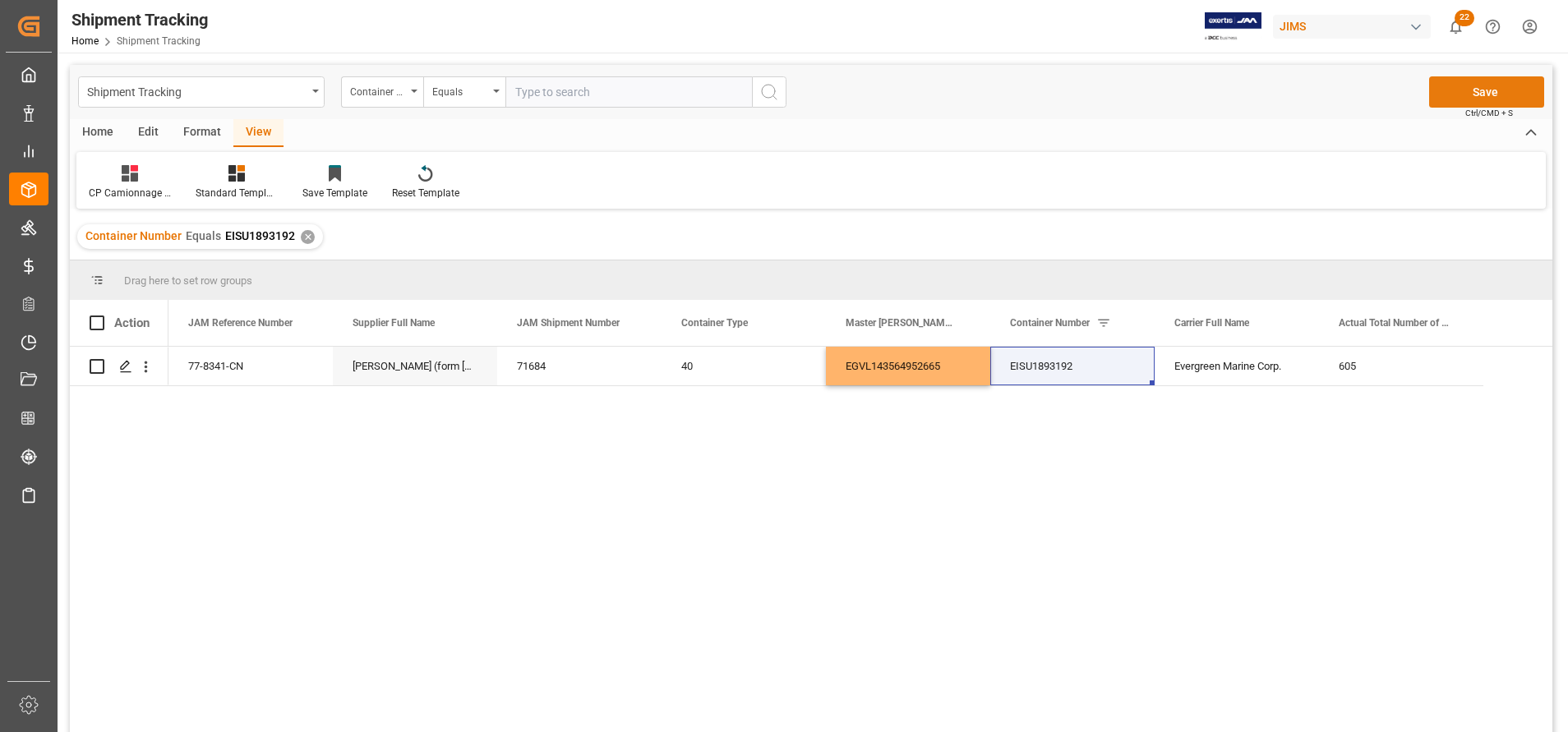 click on "Save" at bounding box center (1487, 92) 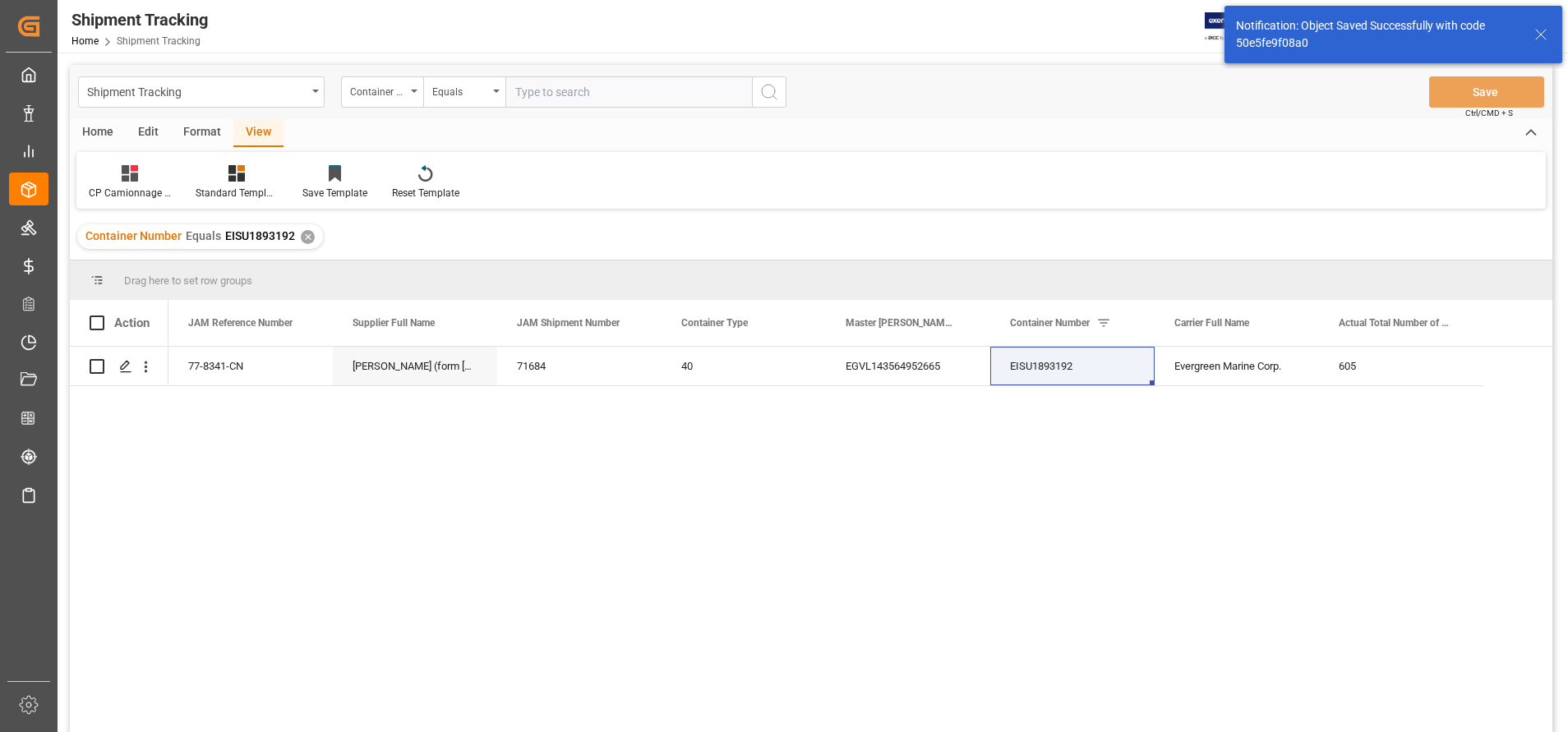 click at bounding box center (629, 92) 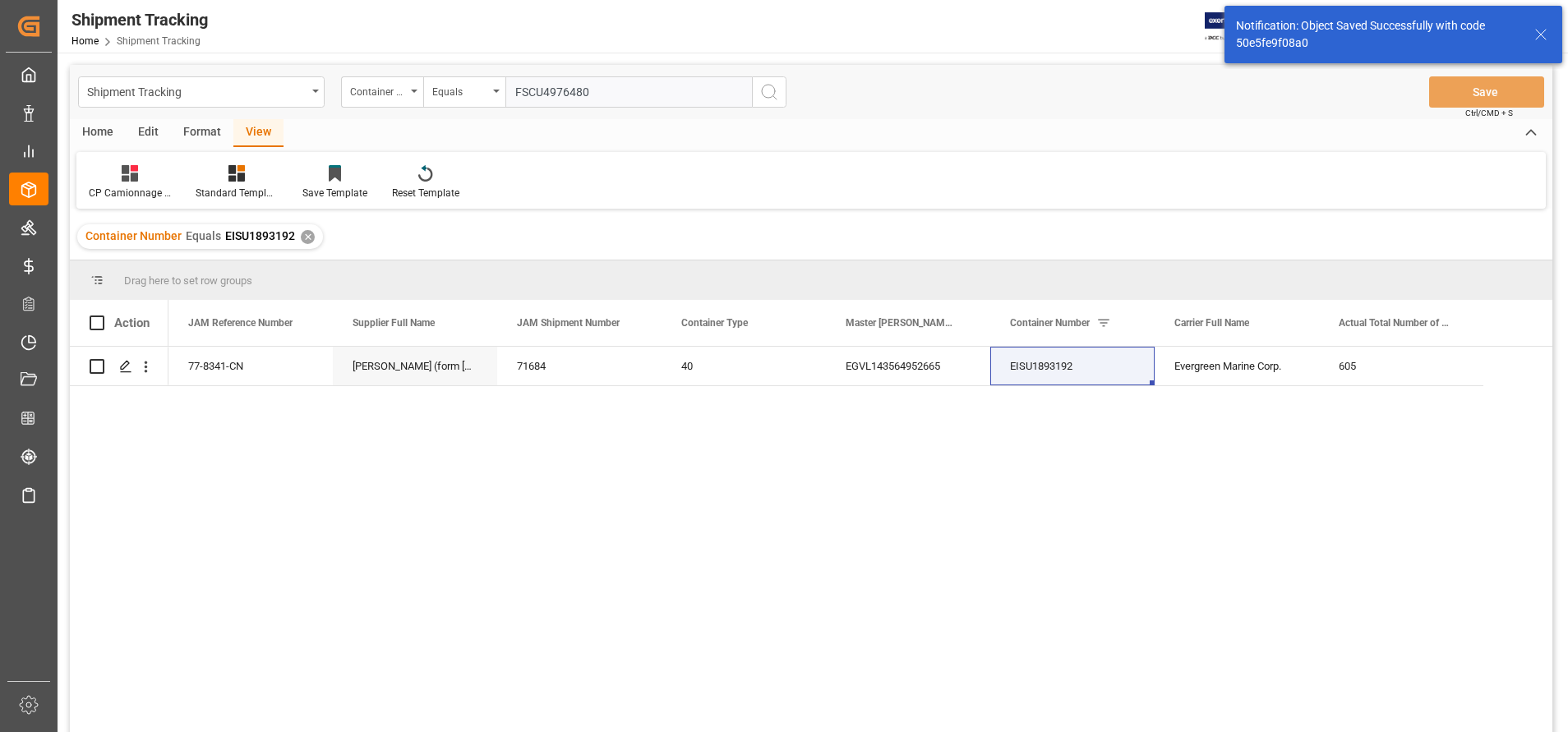type on "FSCU4976480" 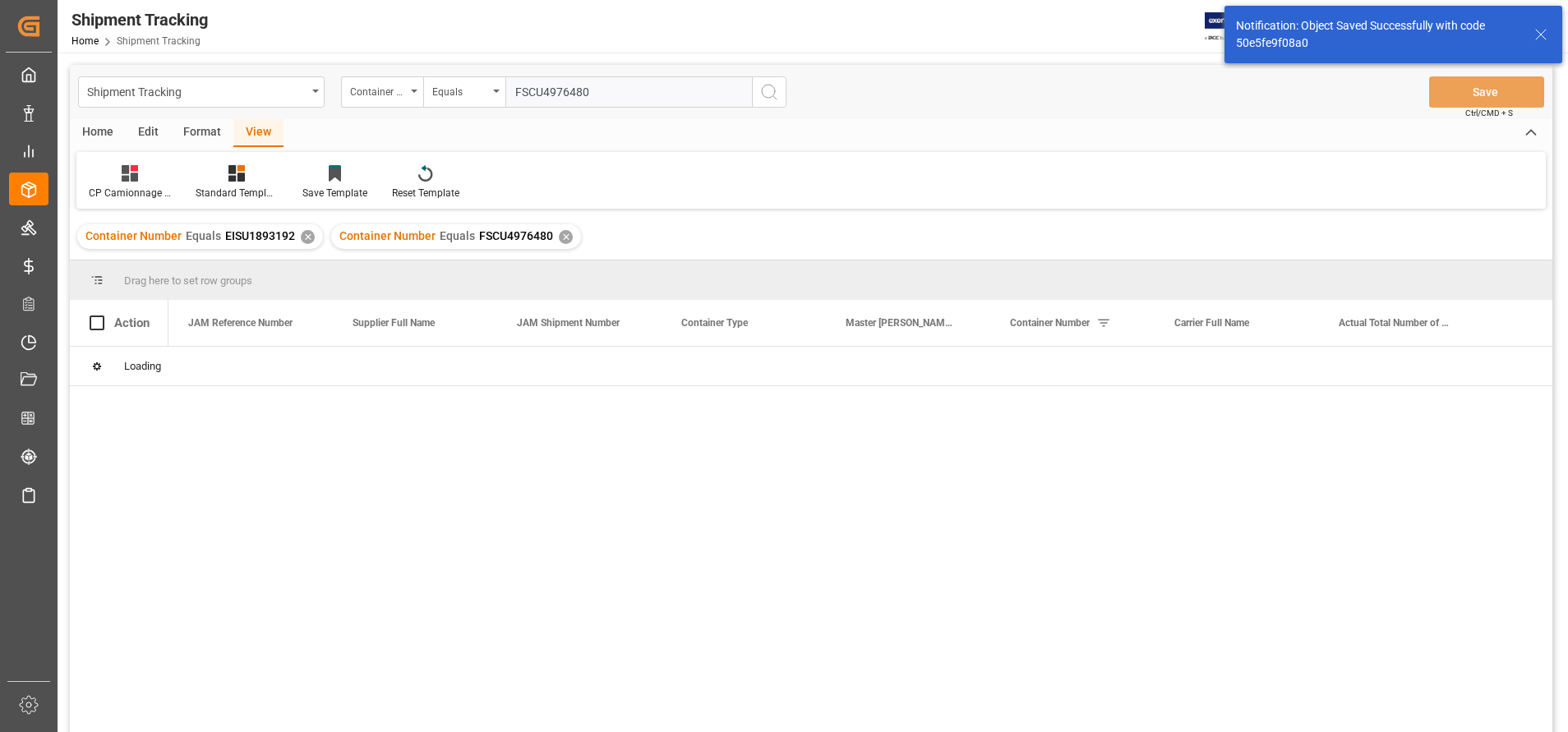 type 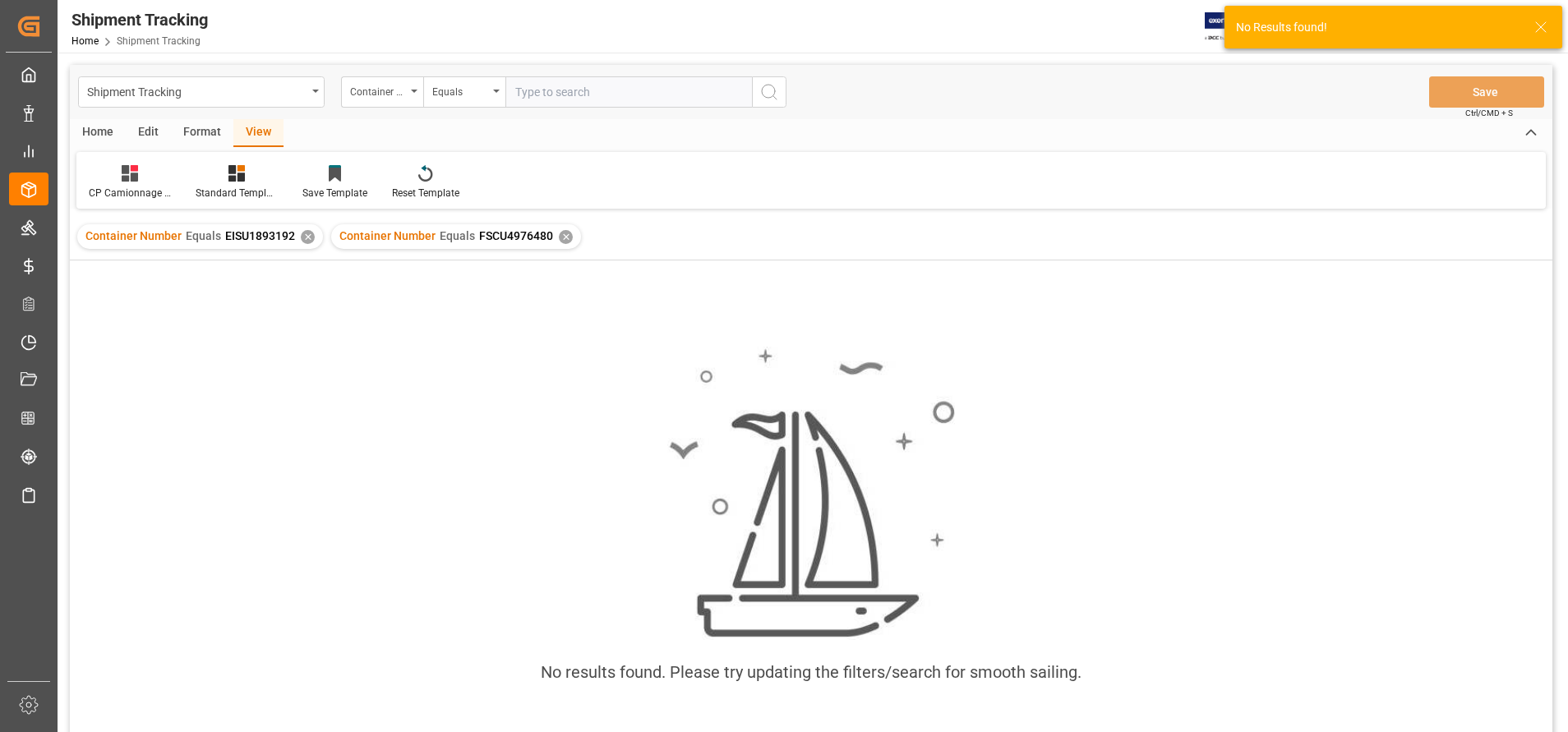 click on "✕" at bounding box center (307, 237) 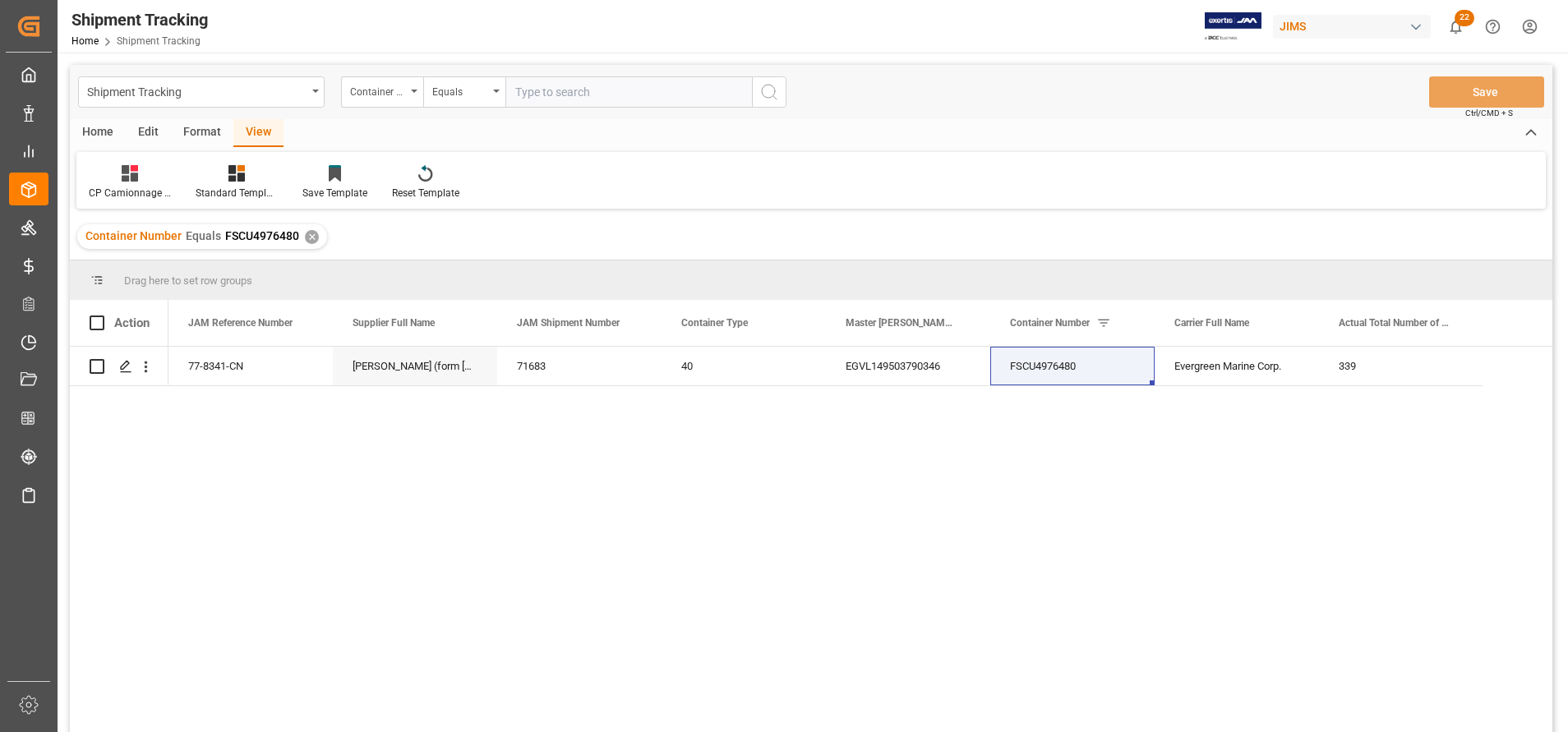 click on "77-8341-CN Ningbo Feigo (form [PERSON_NAME]) *CNY* 71683 40 EGVL149503790346 FSCU4976480 Evergreen Marine Corp. 339" at bounding box center (860, 545) 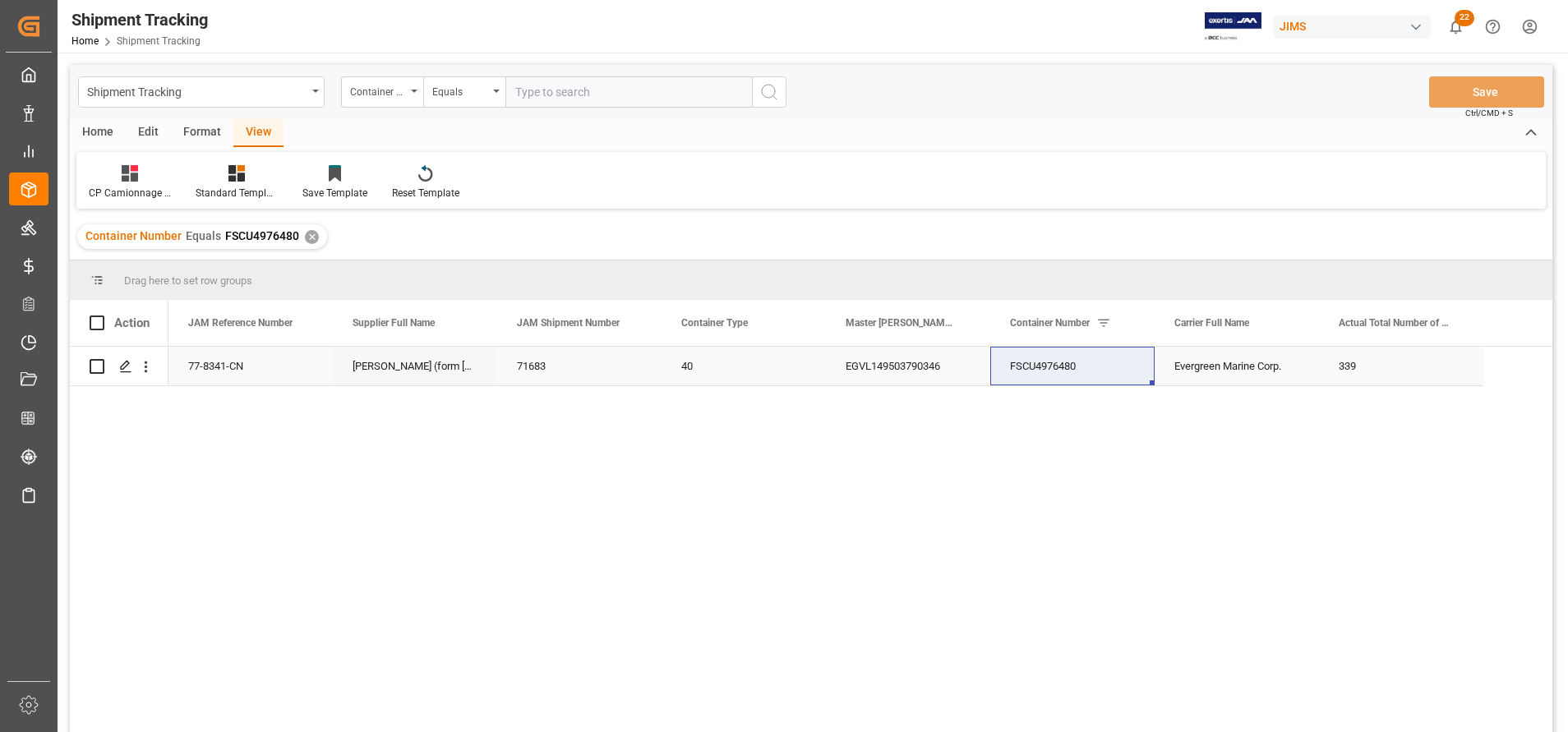 click on "EGVL149503790346" at bounding box center [908, 366] 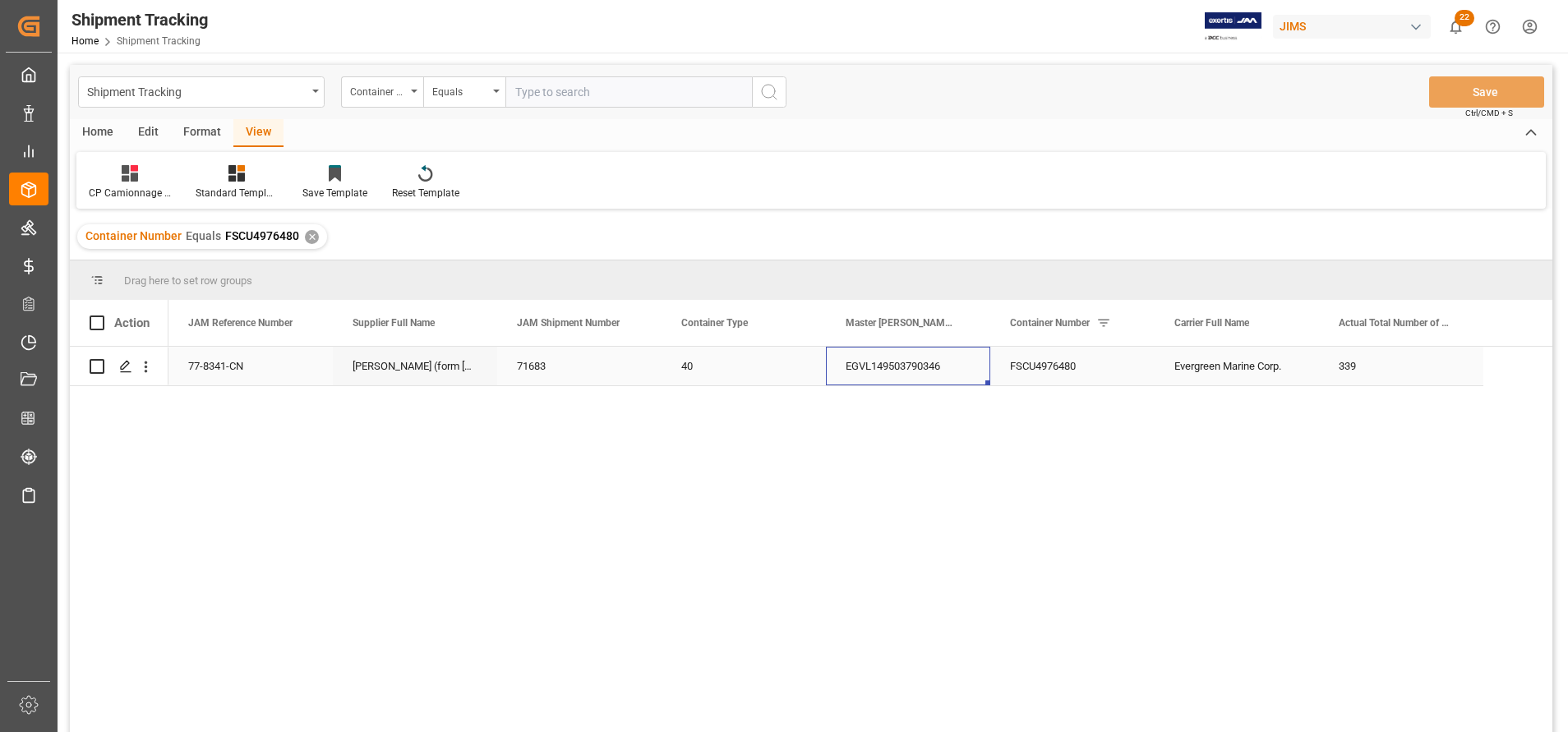click on "EGVL149503790346" at bounding box center (908, 366) 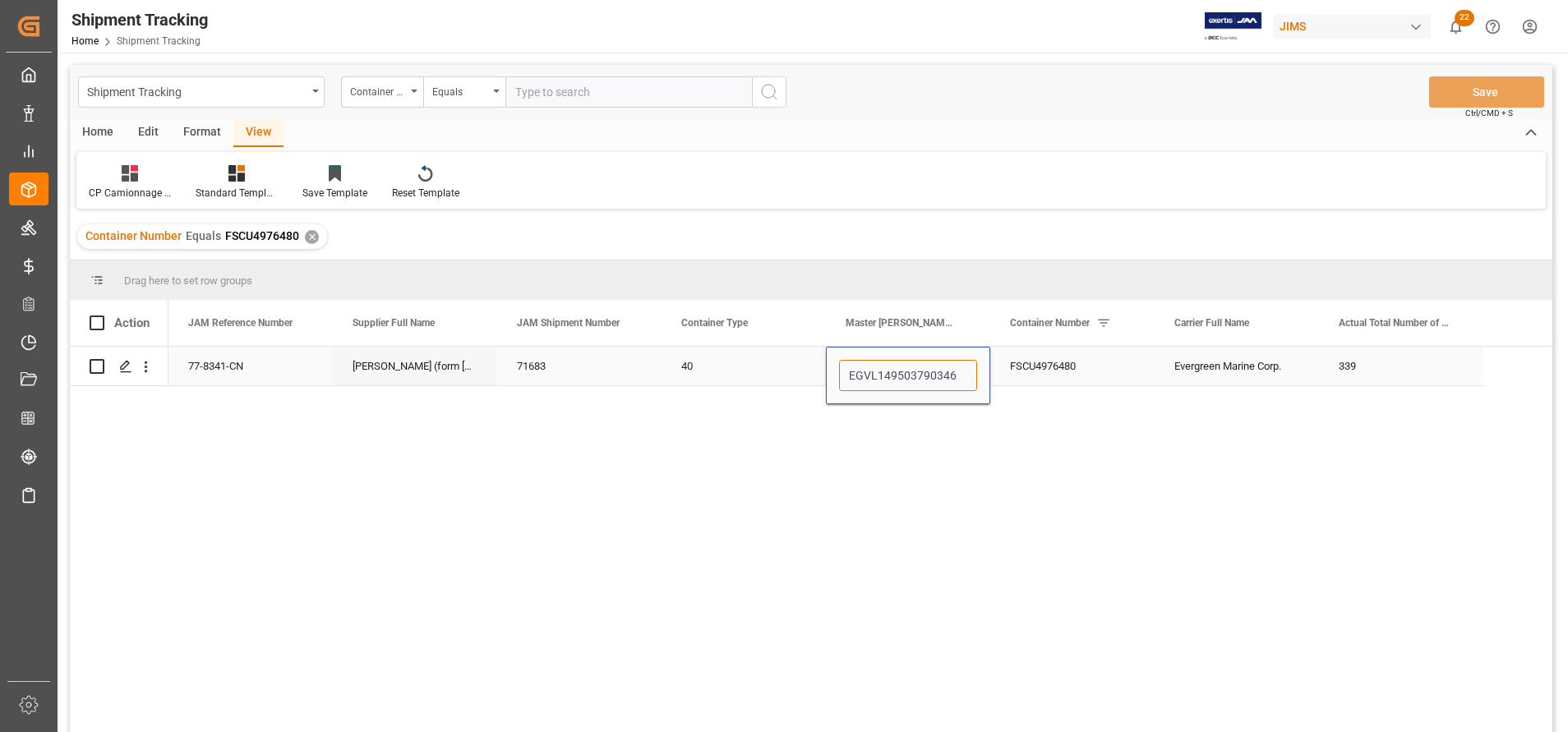 drag, startPoint x: 960, startPoint y: 377, endPoint x: 879, endPoint y: 376, distance: 81.006173 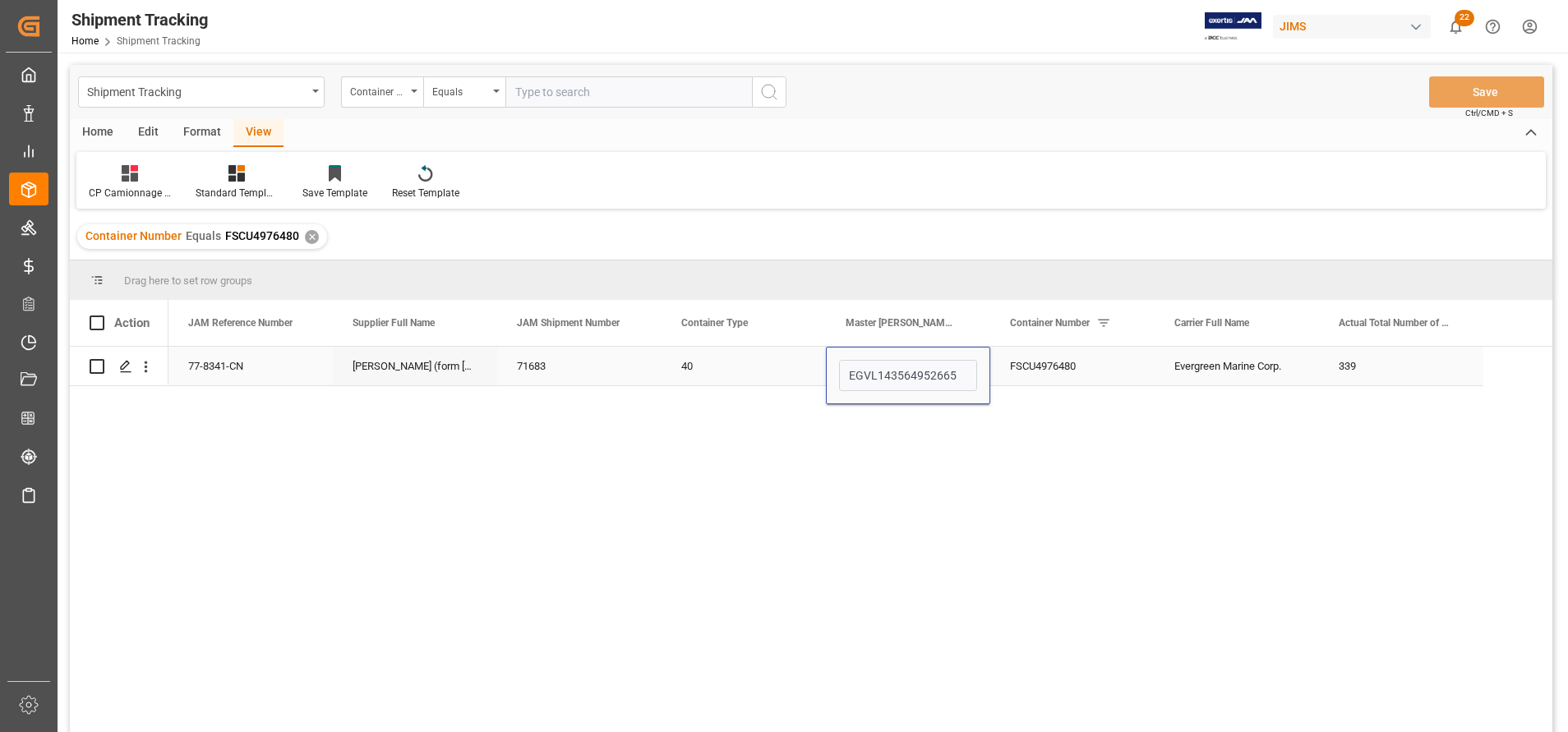 click on "FSCU4976480" at bounding box center (1072, 366) 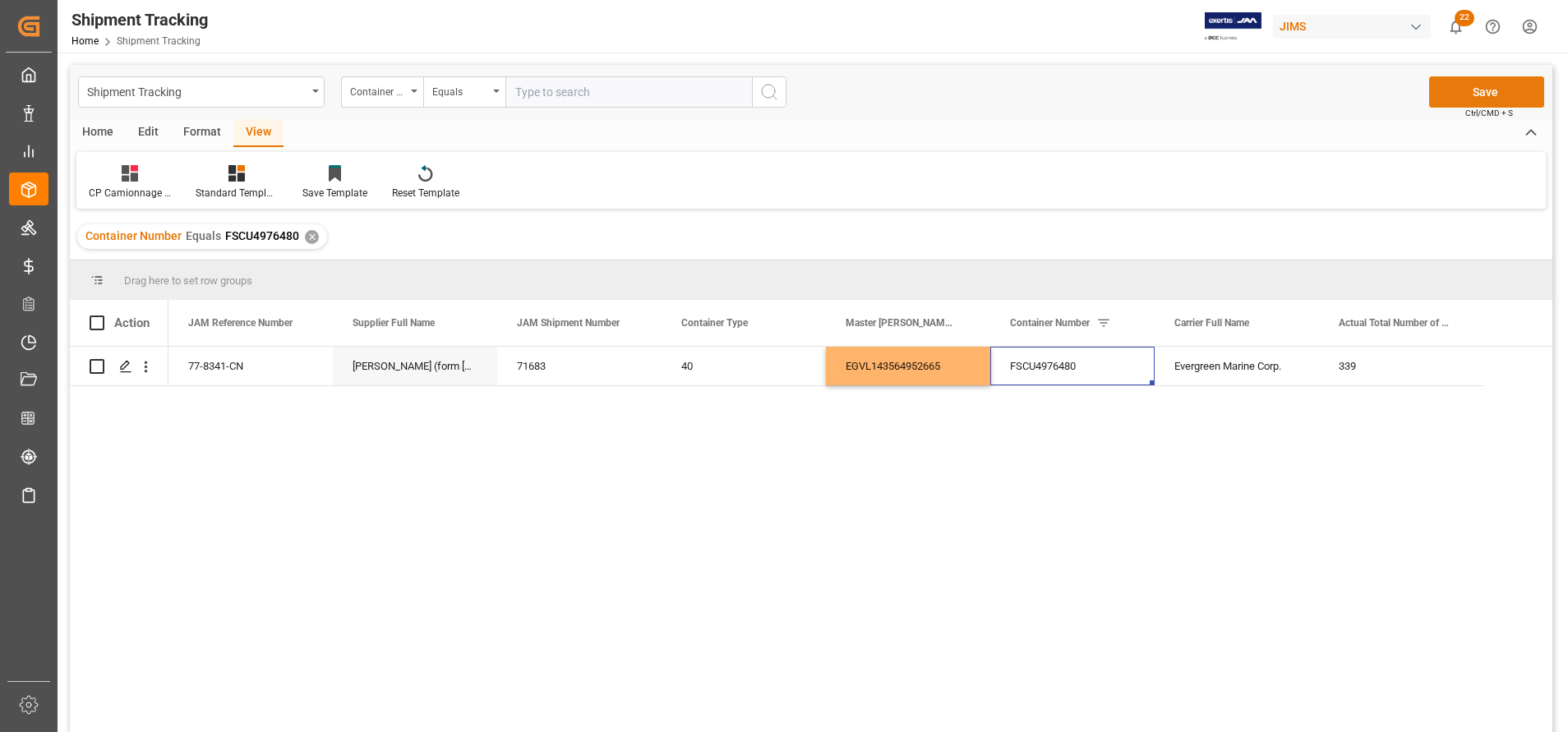 click on "Save" at bounding box center (1487, 92) 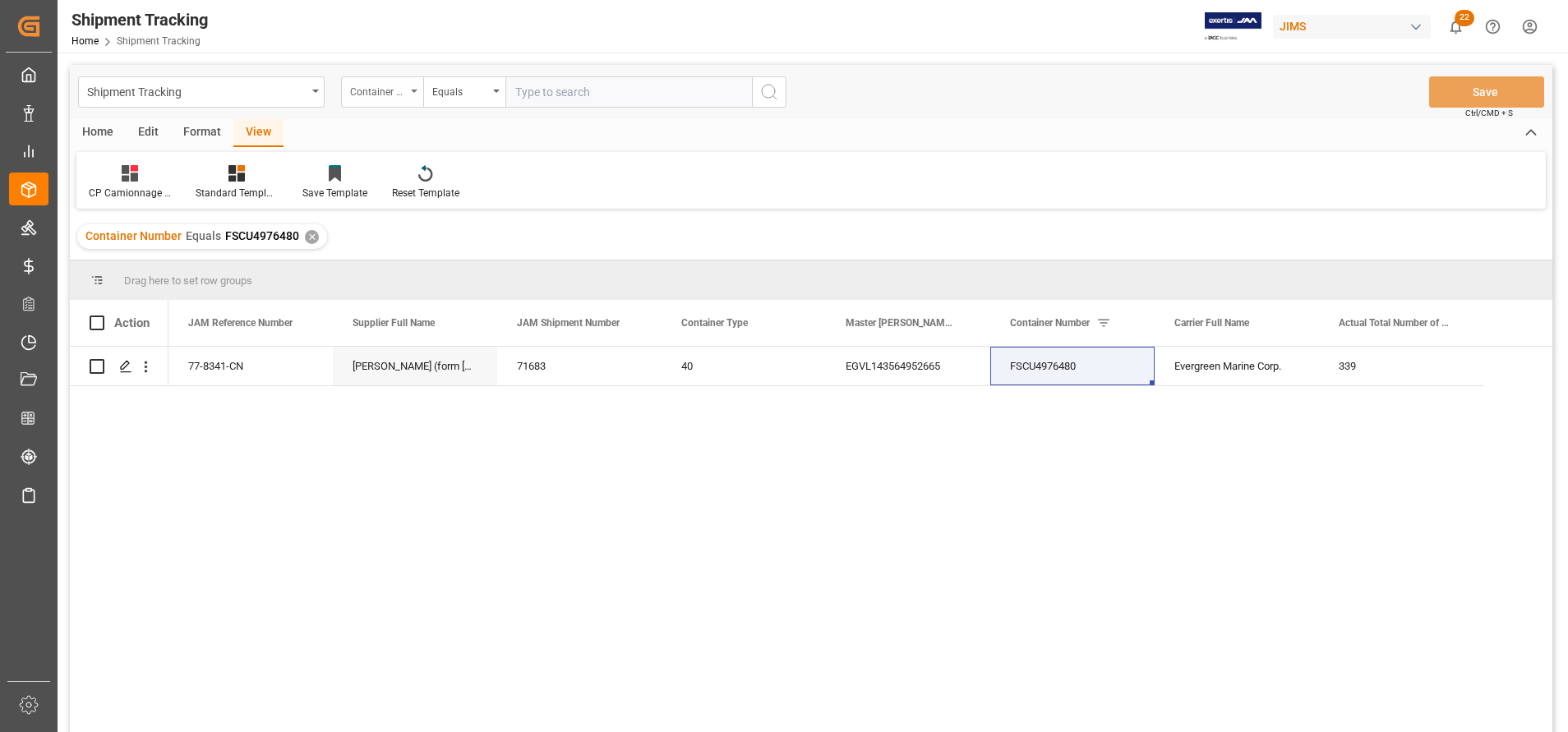 click on "Container Number" at bounding box center [378, 90] 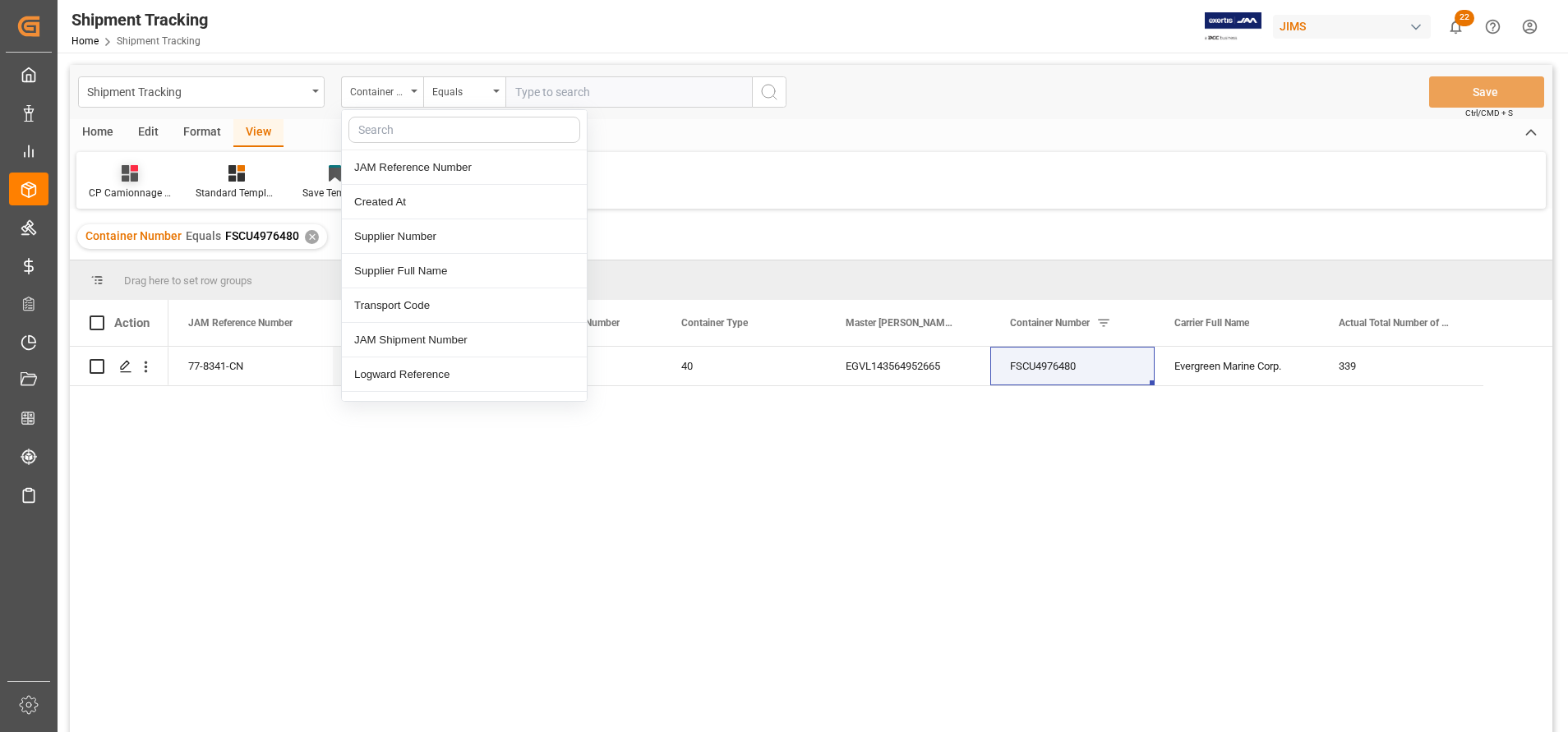 click on "CP Camionnage Dispatch" at bounding box center (130, 182) 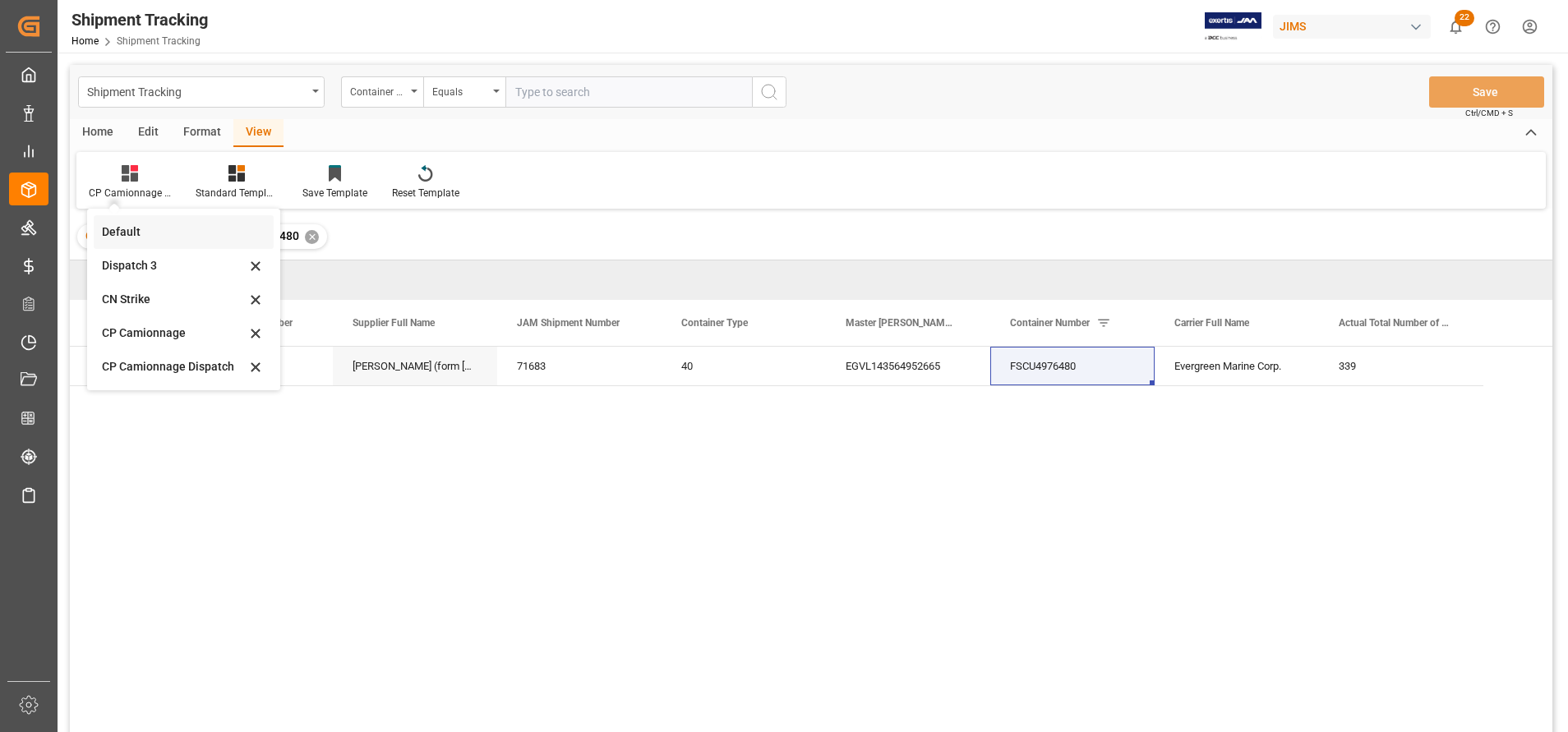 click on "Default" at bounding box center [173, 232] 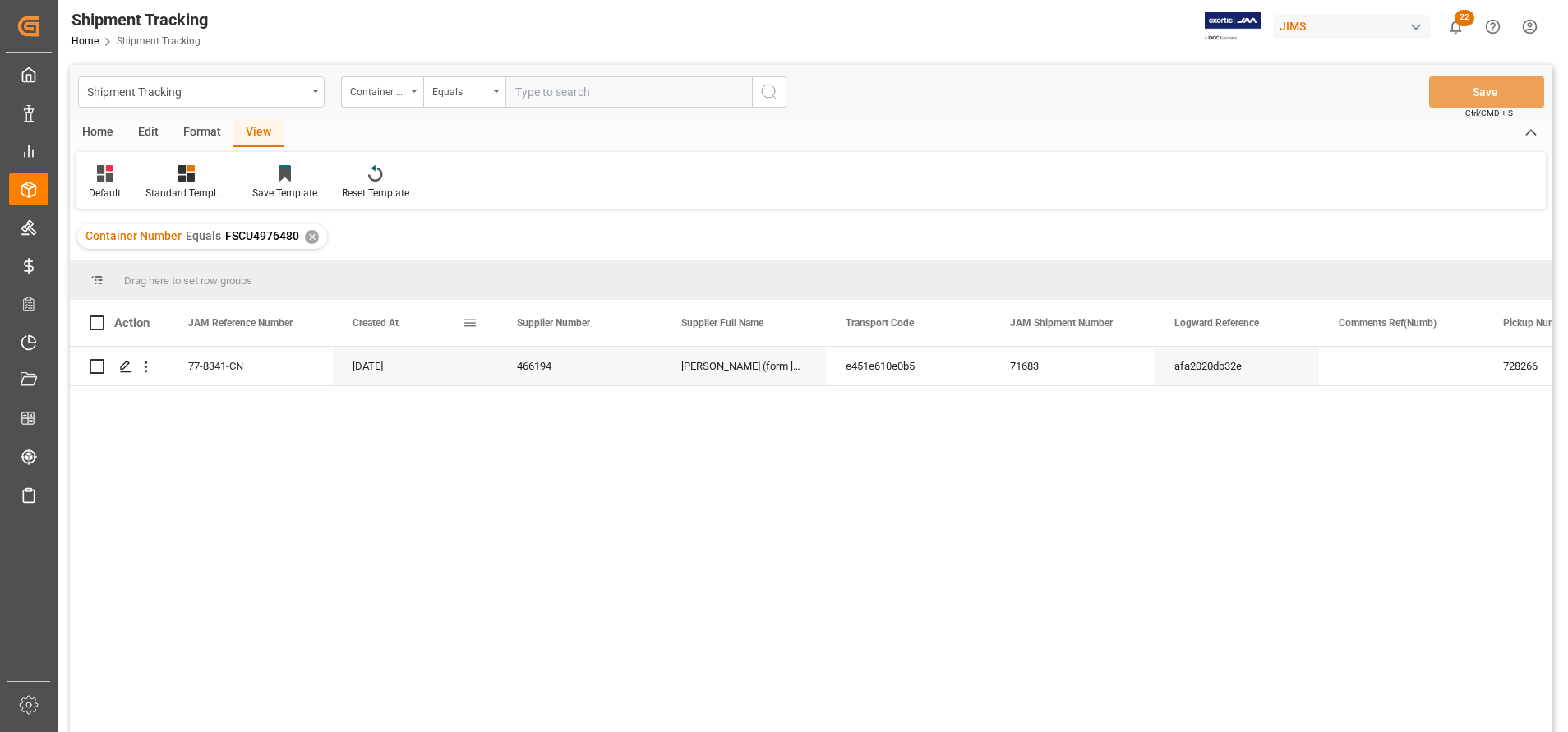 click at bounding box center (470, 323) 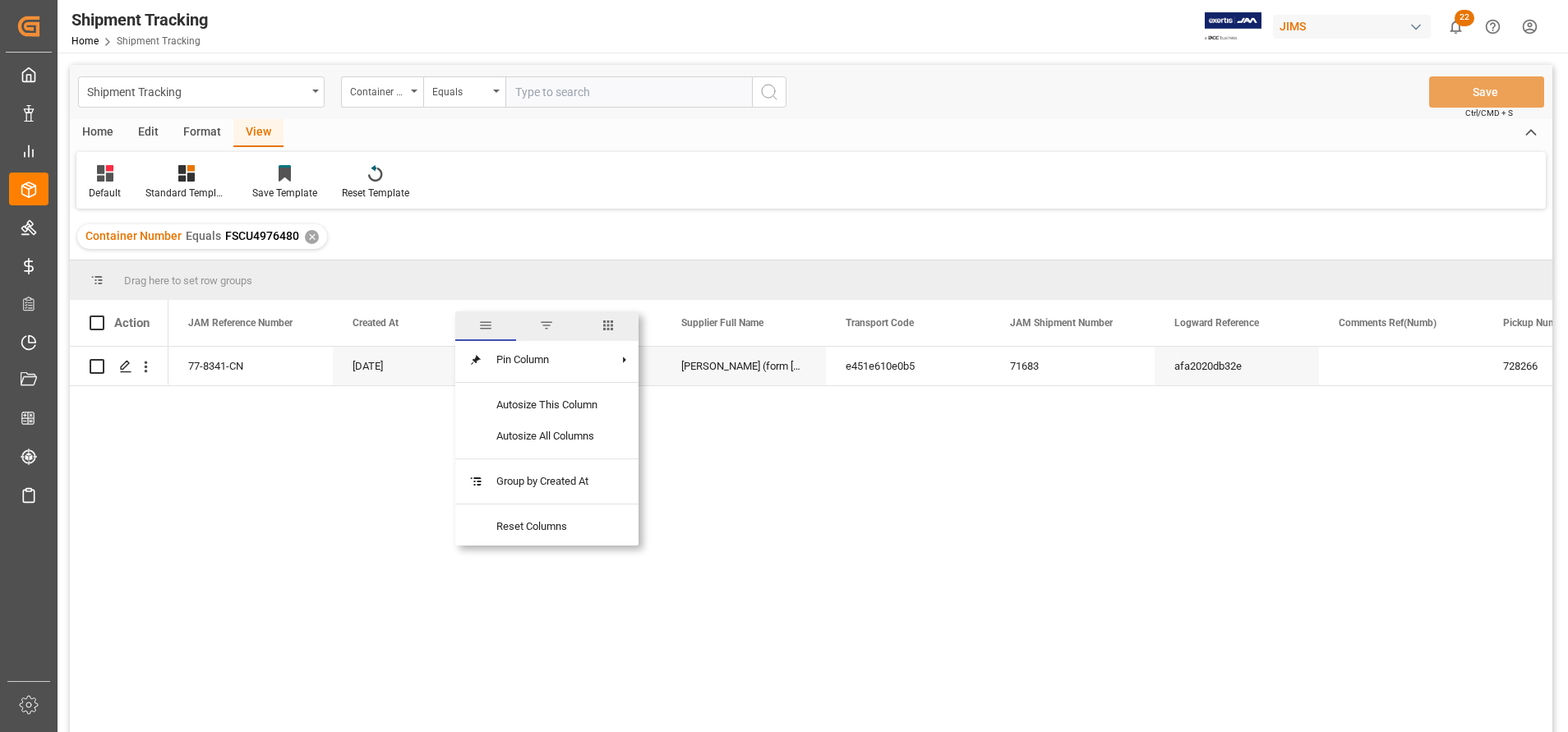 click at bounding box center [546, 325] 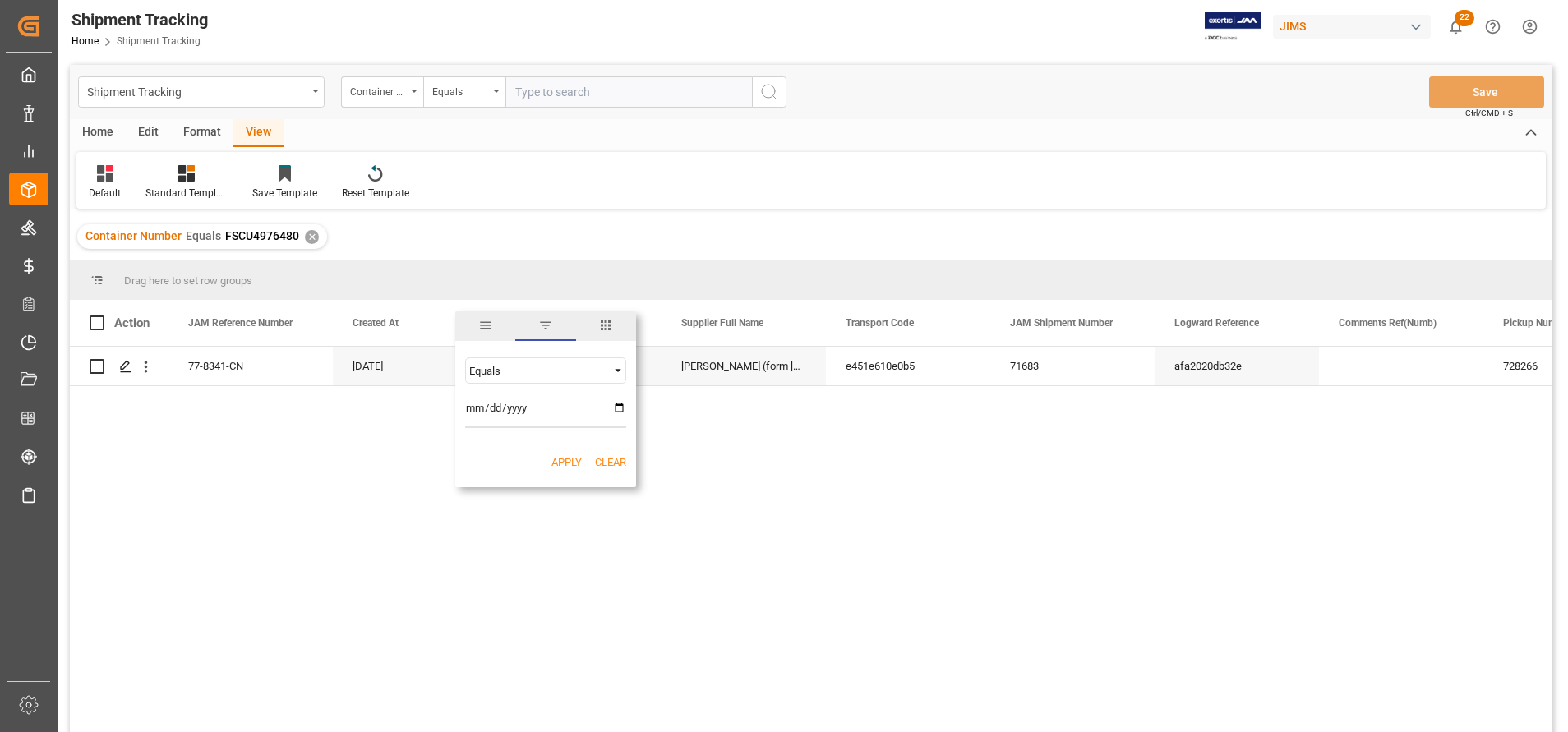 click at bounding box center [606, 325] 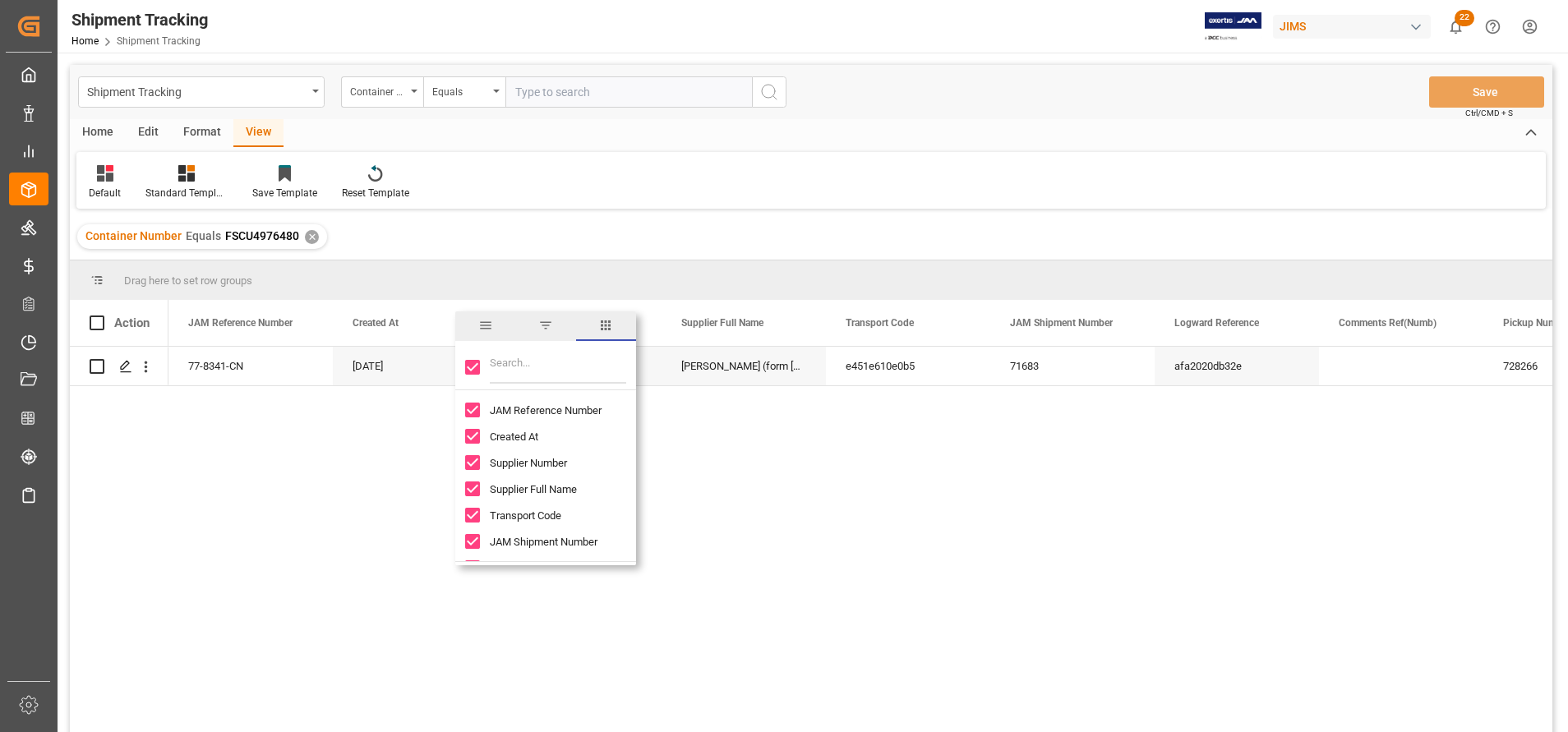 click at bounding box center (473, 367) 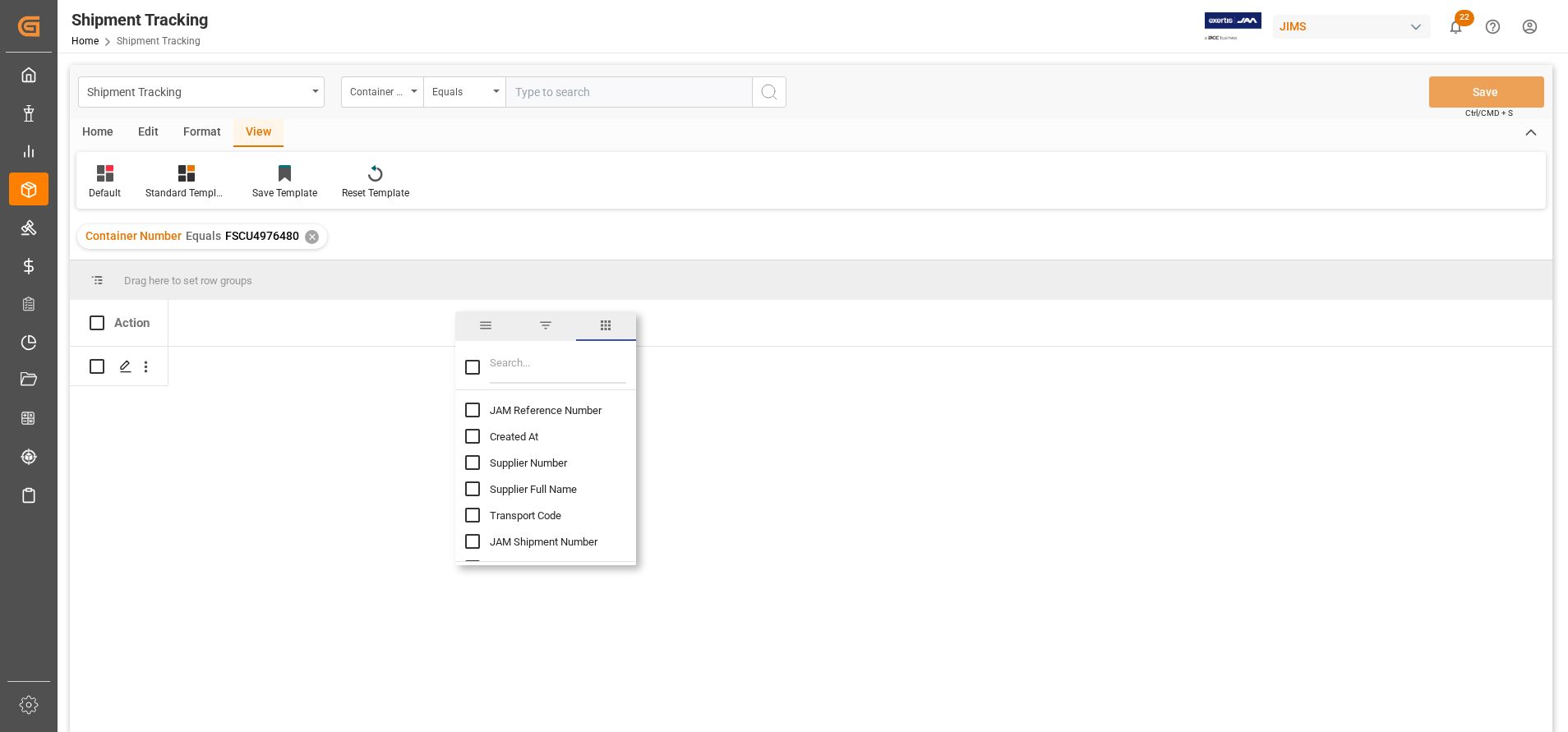 click at bounding box center [473, 410] 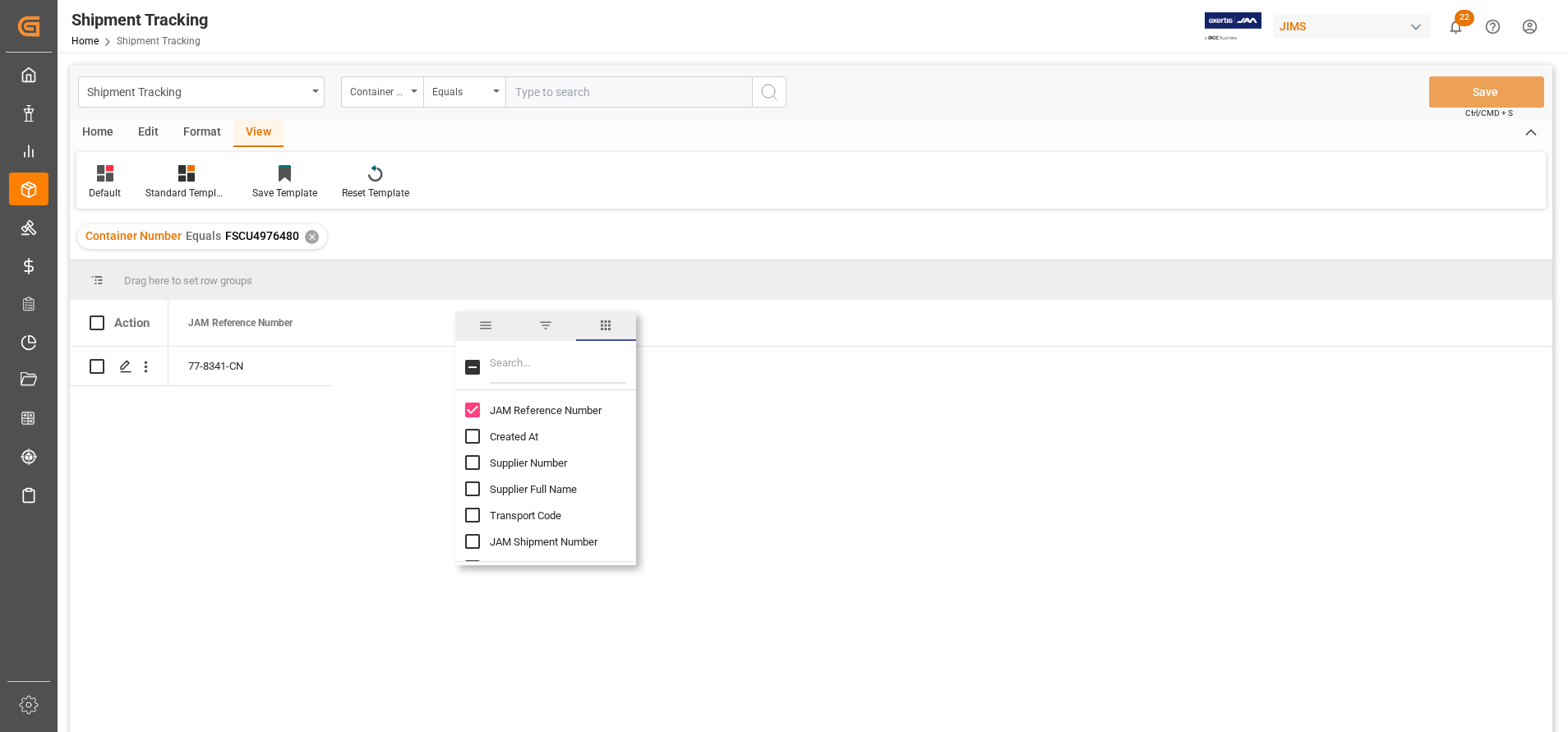 click at bounding box center (558, 367) 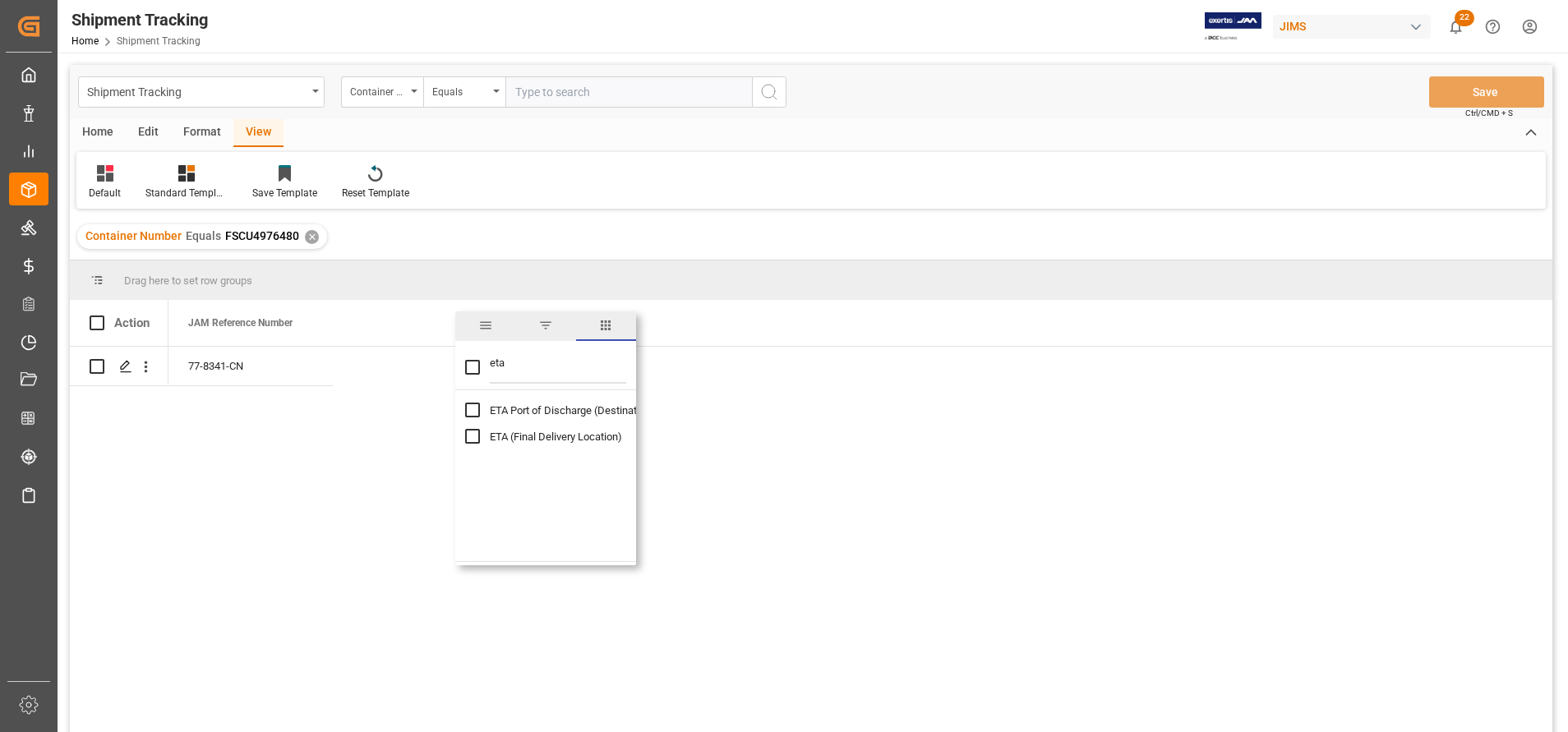 type on "eta" 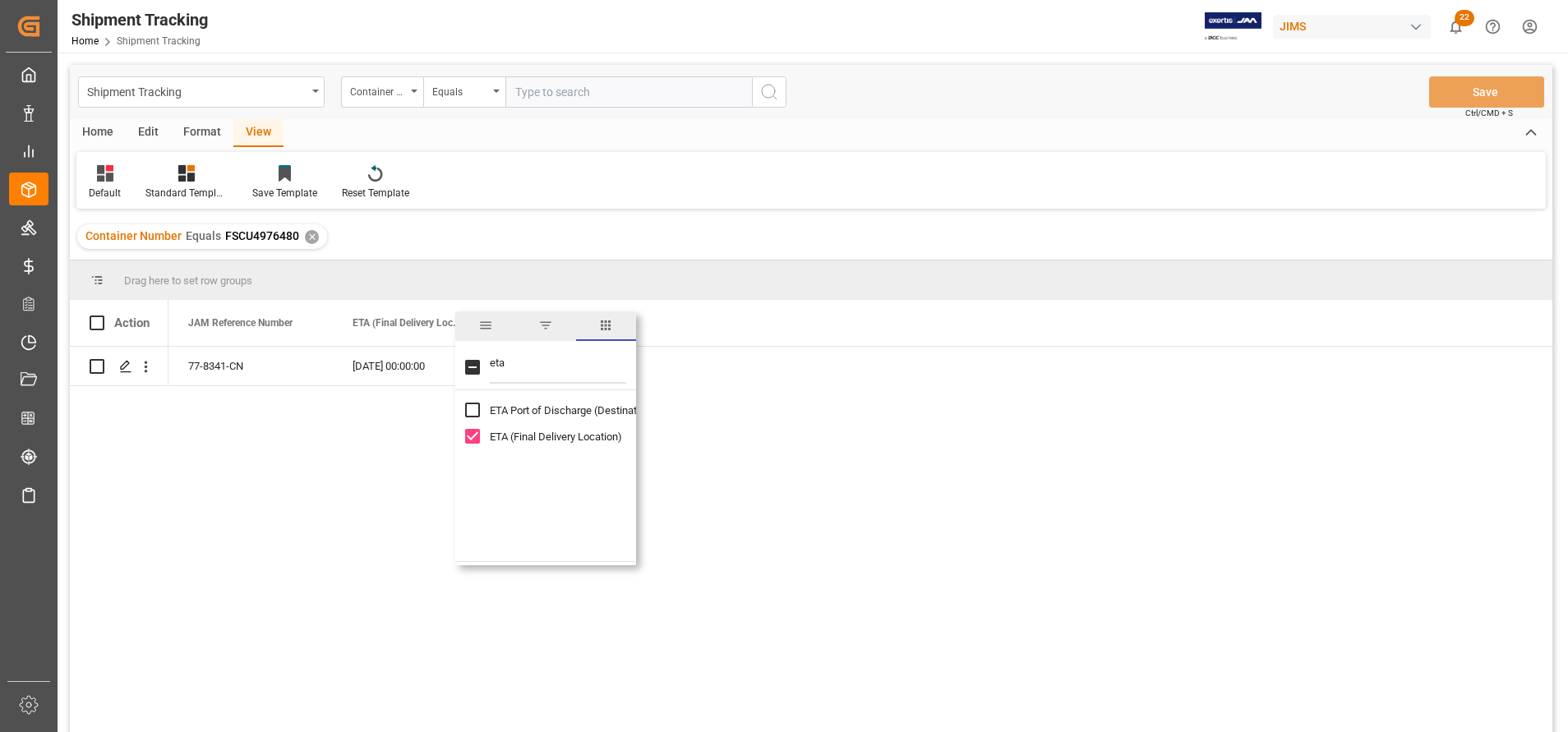 click on "Default Standard Templates Save Template Reset Template" at bounding box center (811, 180) 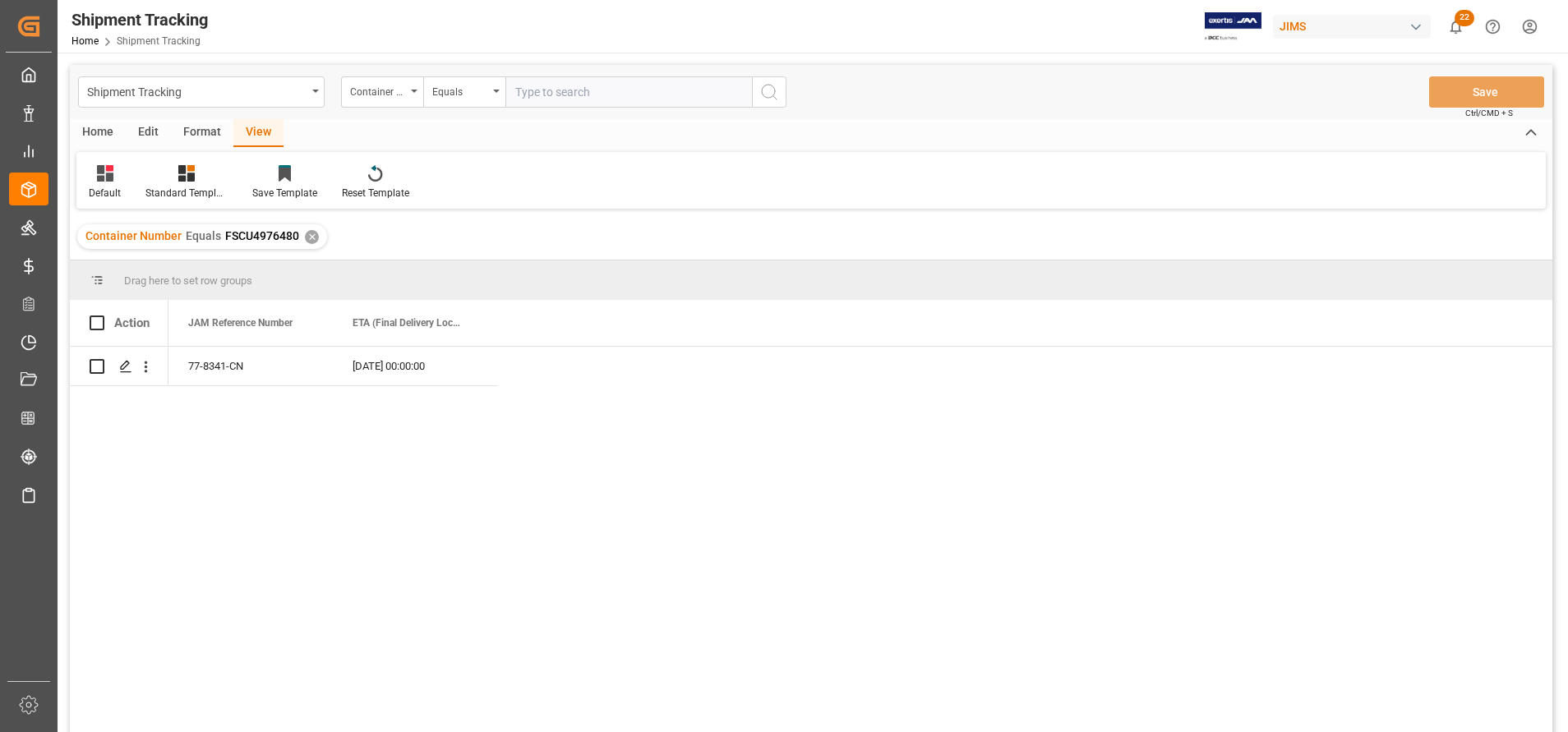 click at bounding box center (629, 92) 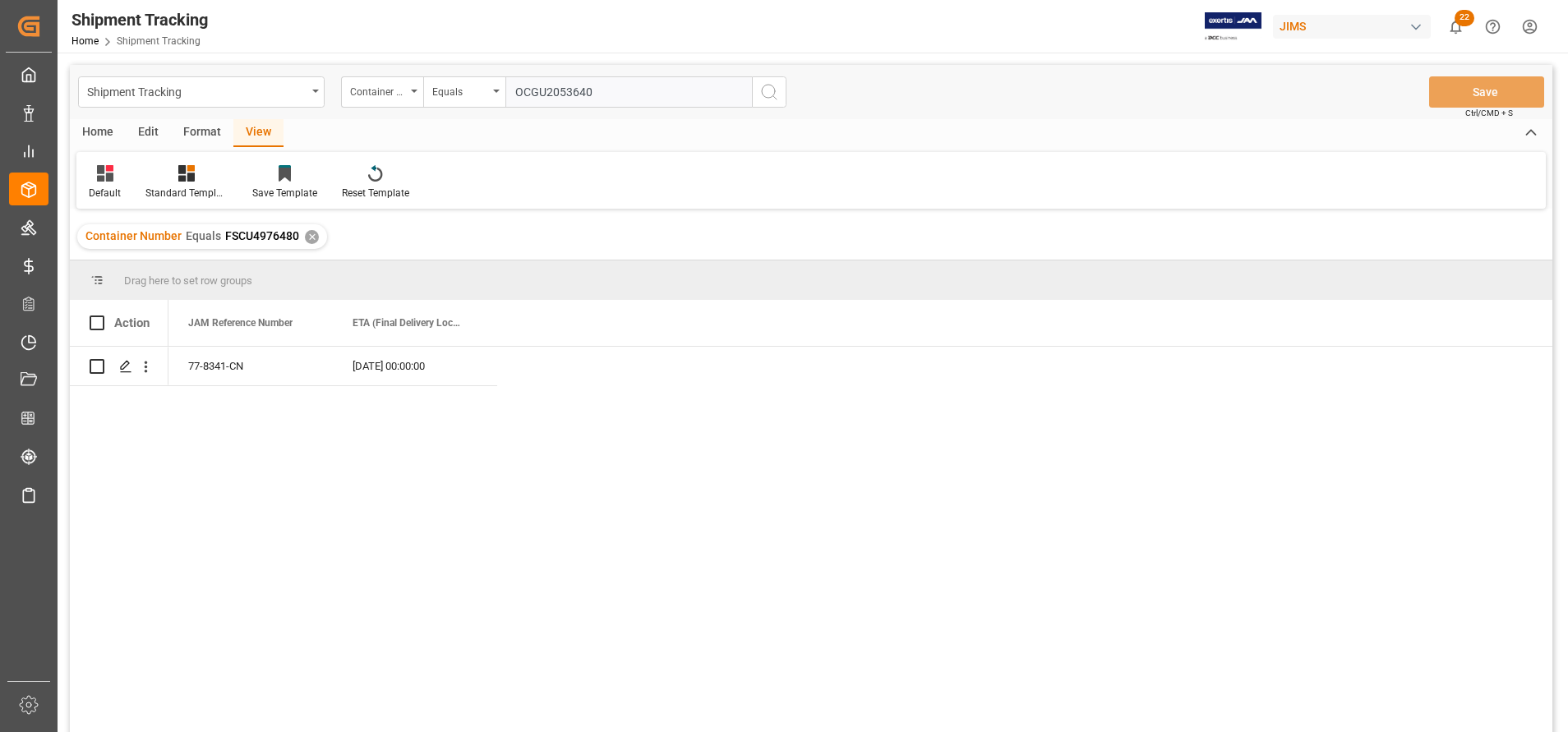 type on "OCGU2053640" 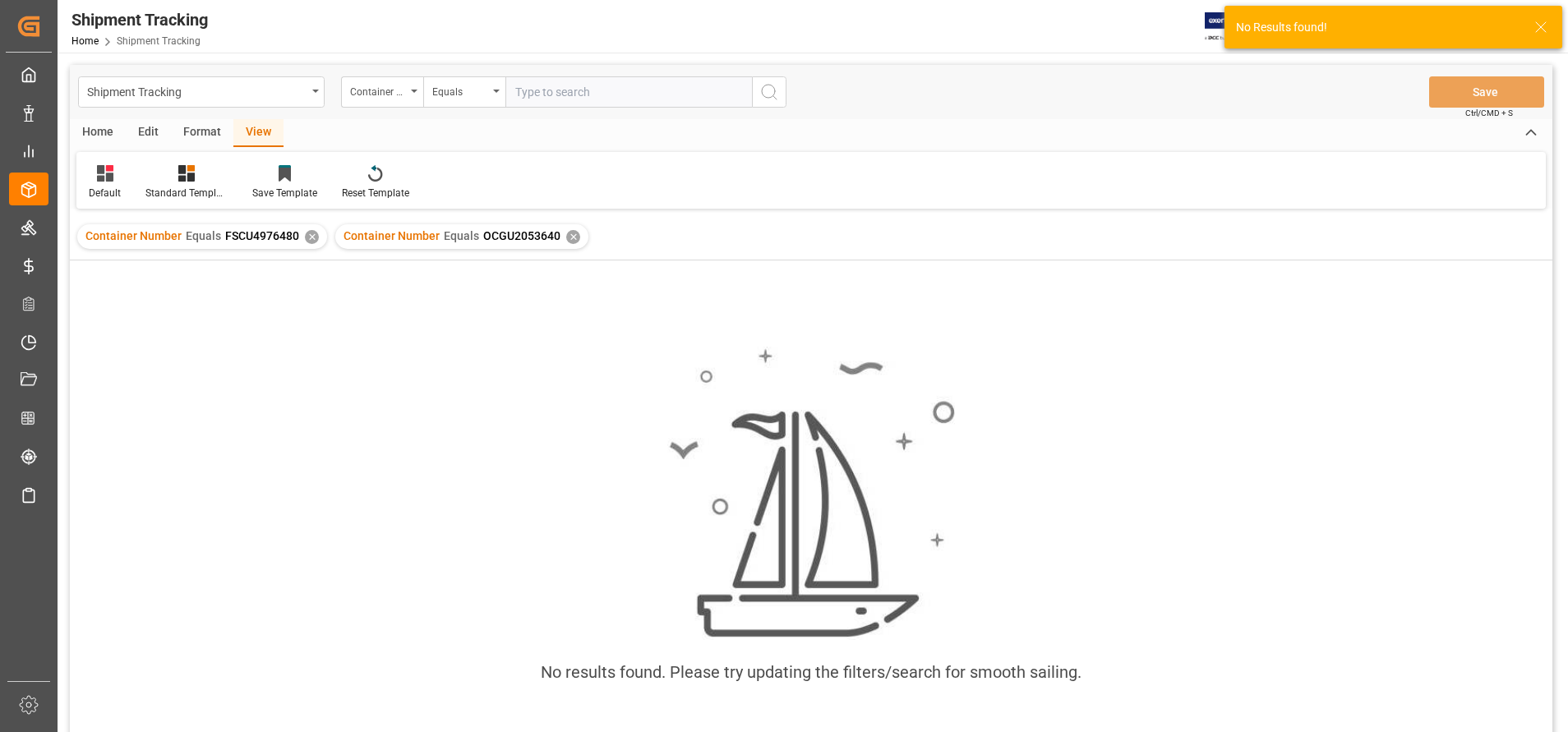 click on "✕" at bounding box center [311, 237] 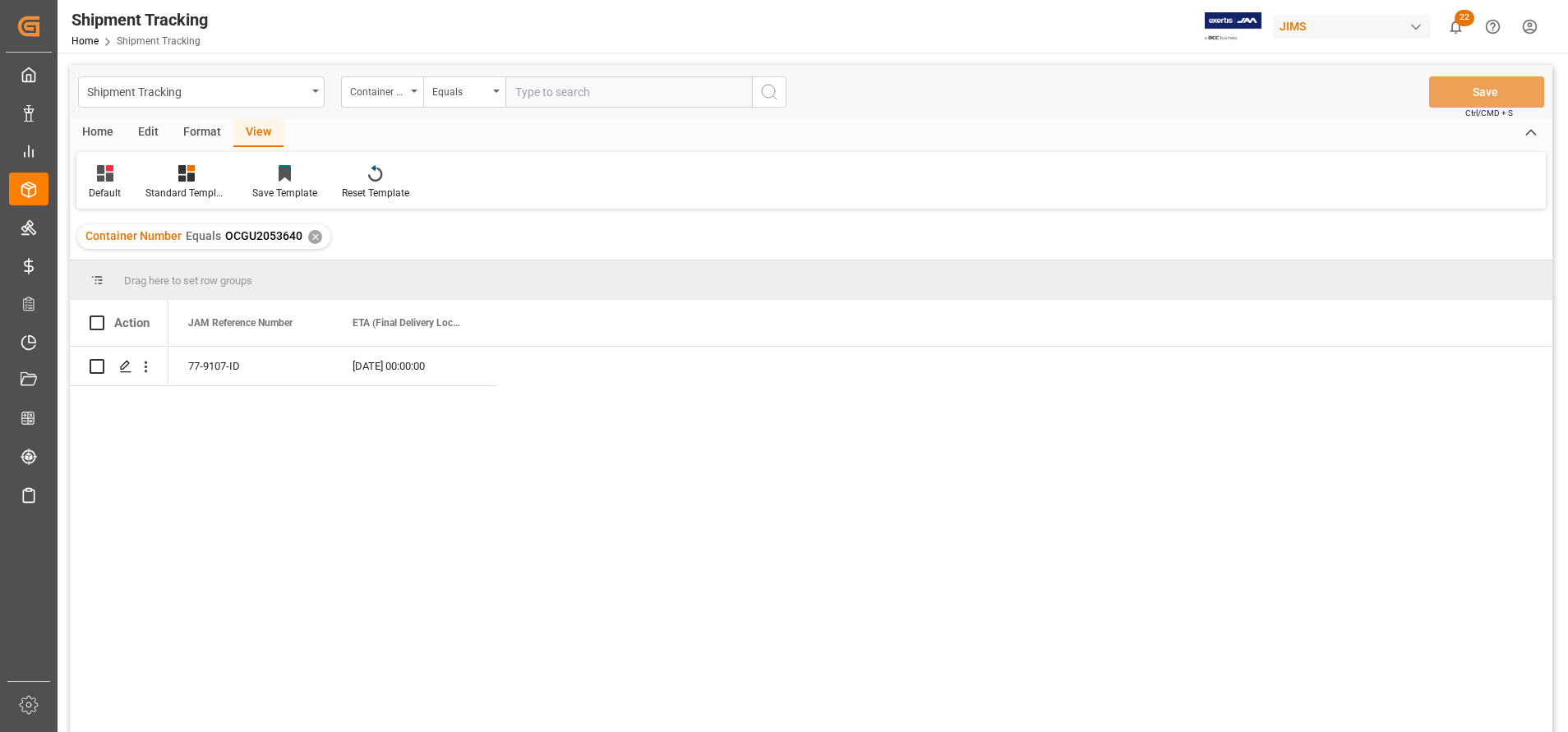 click at bounding box center [629, 92] 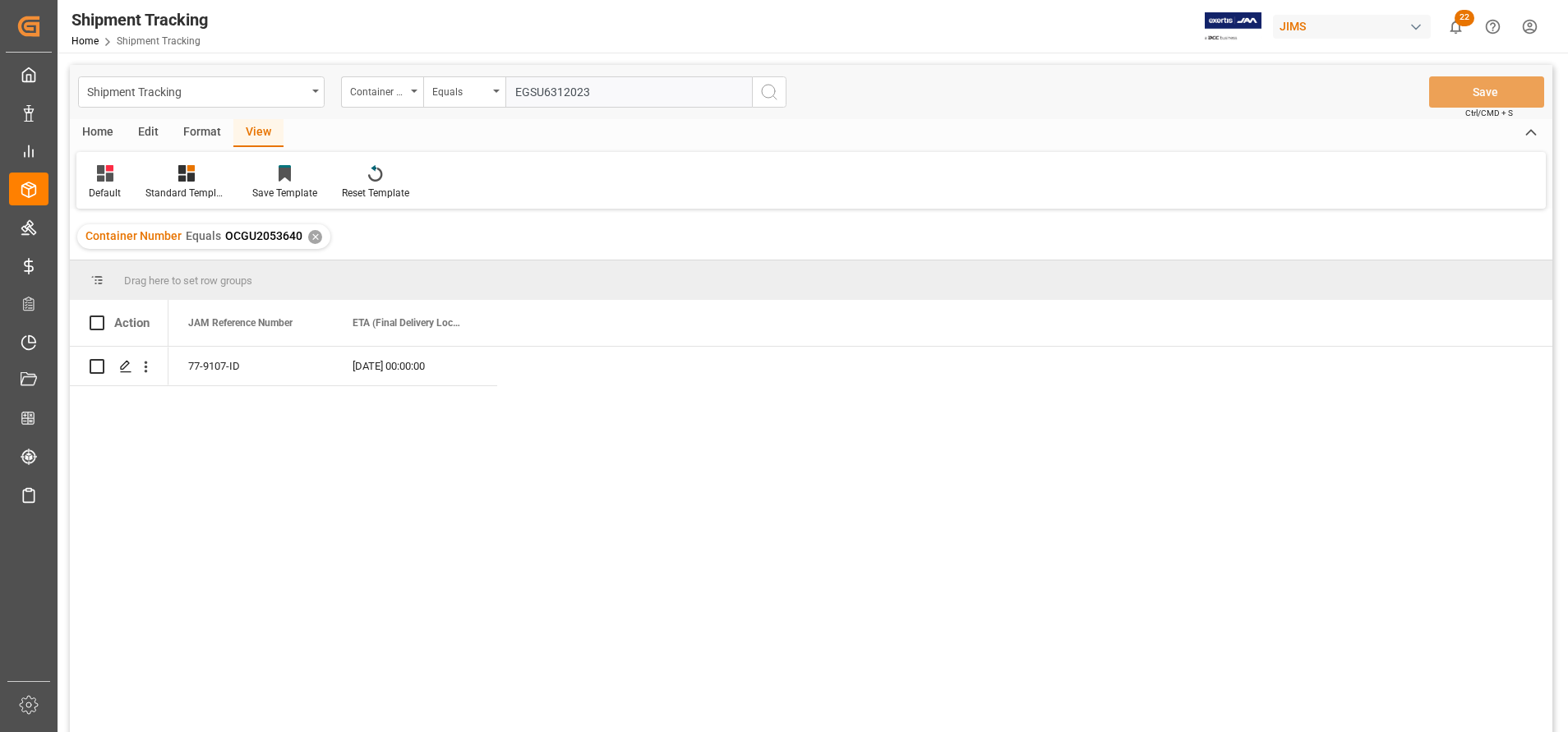 type on "EGSU6312023" 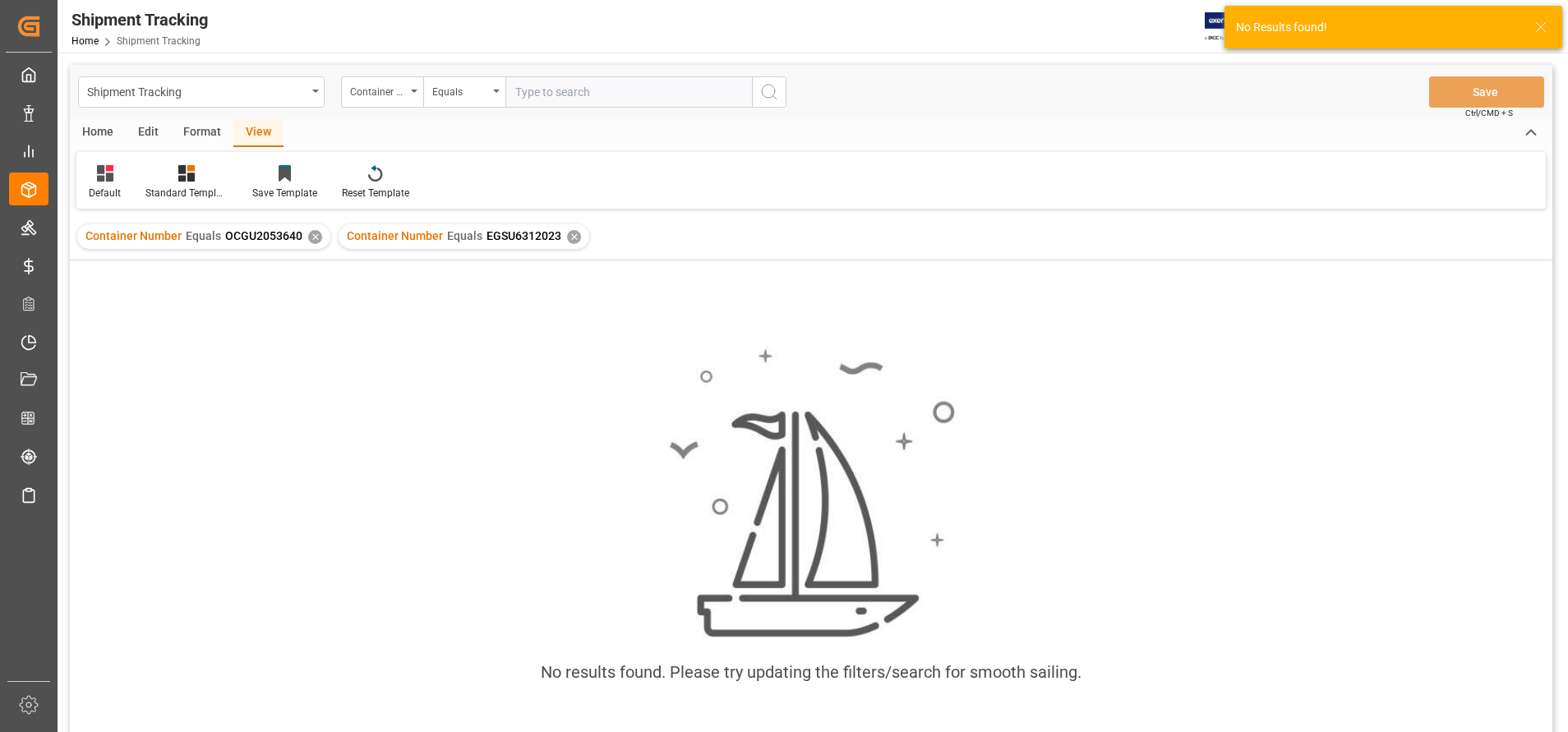 click on "✕" at bounding box center [315, 237] 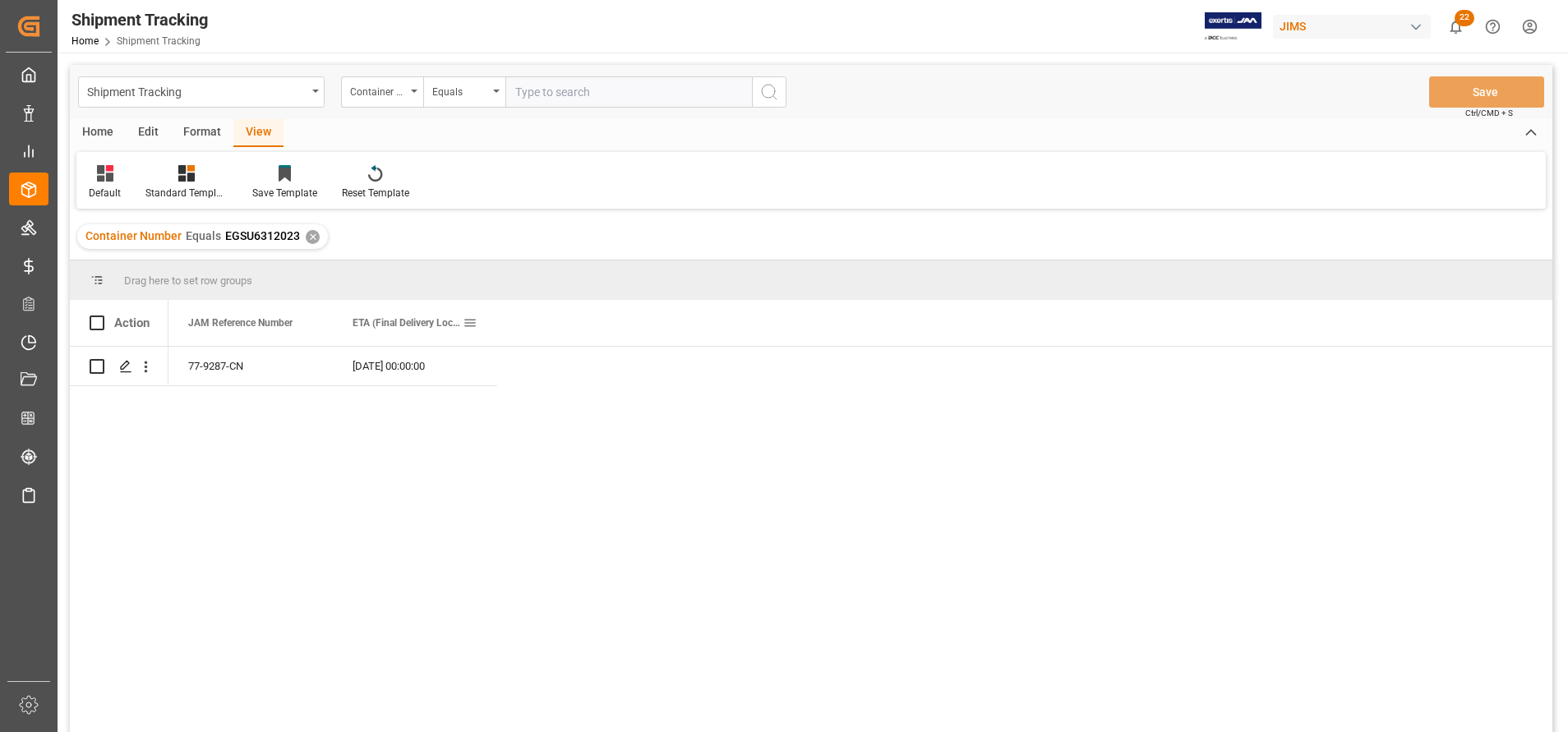 click on "ETA (Final Delivery Location)" at bounding box center (415, 323) 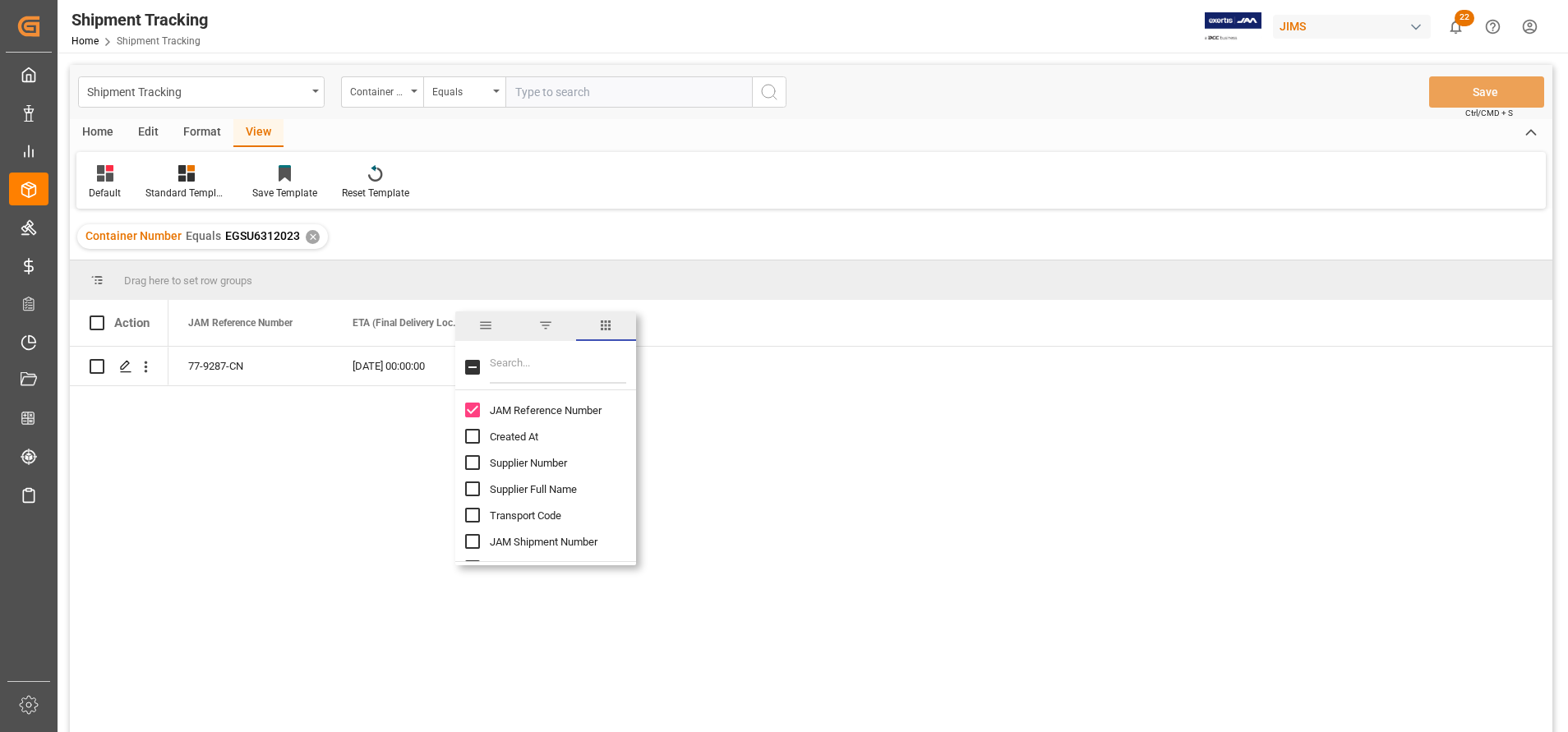 click at bounding box center [558, 367] 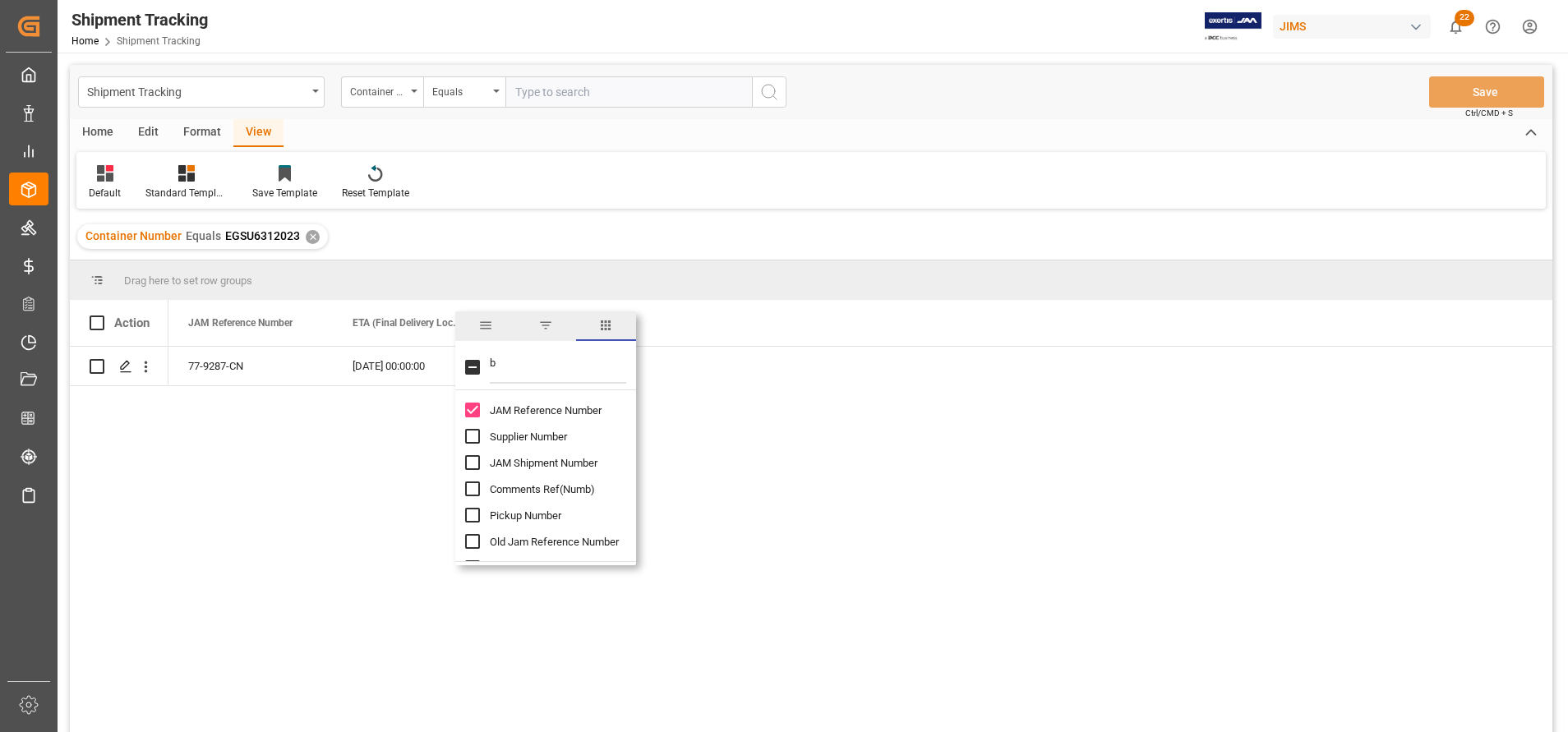 type on "bl" 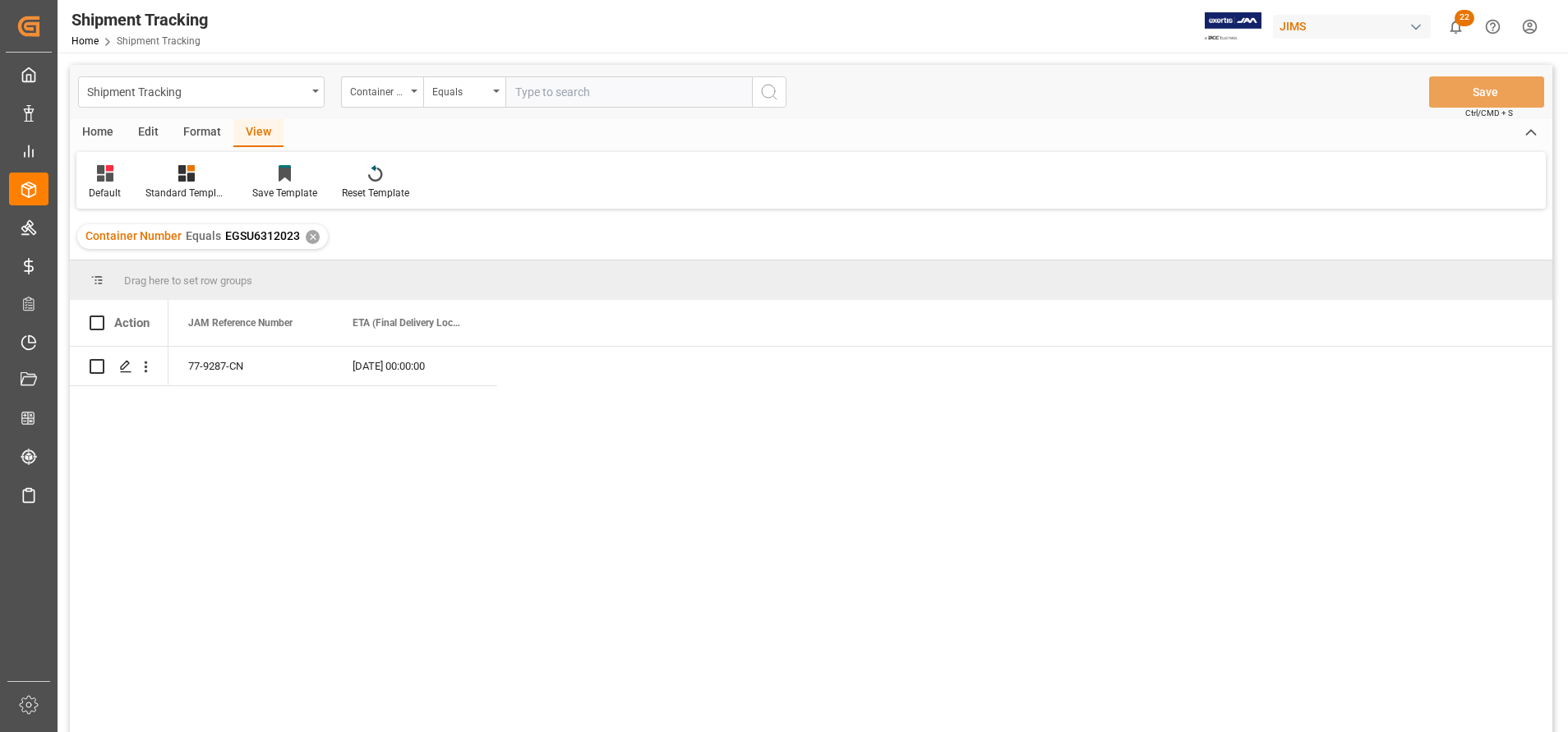 click on "77-9287-CN [DATE] 00:00:00" at bounding box center (860, 545) 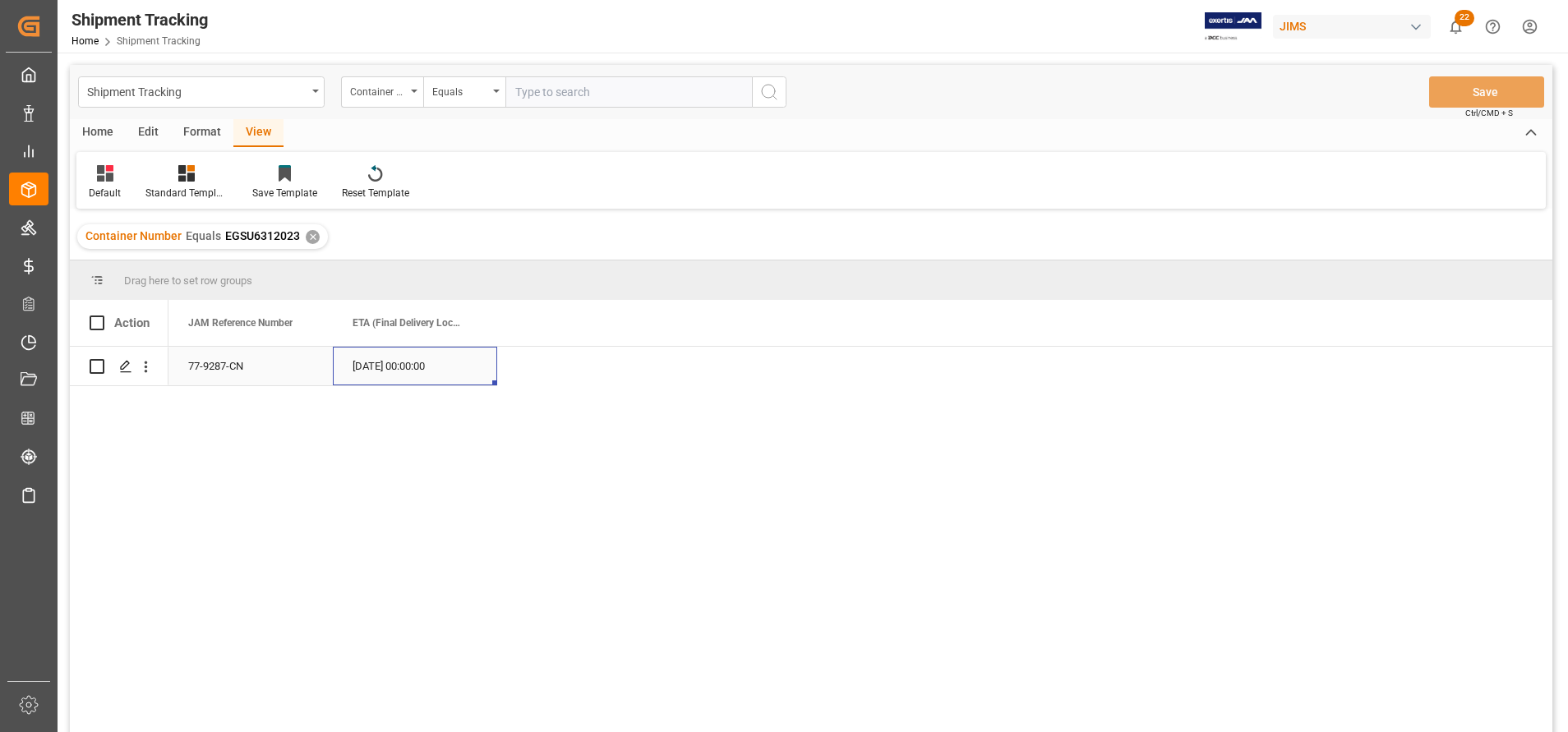 click on "[DATE] 00:00:00" at bounding box center (415, 366) 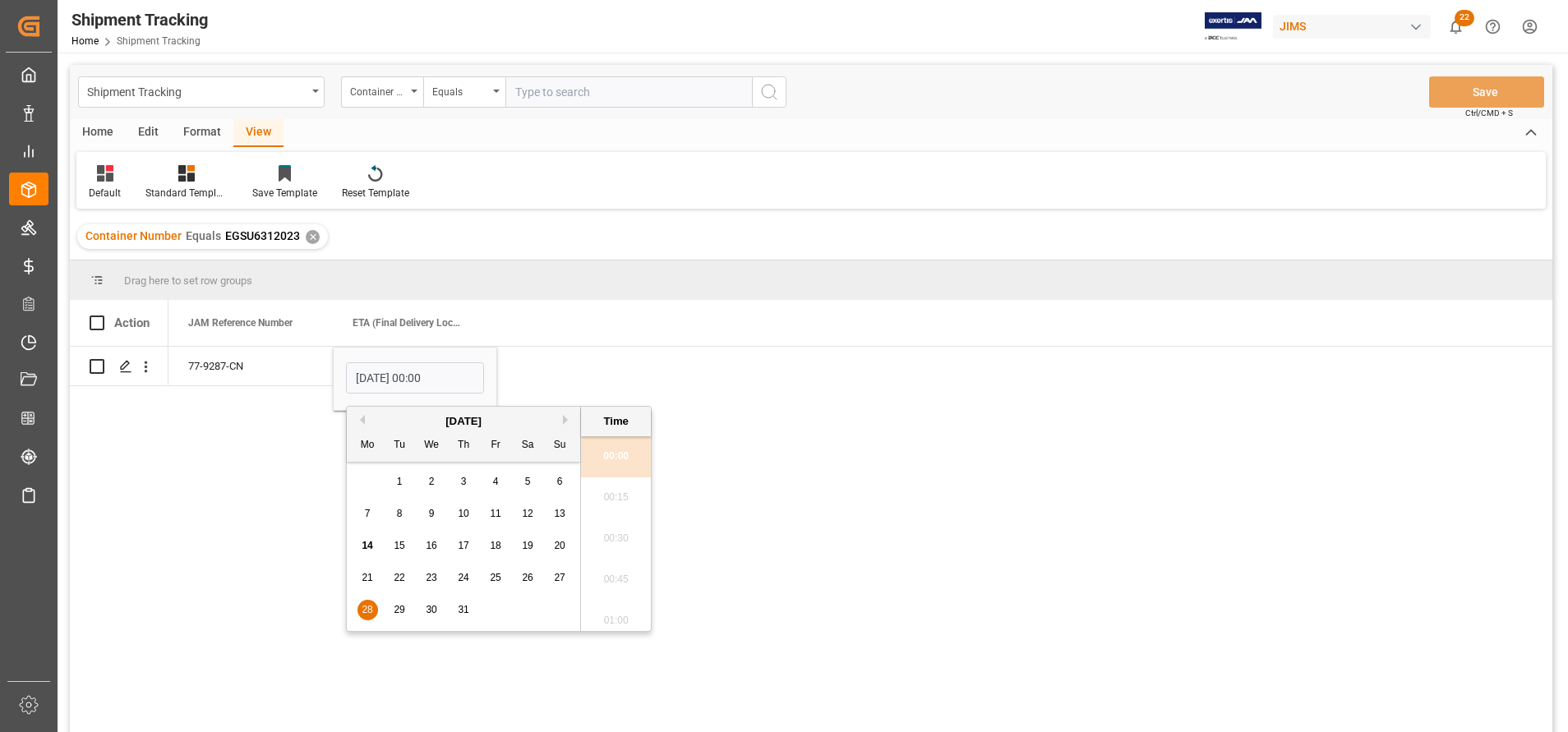 click on "22" at bounding box center [399, 578] 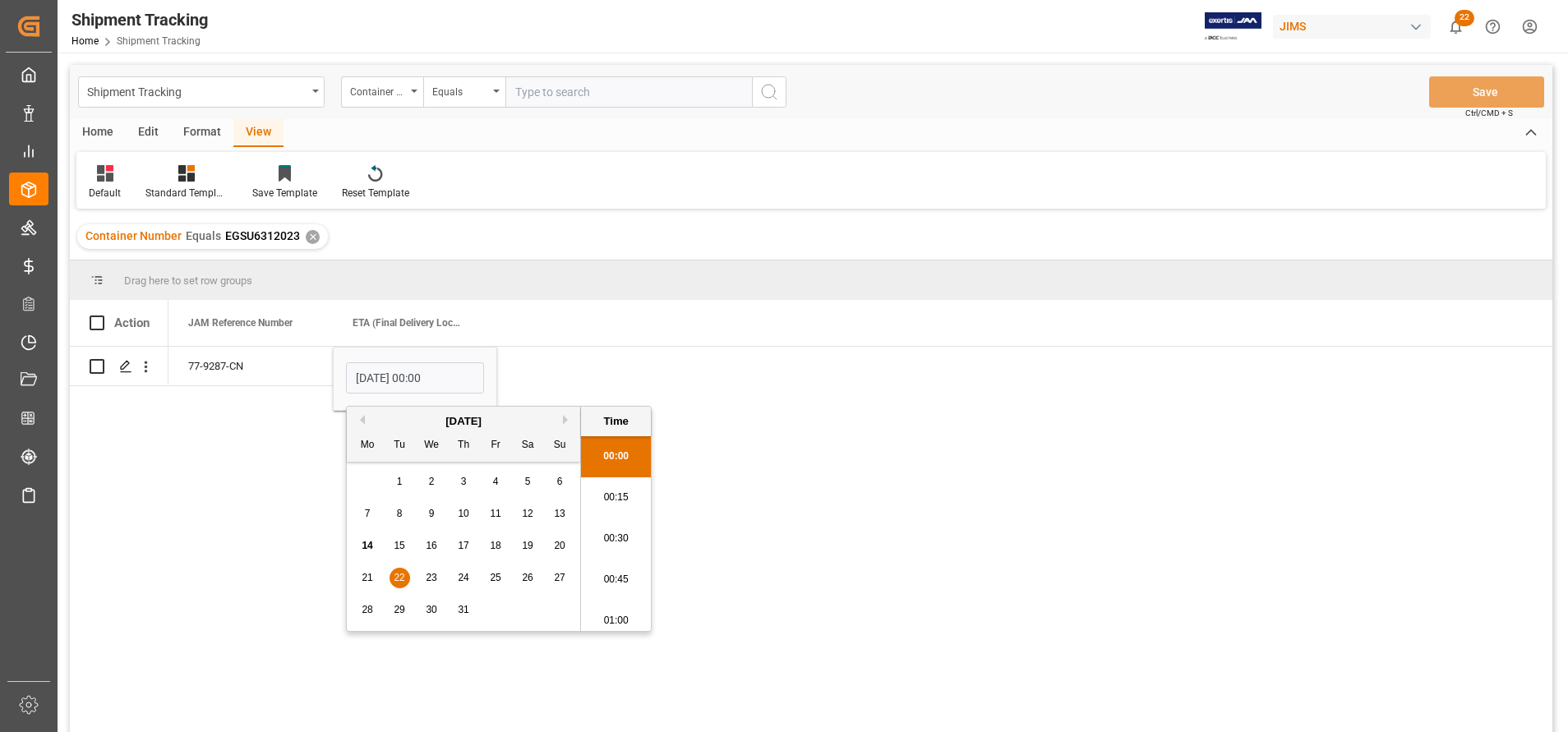 click on "21" at bounding box center [367, 578] 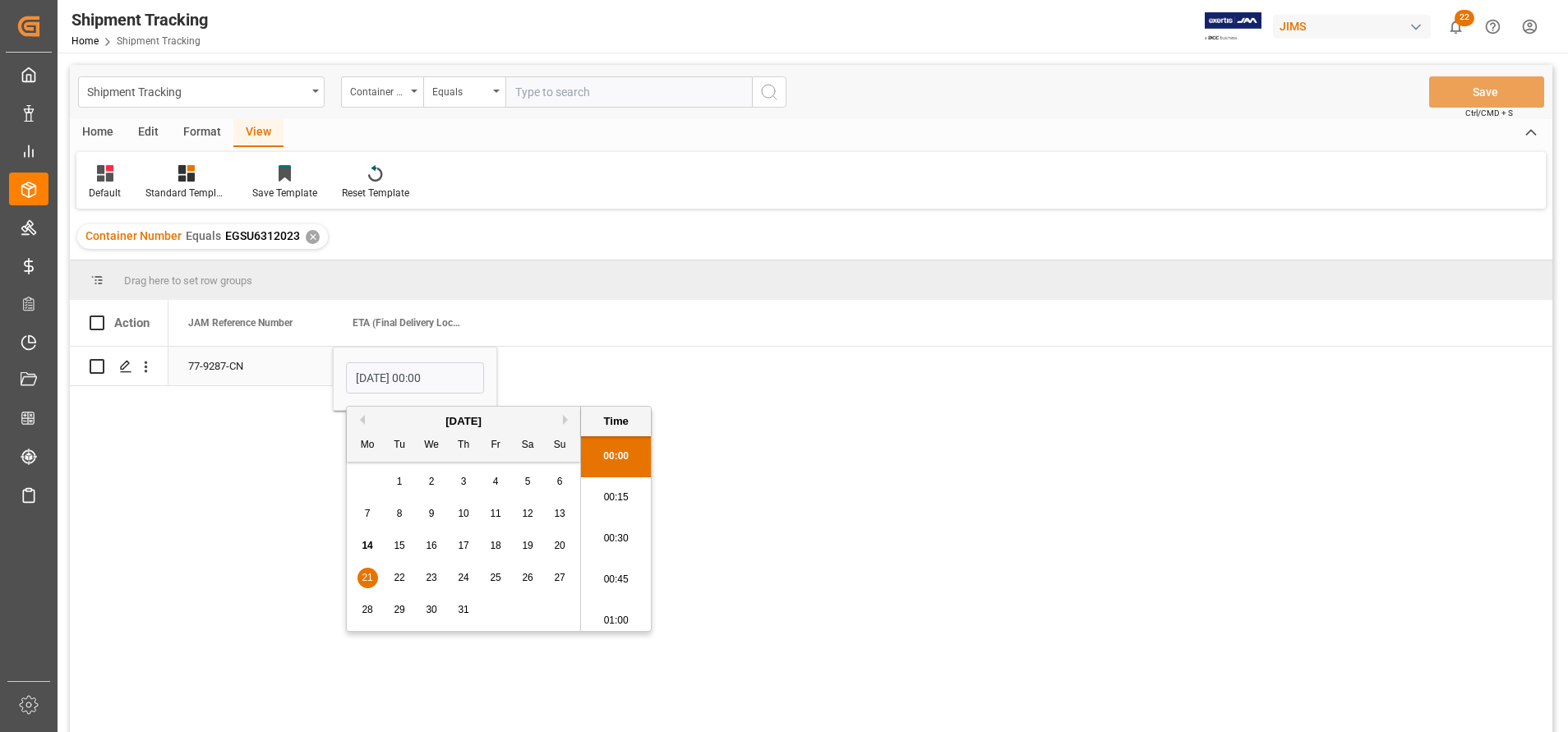 click on "77-9287-CN" at bounding box center [251, 366] 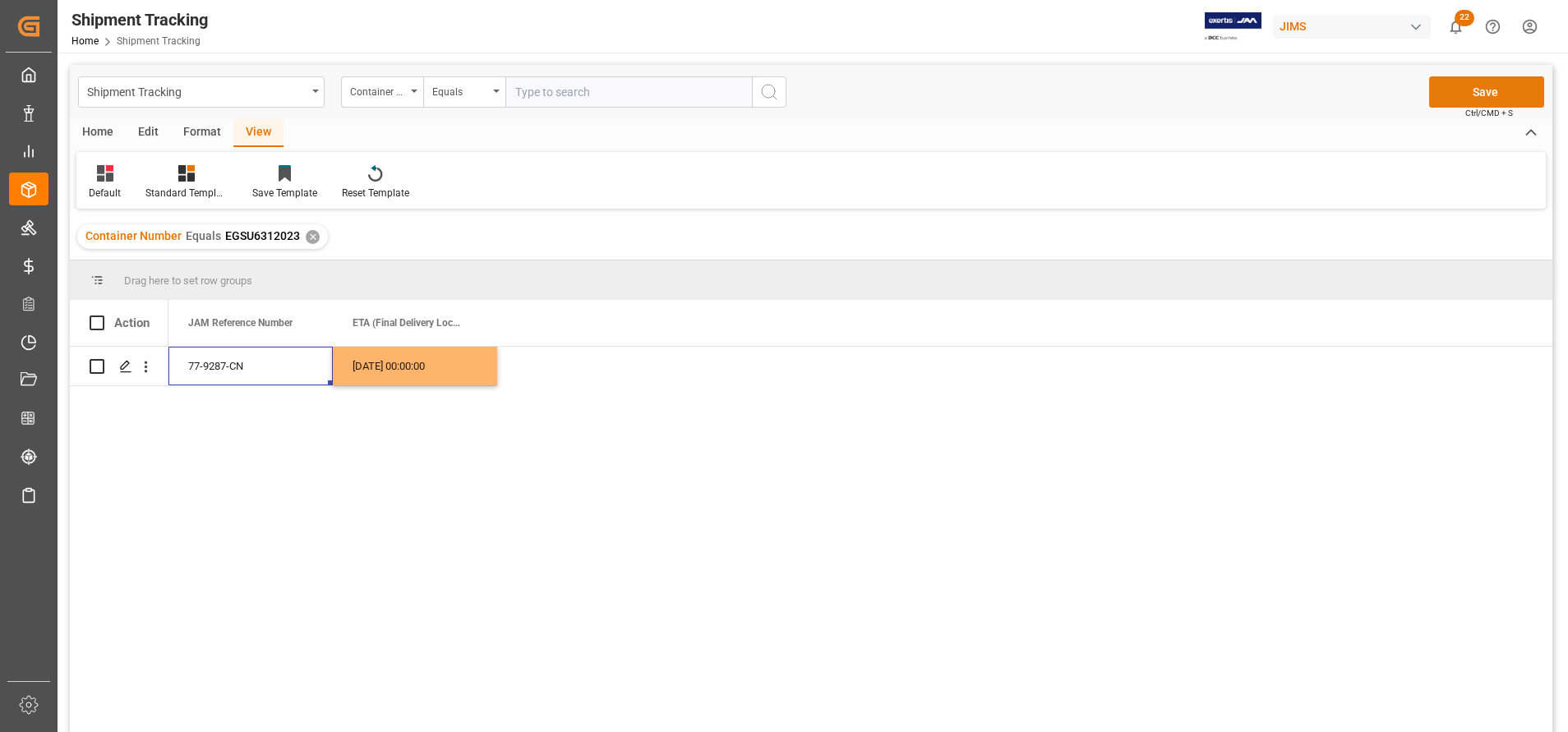 click on "Save" at bounding box center [1487, 92] 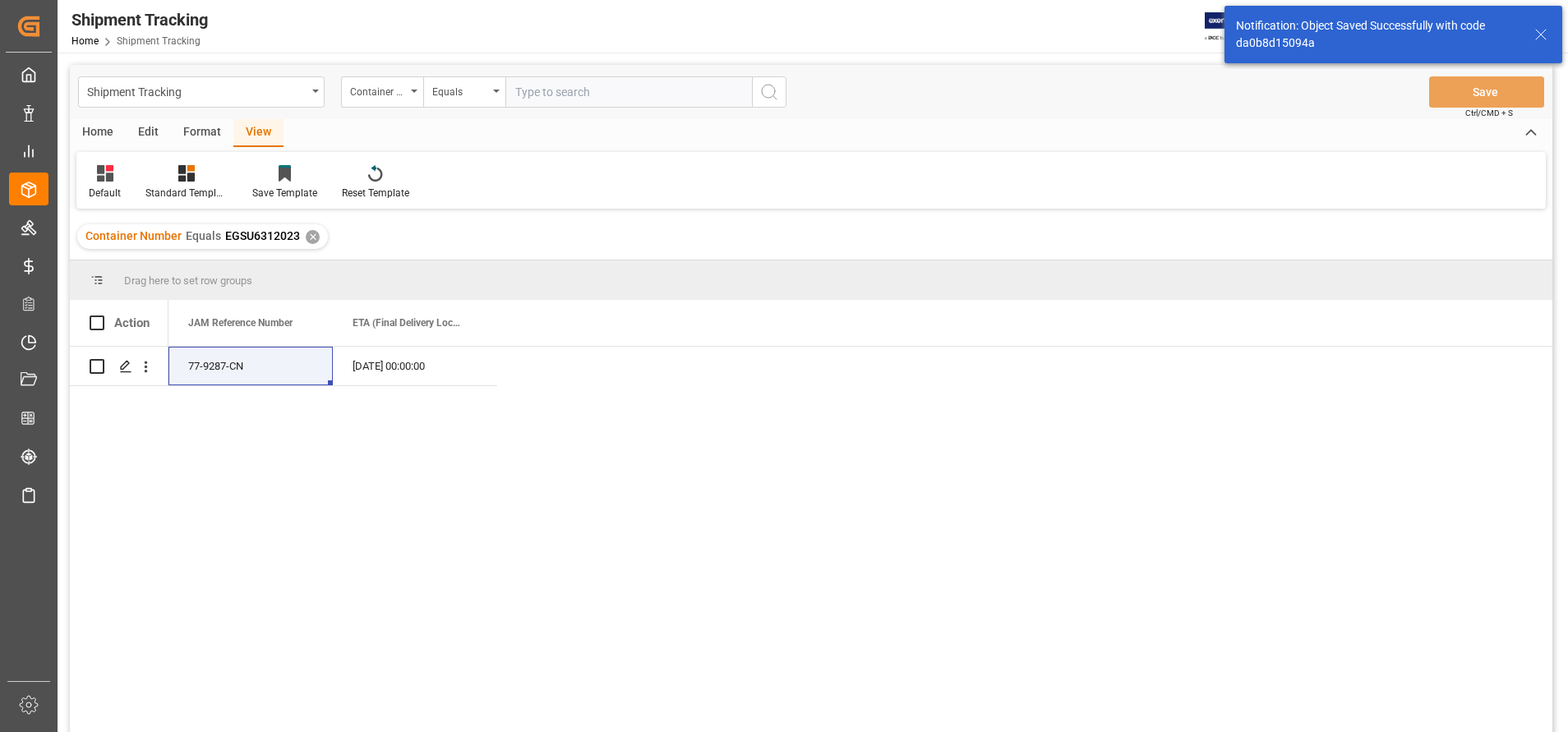 click at bounding box center (629, 92) 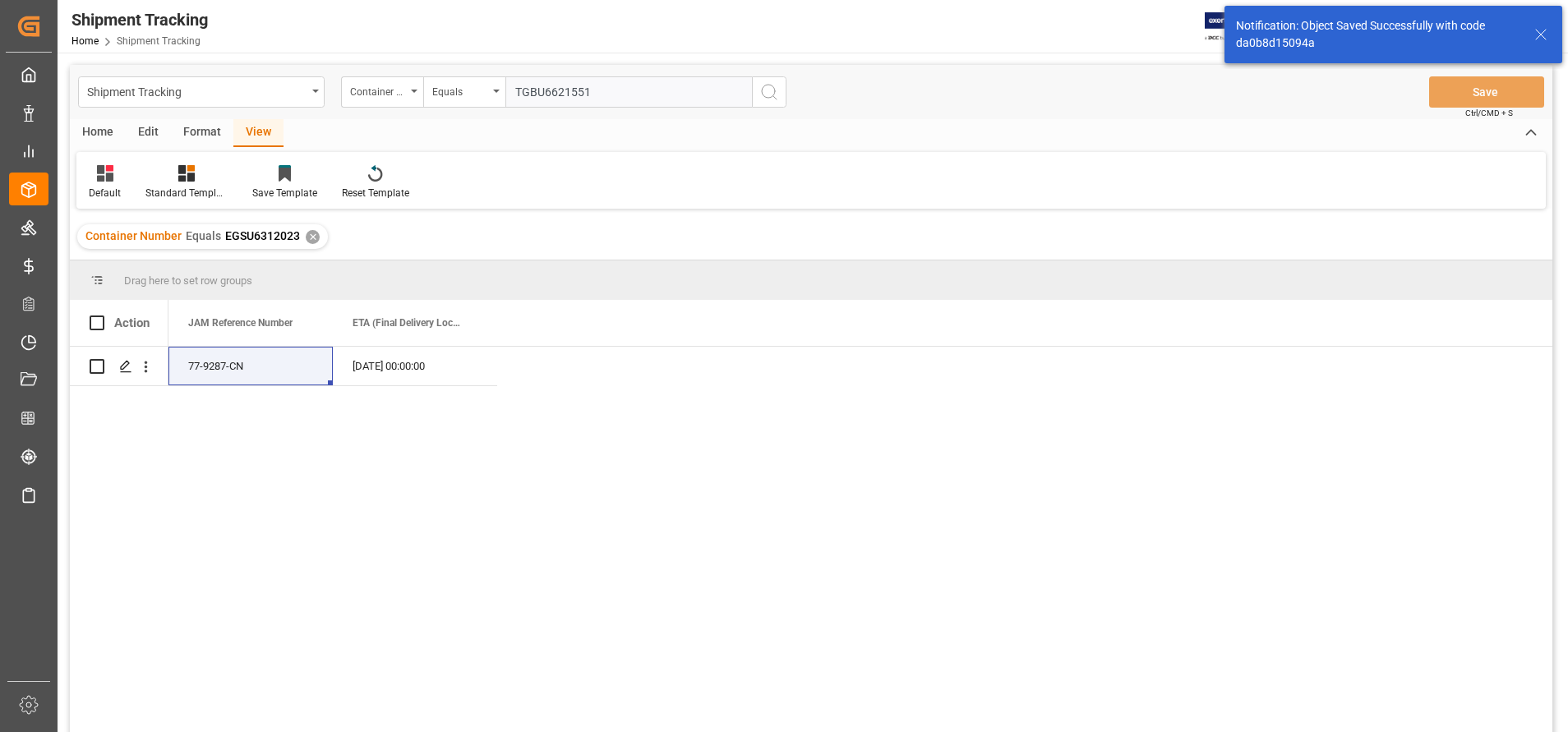 type on "TGBU6621551" 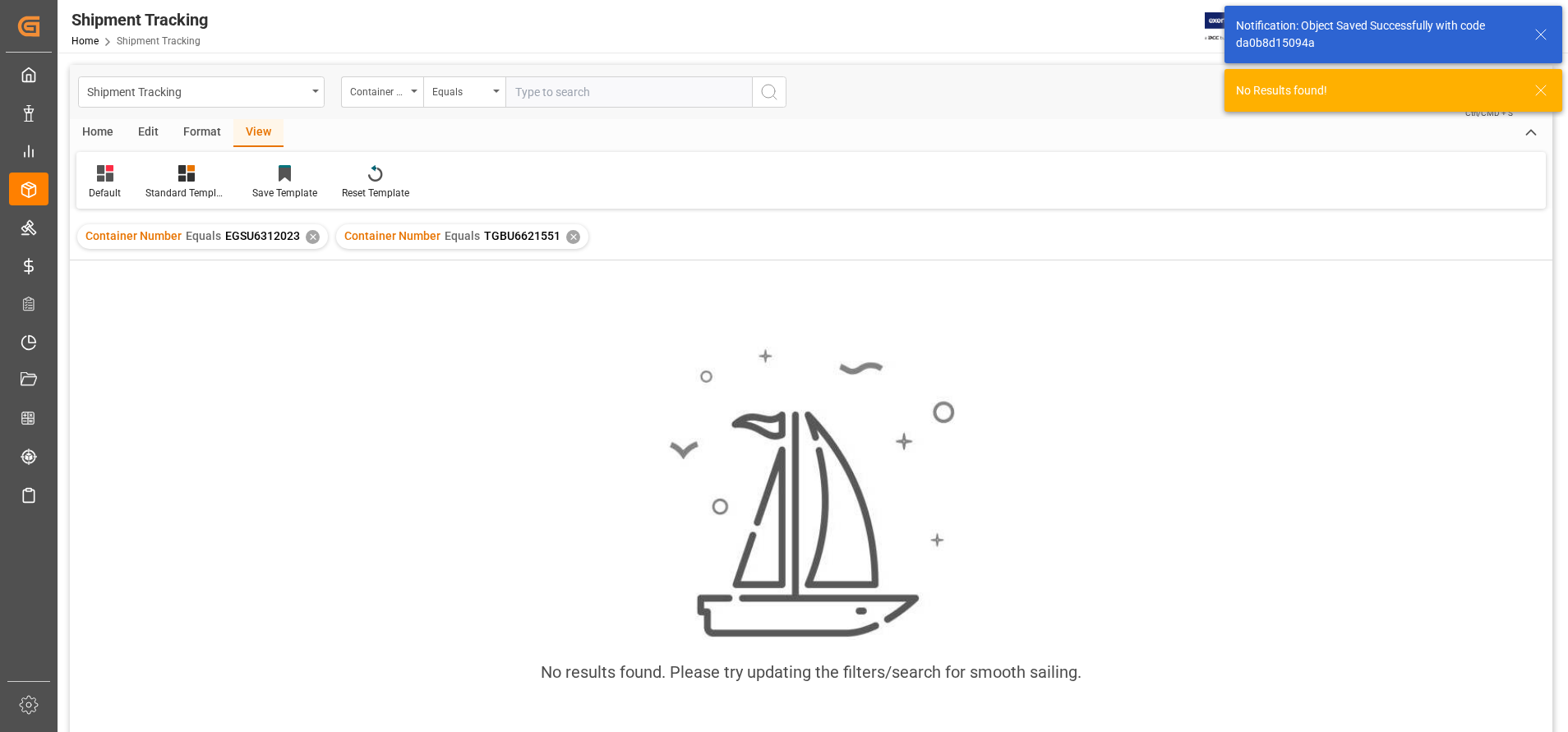 click on "✕" at bounding box center (312, 237) 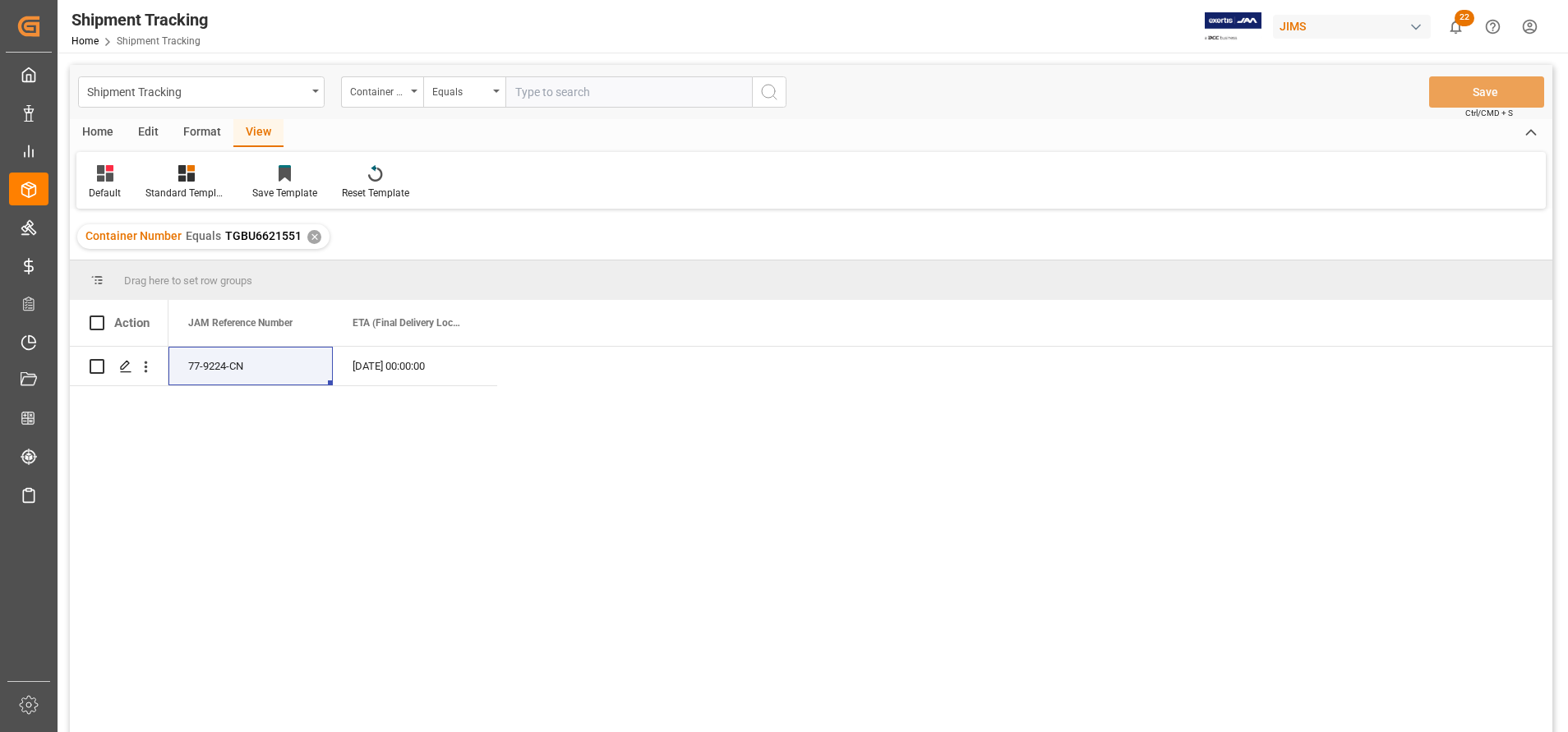 click at bounding box center (629, 92) 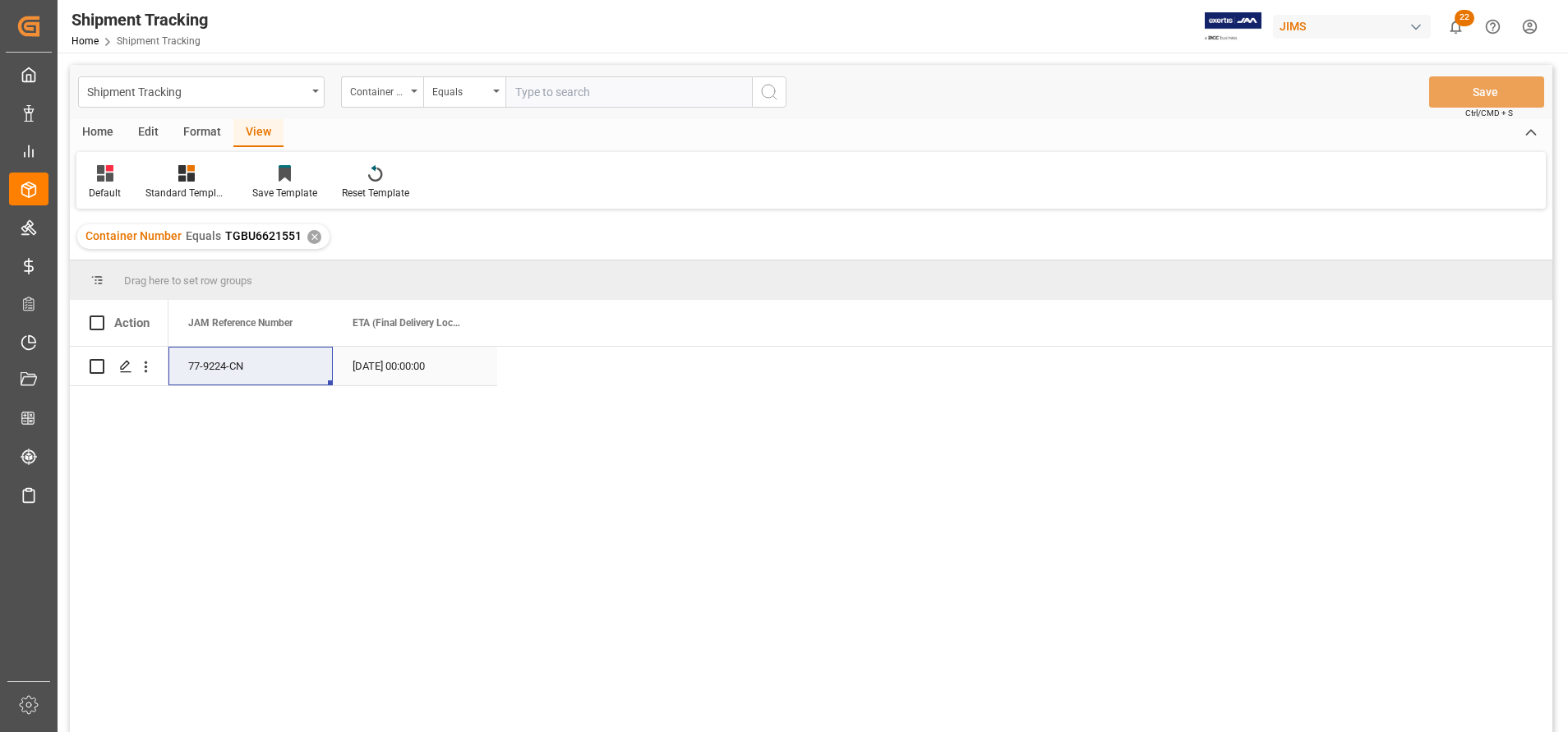 click on "[DATE] 00:00:00" at bounding box center [415, 366] 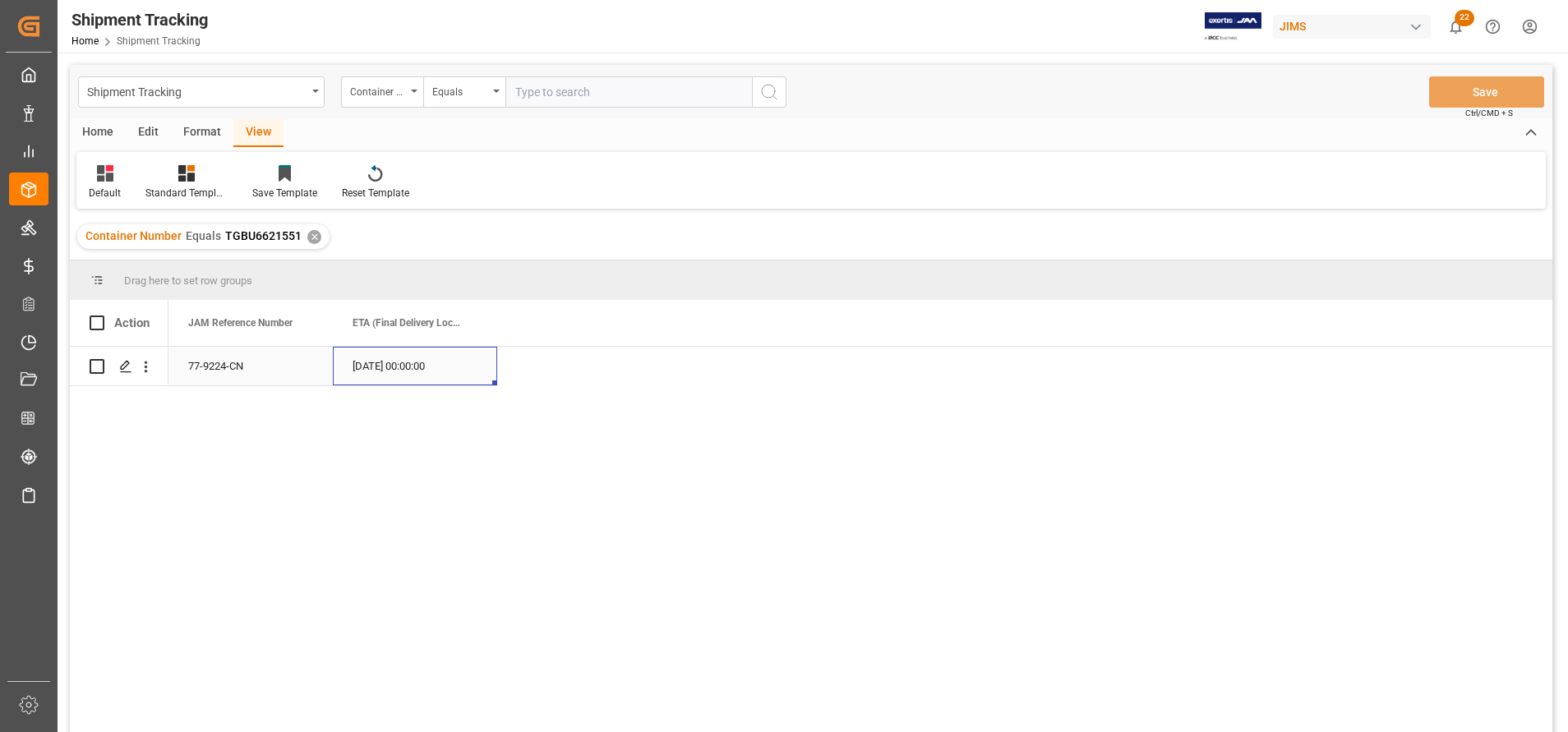 click on "[DATE] 00:00:00" at bounding box center (415, 366) 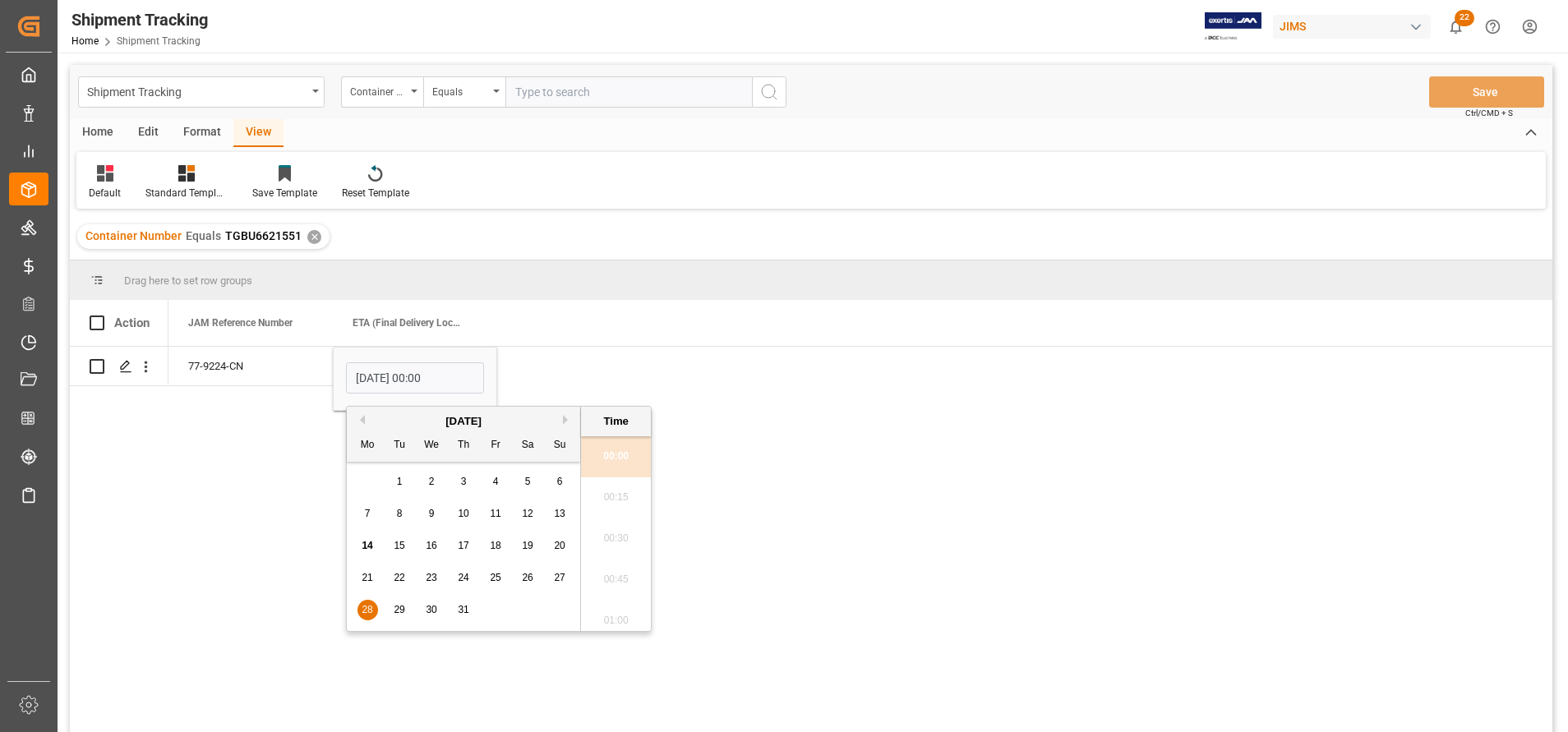 click on "21" at bounding box center (367, 578) 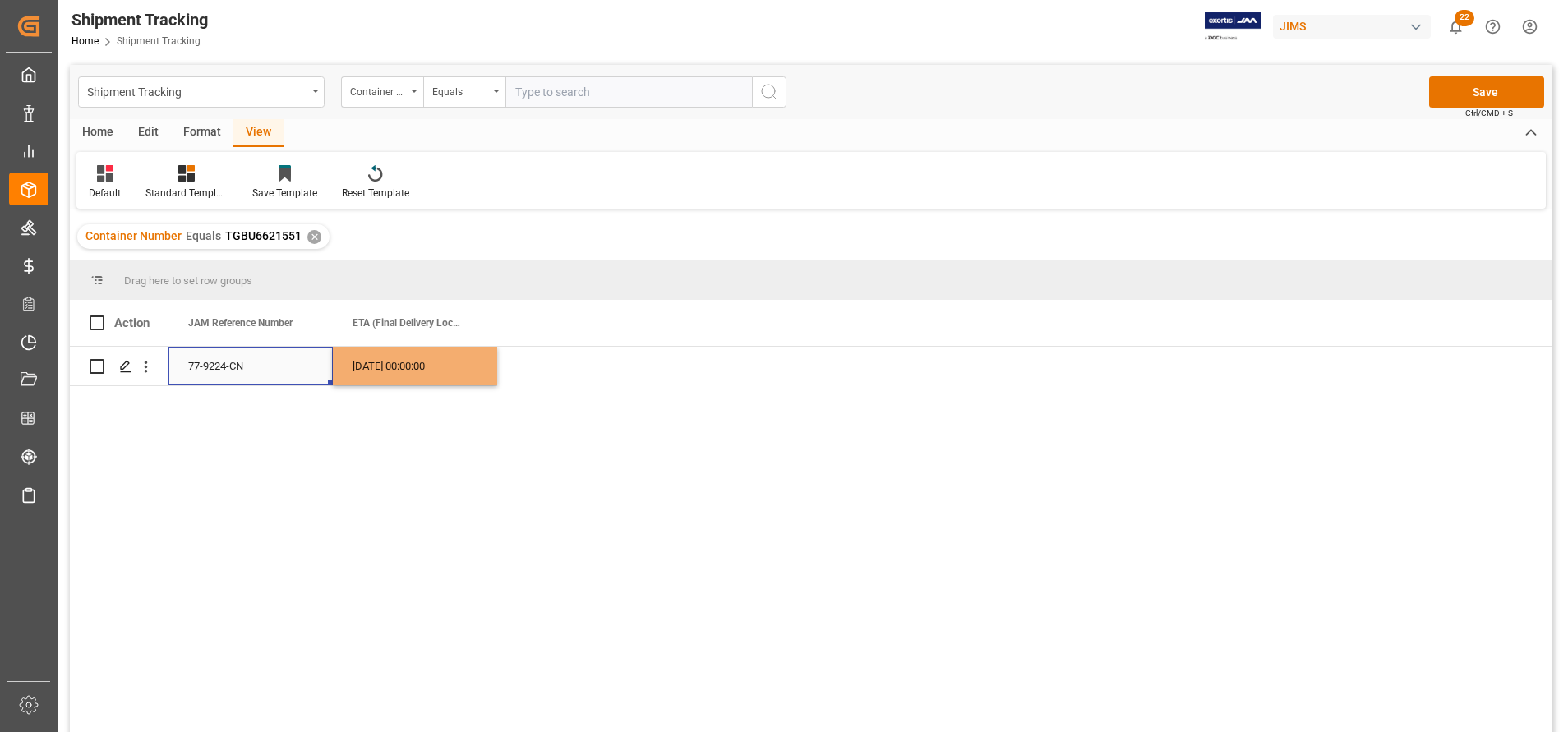 click on "77-9224-CN" at bounding box center (251, 366) 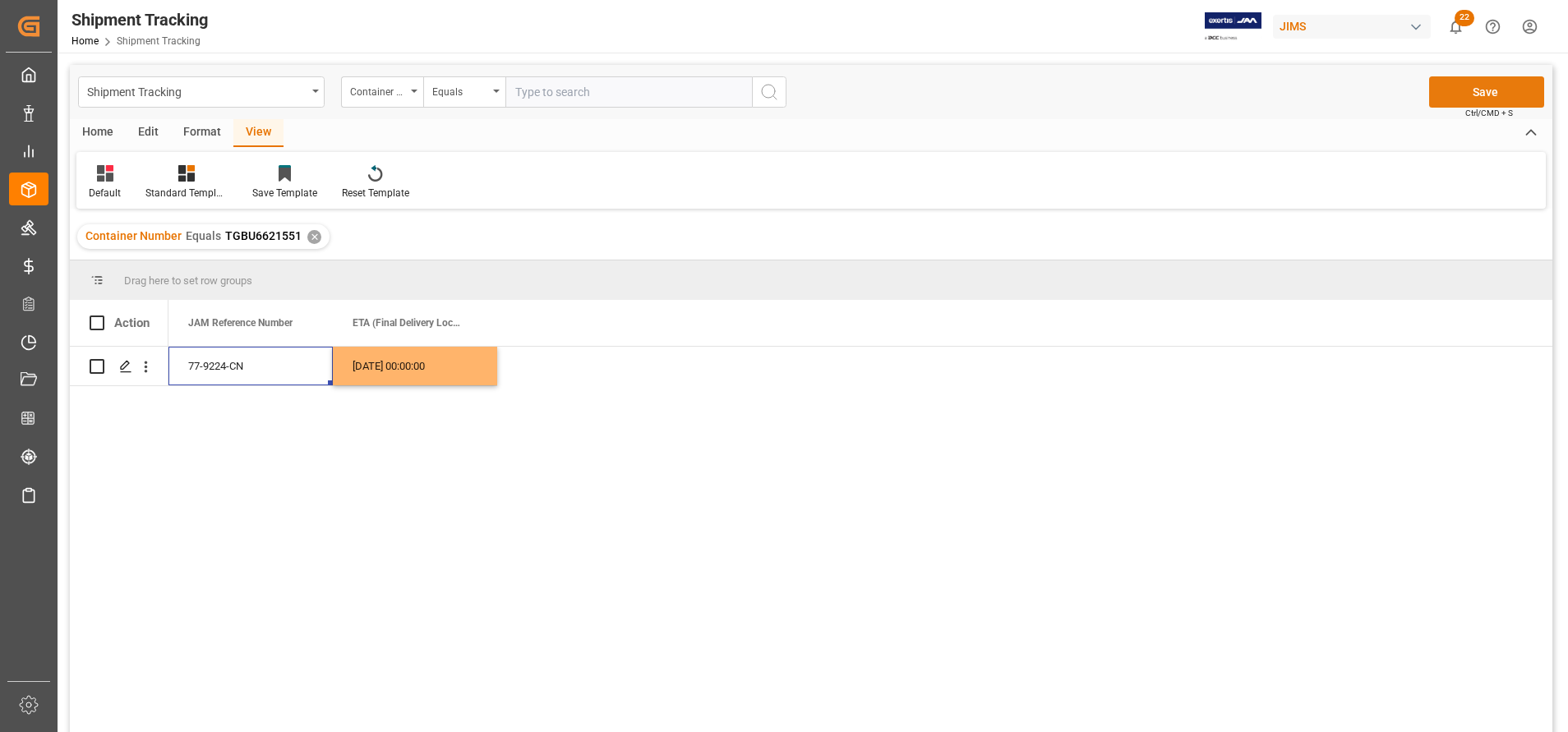 click on "Save Ctrl/CMD + S" at bounding box center [1487, 92] 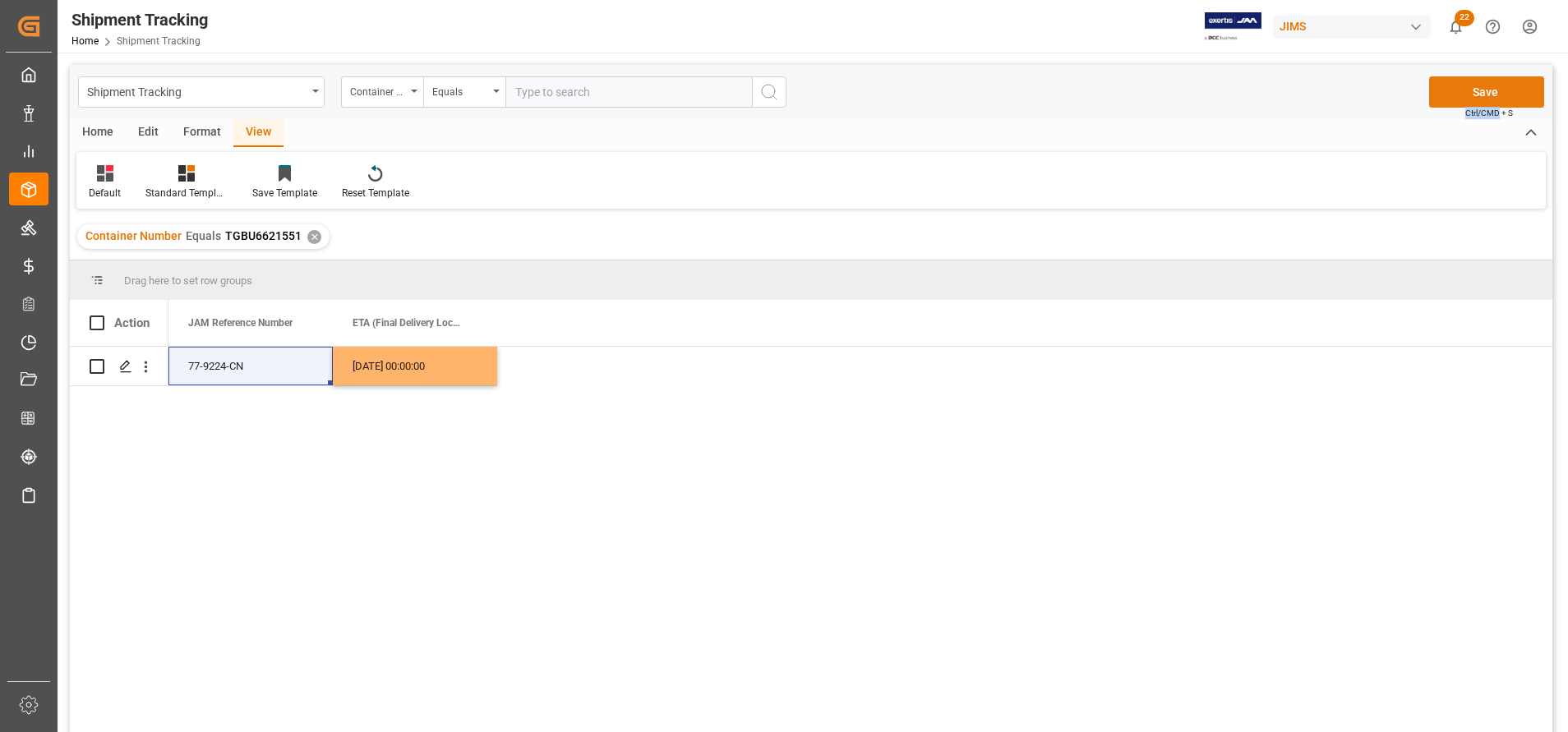 drag, startPoint x: 1498, startPoint y: 106, endPoint x: 1497, endPoint y: 92, distance: 14.035669 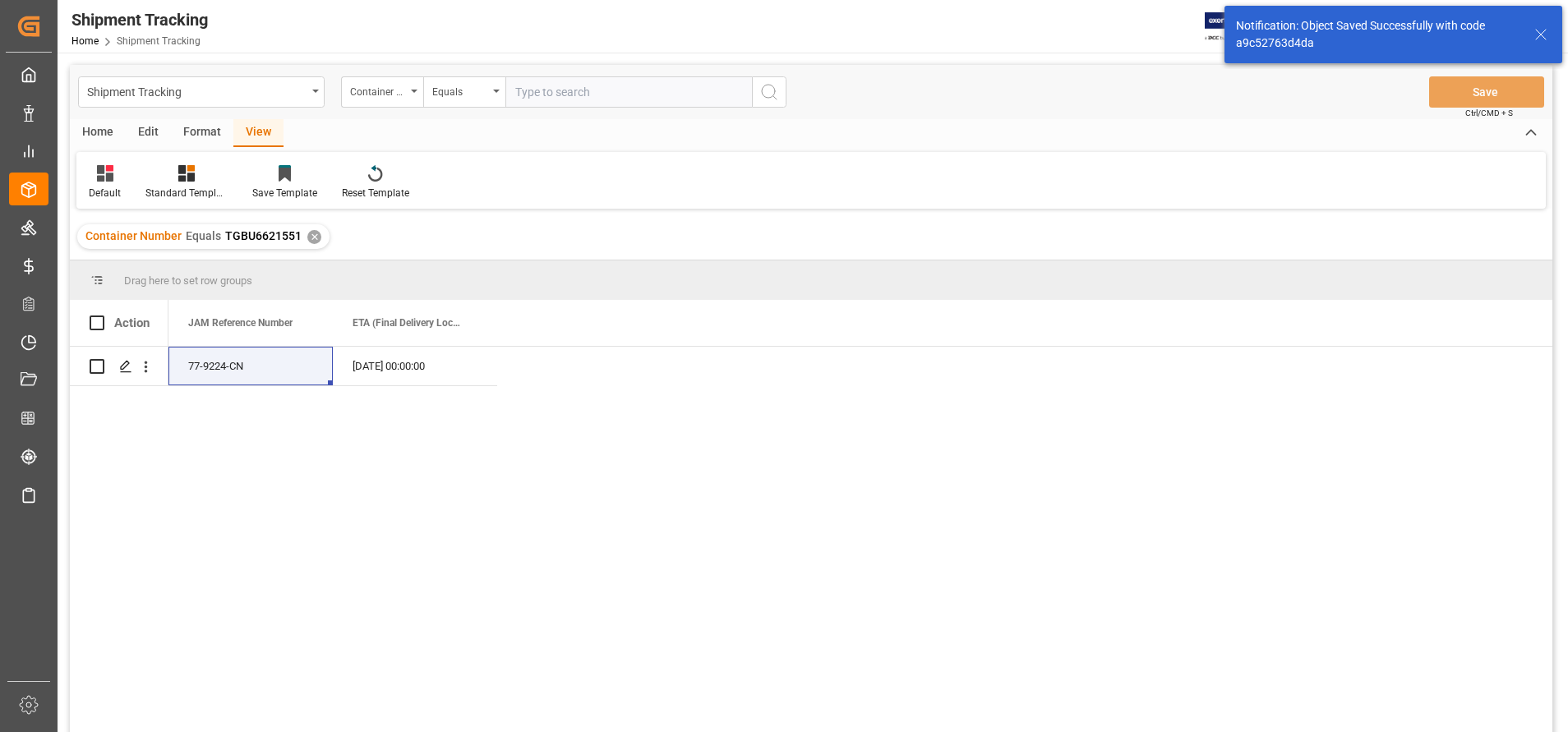 click at bounding box center (629, 92) 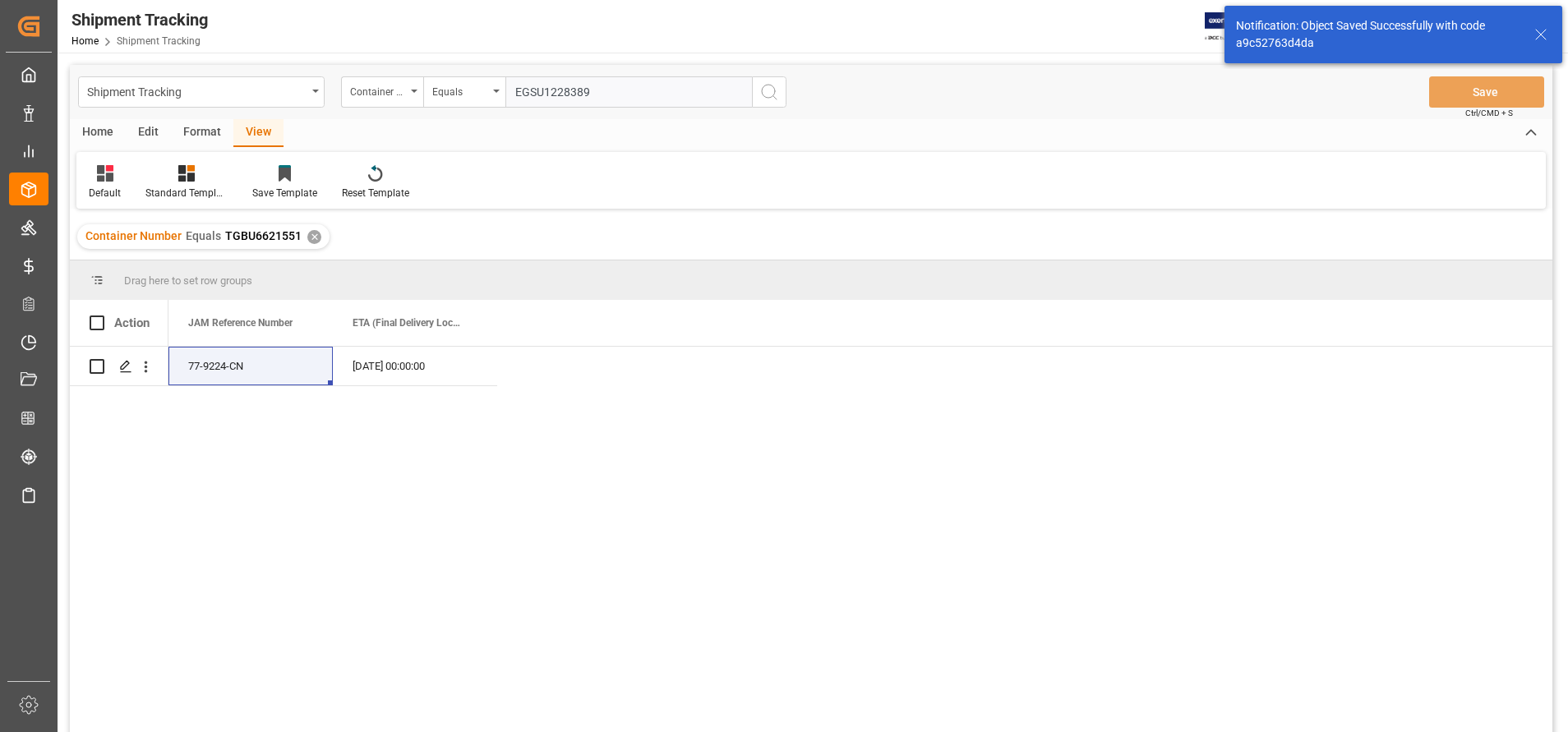 type on "EGSU1228389" 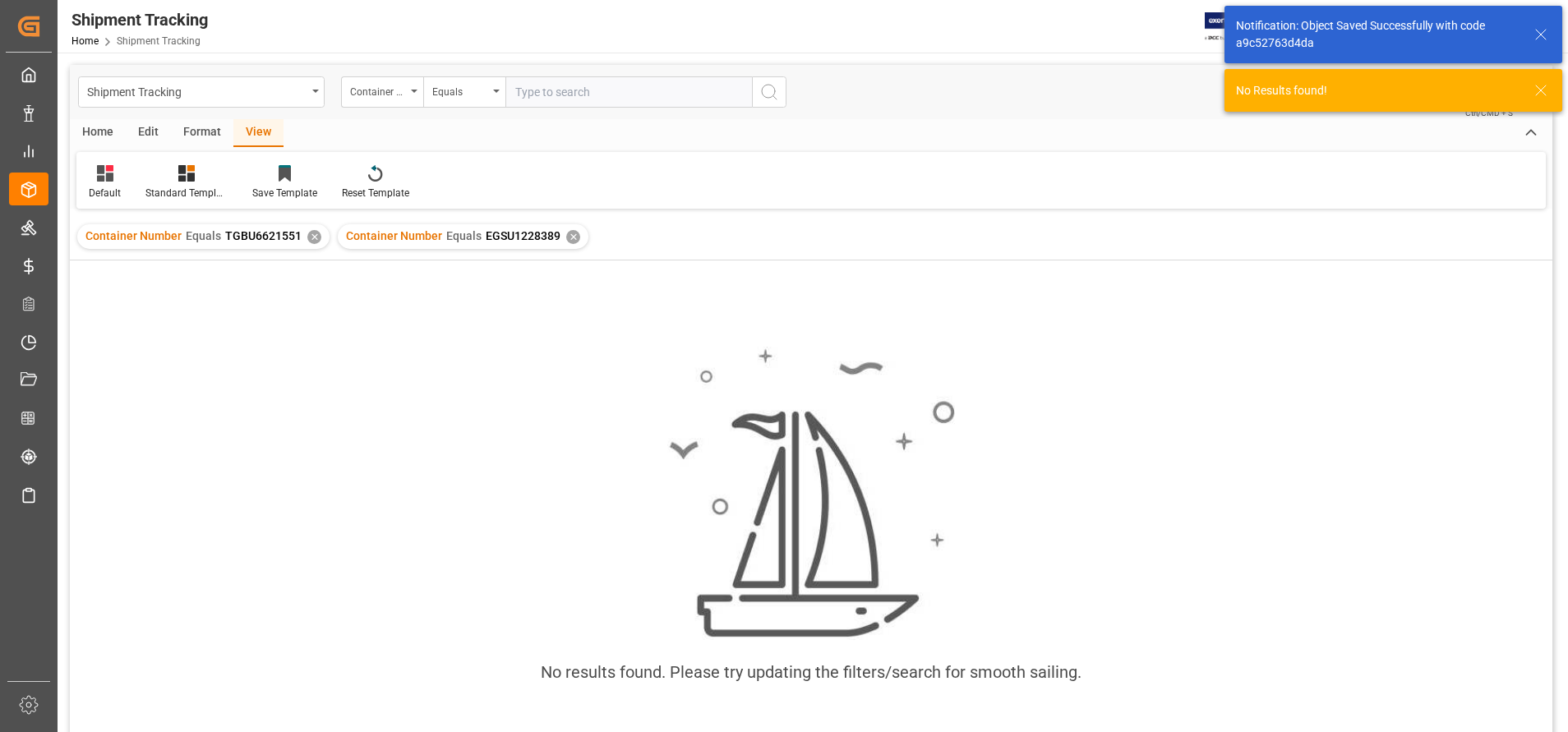click on "✕" at bounding box center (314, 237) 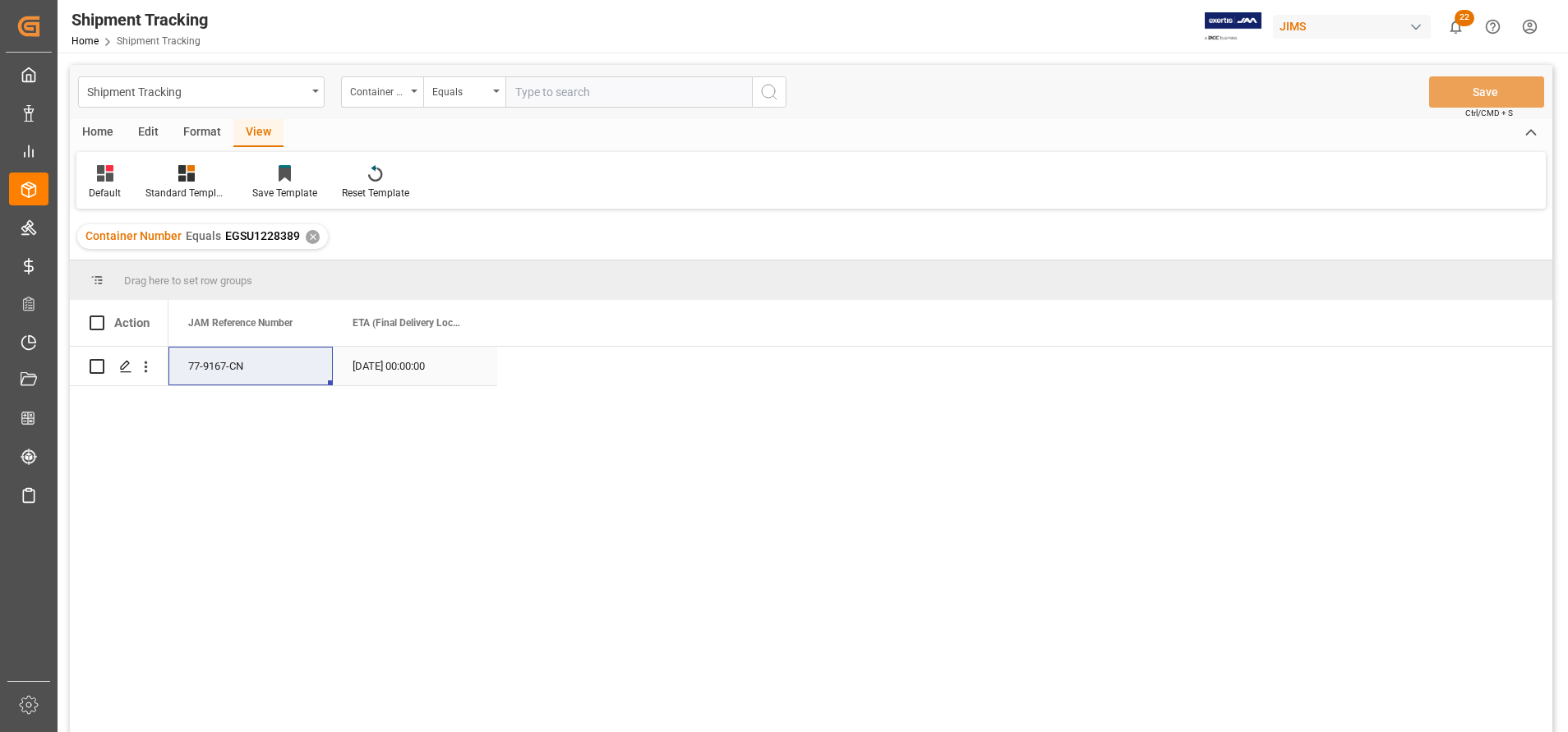 click on "[DATE] 00:00:00" at bounding box center (415, 366) 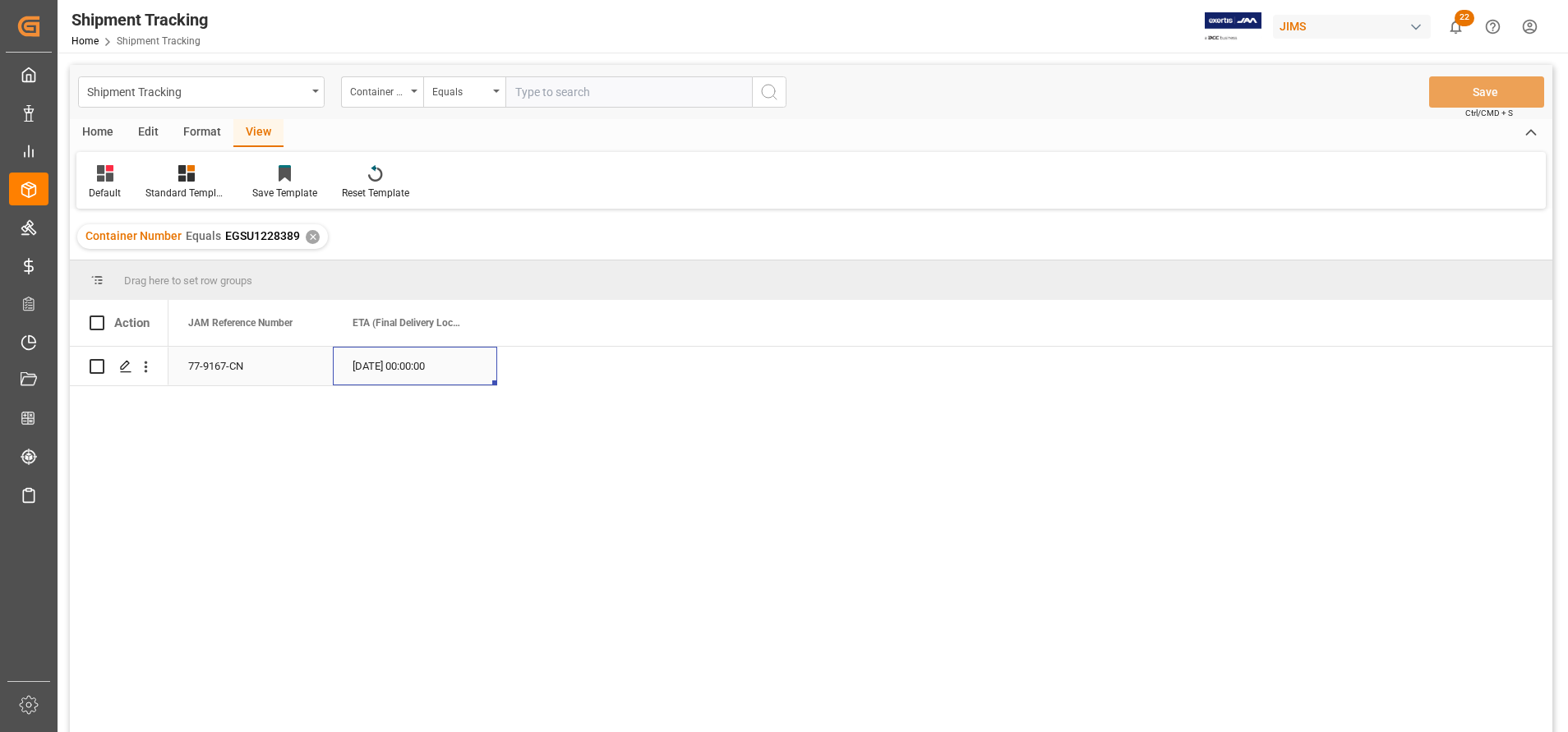 click on "[DATE] 00:00:00" at bounding box center [415, 366] 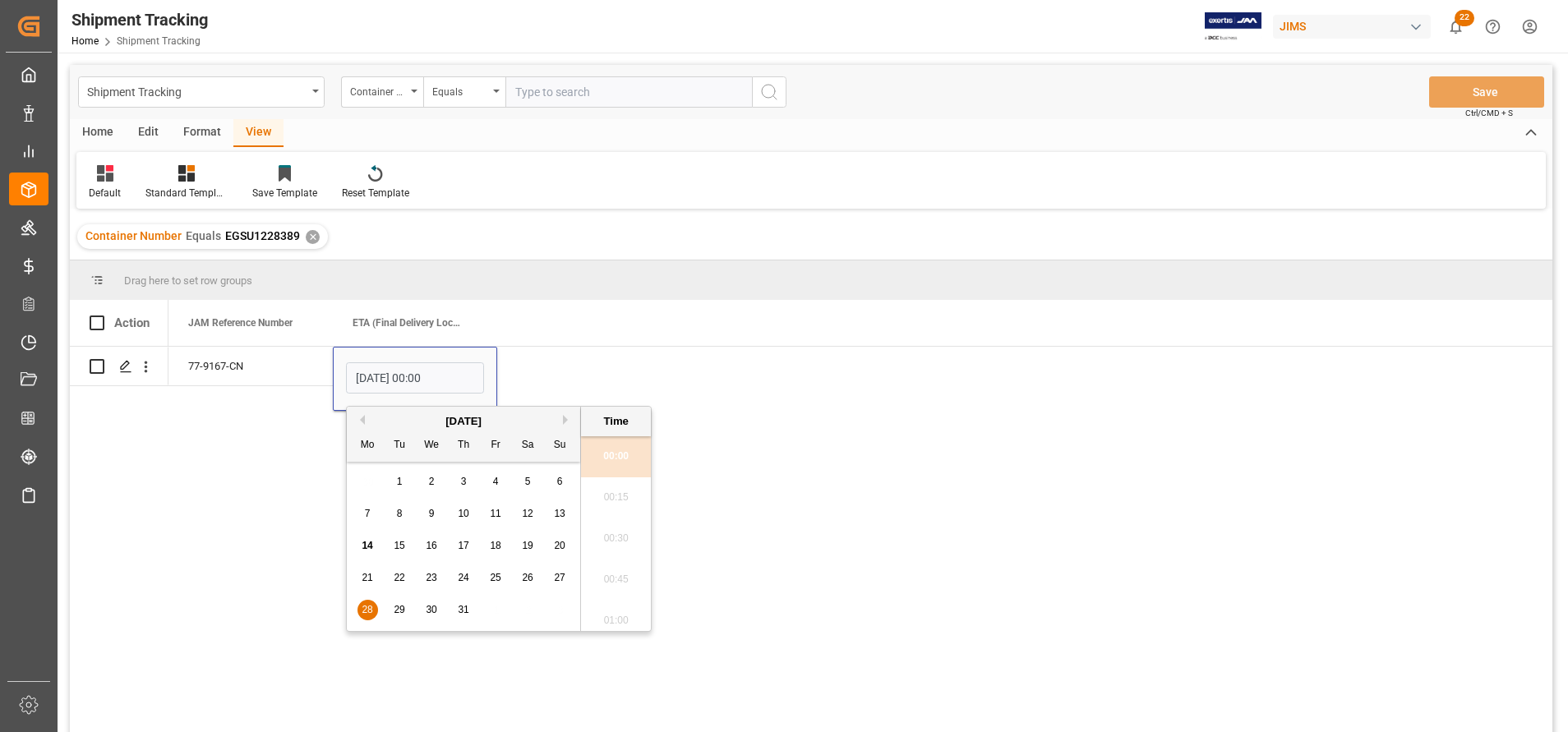 click on "21" at bounding box center [367, 578] 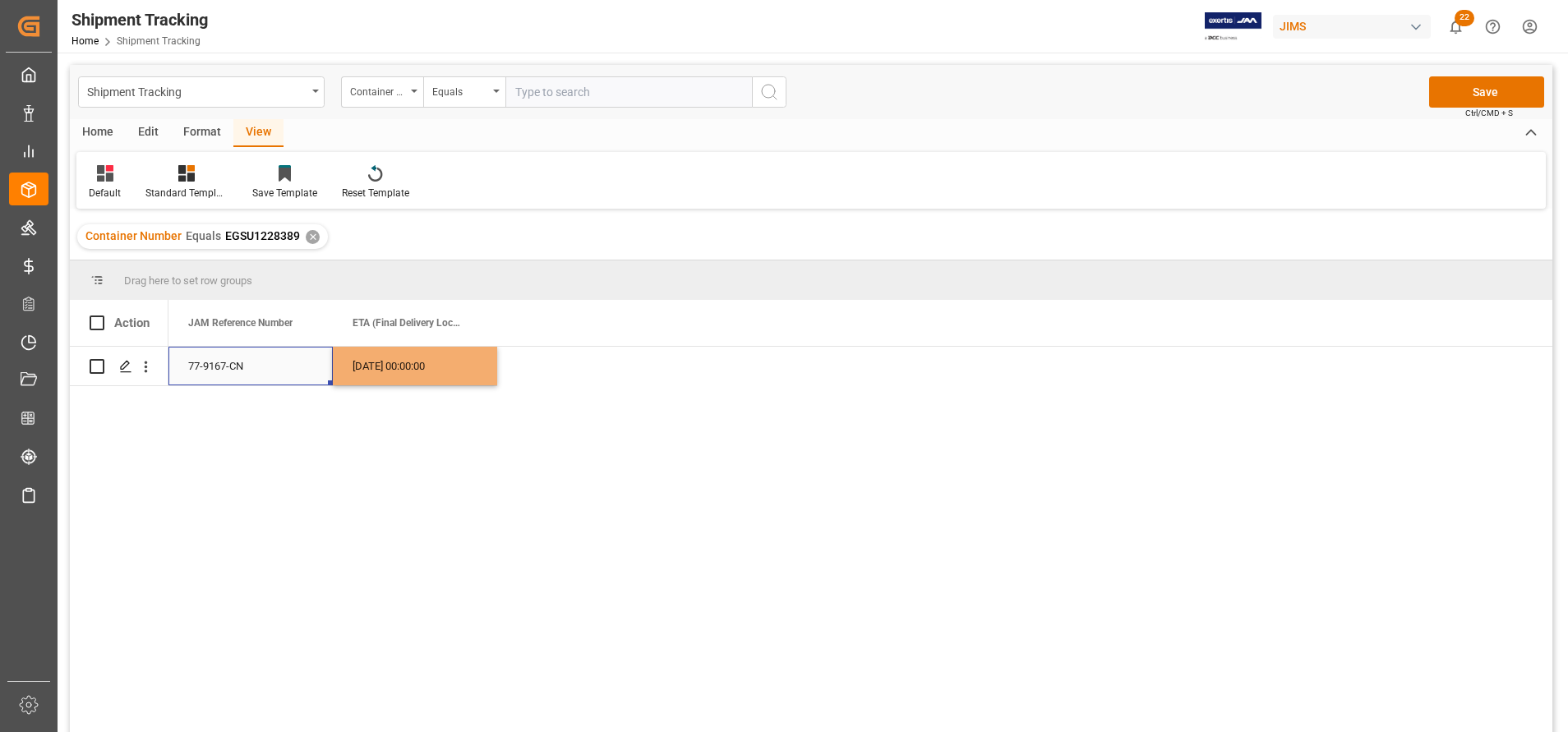 click on "77-9167-CN" at bounding box center (251, 366) 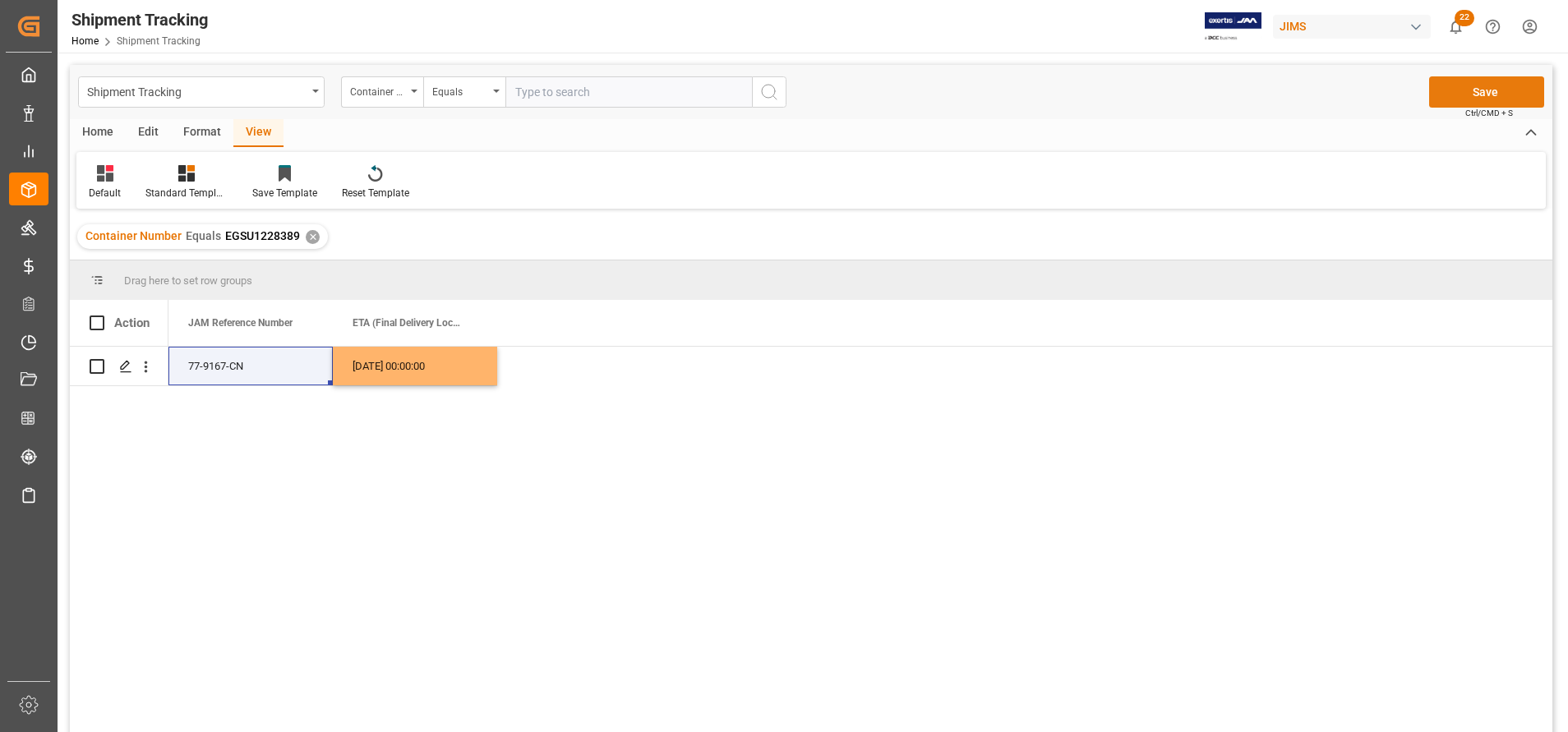 click on "Save" at bounding box center [1487, 92] 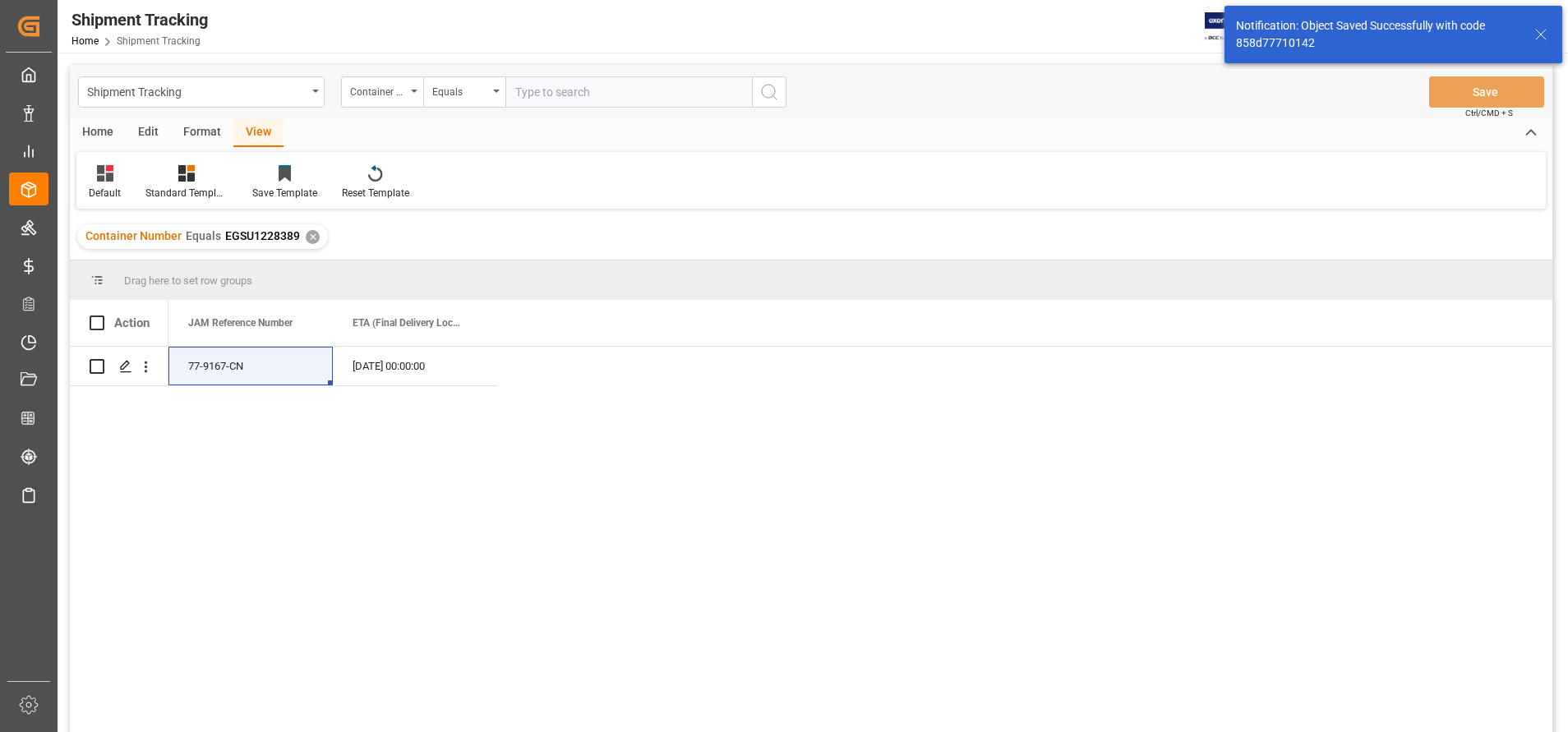 click at bounding box center (629, 92) 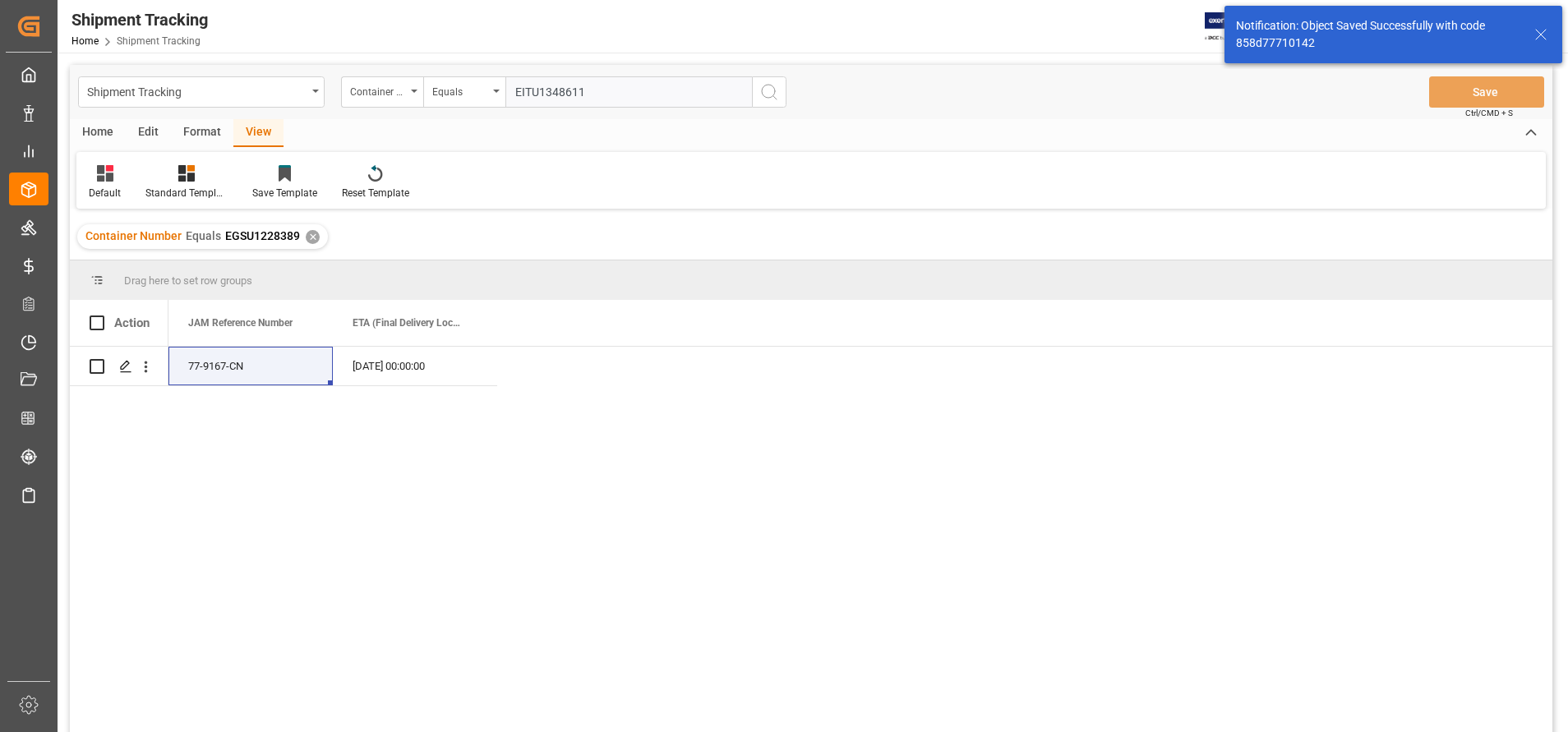 type on "EITU1348611" 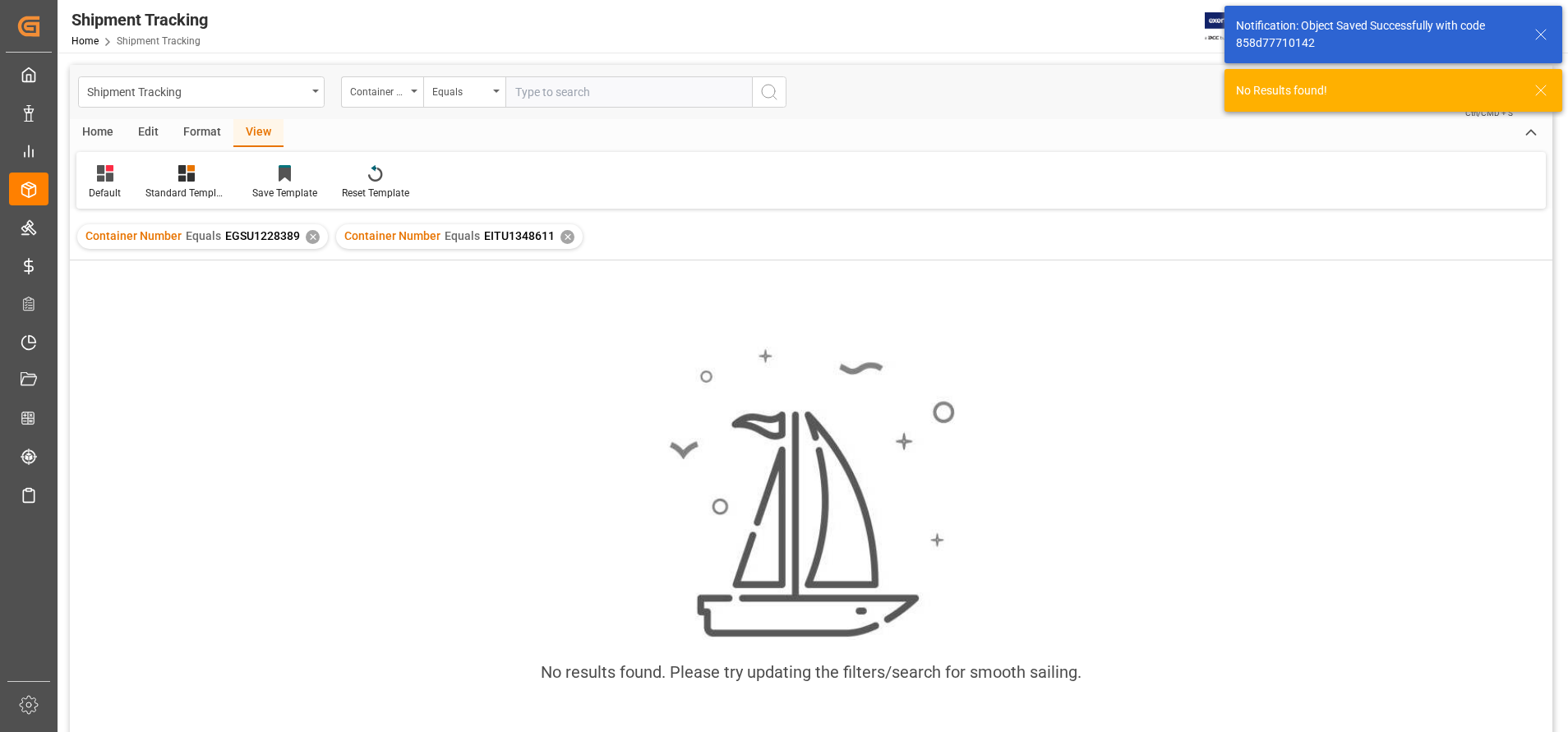 click on "✕" at bounding box center (312, 237) 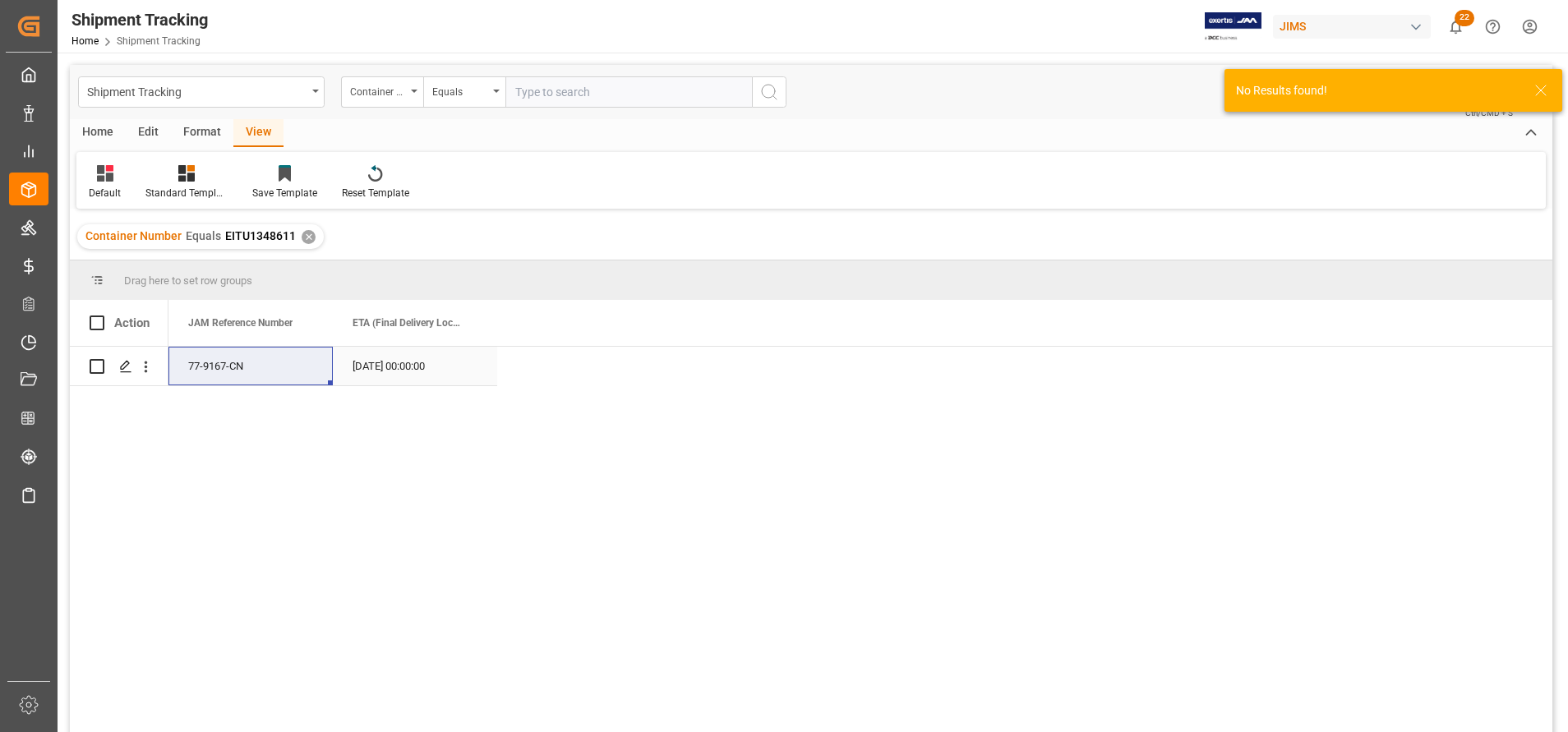 click on "[DATE] 00:00:00" at bounding box center (415, 366) 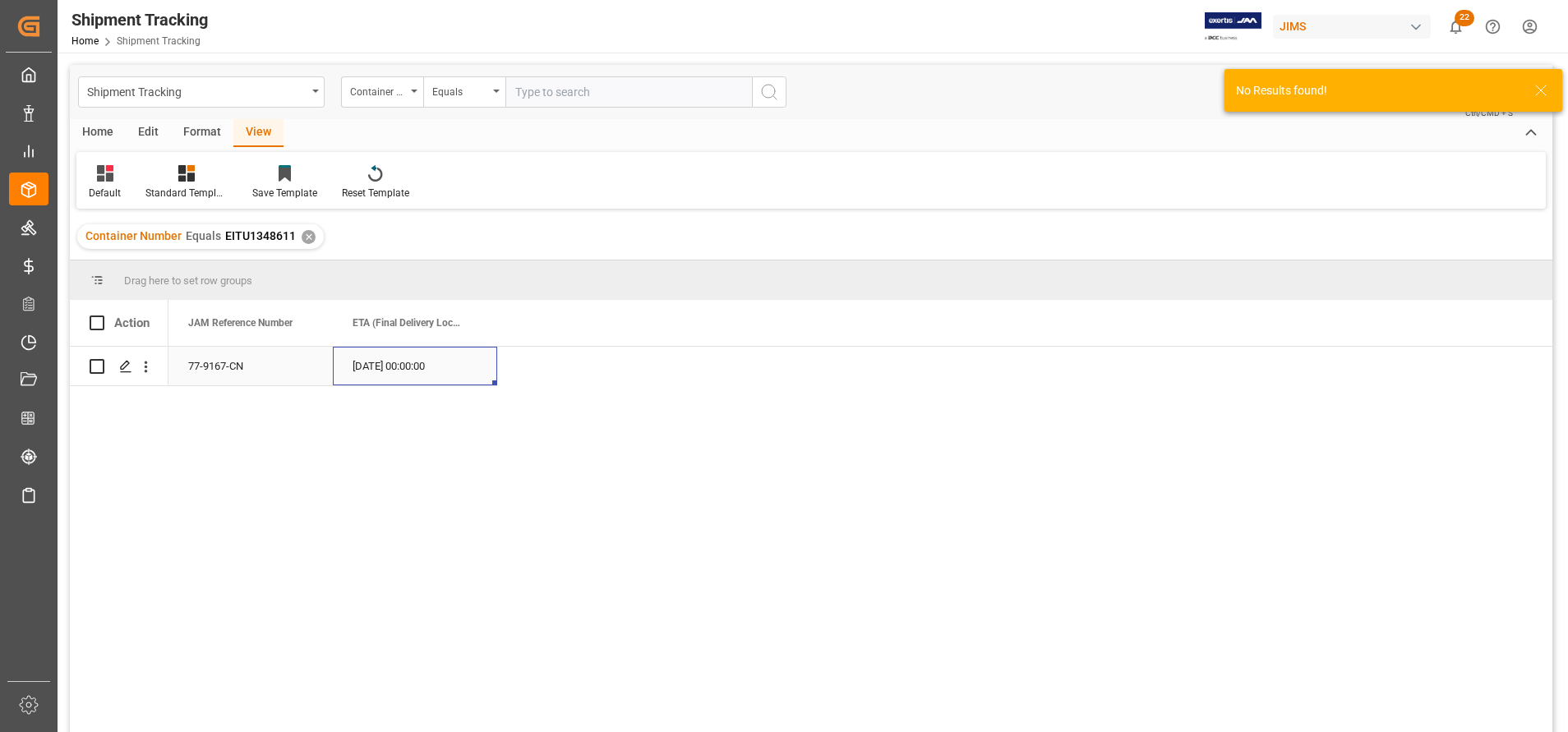 click on "[DATE] 00:00:00" at bounding box center (415, 366) 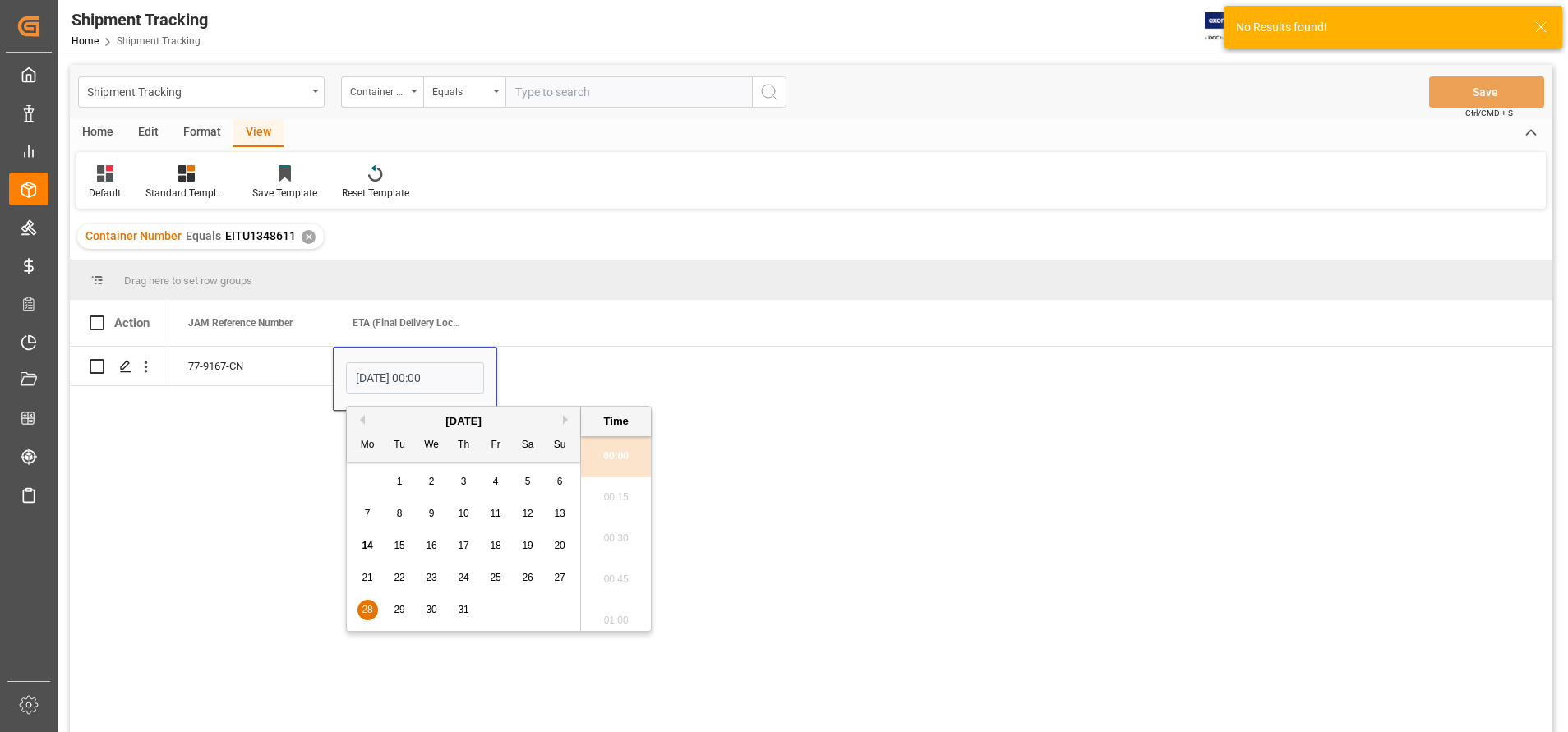 click on "21" at bounding box center [367, 578] 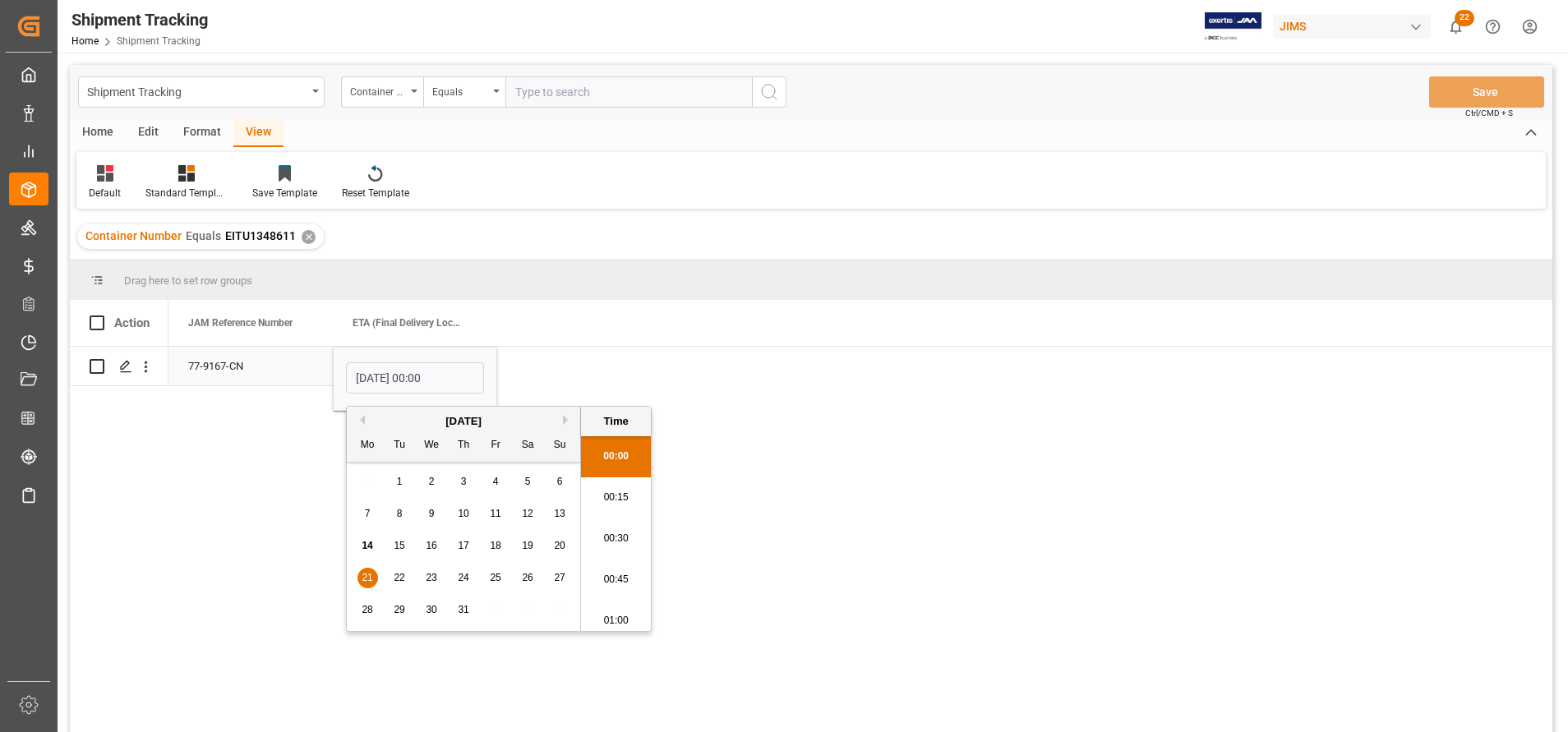 click on "77-9167-CN" at bounding box center (251, 366) 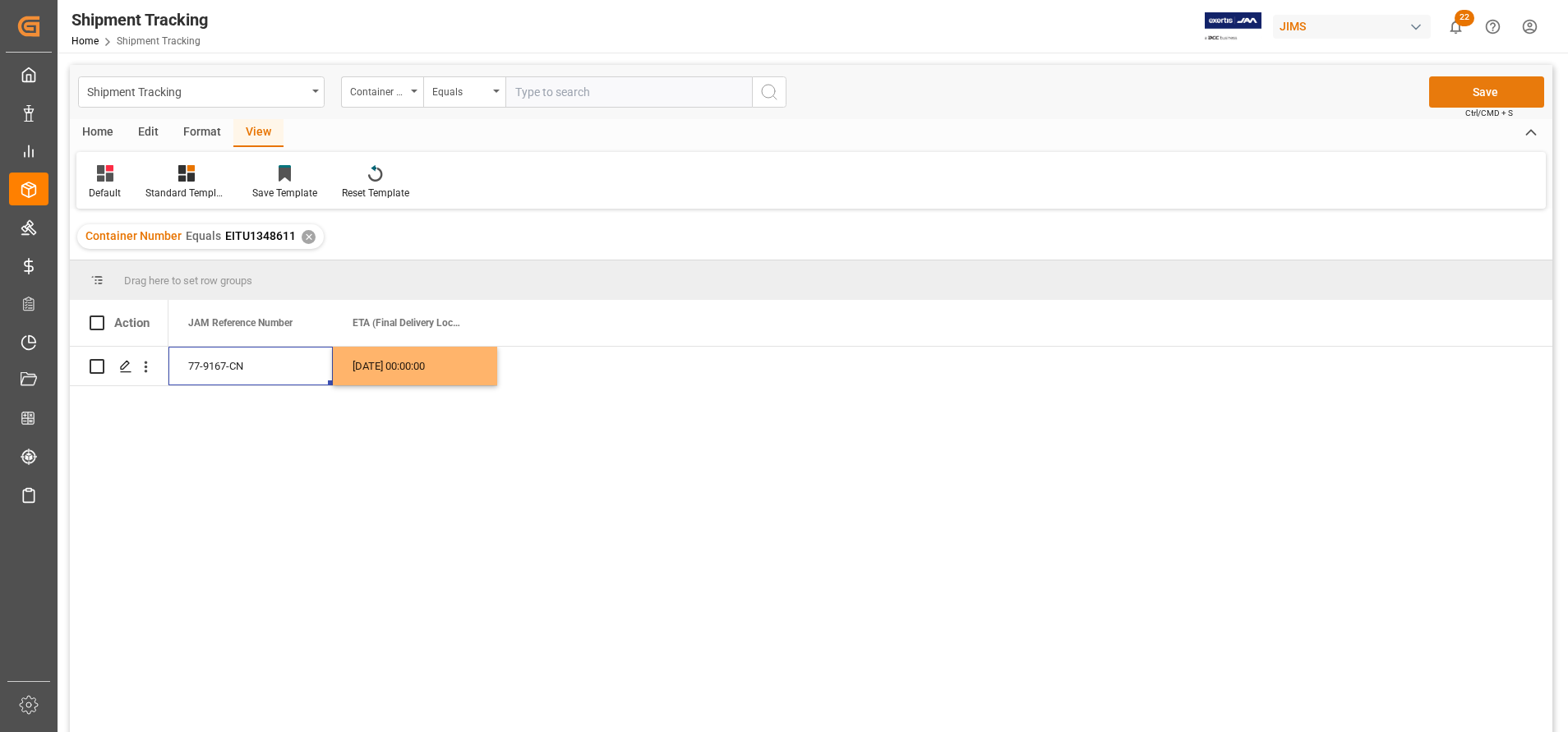 click on "Save" at bounding box center (1487, 92) 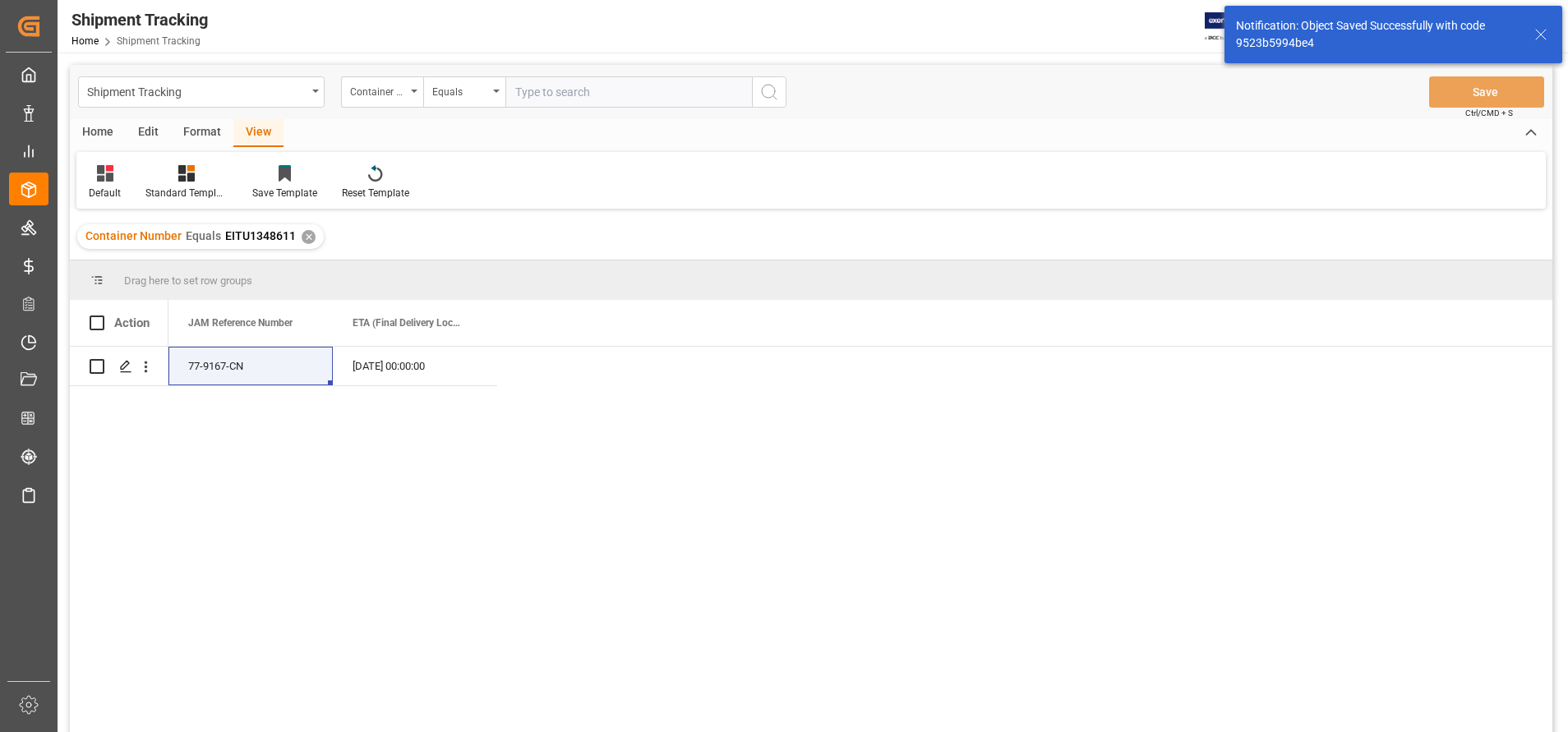 click at bounding box center [629, 92] 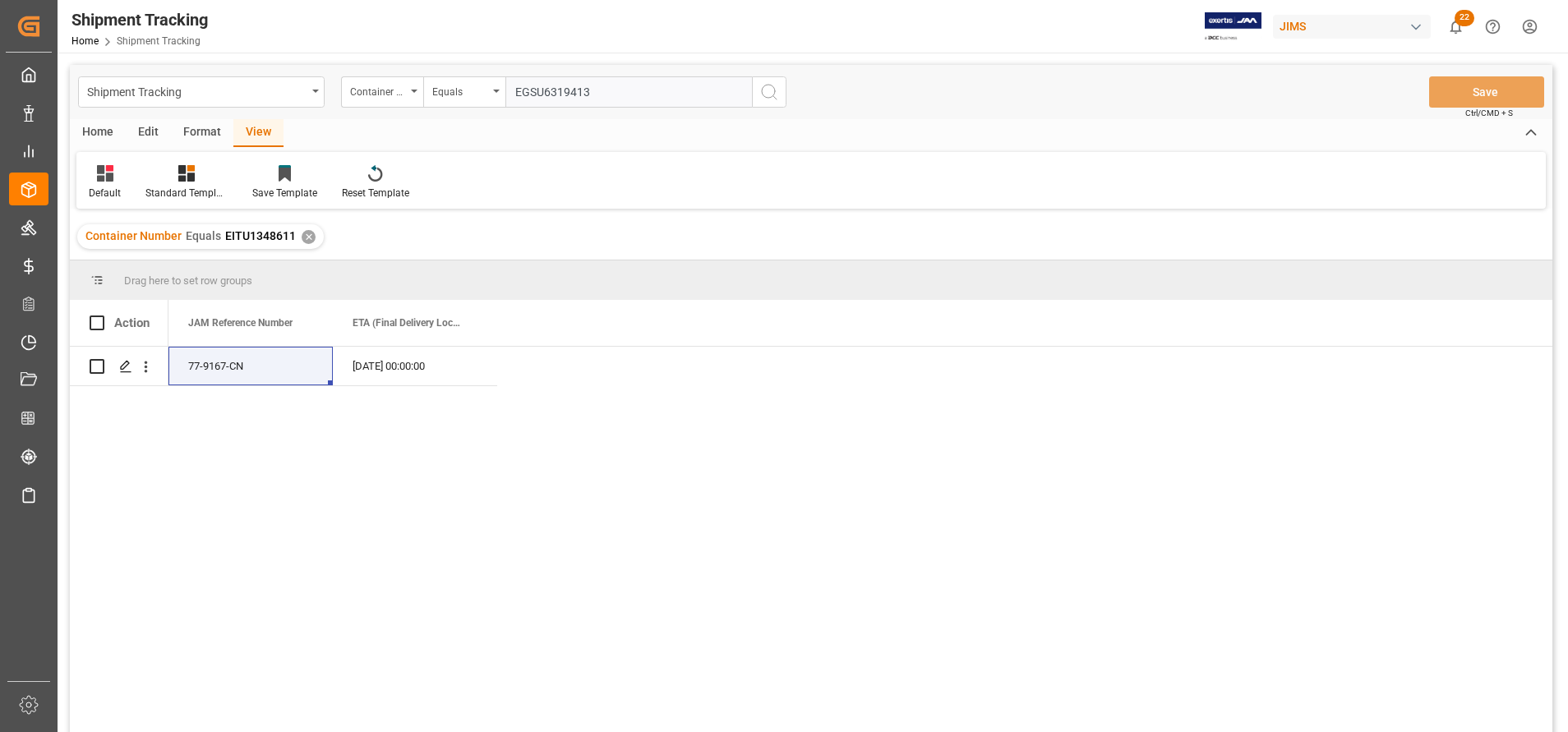 type on "EGSU6319413" 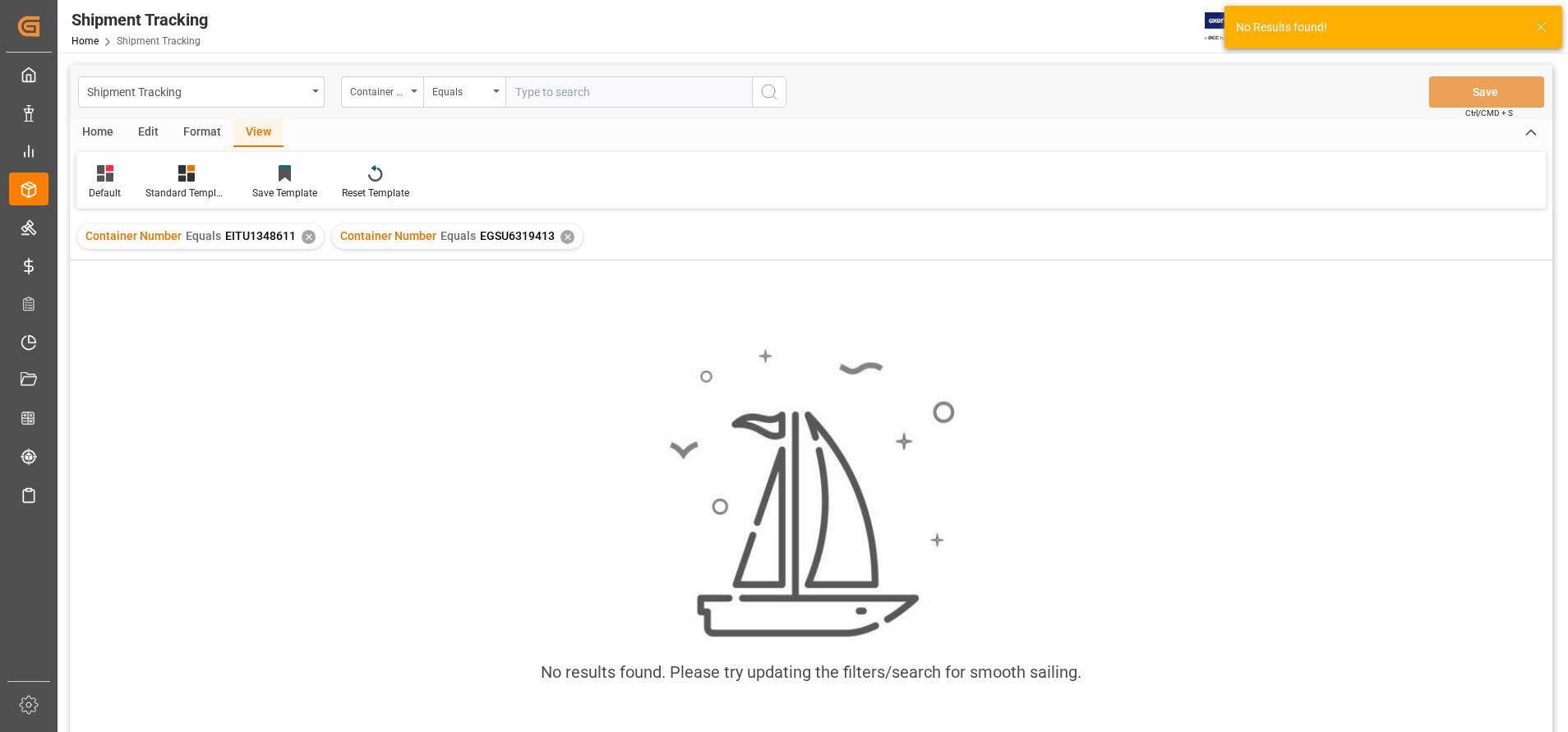 click on "✕" at bounding box center [308, 237] 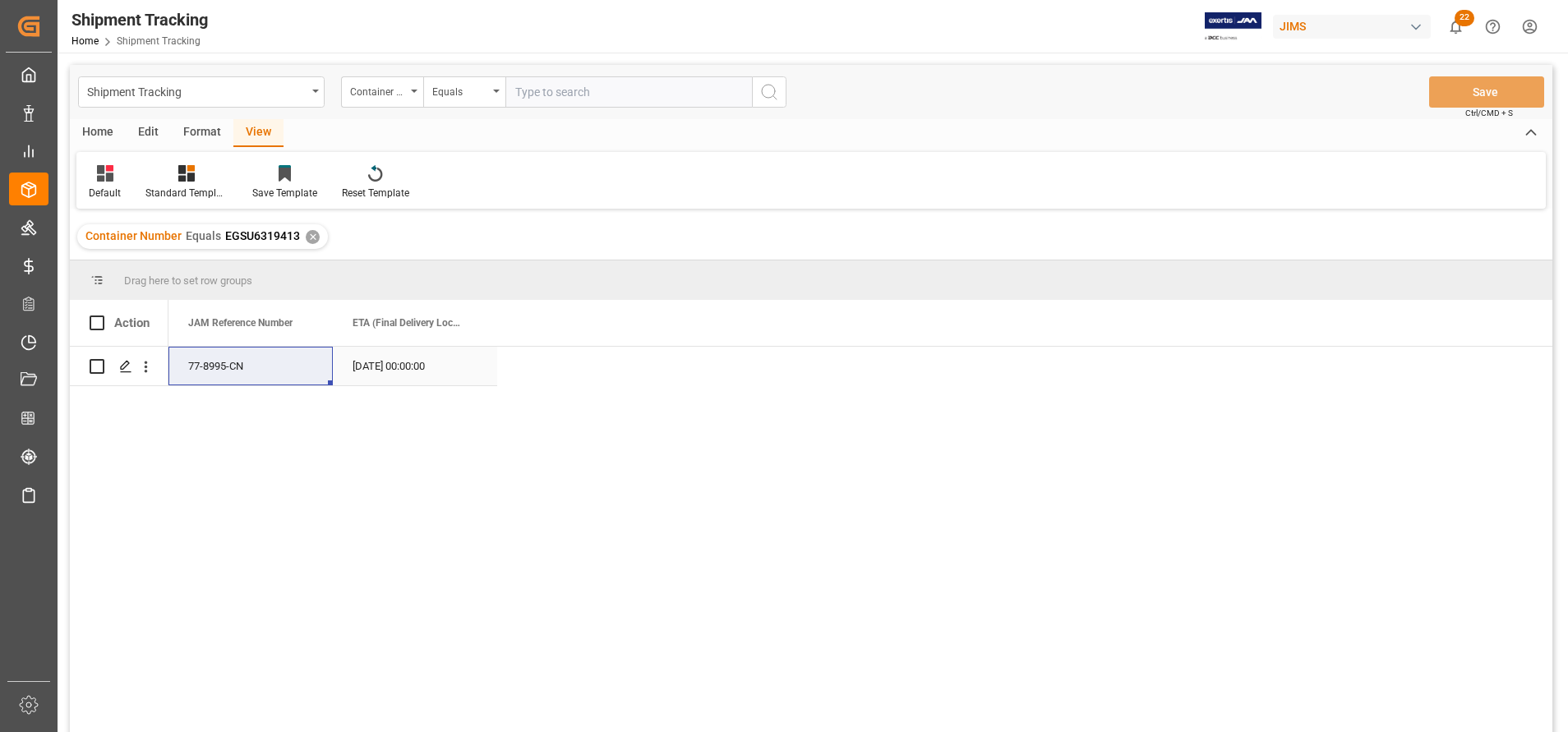 click on "[DATE] 00:00:00" at bounding box center (415, 366) 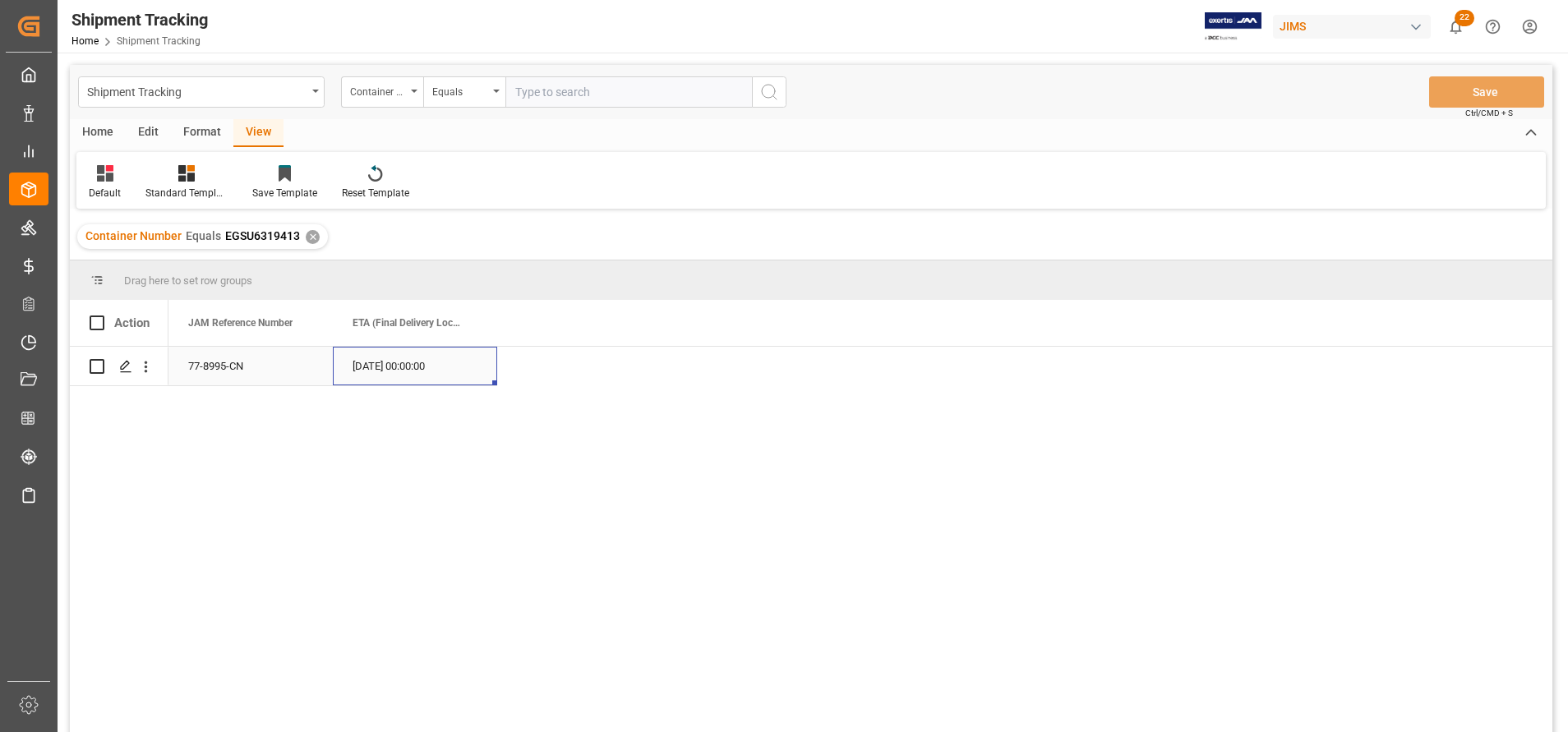 click on "[DATE] 00:00:00" at bounding box center [415, 366] 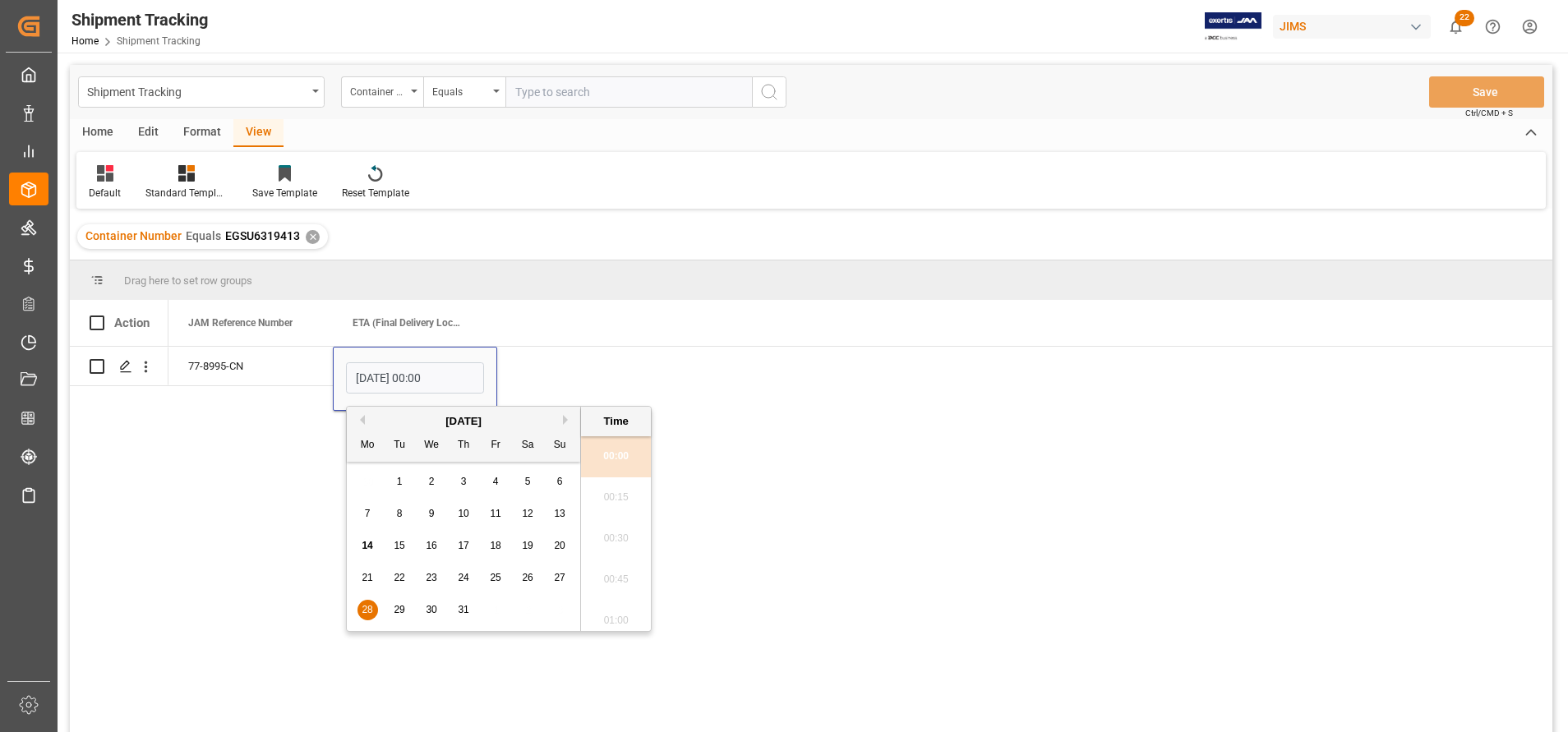 click on "22" at bounding box center (399, 578) 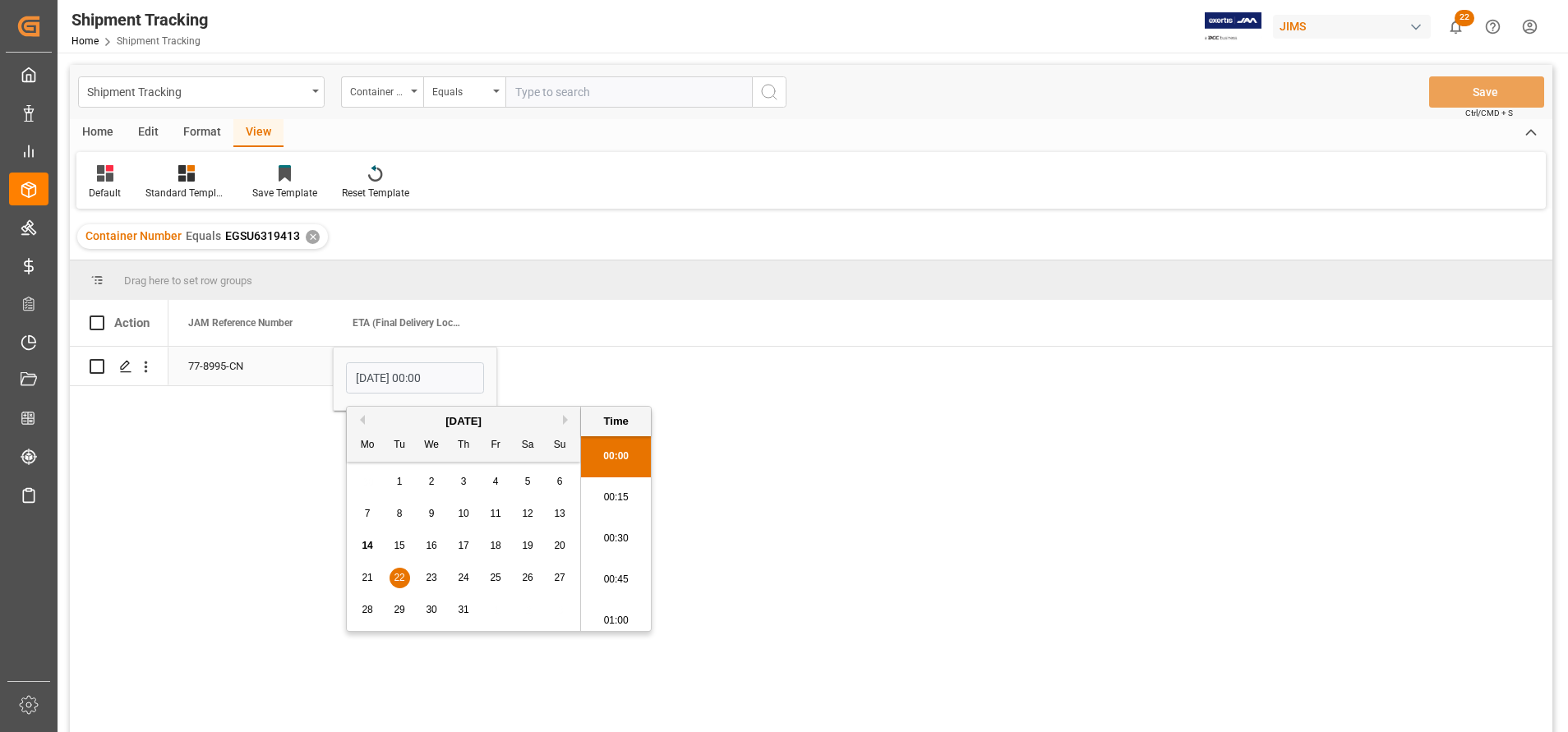 click on "77-8995-CN" at bounding box center (251, 366) 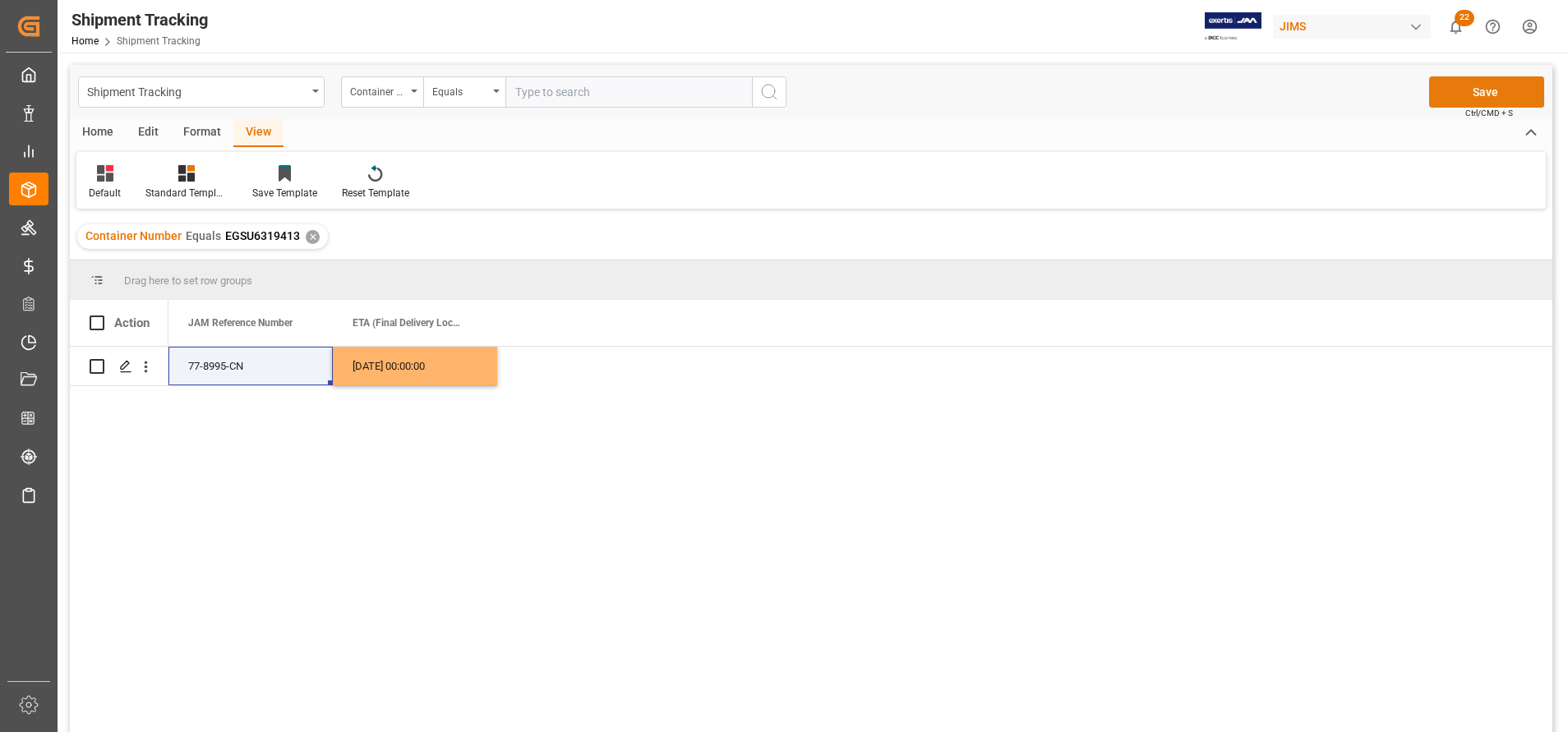 click on "Save" at bounding box center (1487, 92) 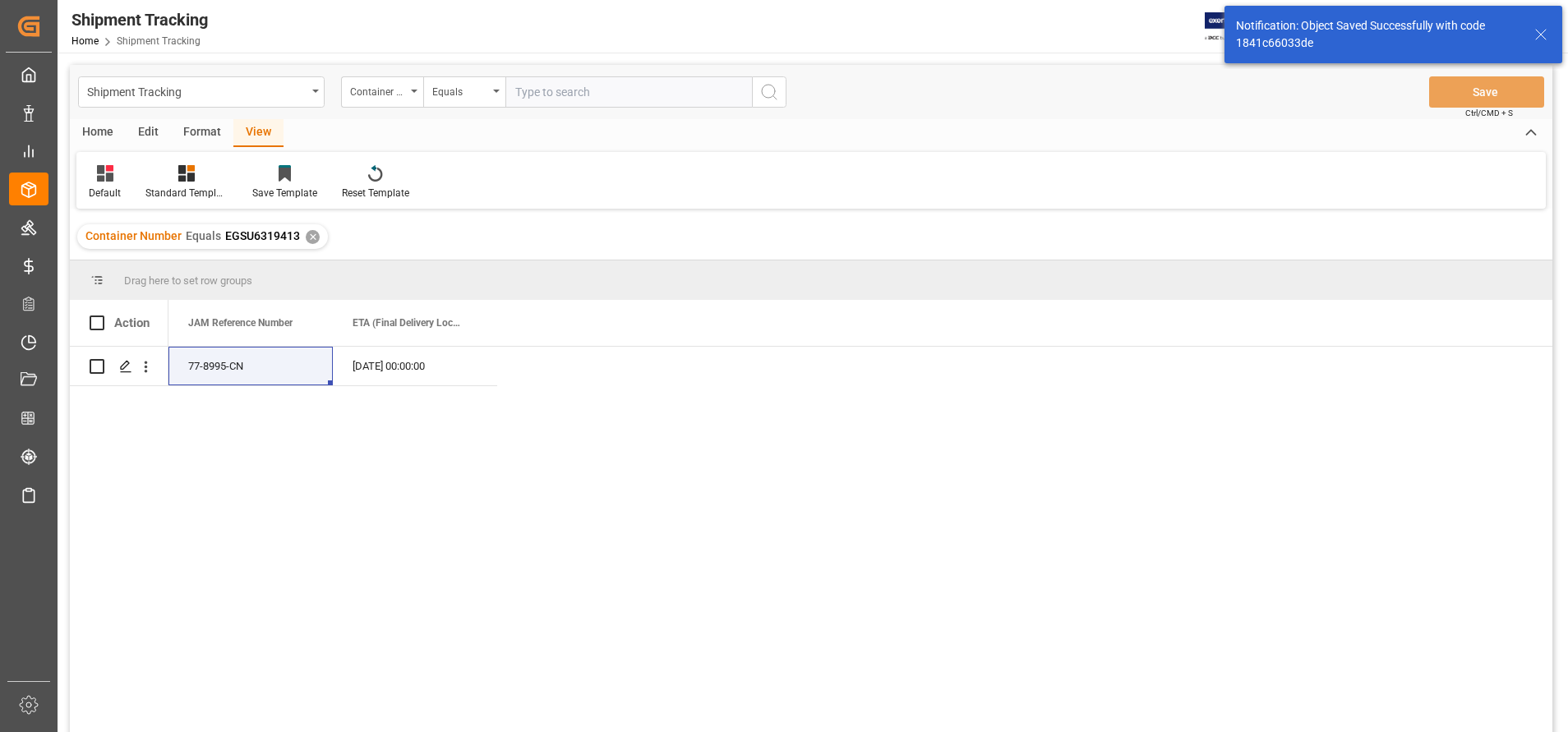 click at bounding box center [629, 92] 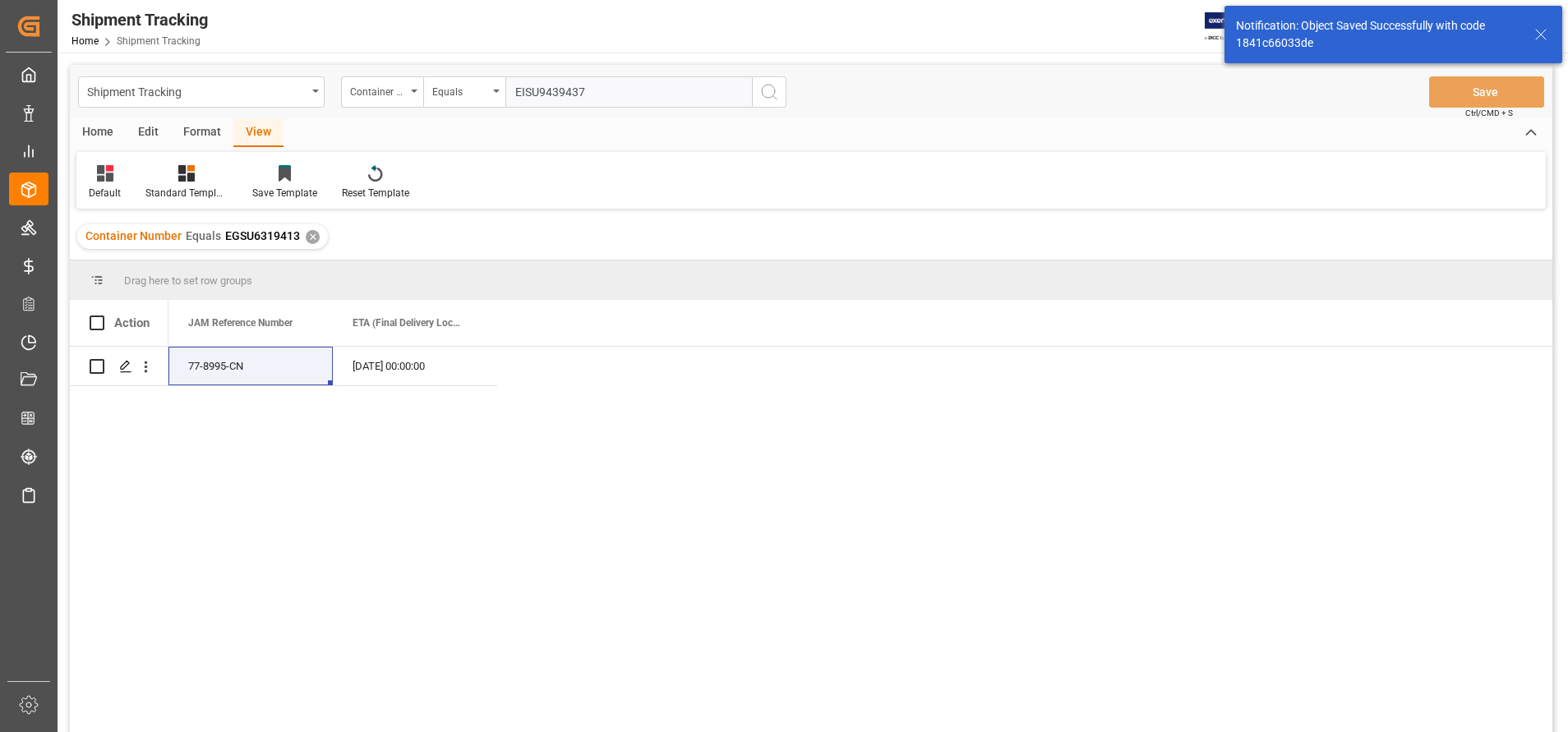 type on "EISU9439437" 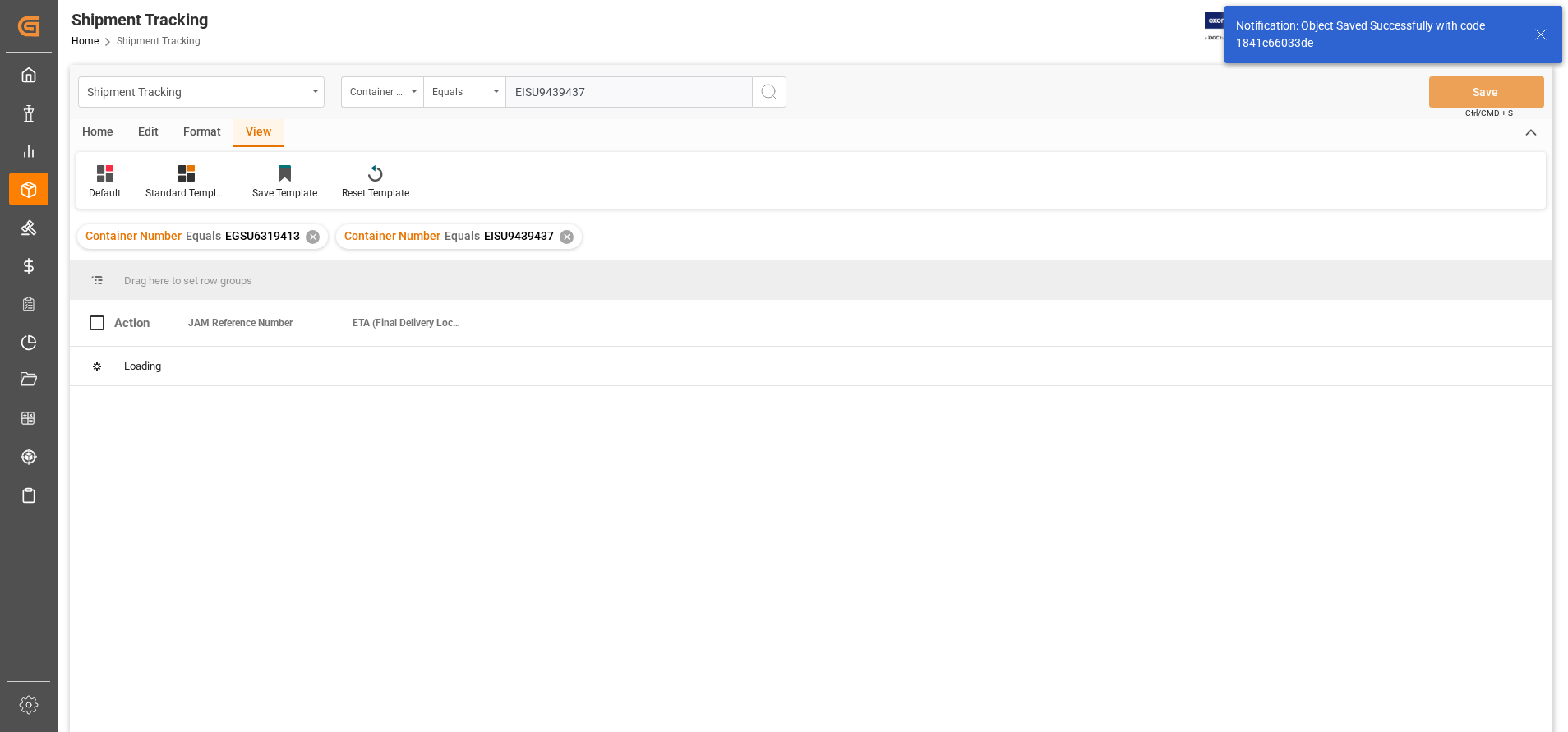type 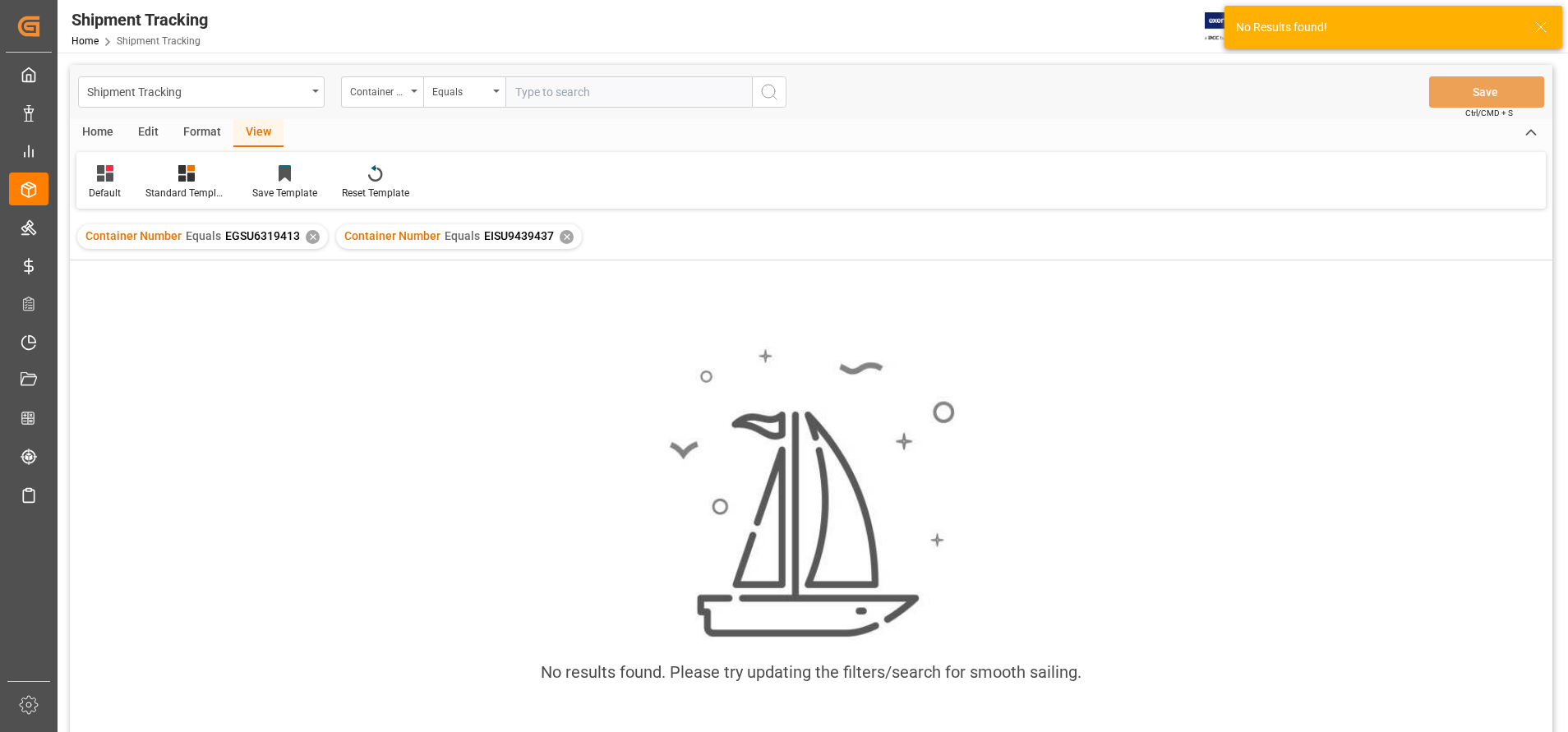 click on "Container Number Equals EGSU6319413 ✕" at bounding box center (202, 237) 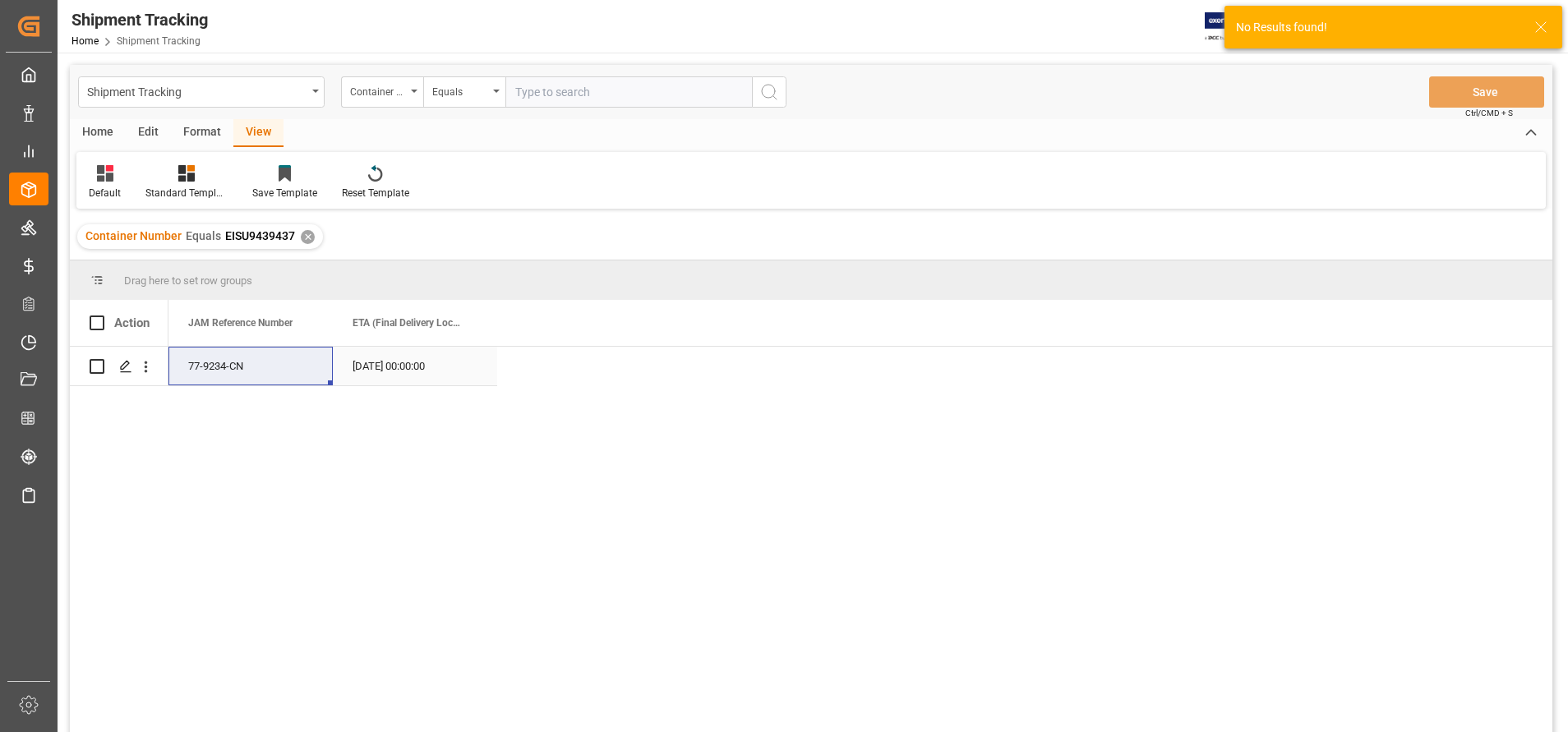 click on "[DATE] 00:00:00" at bounding box center (415, 366) 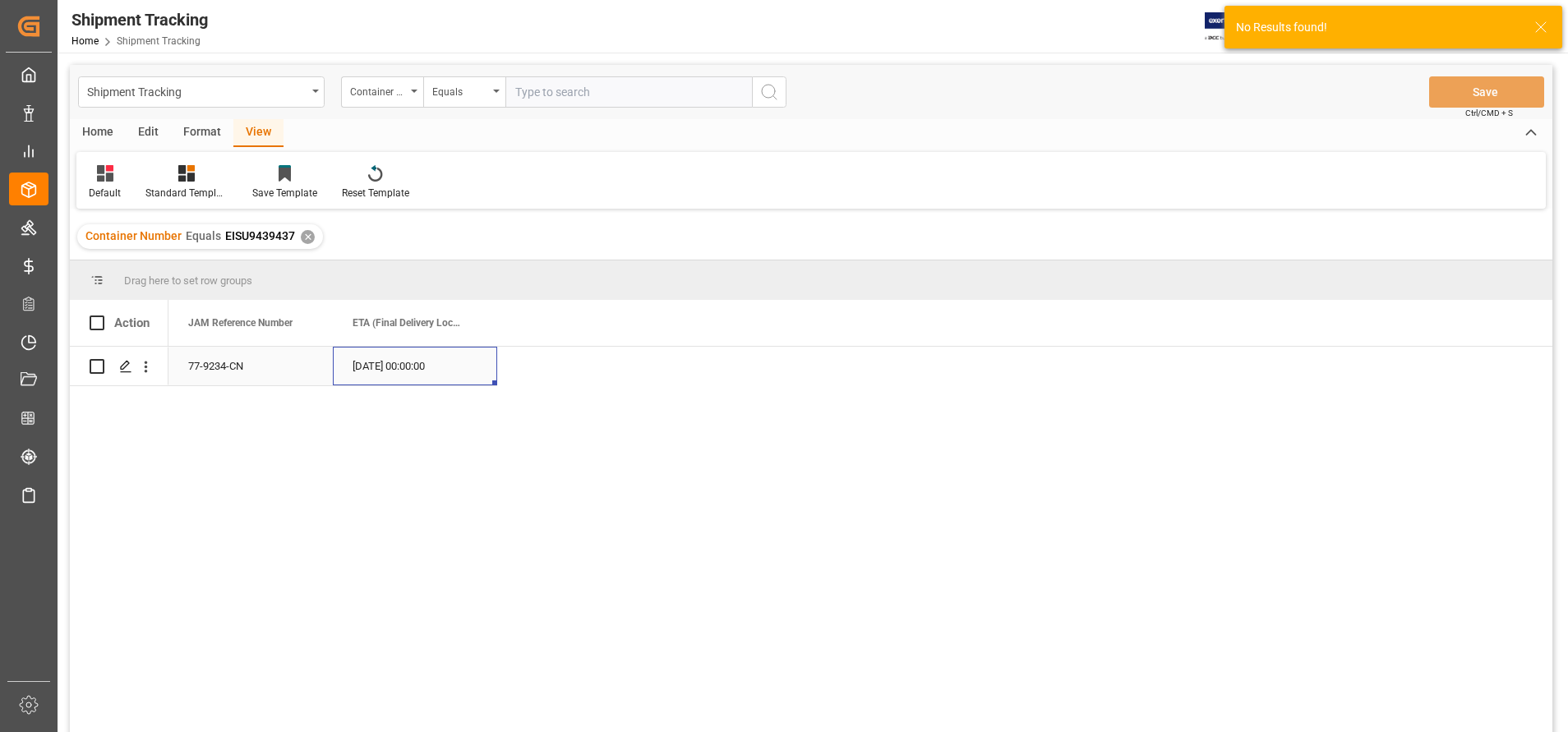 click on "[DATE] 00:00:00" at bounding box center [415, 366] 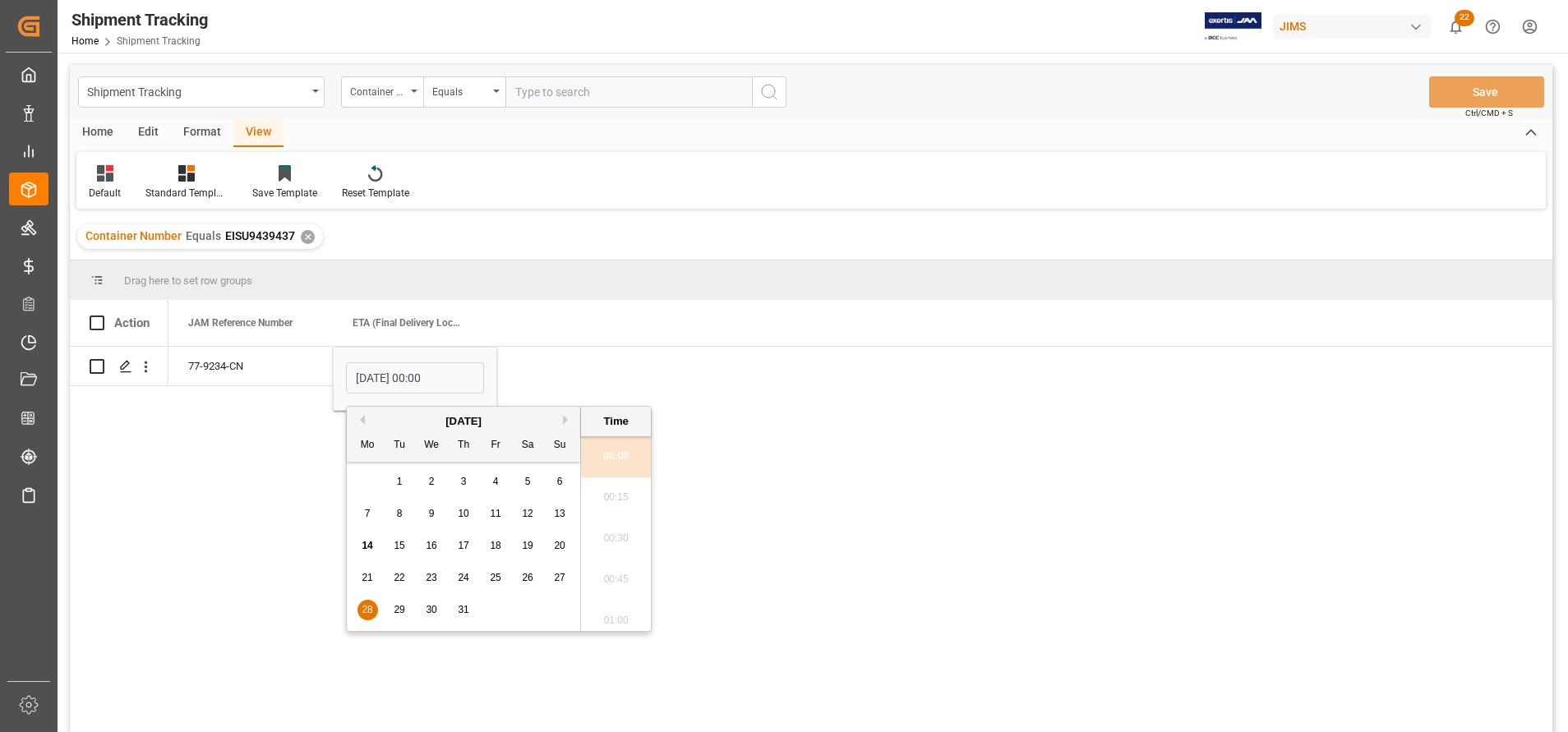 click on "22" at bounding box center (399, 578) 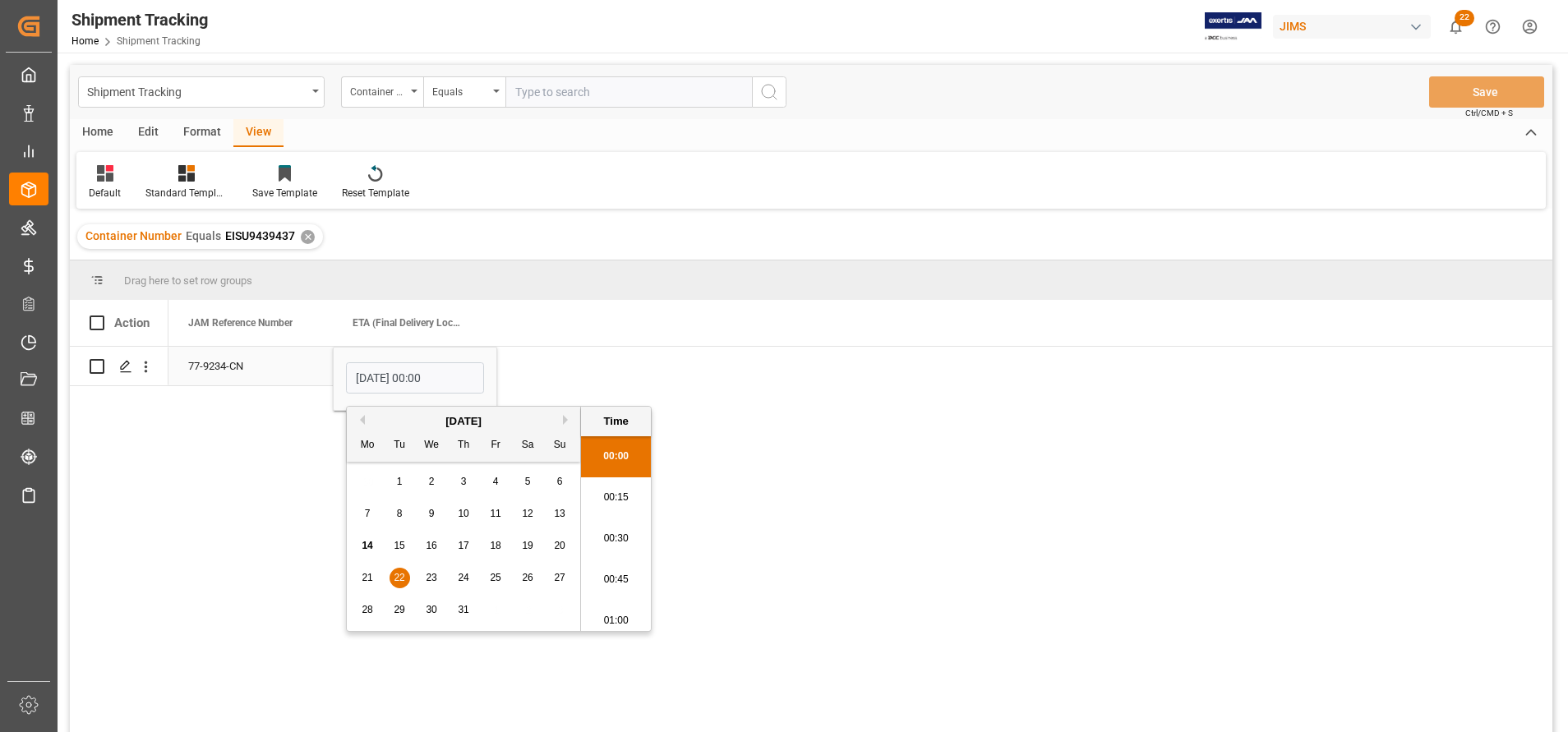 click on "77-9234-CN" at bounding box center (251, 366) 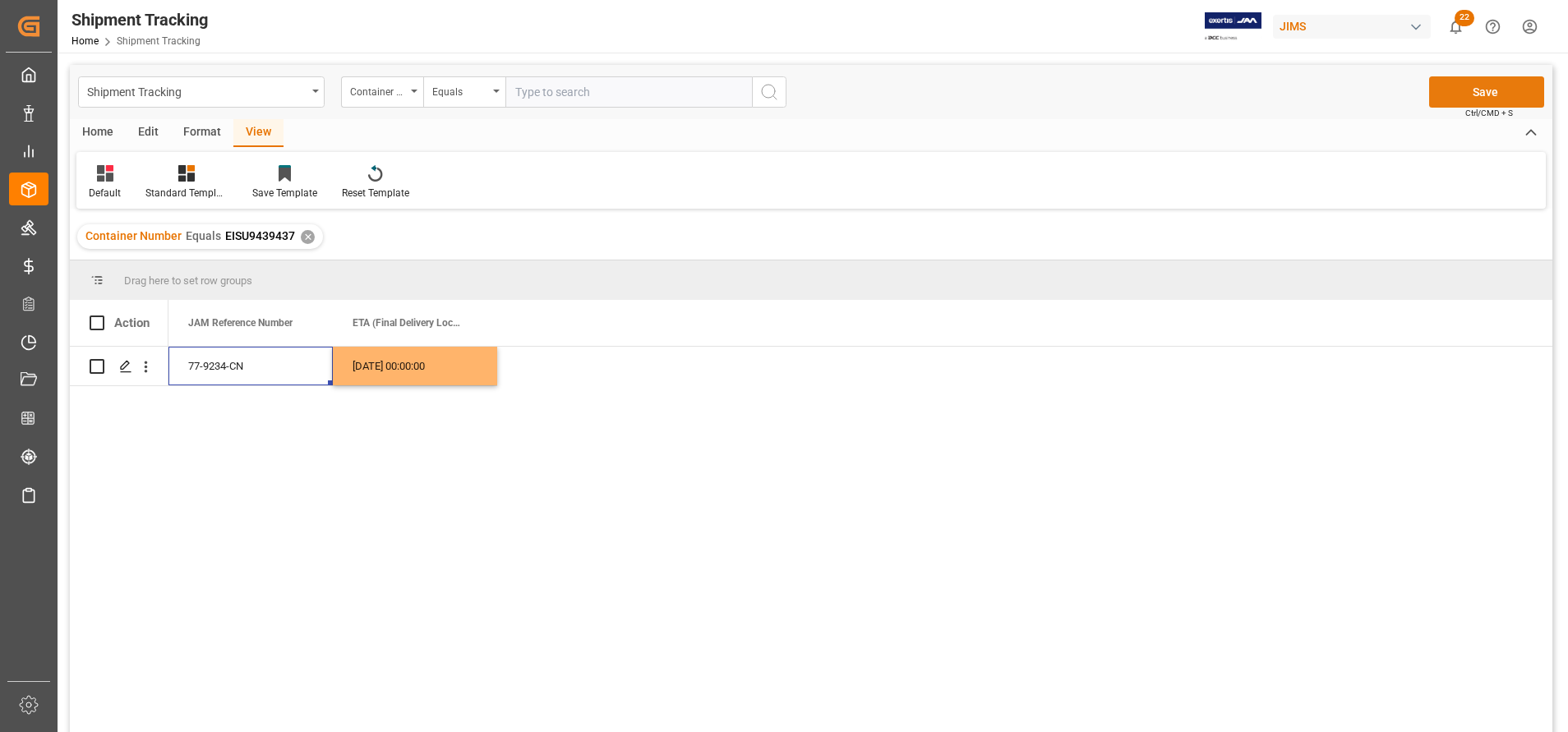 click on "Save" at bounding box center [1487, 92] 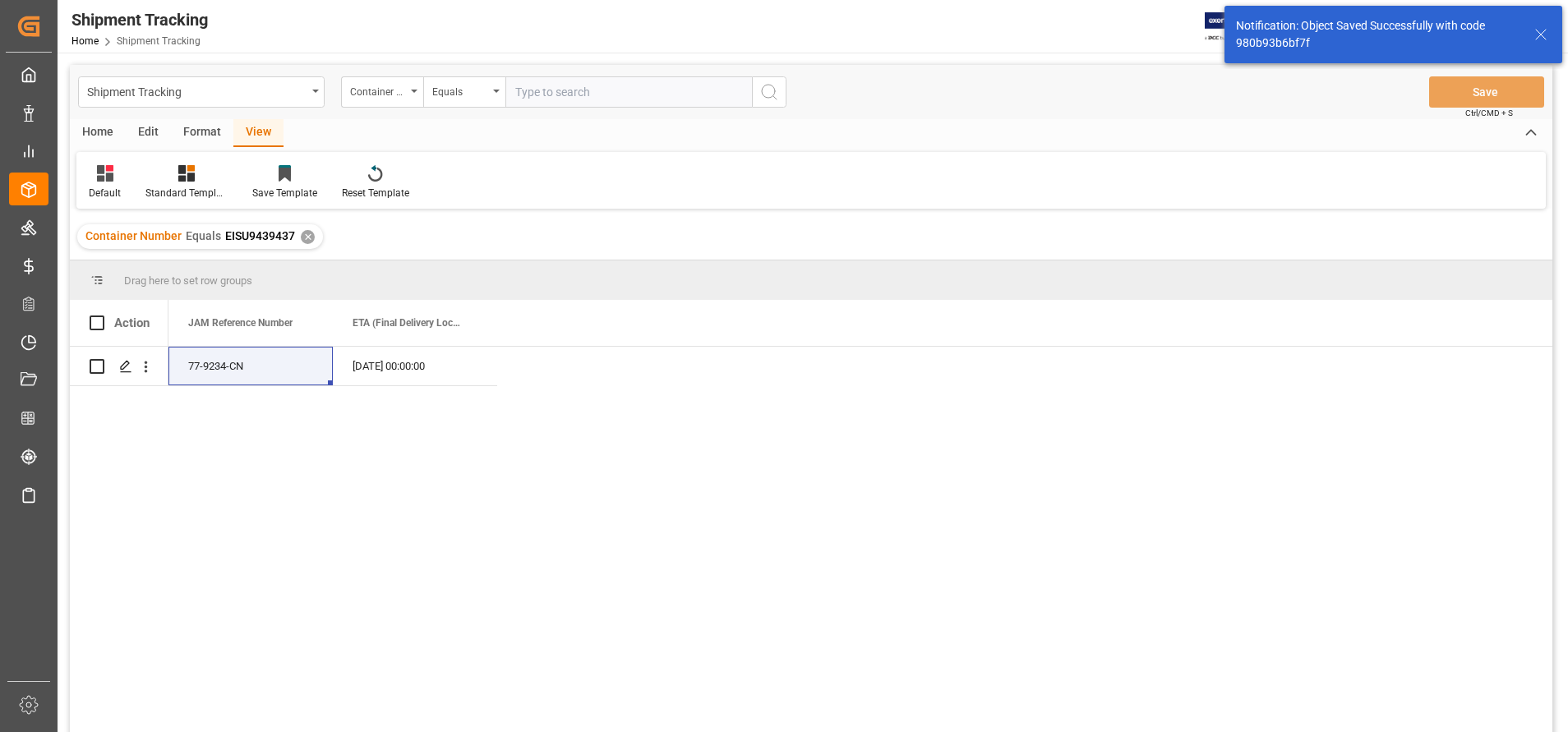 click at bounding box center [629, 92] 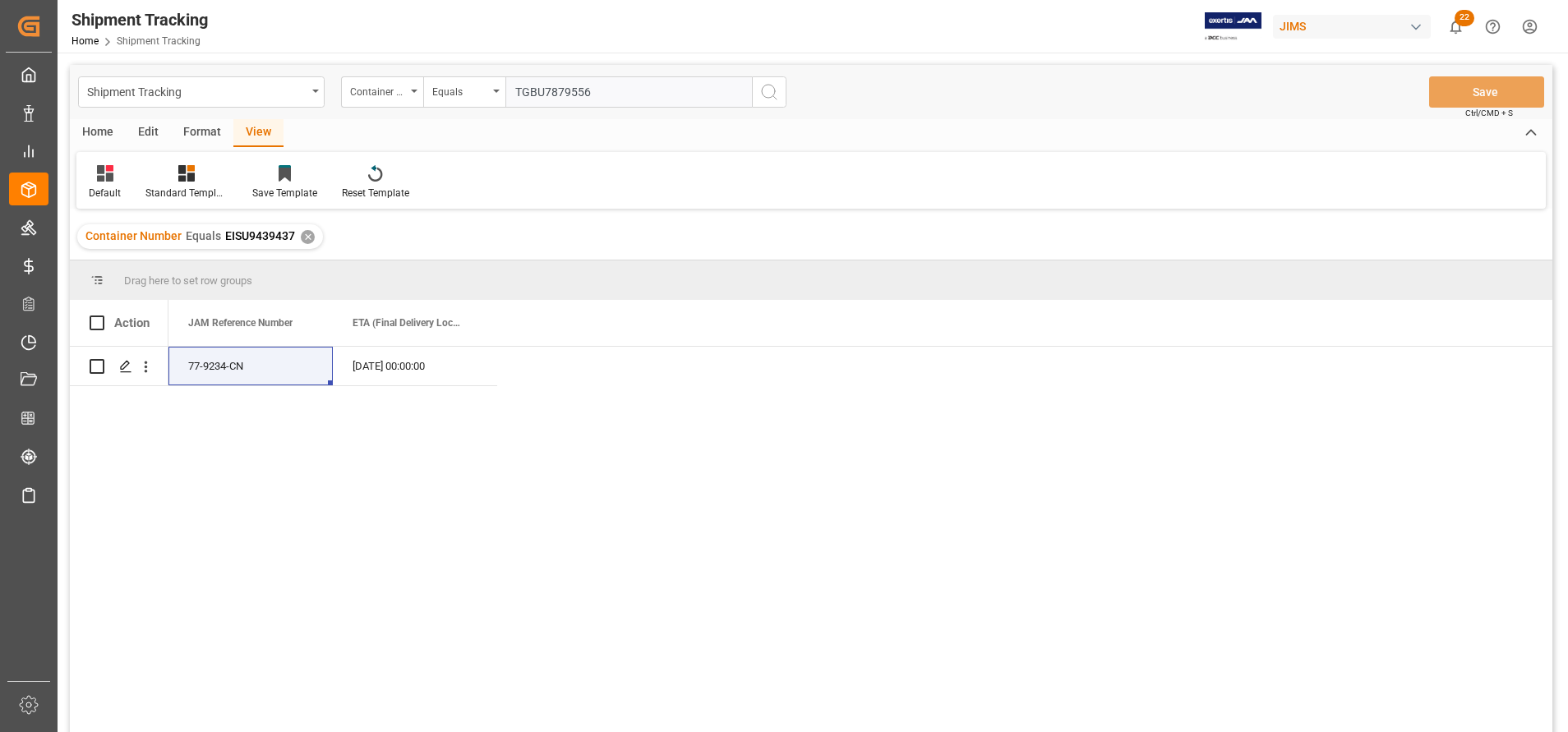 type on "TGBU7879556" 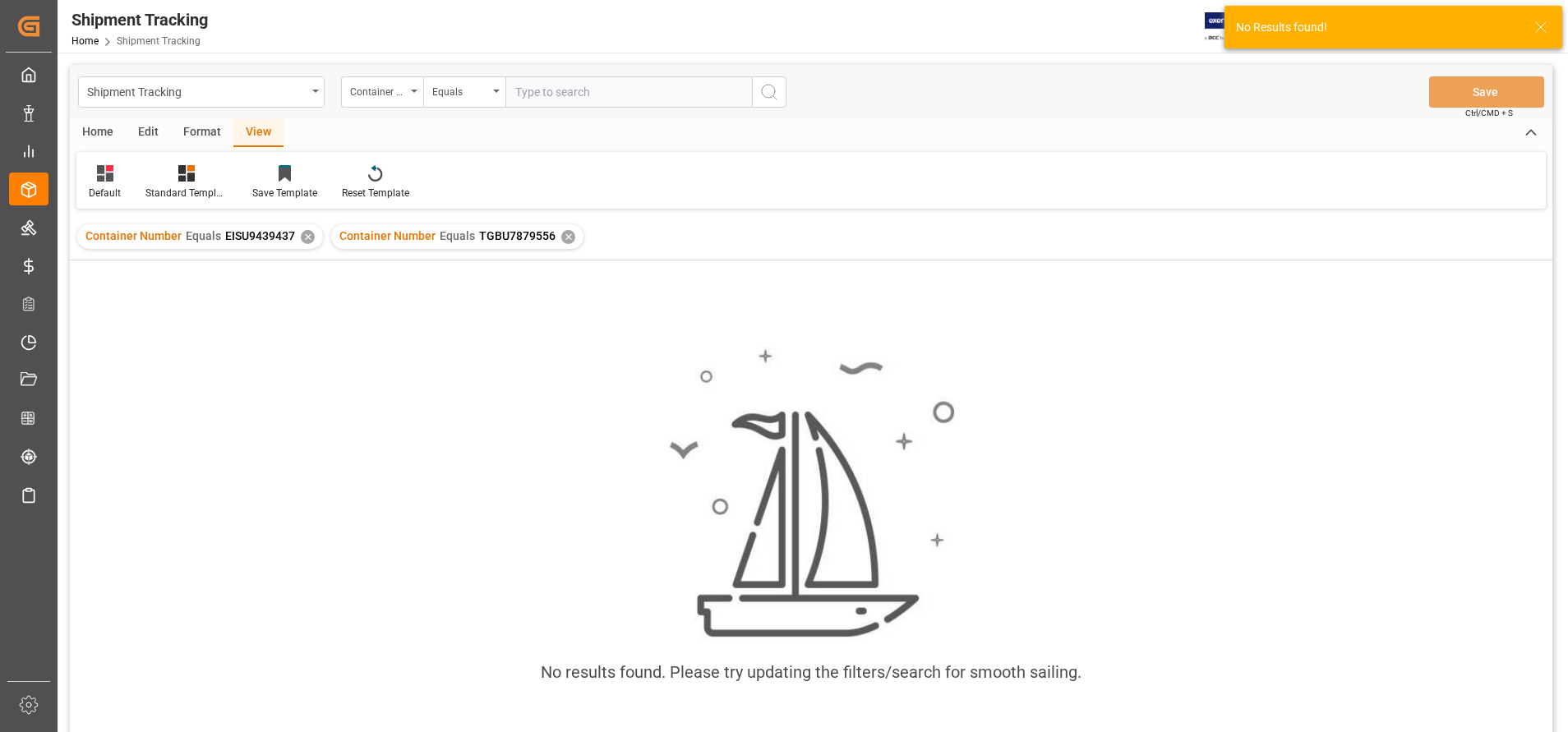 click on "✕" at bounding box center [307, 237] 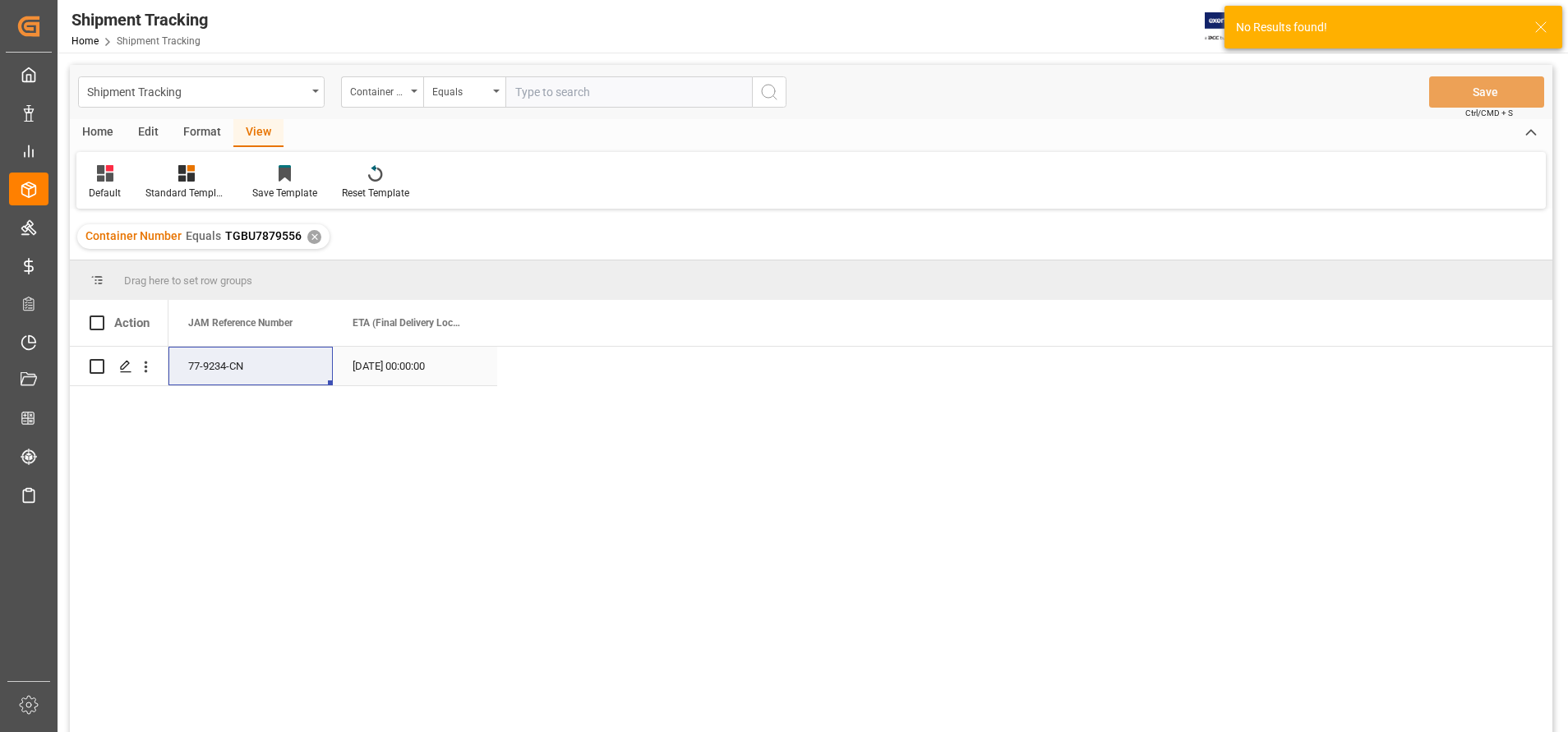click on "[DATE] 00:00:00" at bounding box center (415, 366) 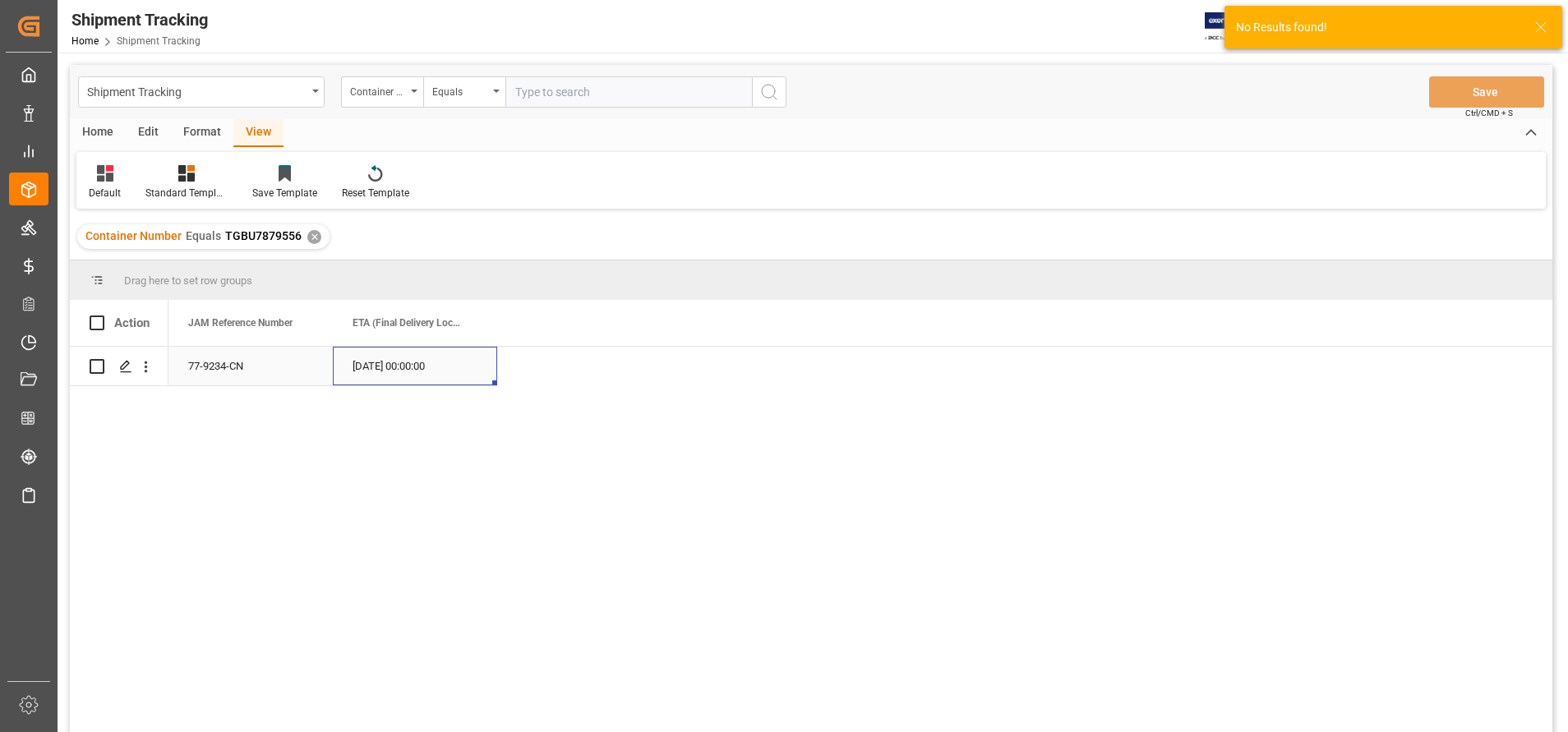 click on "[DATE] 00:00:00" at bounding box center [415, 366] 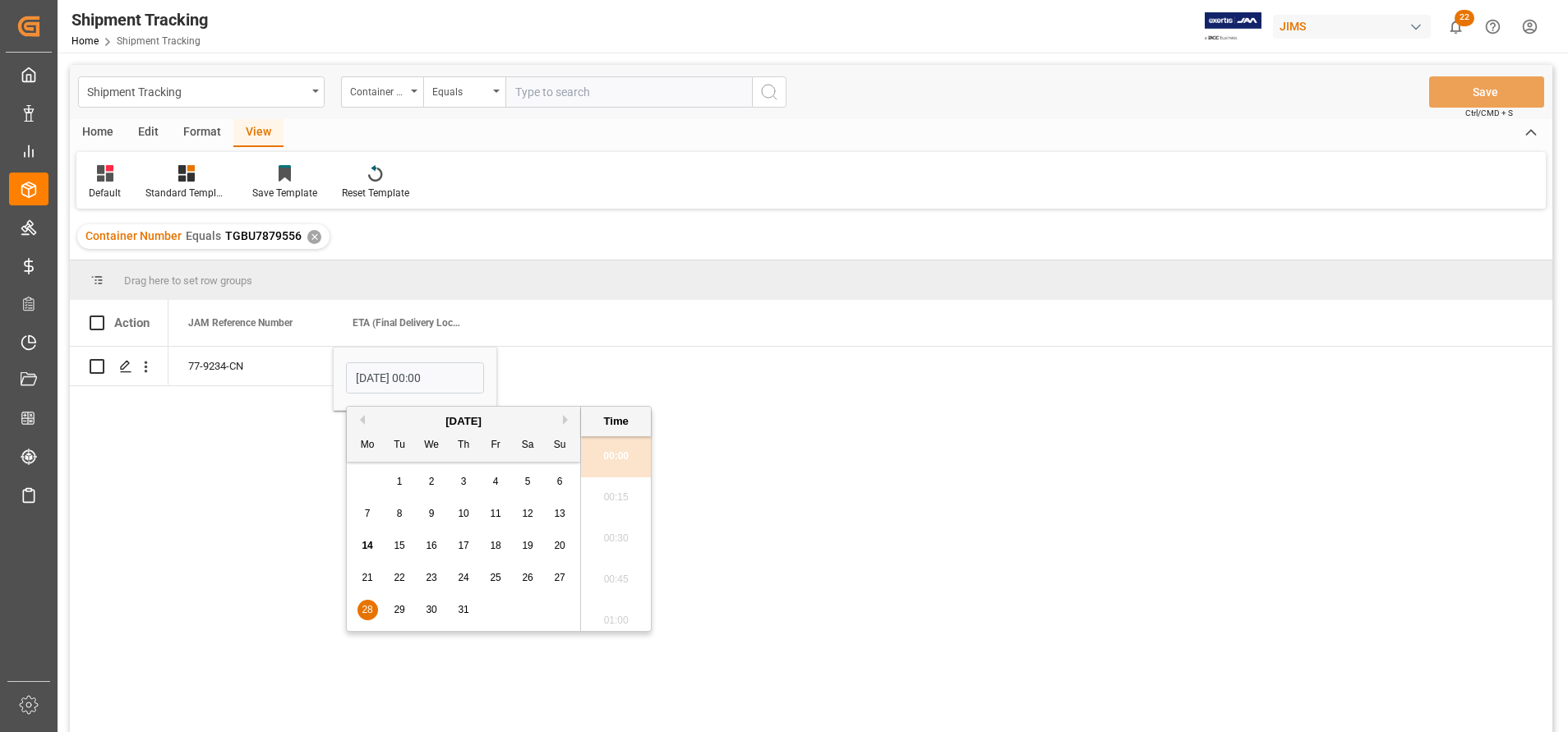 click on "22" at bounding box center [399, 578] 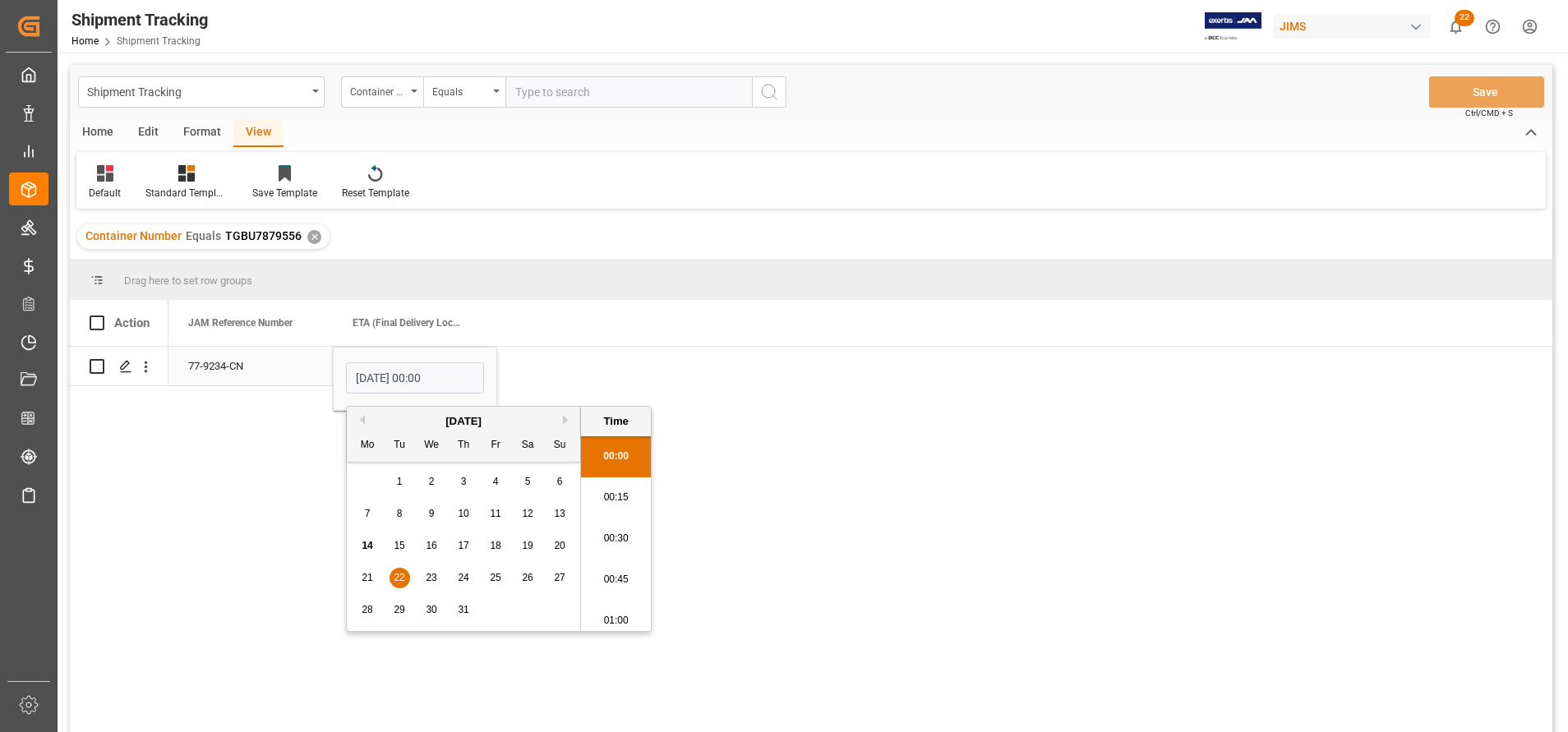 click on "77-9234-CN" at bounding box center [251, 366] 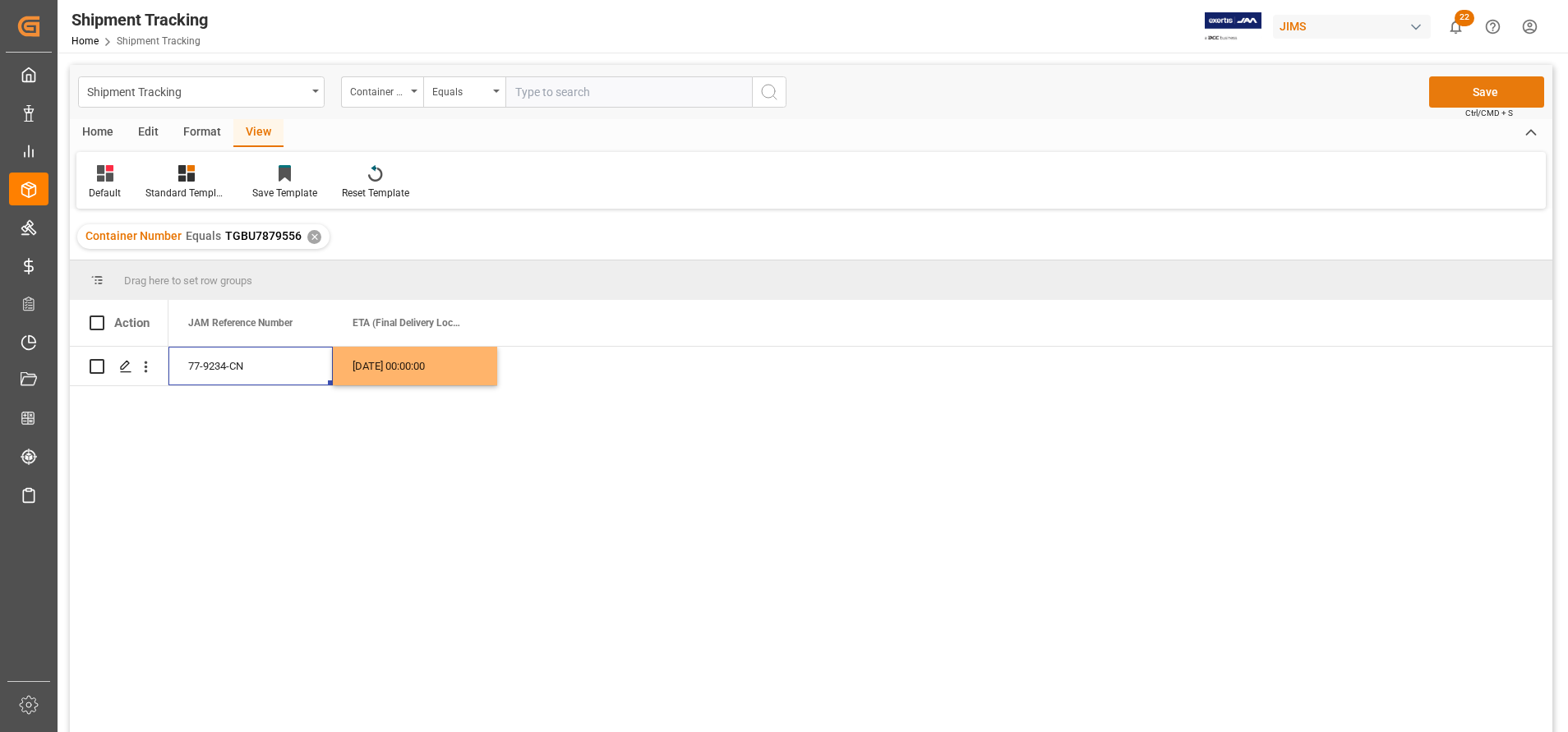 click on "Save" at bounding box center (1487, 92) 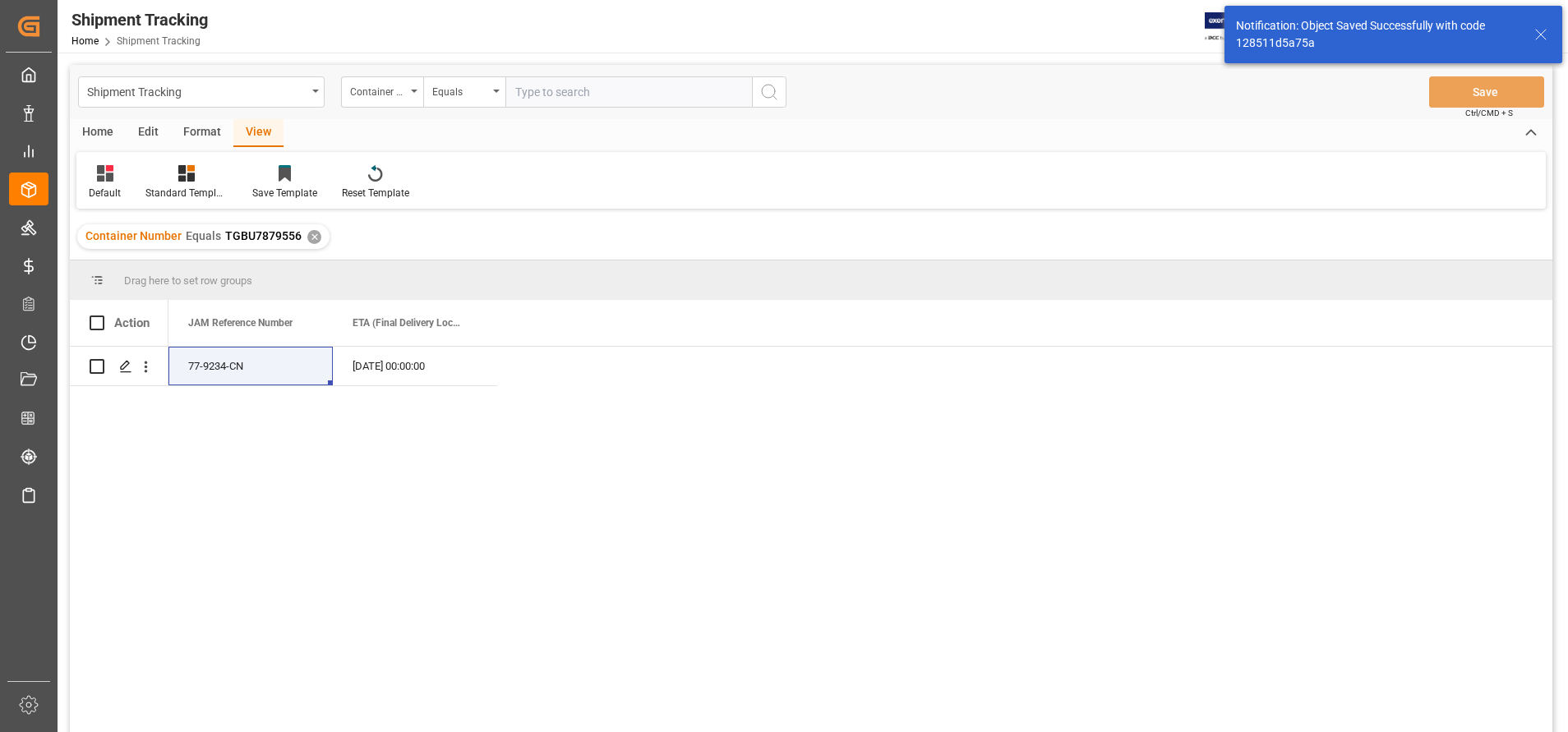 click at bounding box center (629, 92) 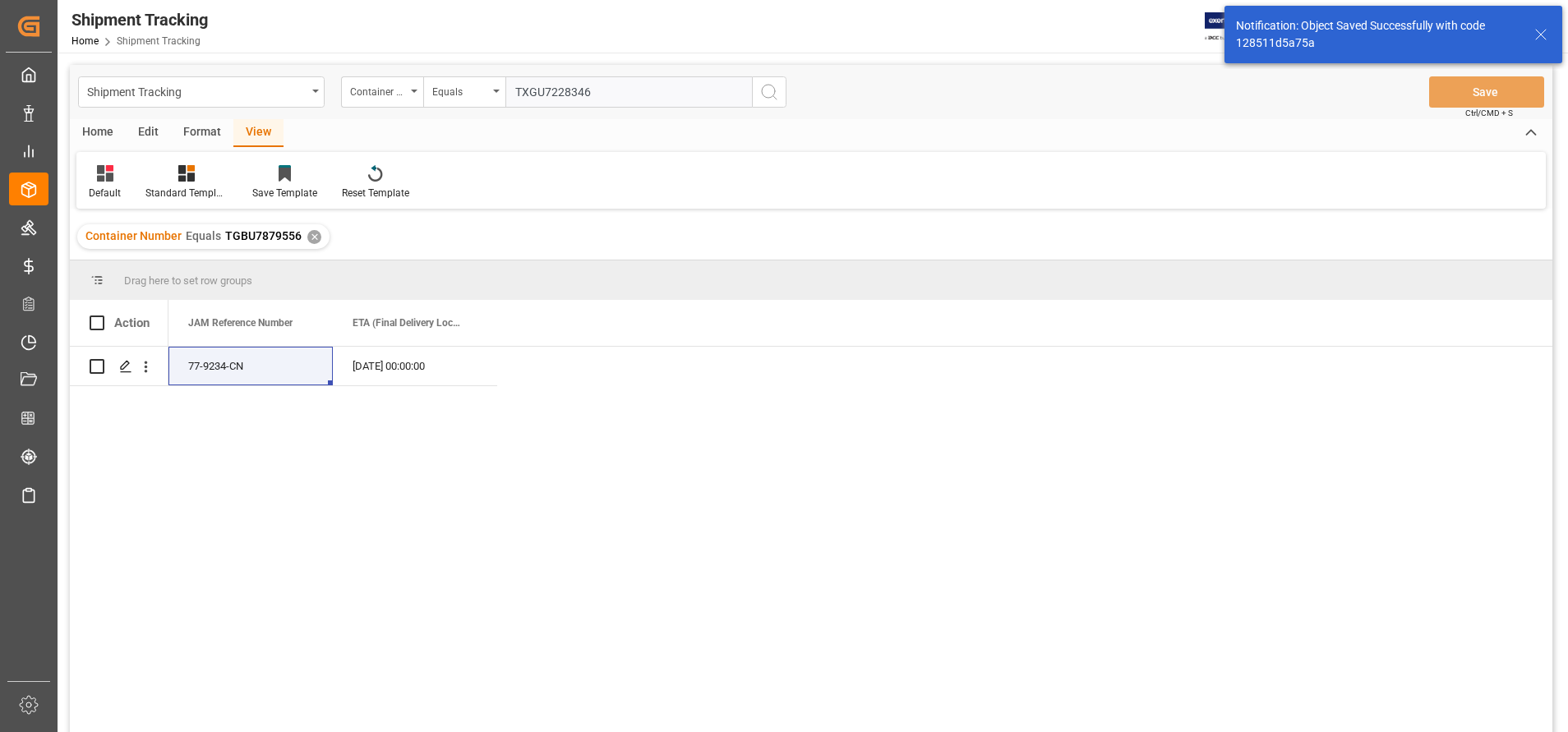 type on "TXGU7228346" 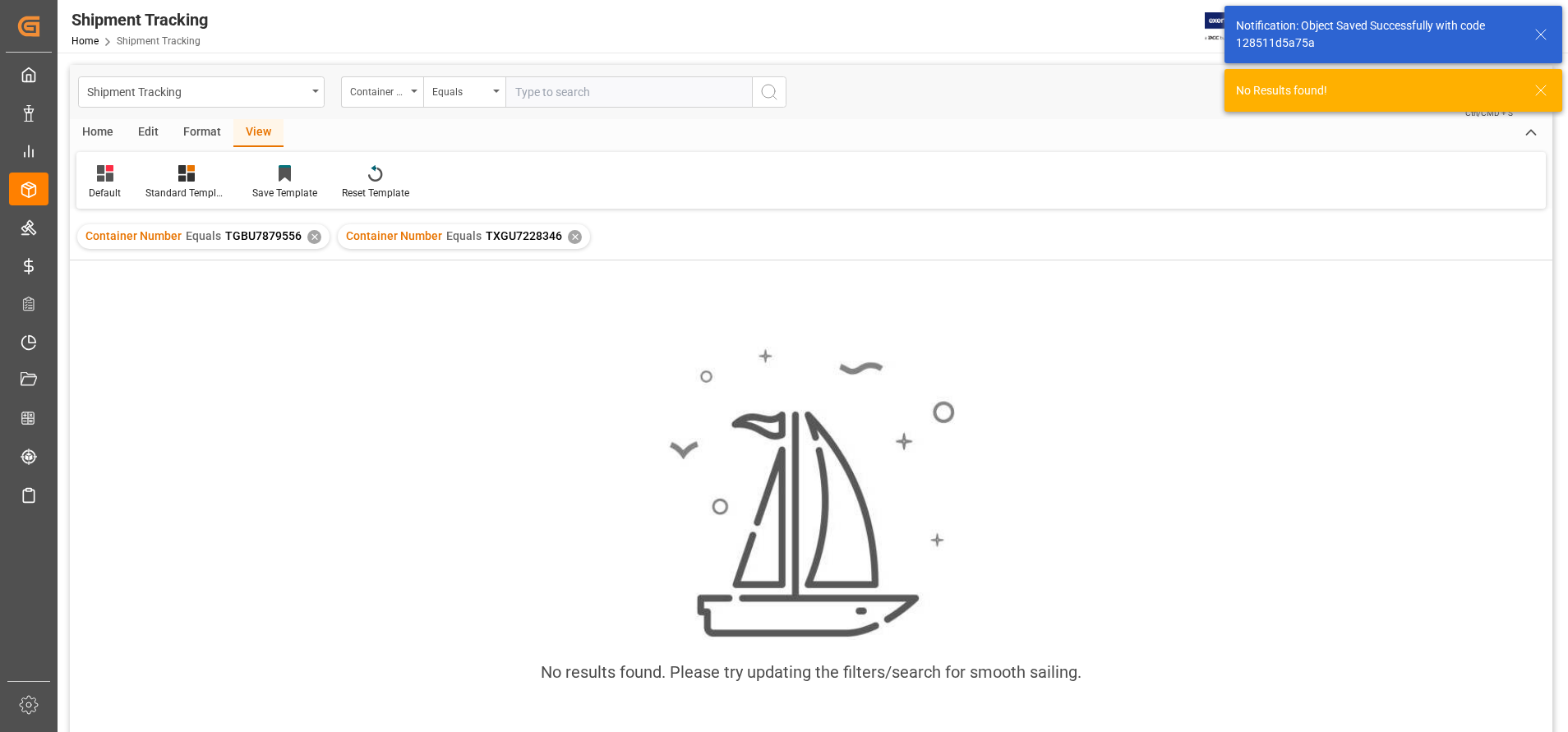 click on "✕" at bounding box center [314, 237] 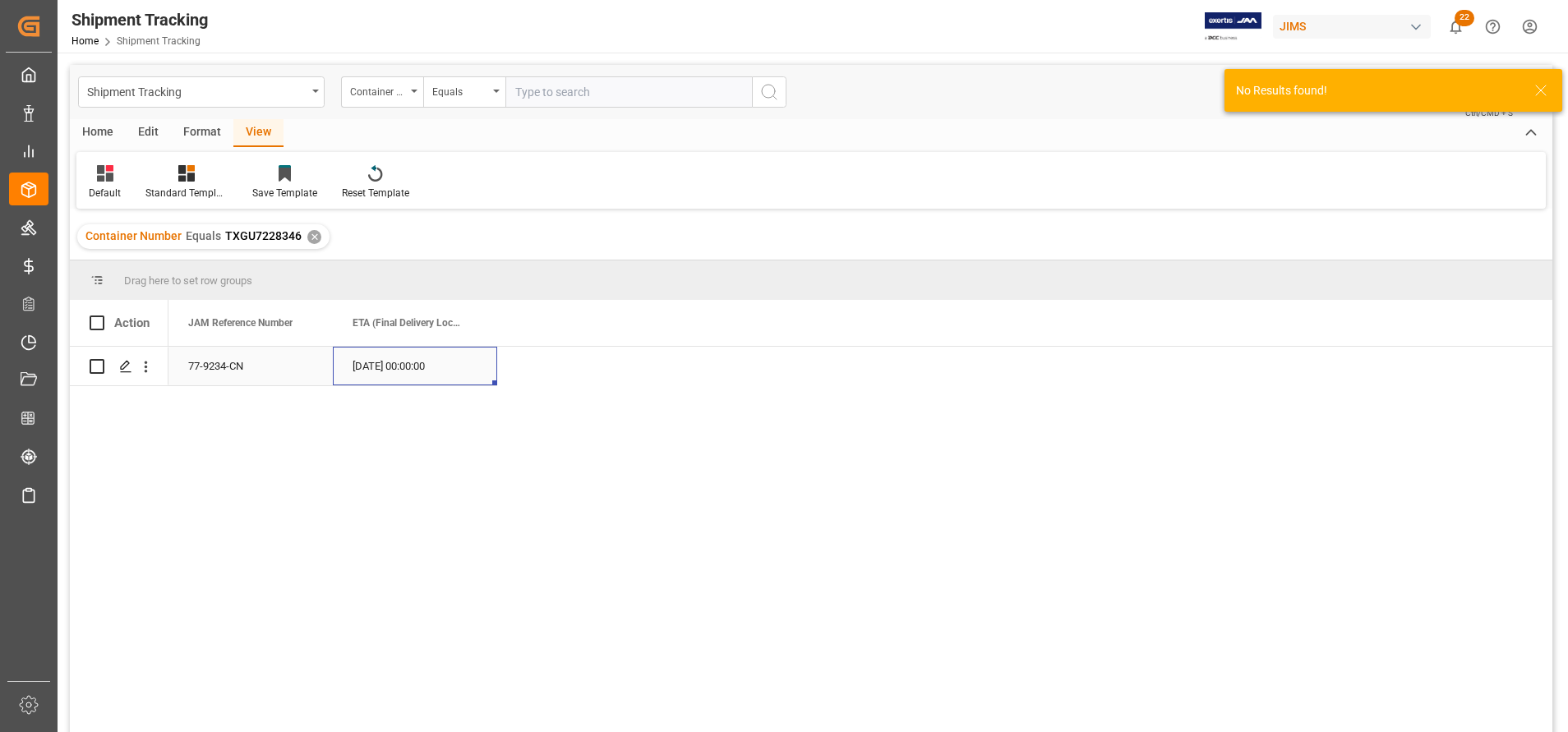 click on "[DATE] 00:00:00" at bounding box center [415, 366] 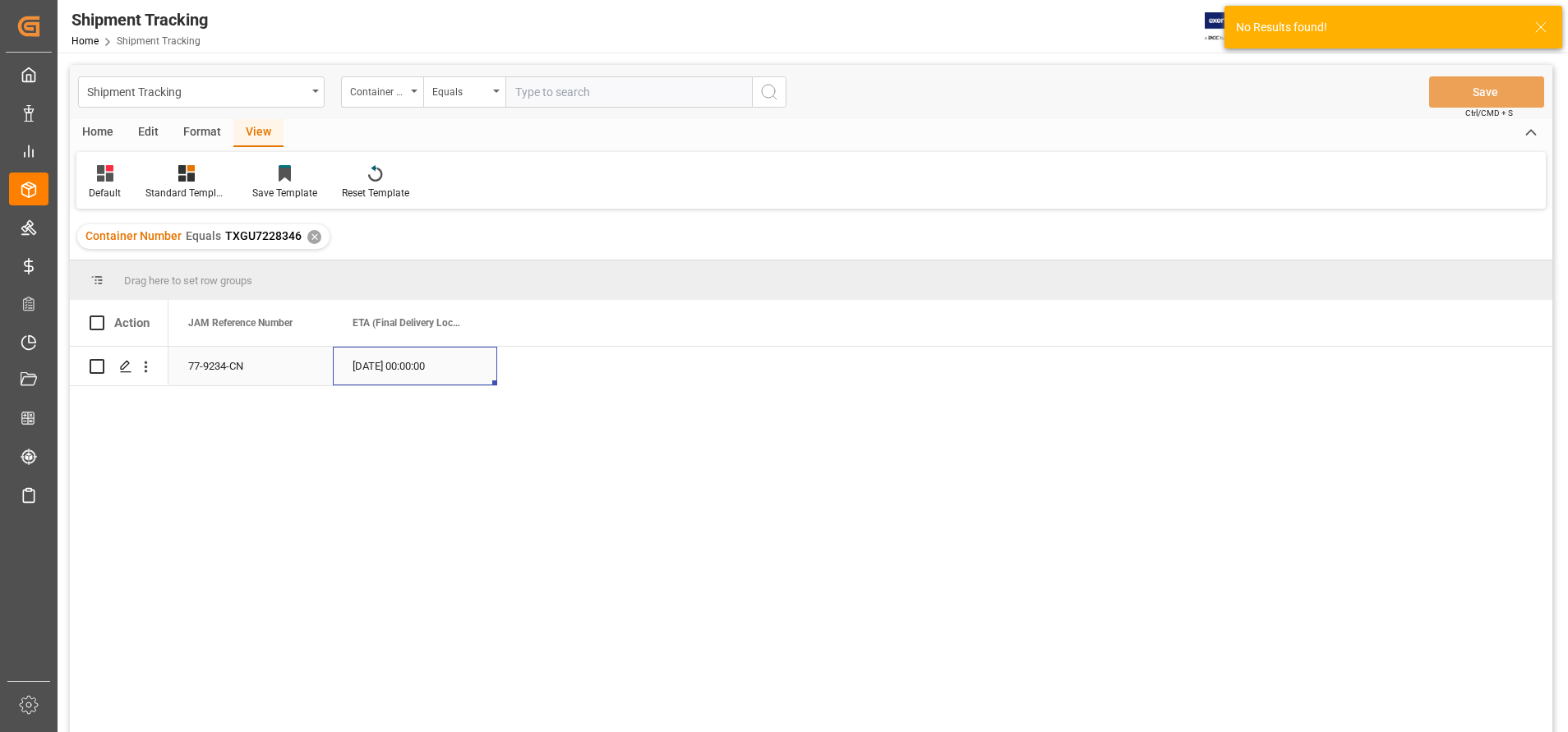 click on "[DATE] 00:00:00" at bounding box center [415, 366] 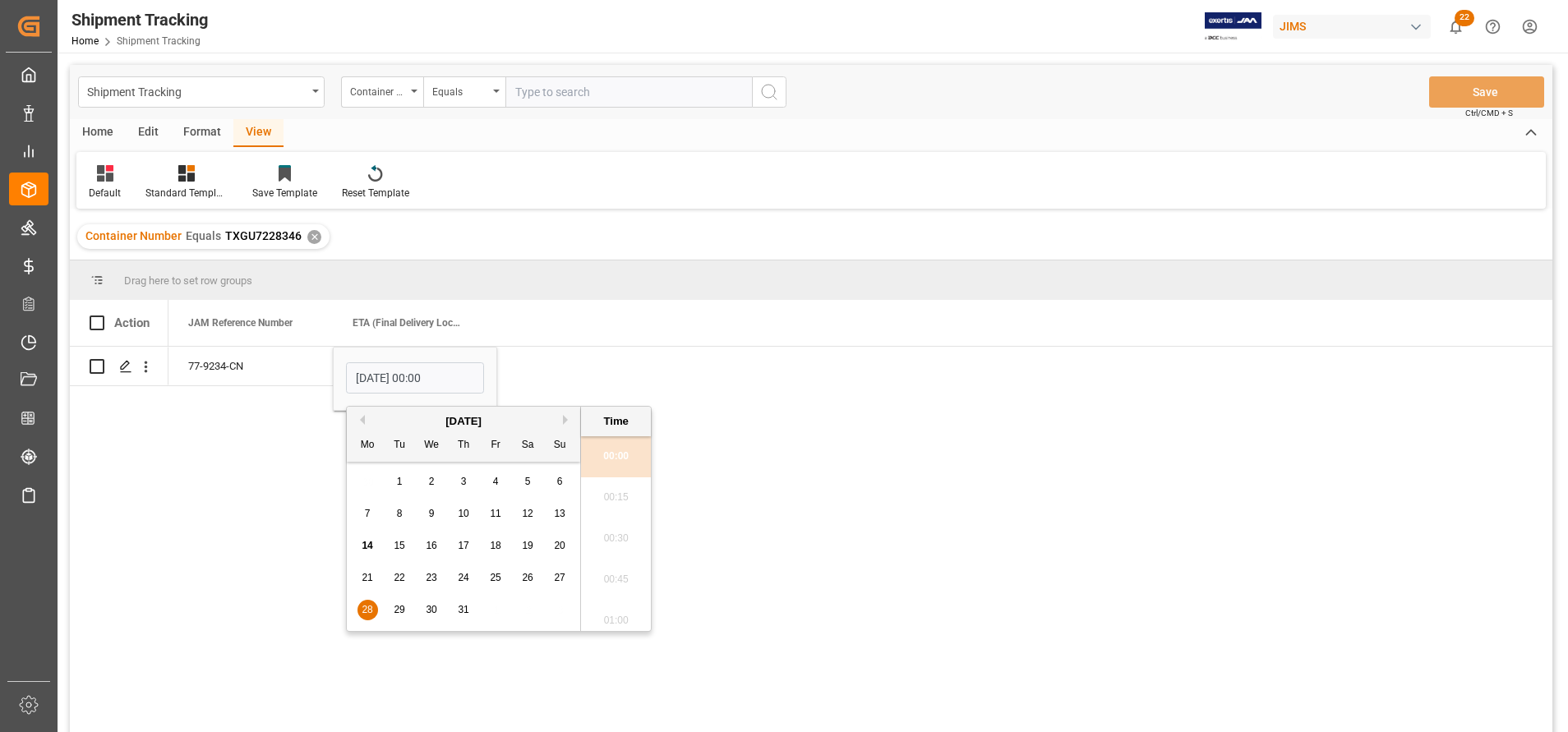 click on "23" at bounding box center [431, 578] 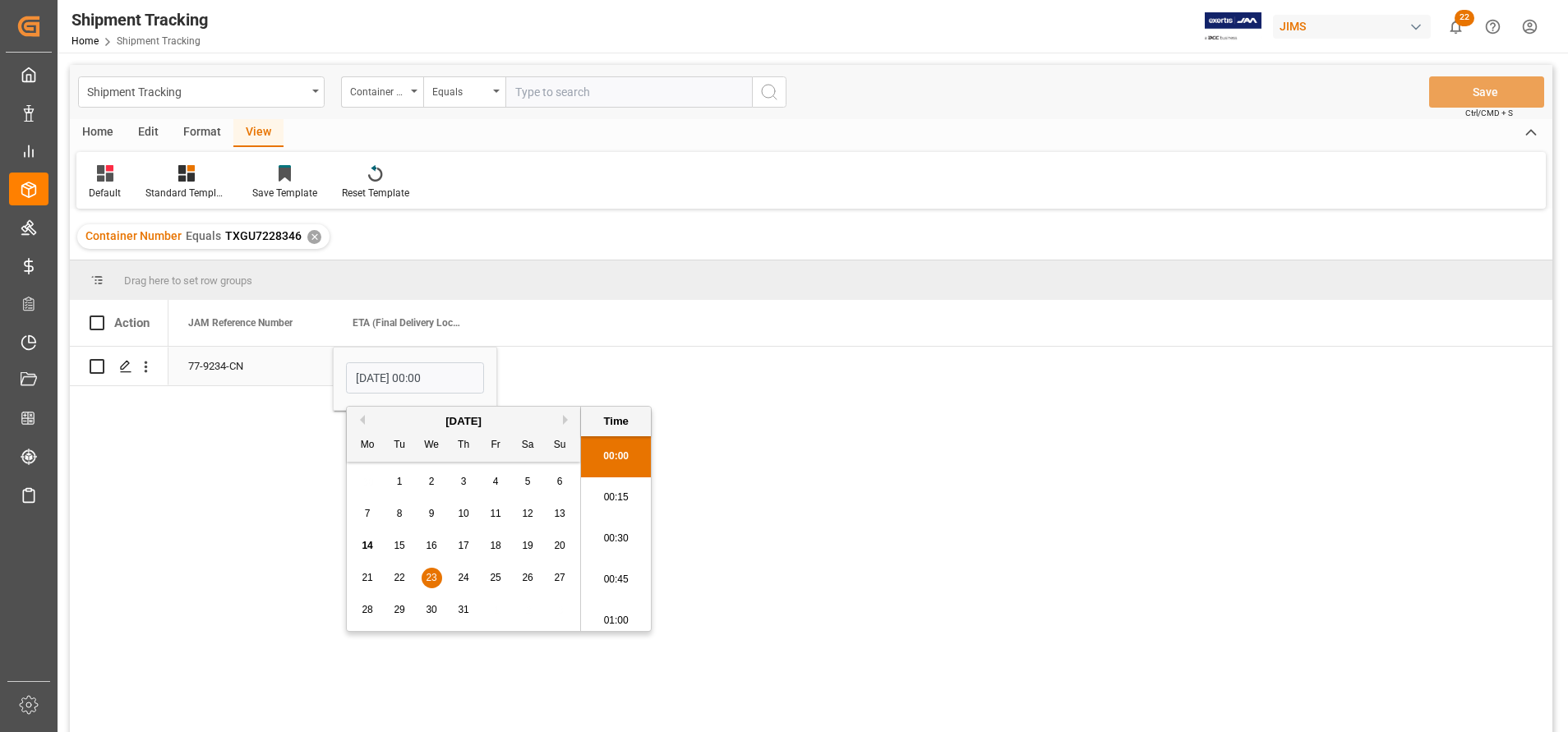 click on "77-9234-CN" at bounding box center [251, 366] 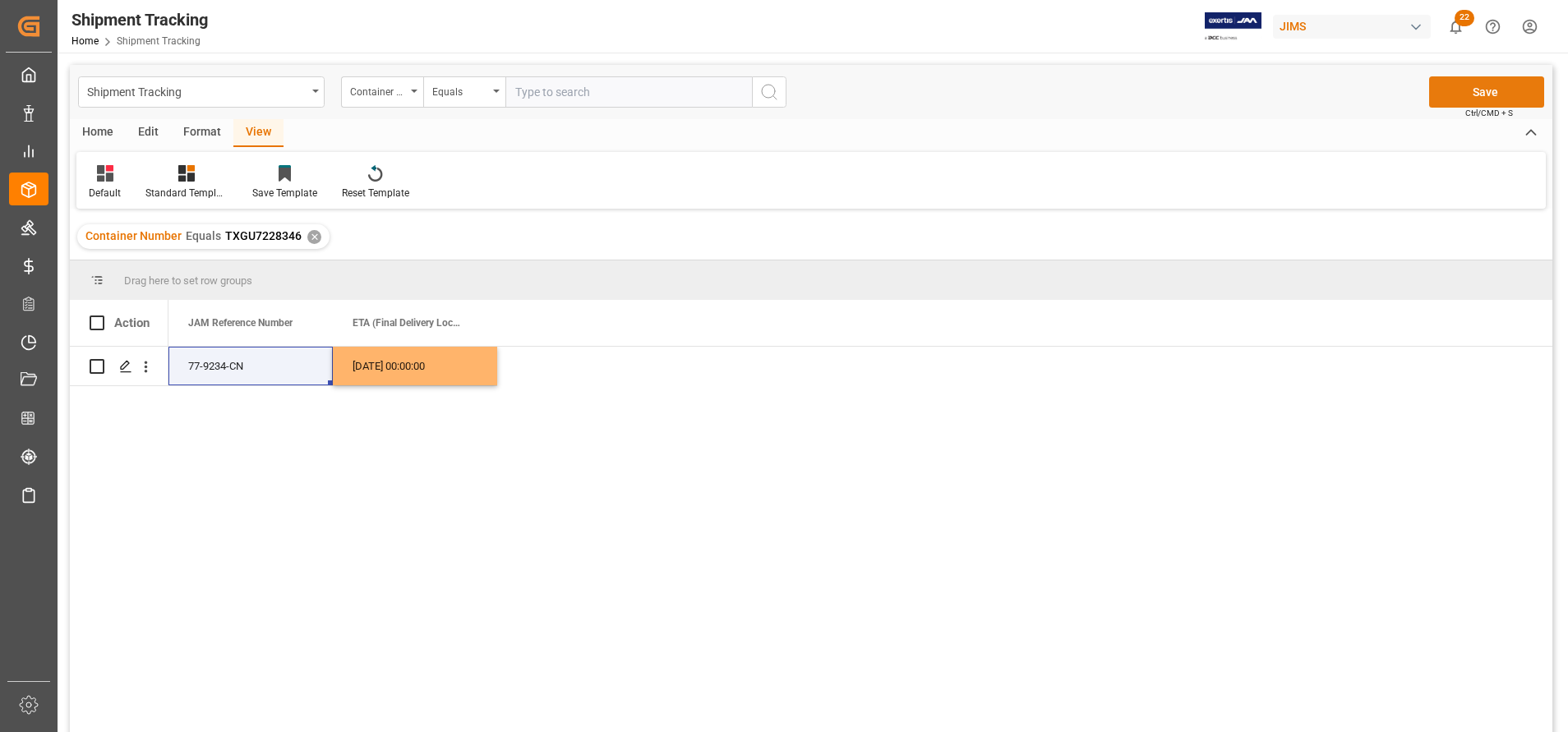 click on "Save" at bounding box center [1487, 92] 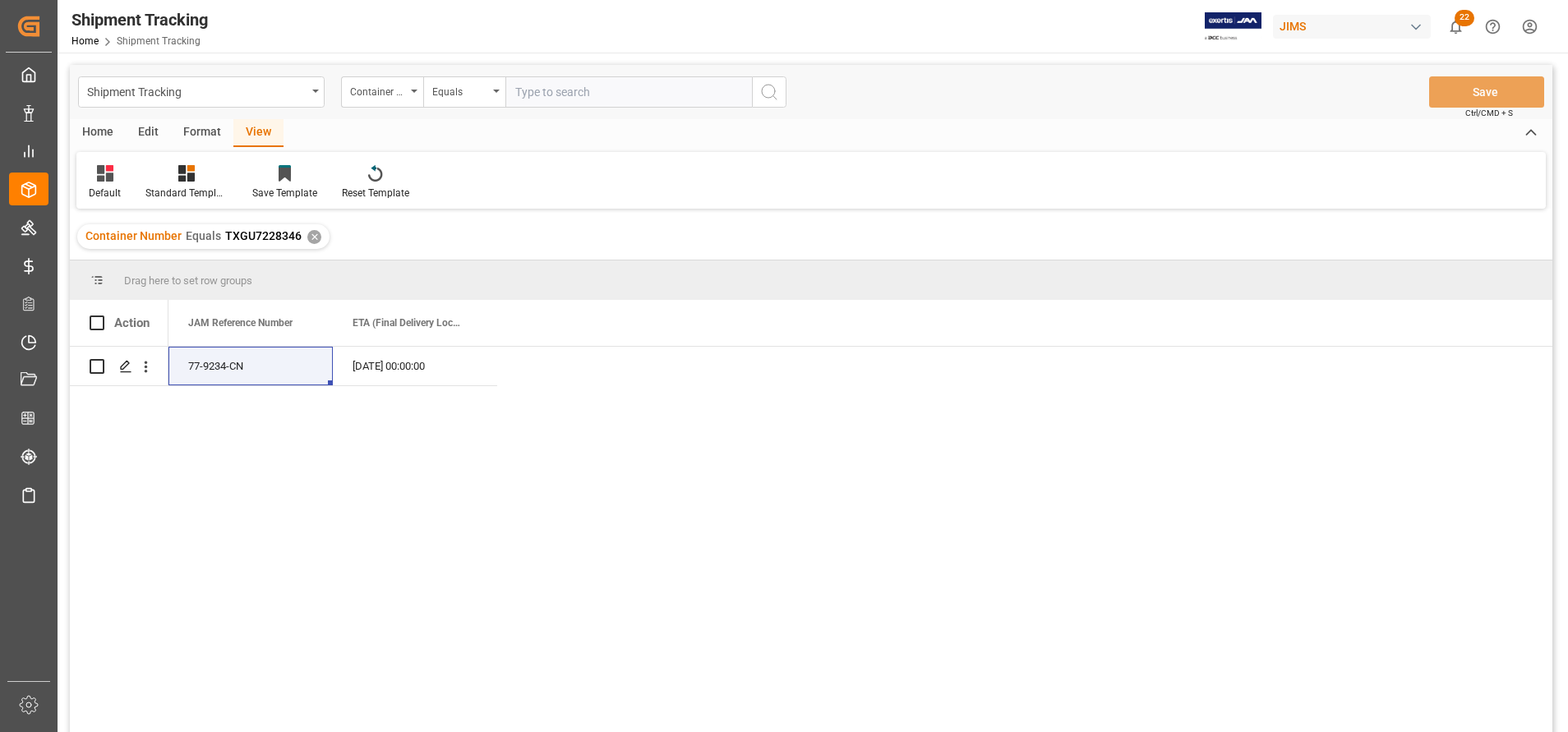 click at bounding box center [629, 92] 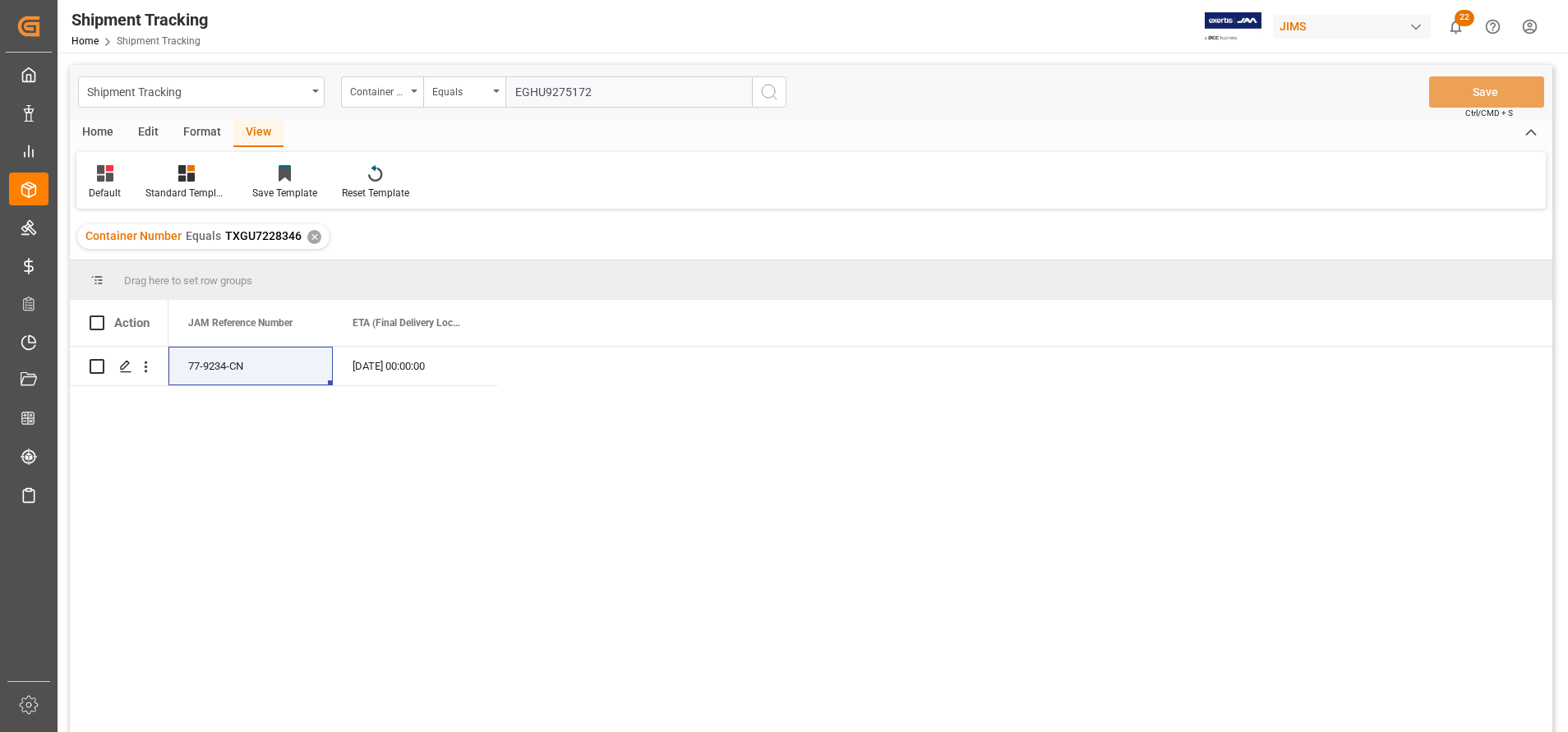 type on "EGHU9275172" 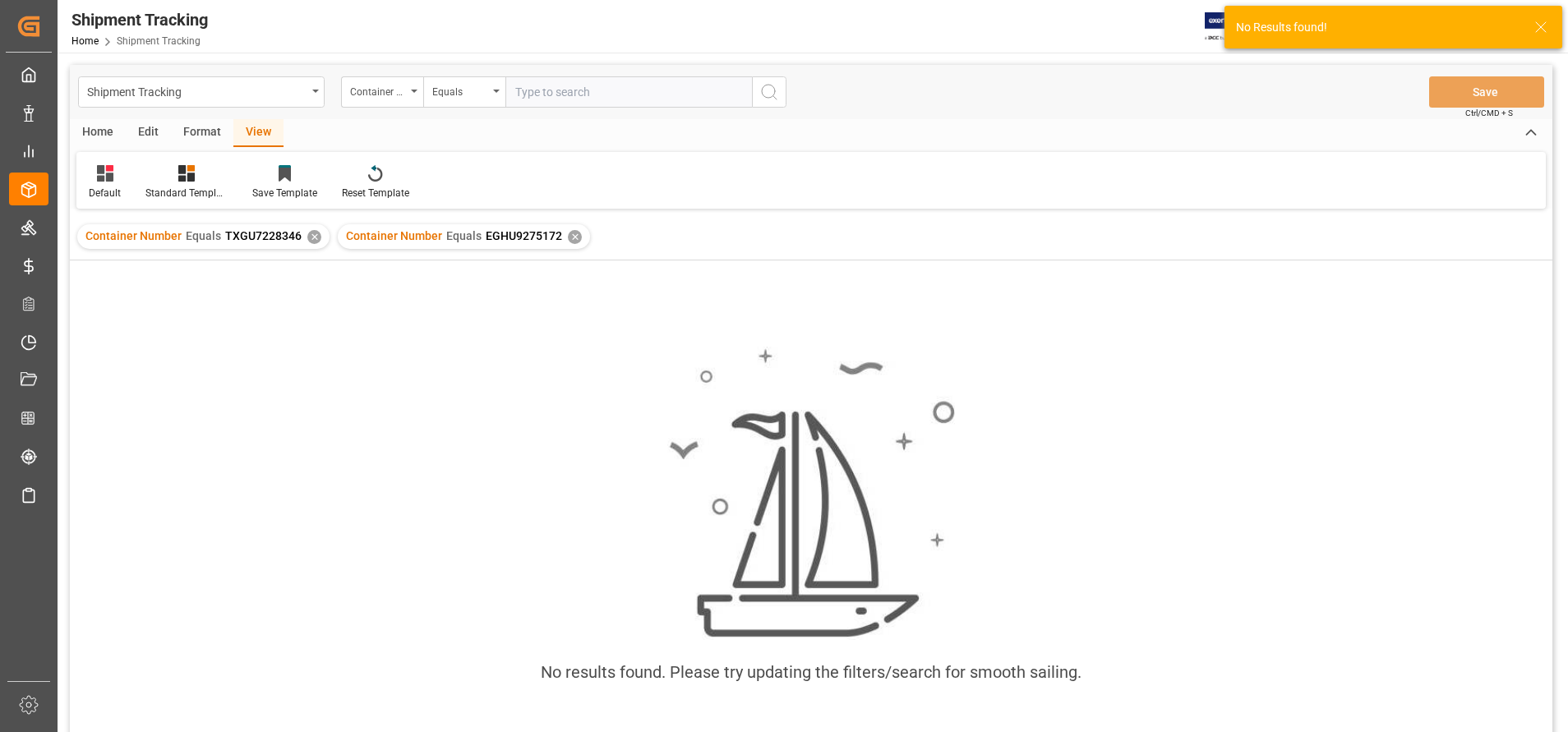 click on "✕" at bounding box center [314, 237] 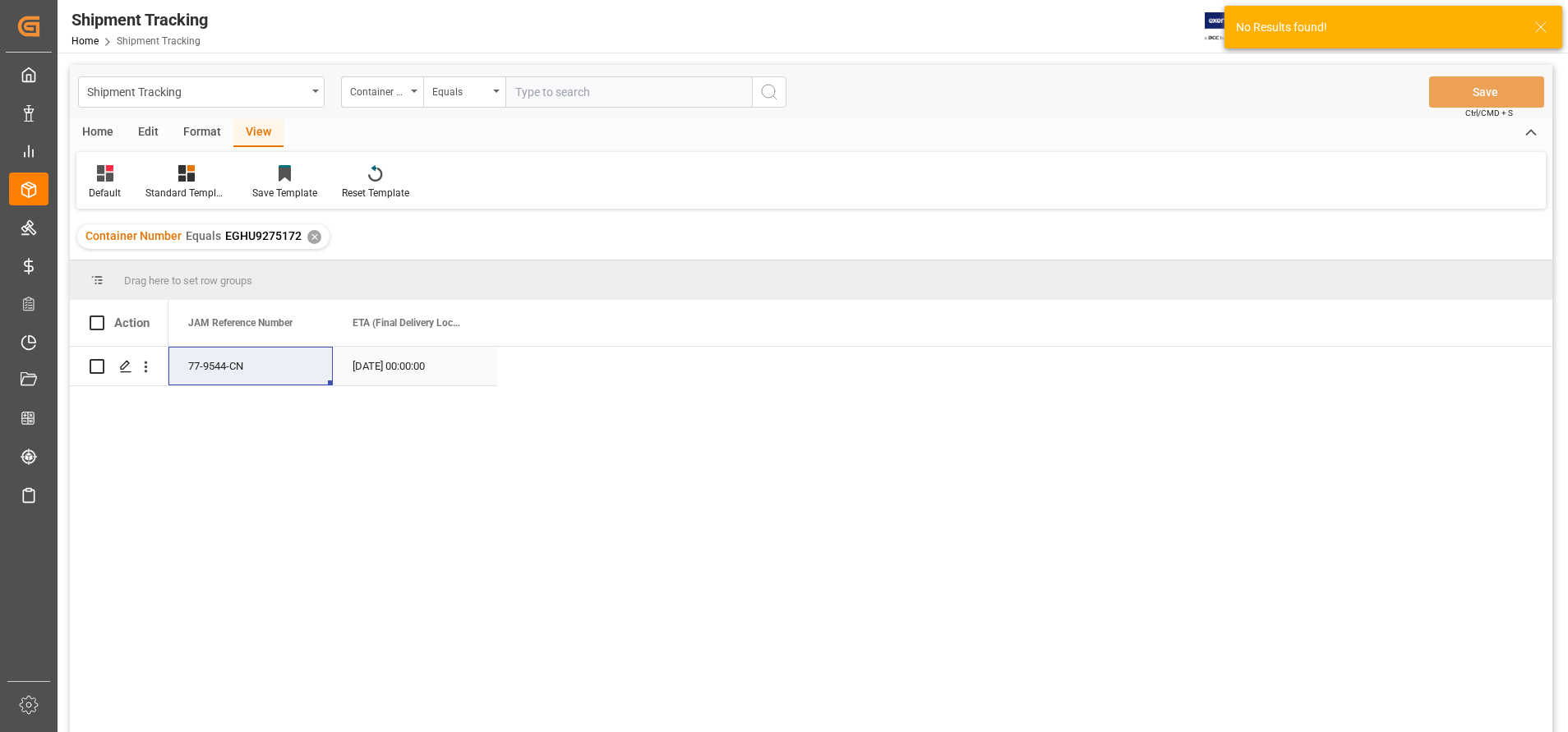 click on "[DATE] 00:00:00" at bounding box center (415, 366) 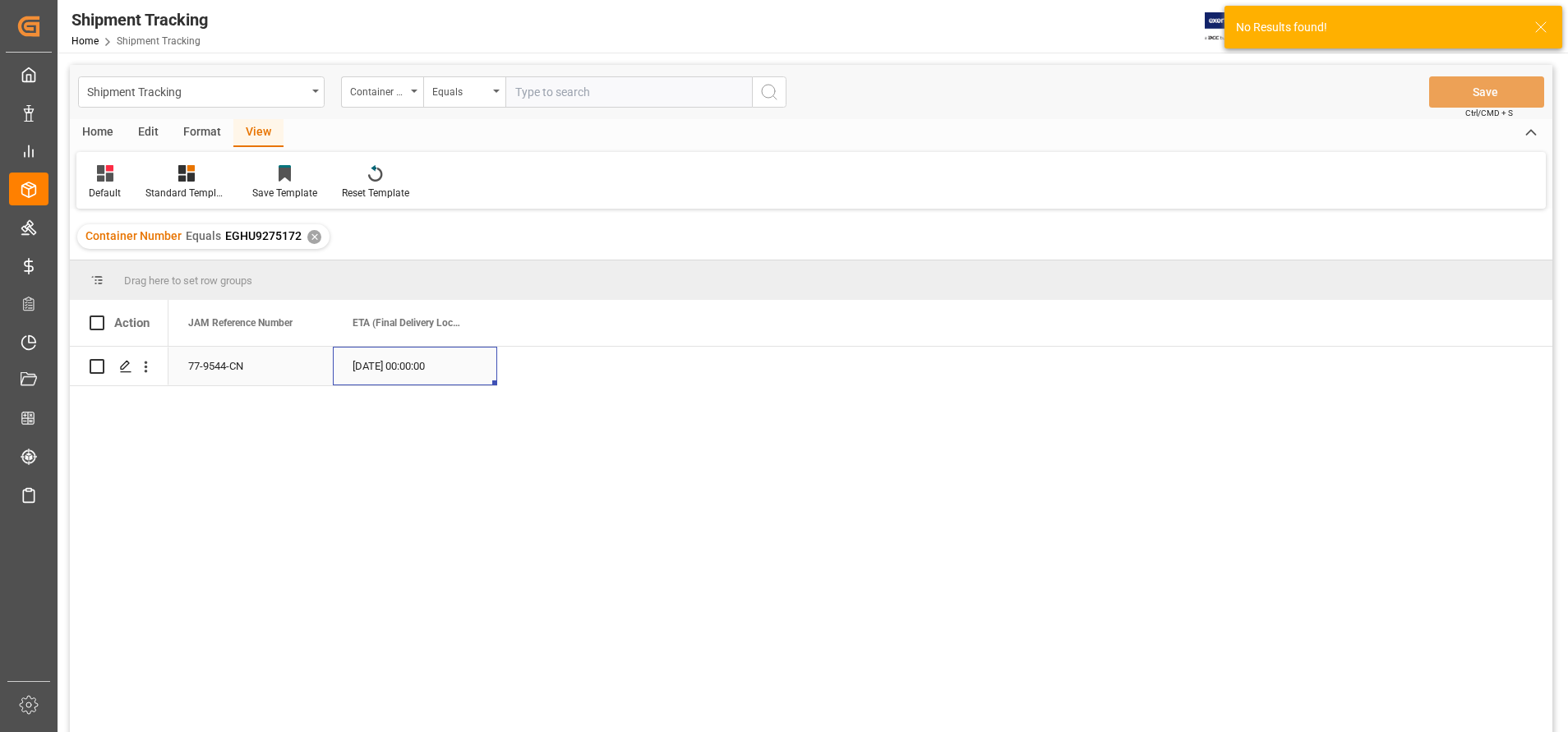 click on "[DATE] 00:00:00" at bounding box center (415, 366) 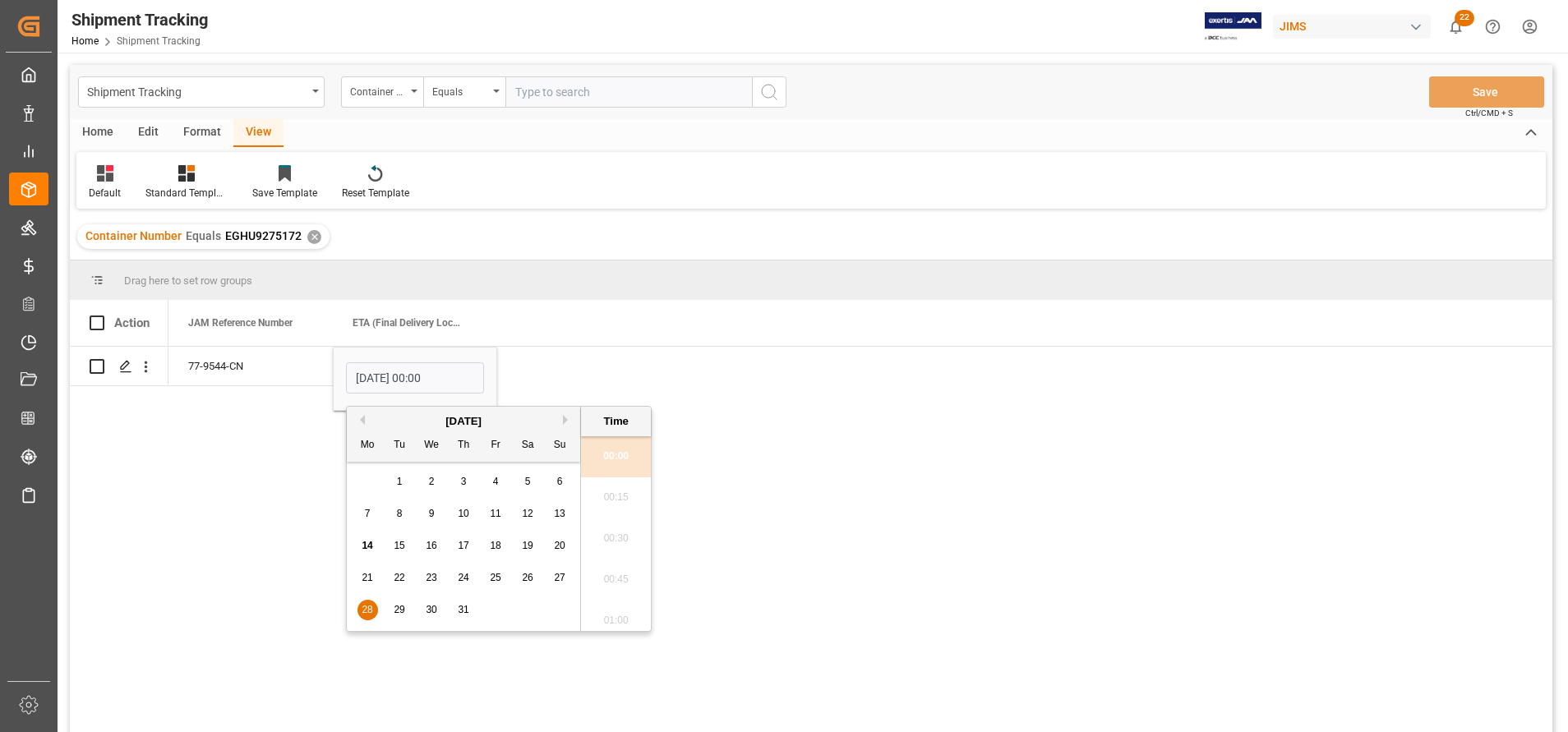 click on "23" at bounding box center [431, 578] 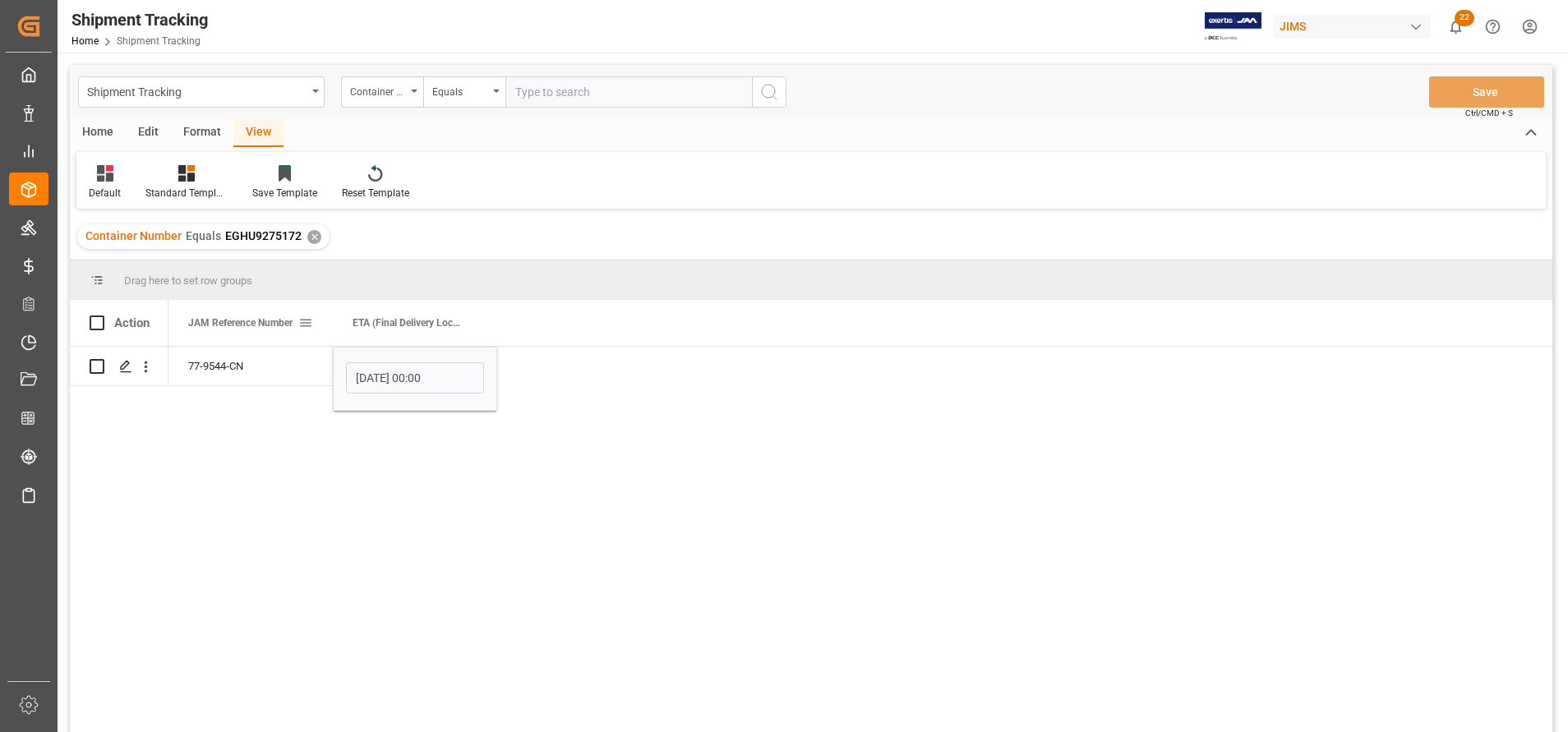 click on "JAM Reference Number" at bounding box center [243, 323] 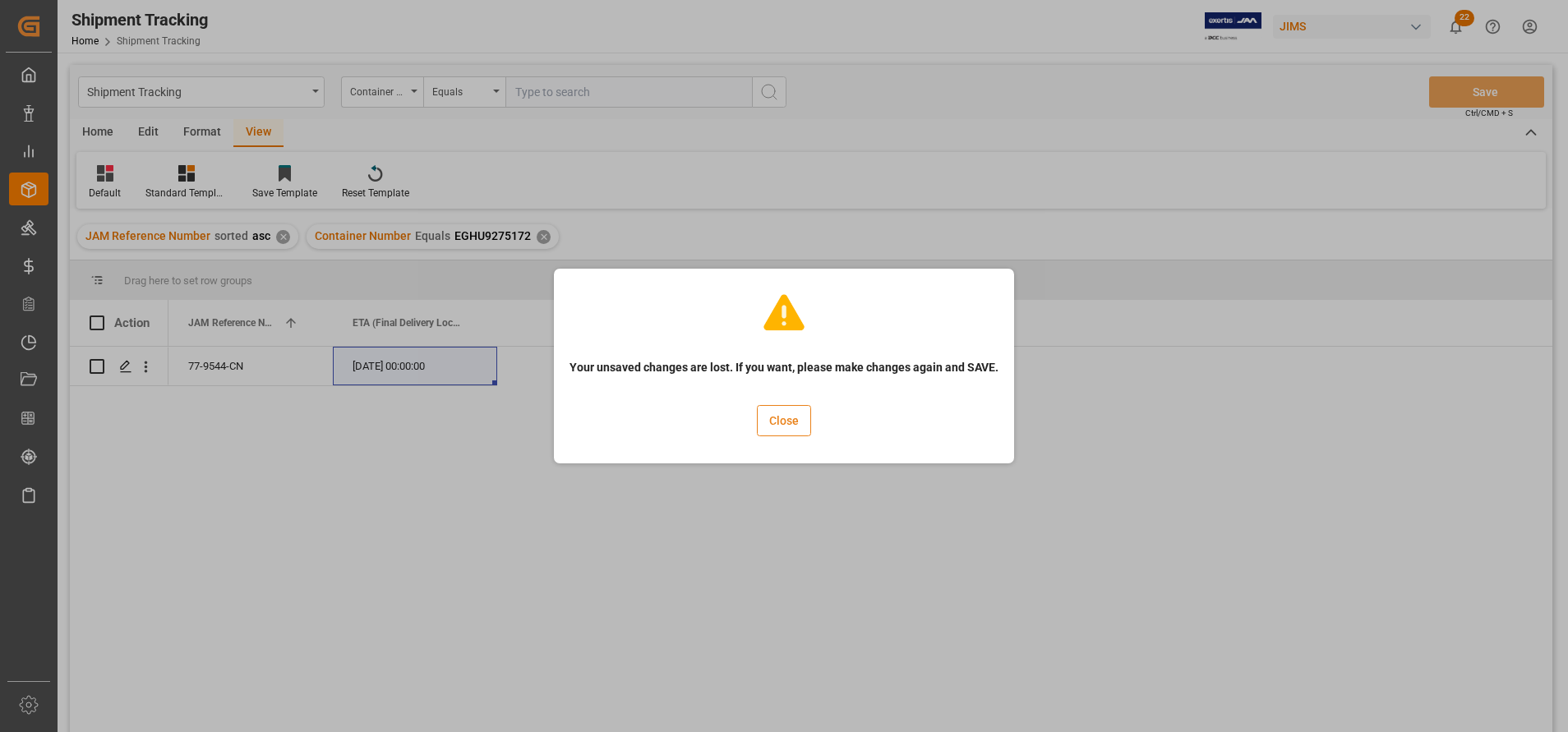 click on "Close" at bounding box center [784, 421] 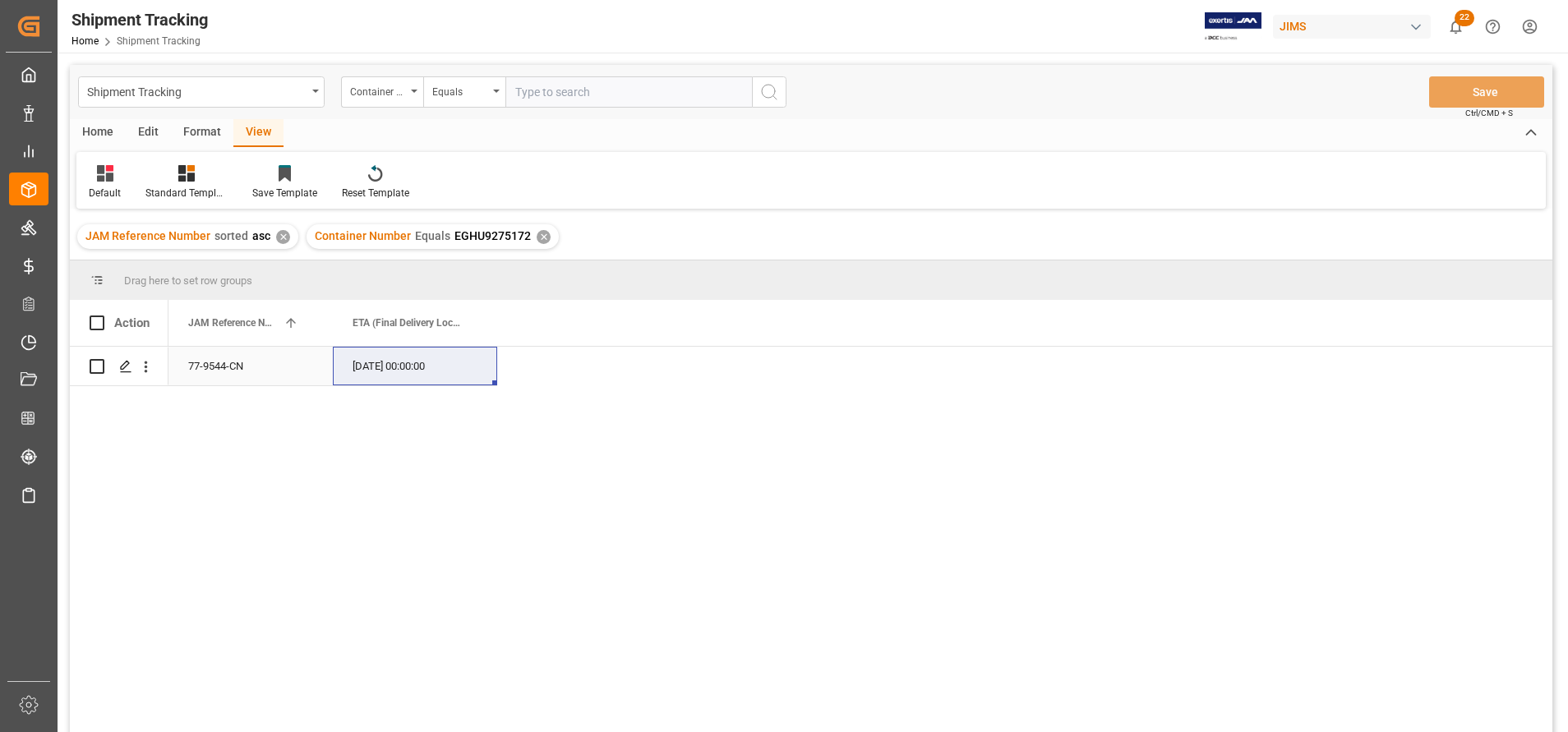 click on "[DATE] 00:00:00" at bounding box center (415, 366) 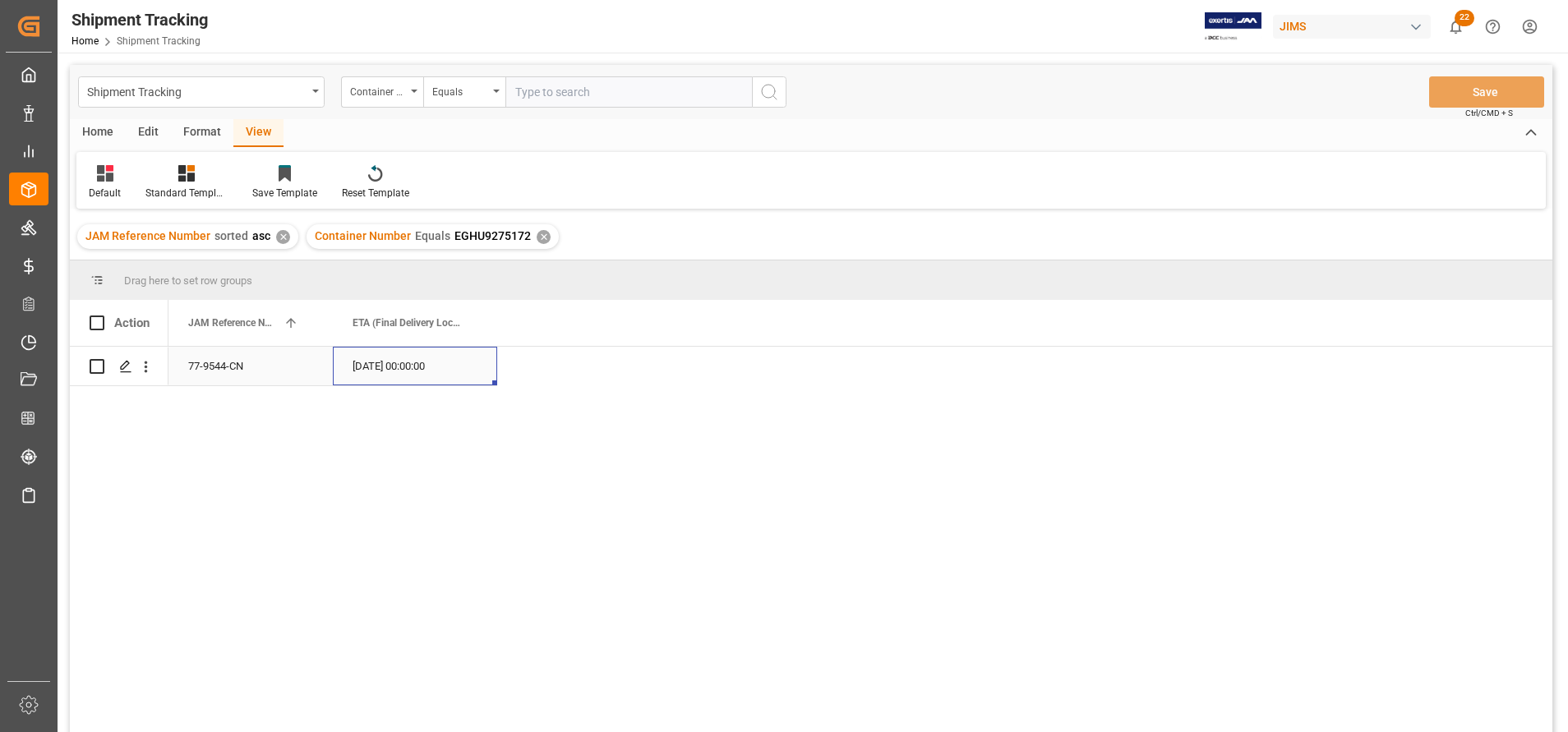 click on "[DATE] 00:00:00" at bounding box center [415, 366] 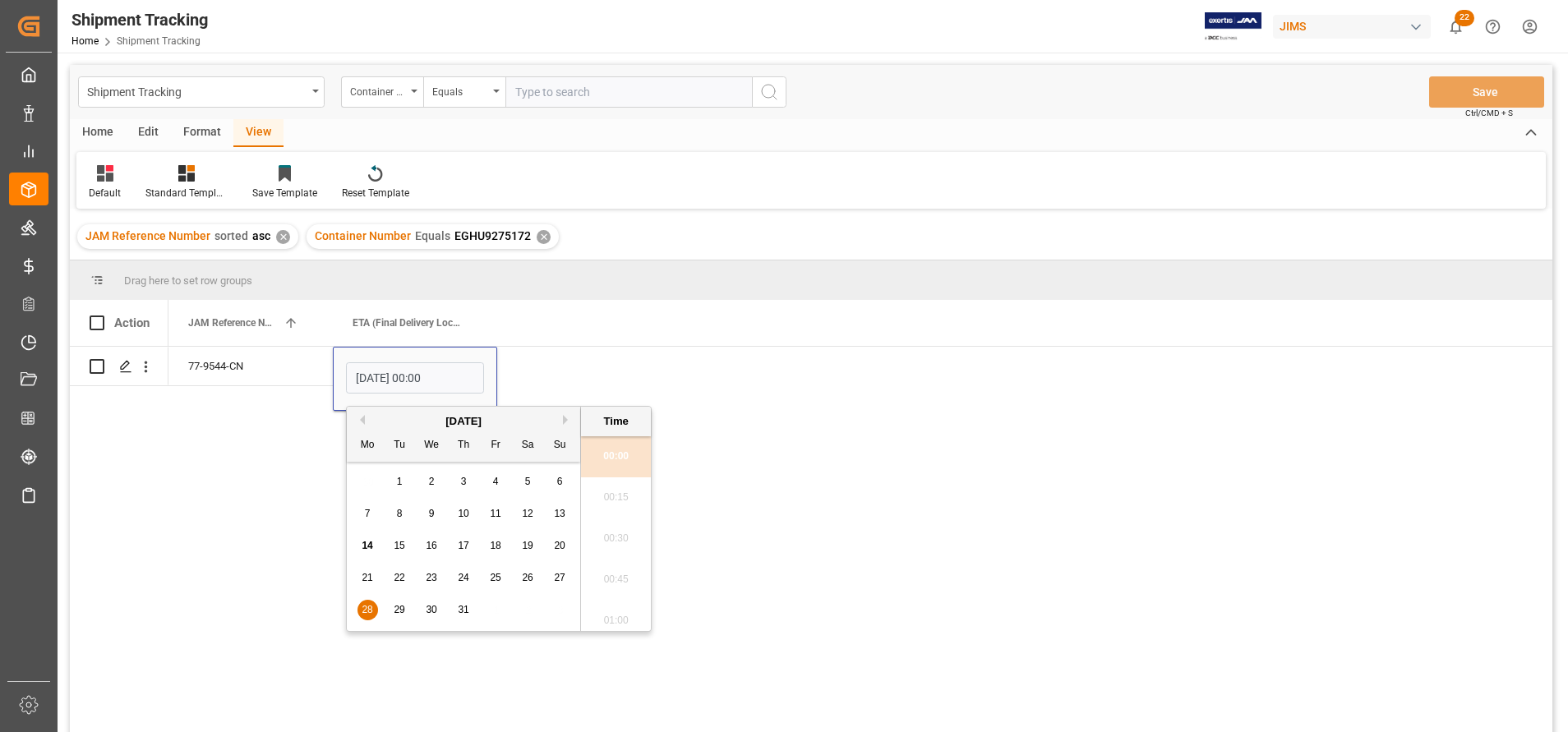 click on "22" at bounding box center (399, 578) 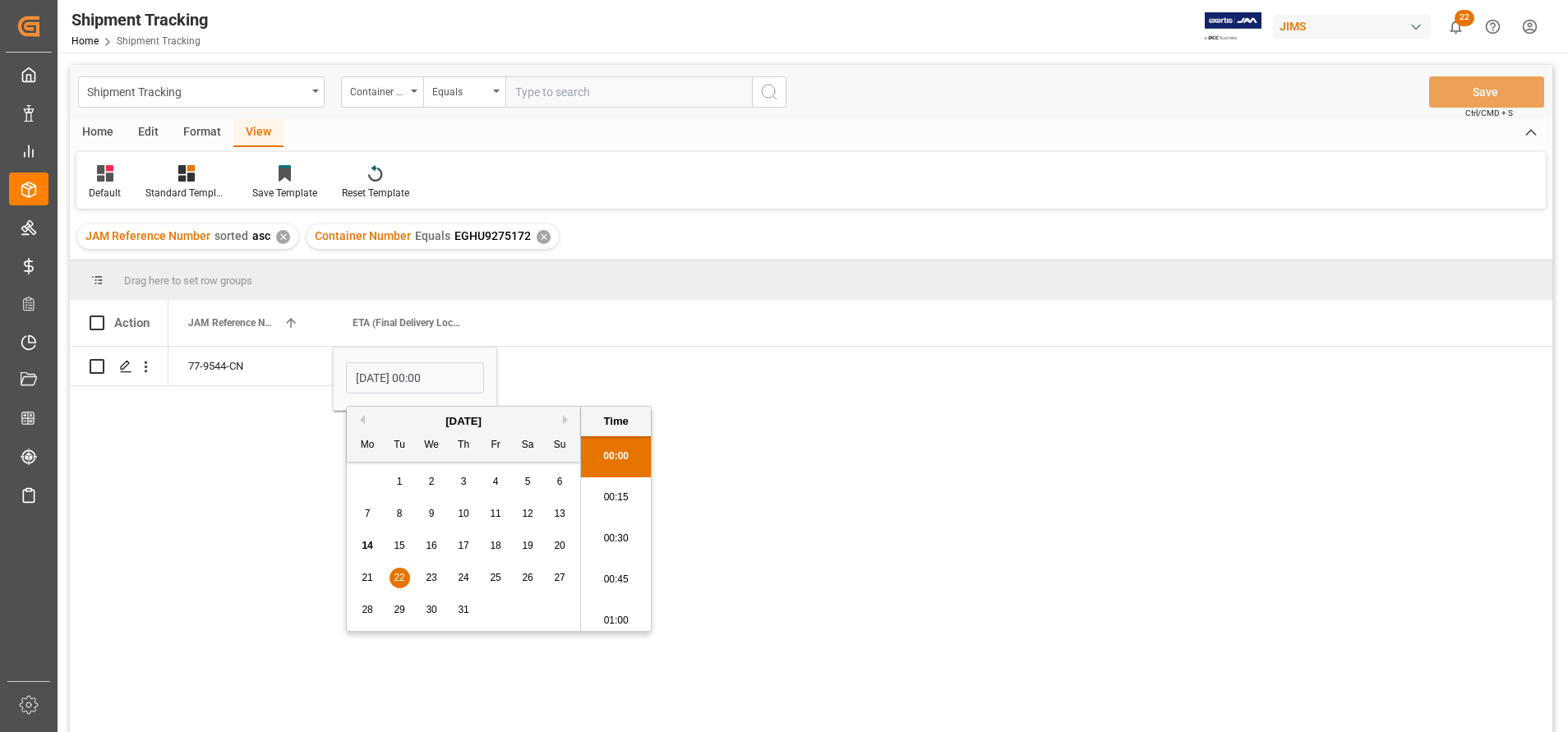 click on "00:00" at bounding box center [616, 457] 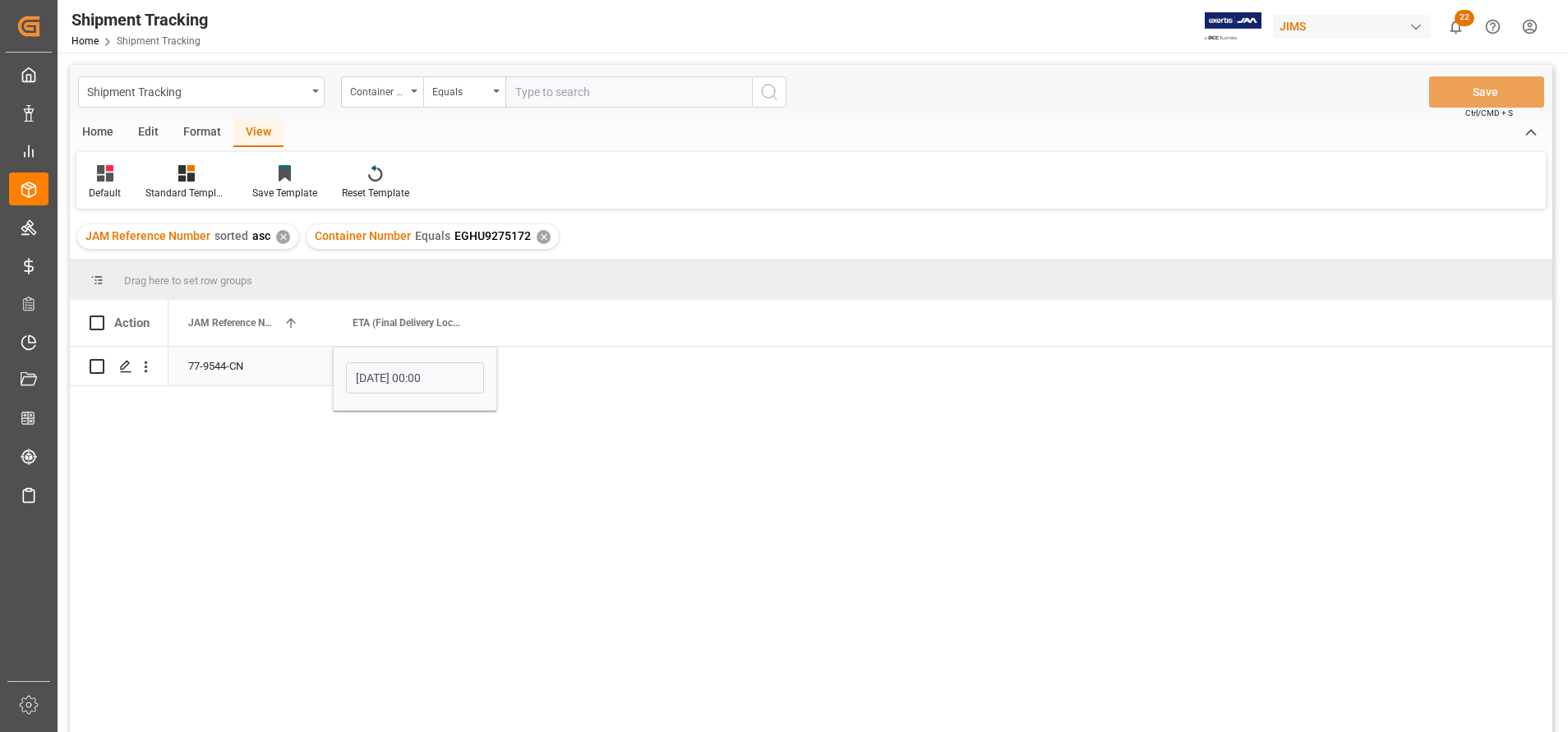 click on "77-9544-CN" at bounding box center [251, 366] 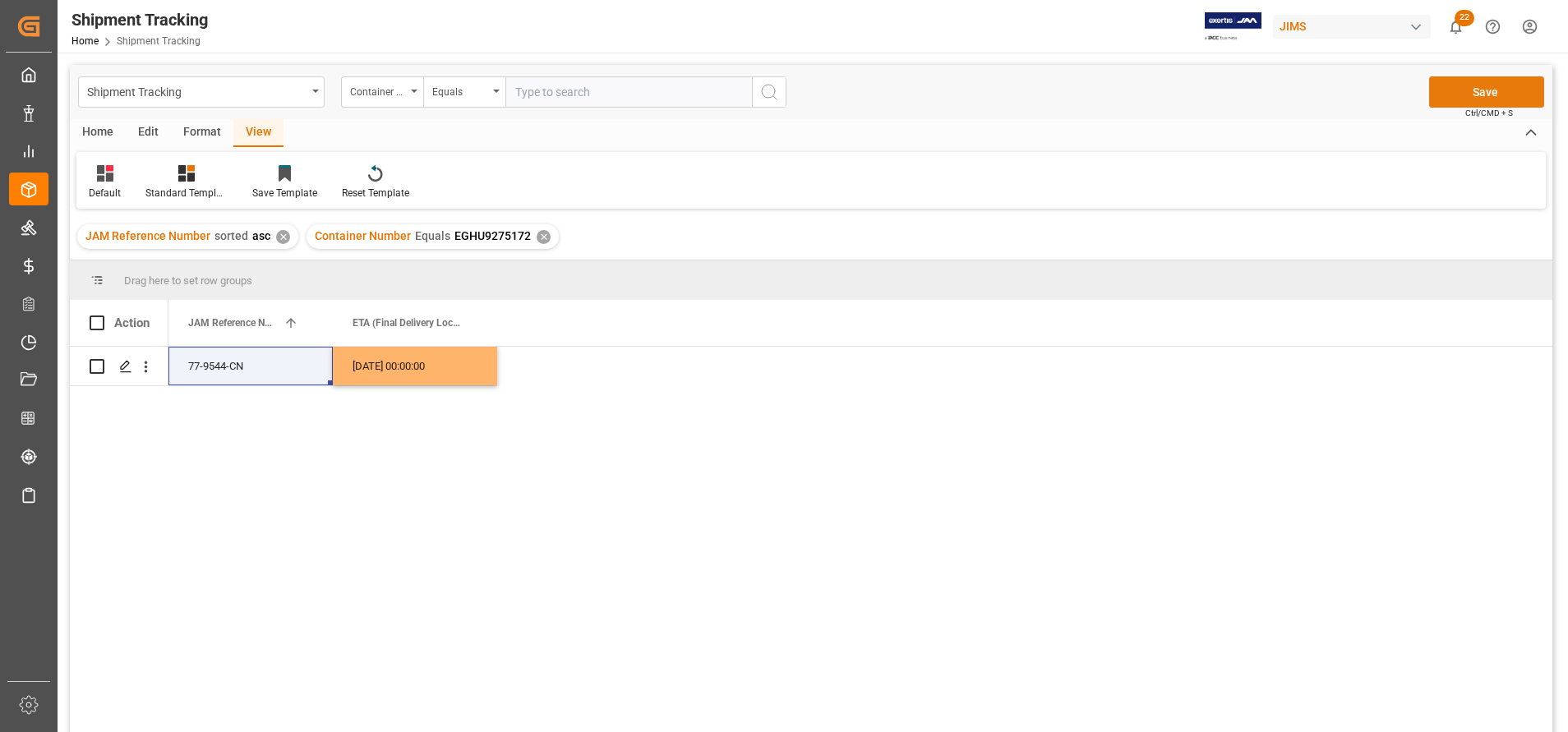 click on "Save" at bounding box center [1487, 92] 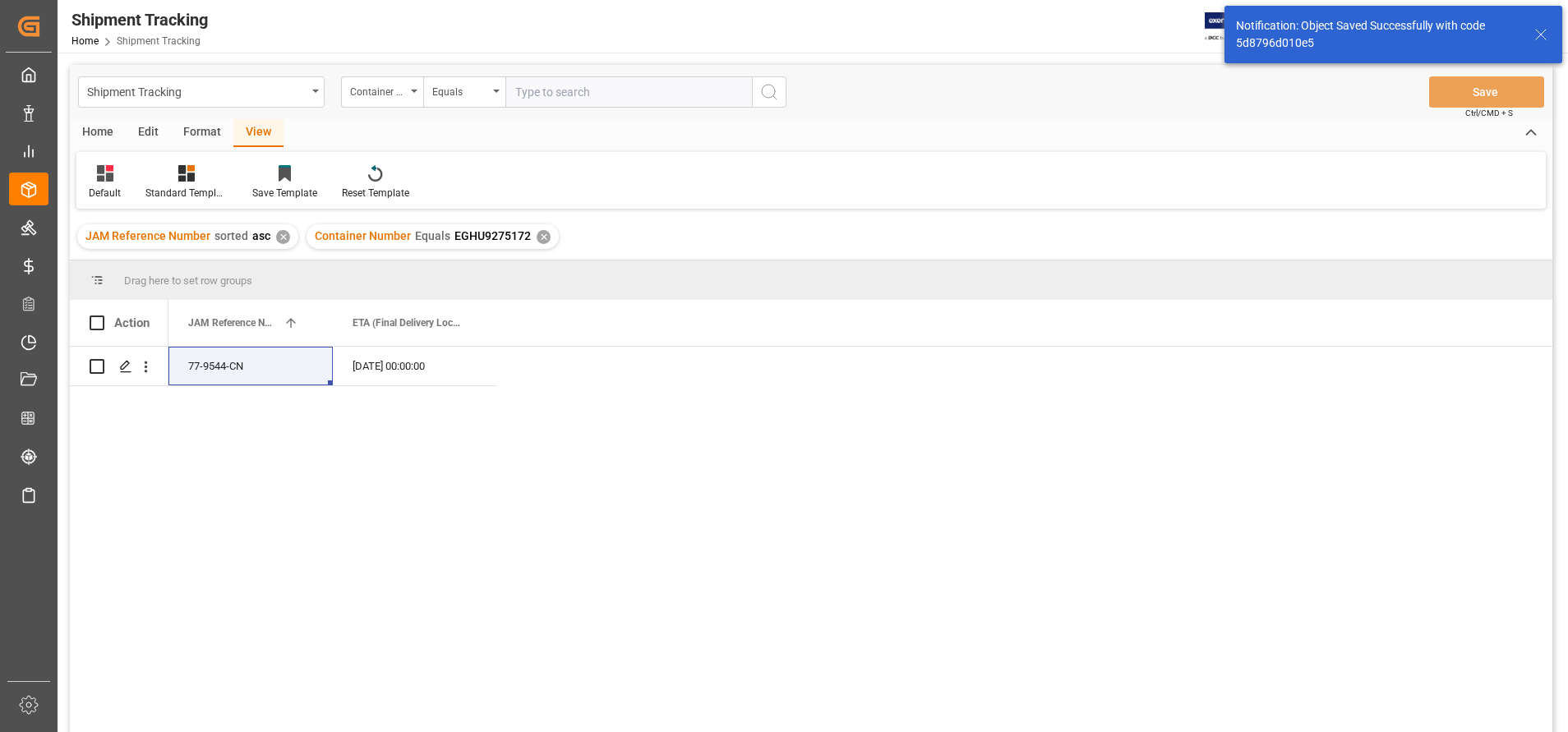 click at bounding box center (629, 92) 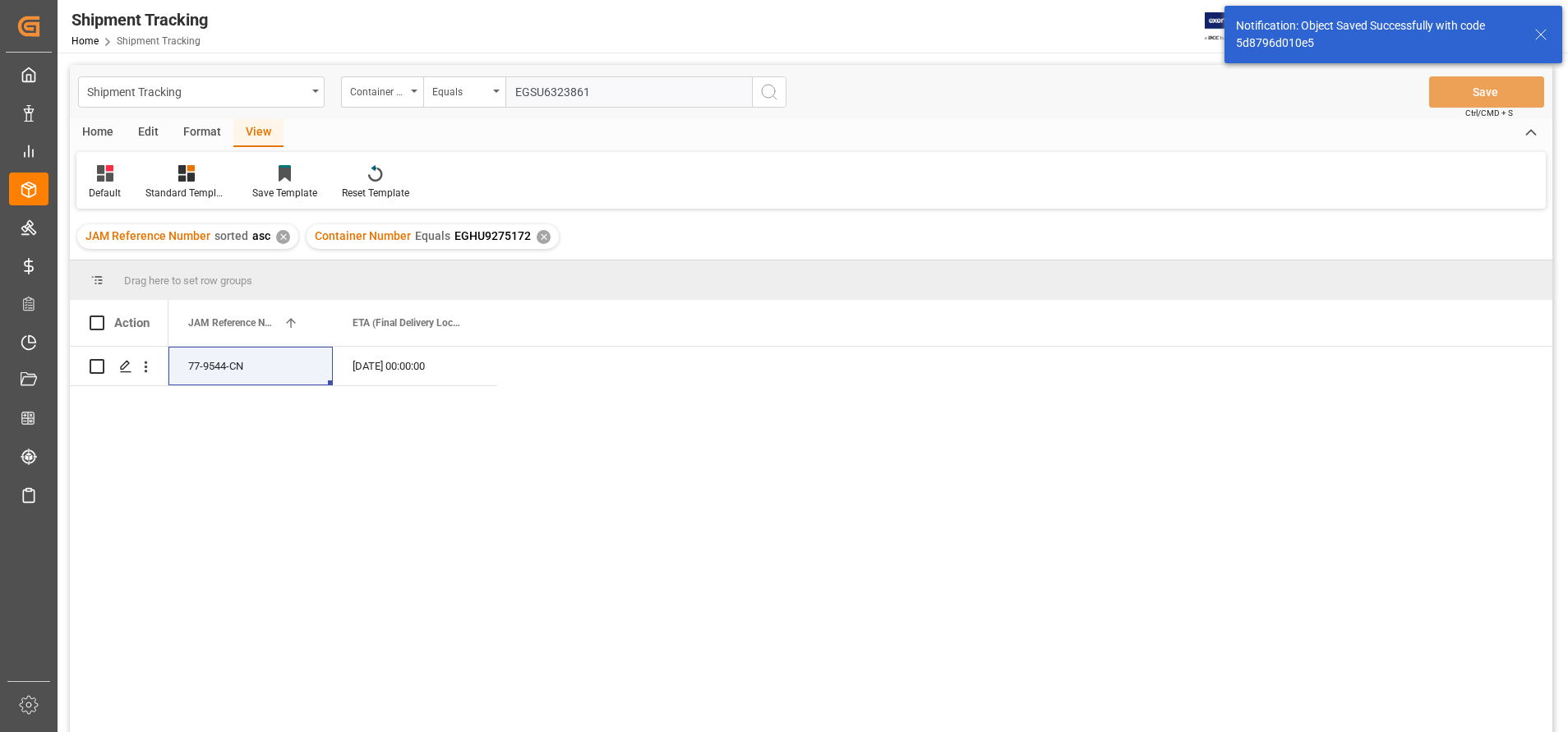 type on "EGSU6323861" 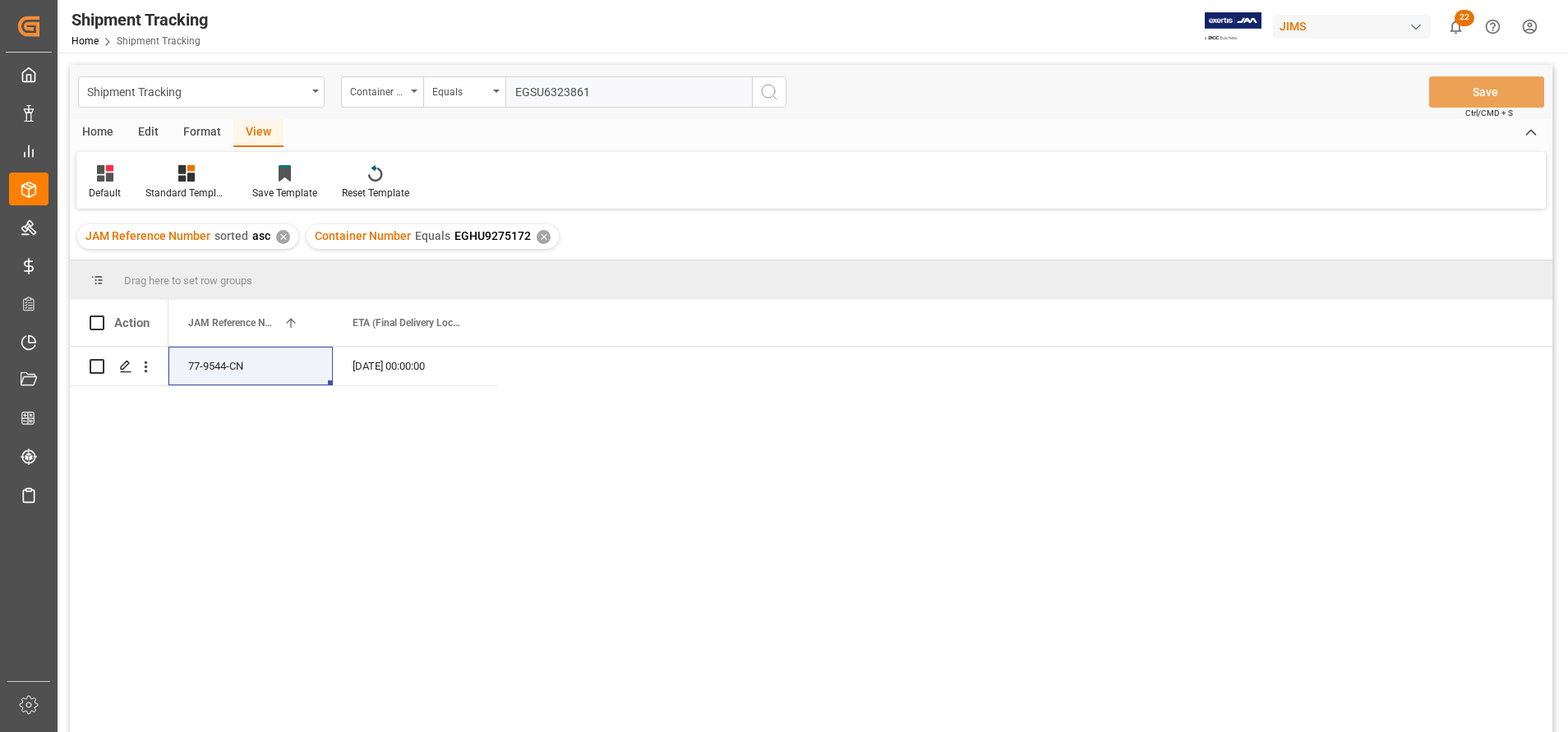 click 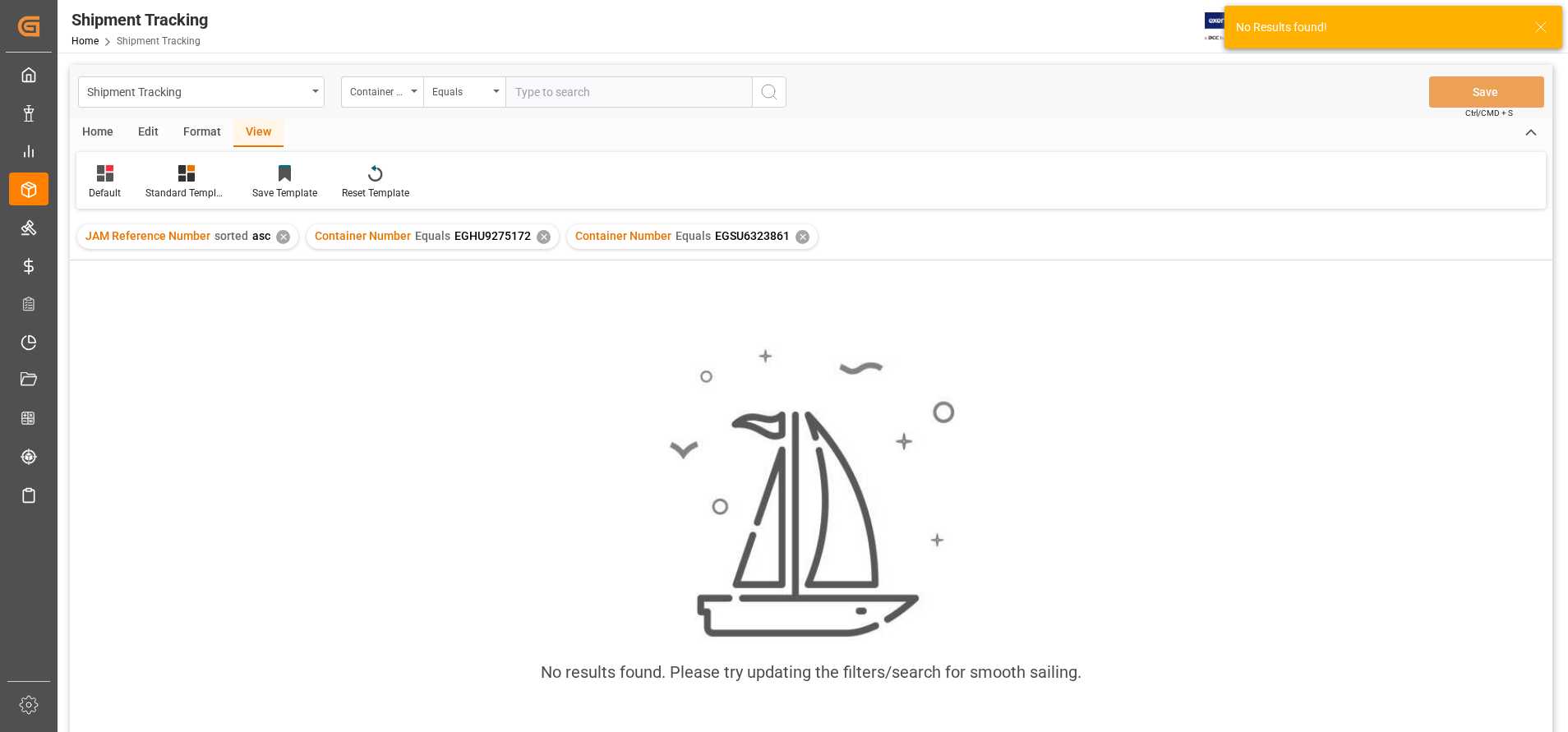 click on "✕" at bounding box center [543, 237] 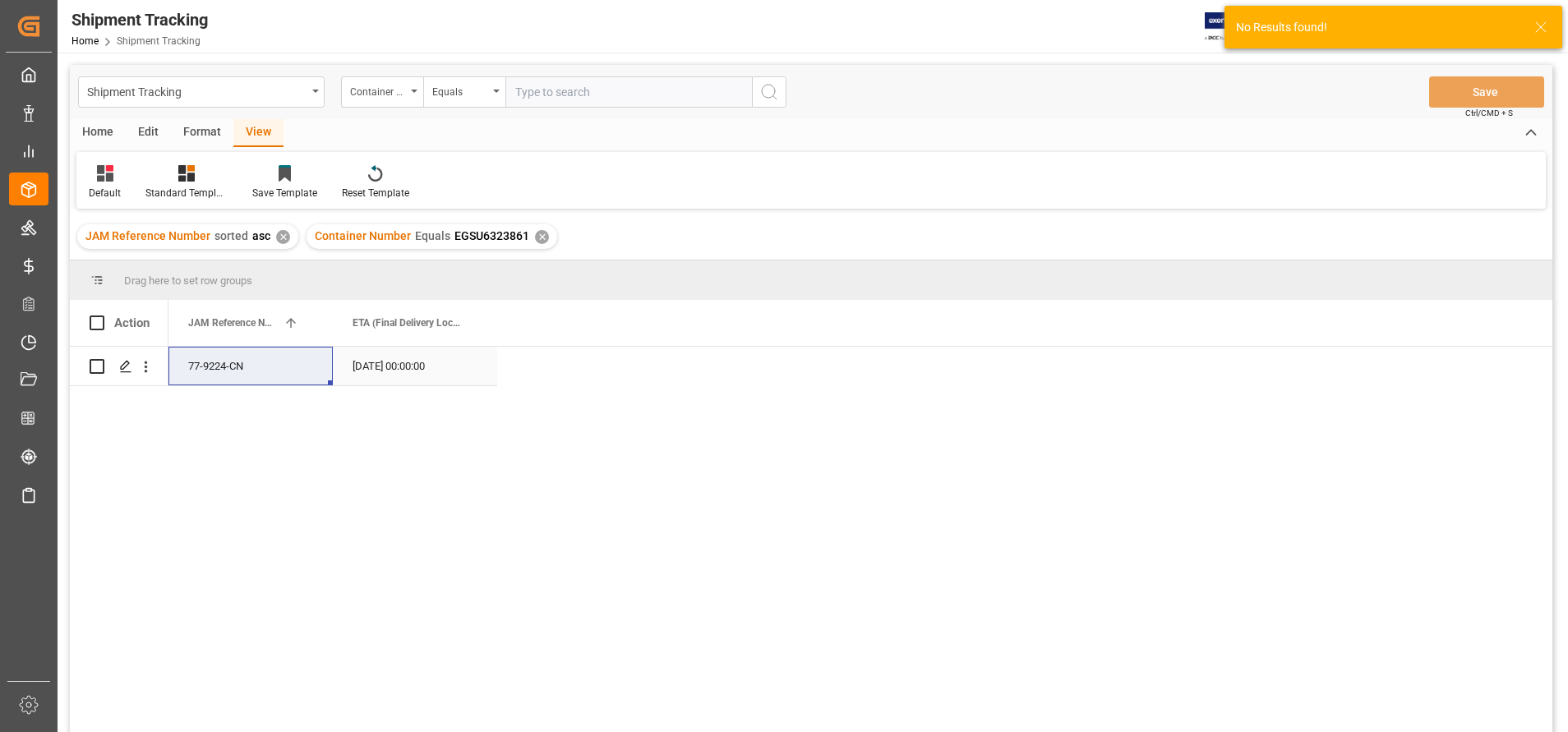click on "[DATE] 00:00:00" at bounding box center [415, 366] 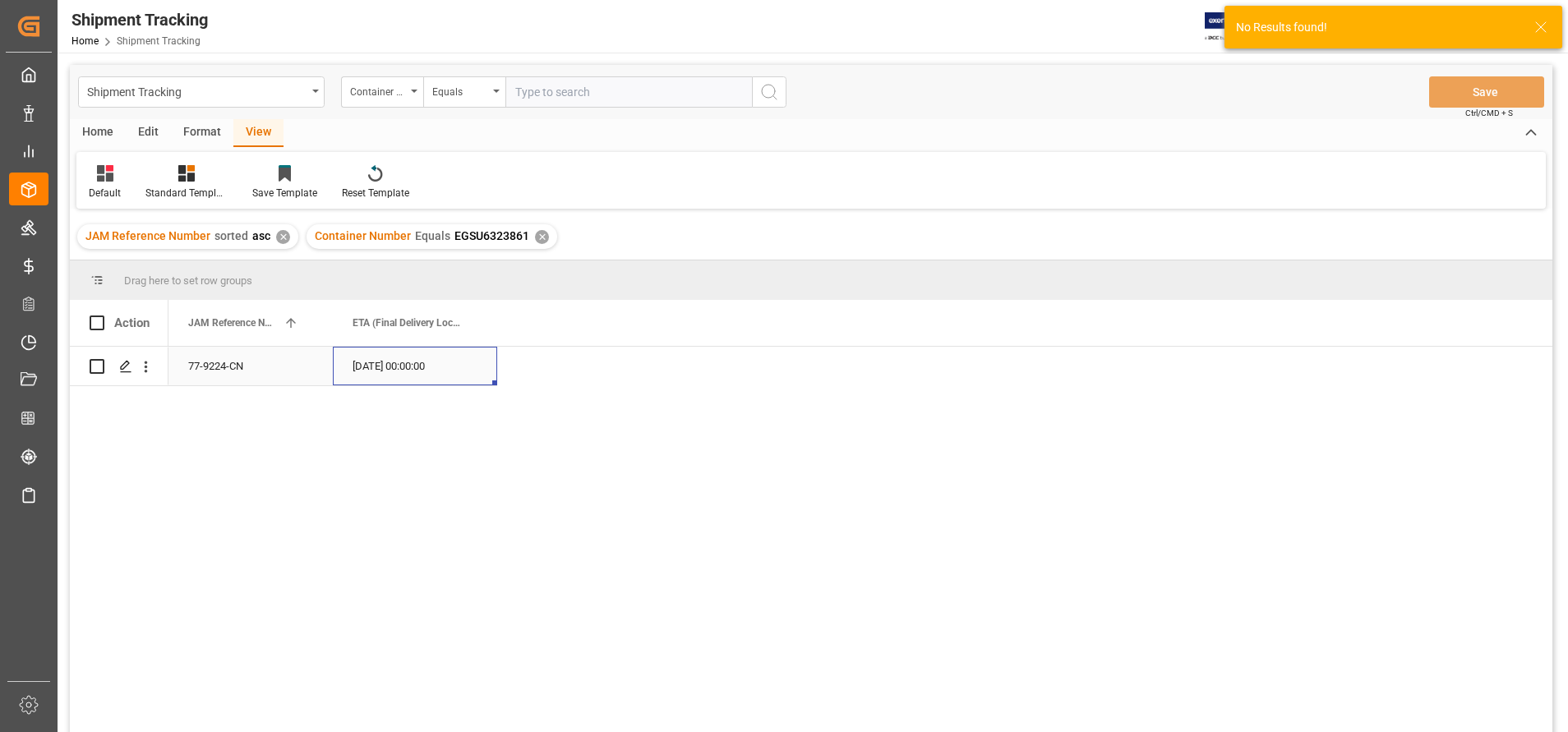 click on "[DATE] 00:00:00" at bounding box center [415, 366] 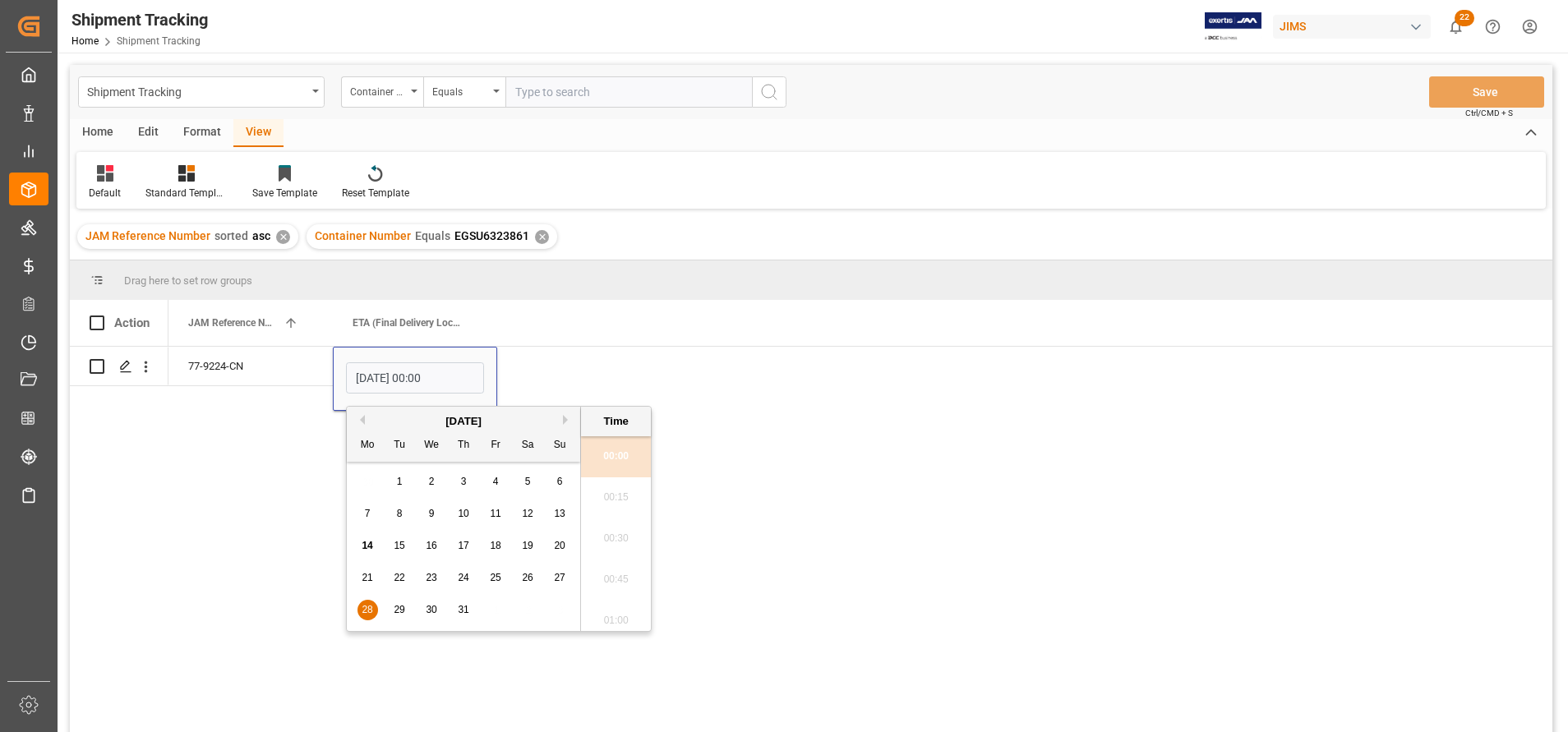 click on "23" at bounding box center [431, 578] 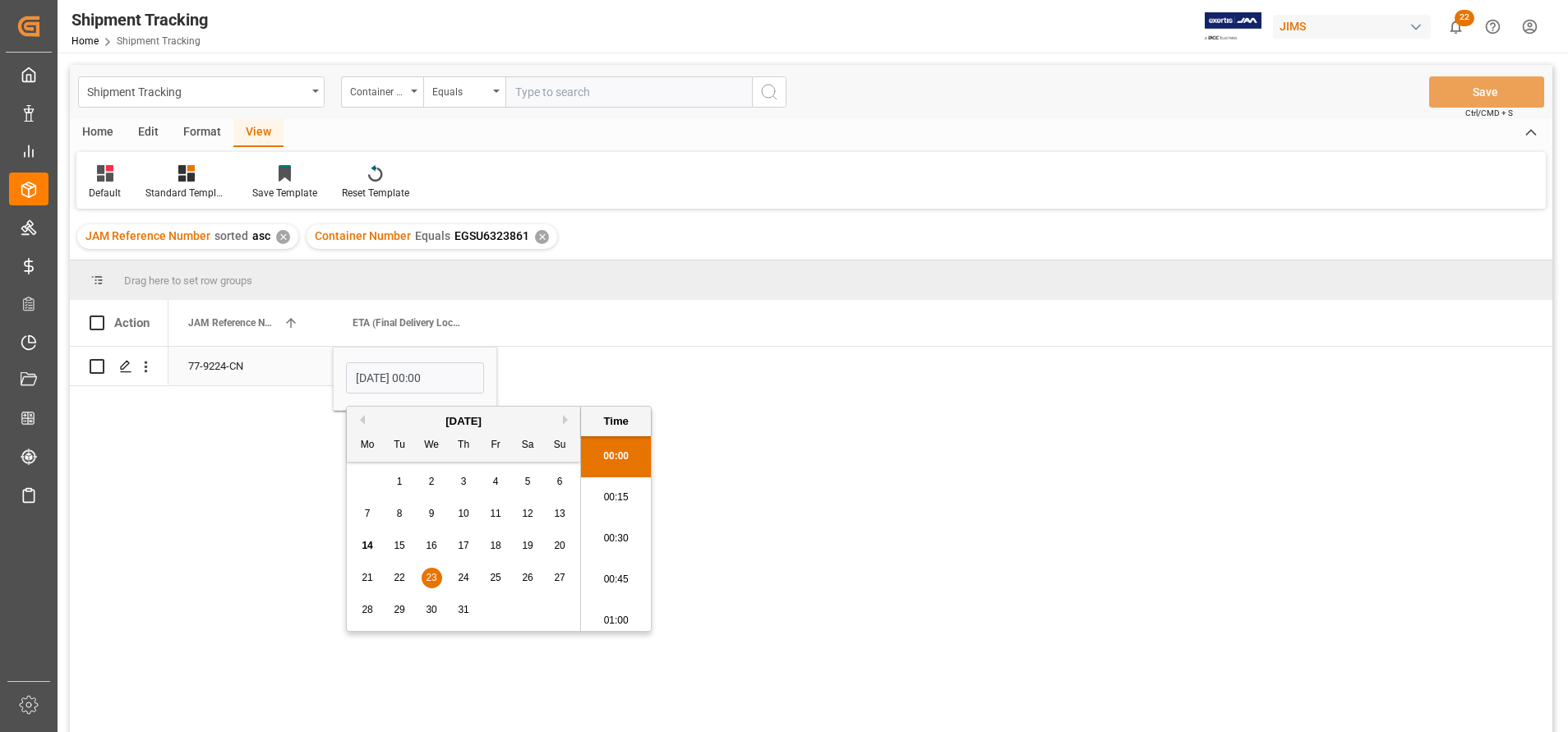 click on "77-9224-CN" at bounding box center [251, 366] 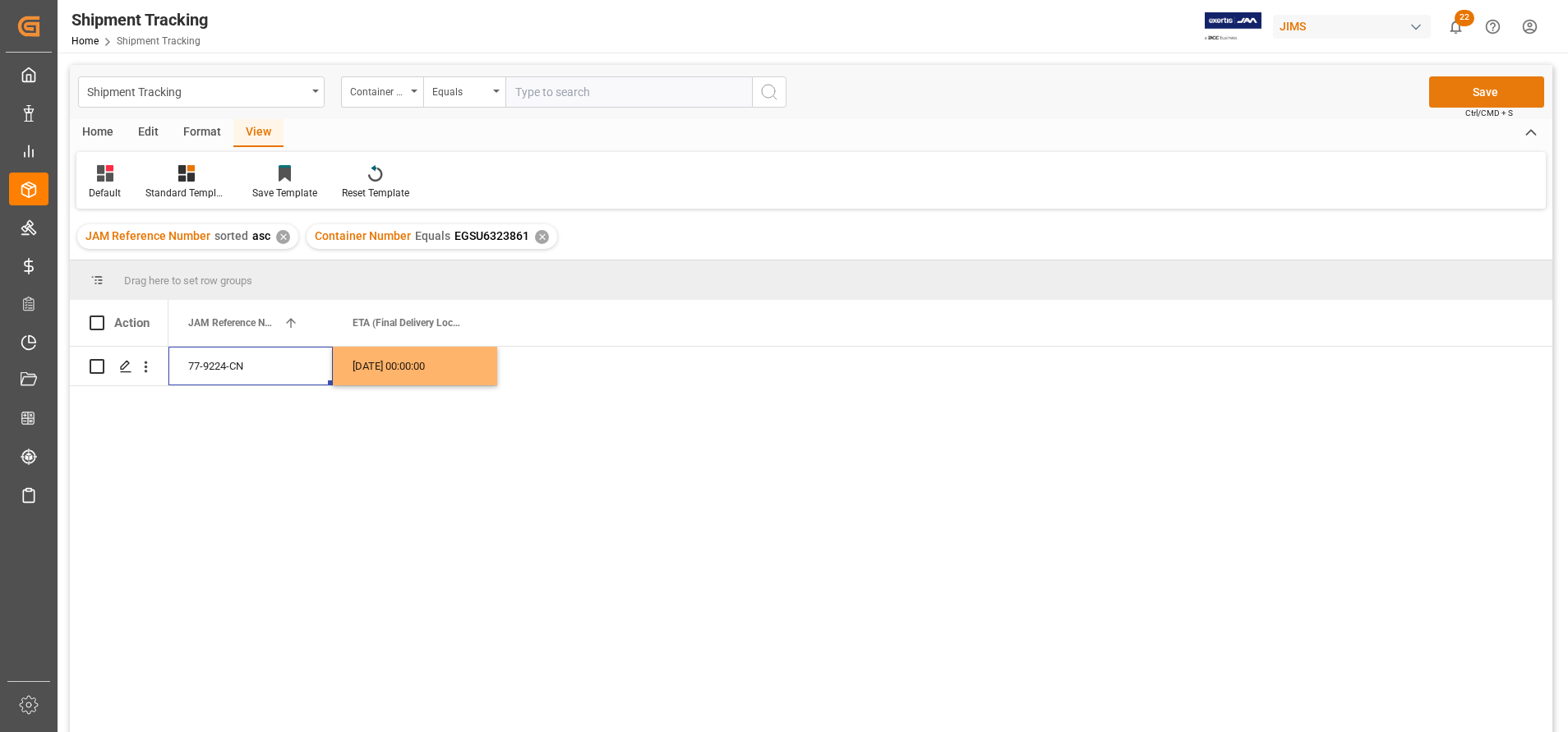 click on "Save" at bounding box center [1487, 92] 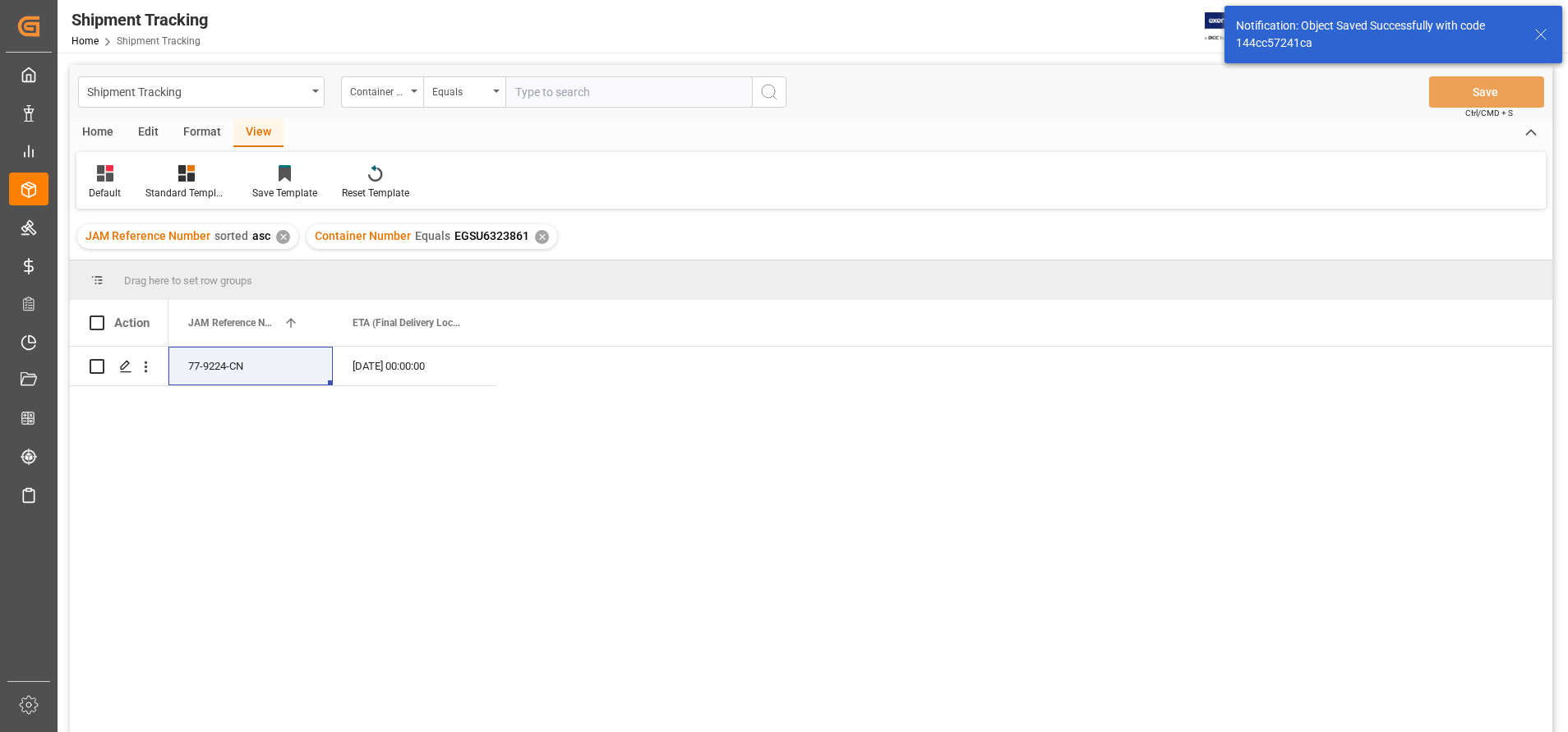 click at bounding box center [629, 92] 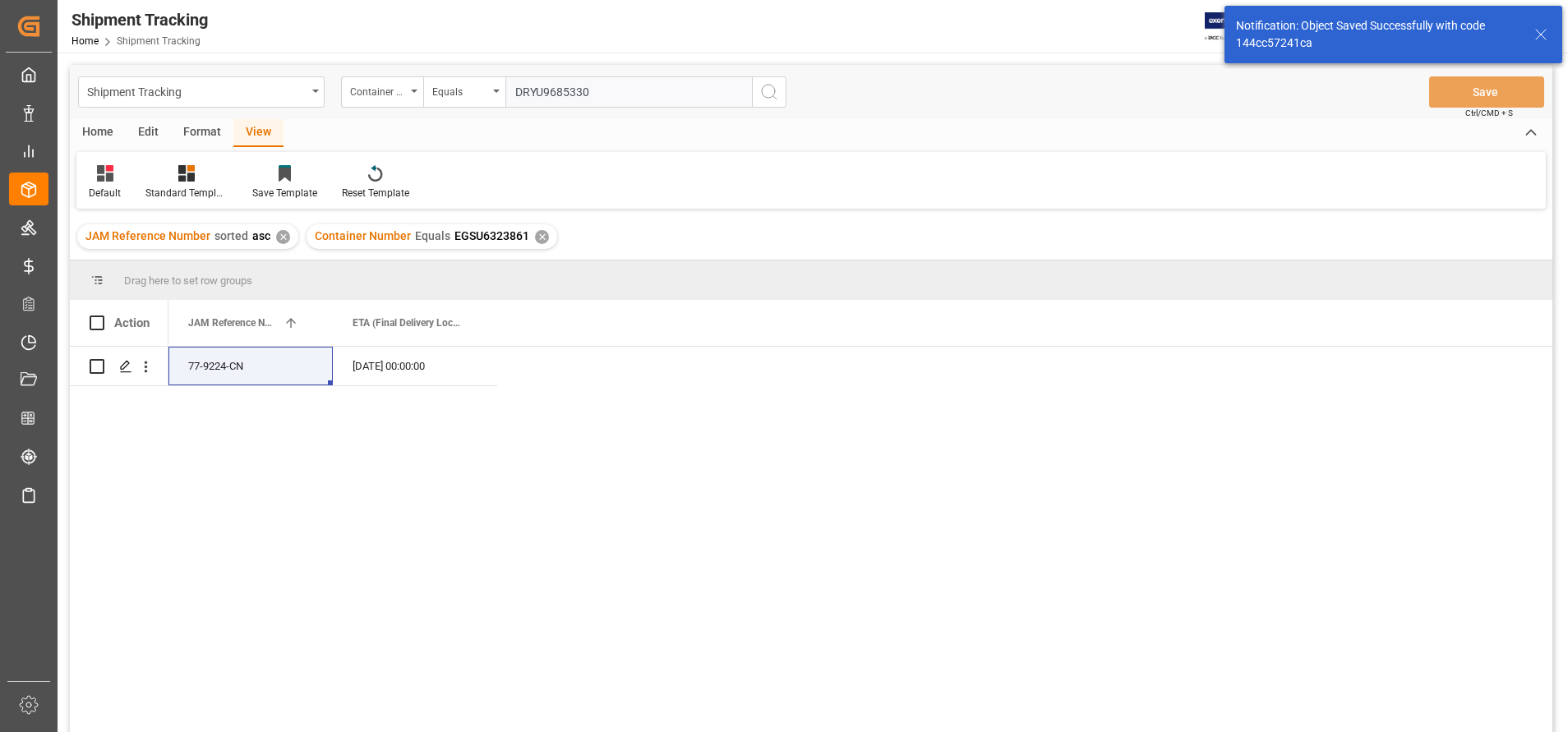 type on "DRYU9685330" 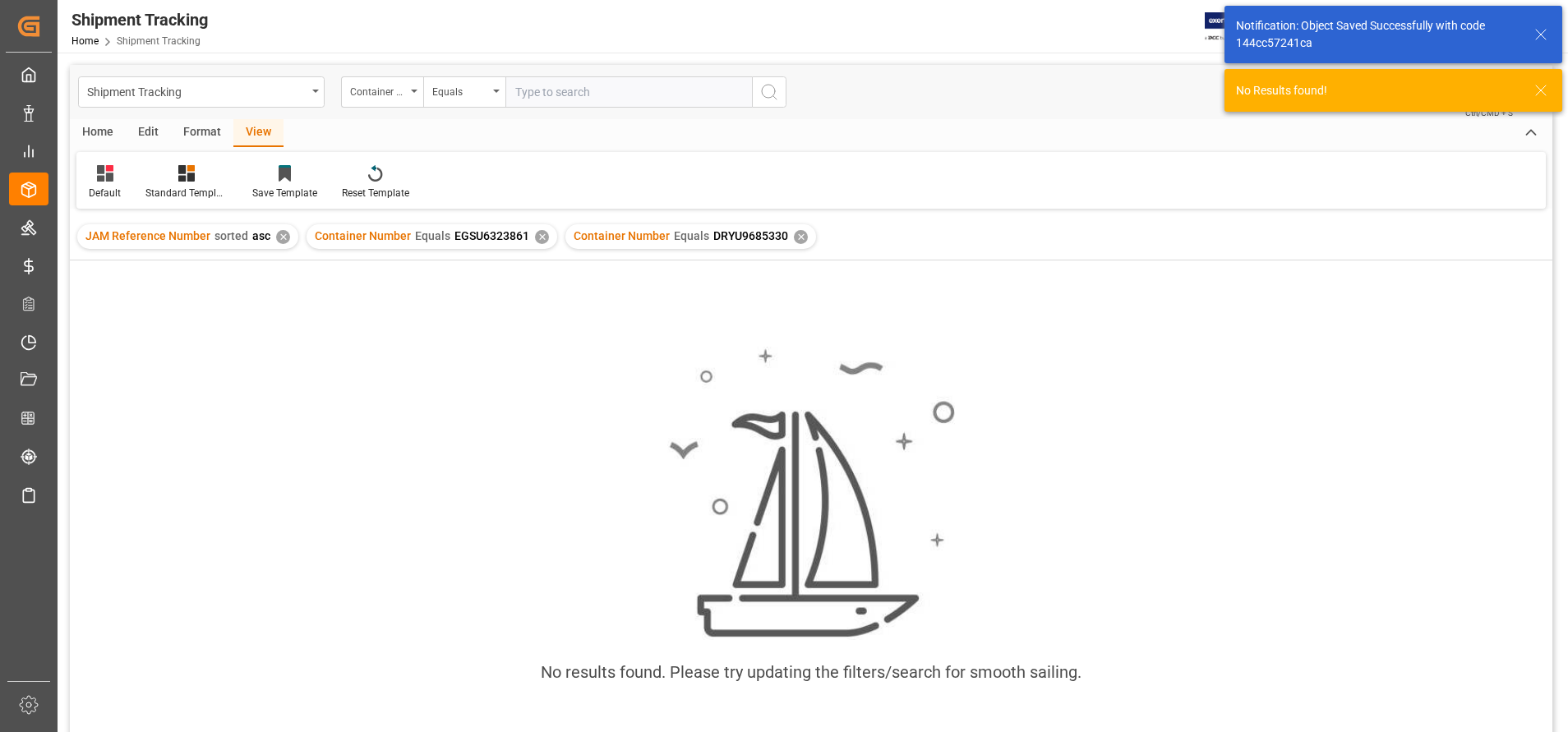 click on "✕" at bounding box center (542, 237) 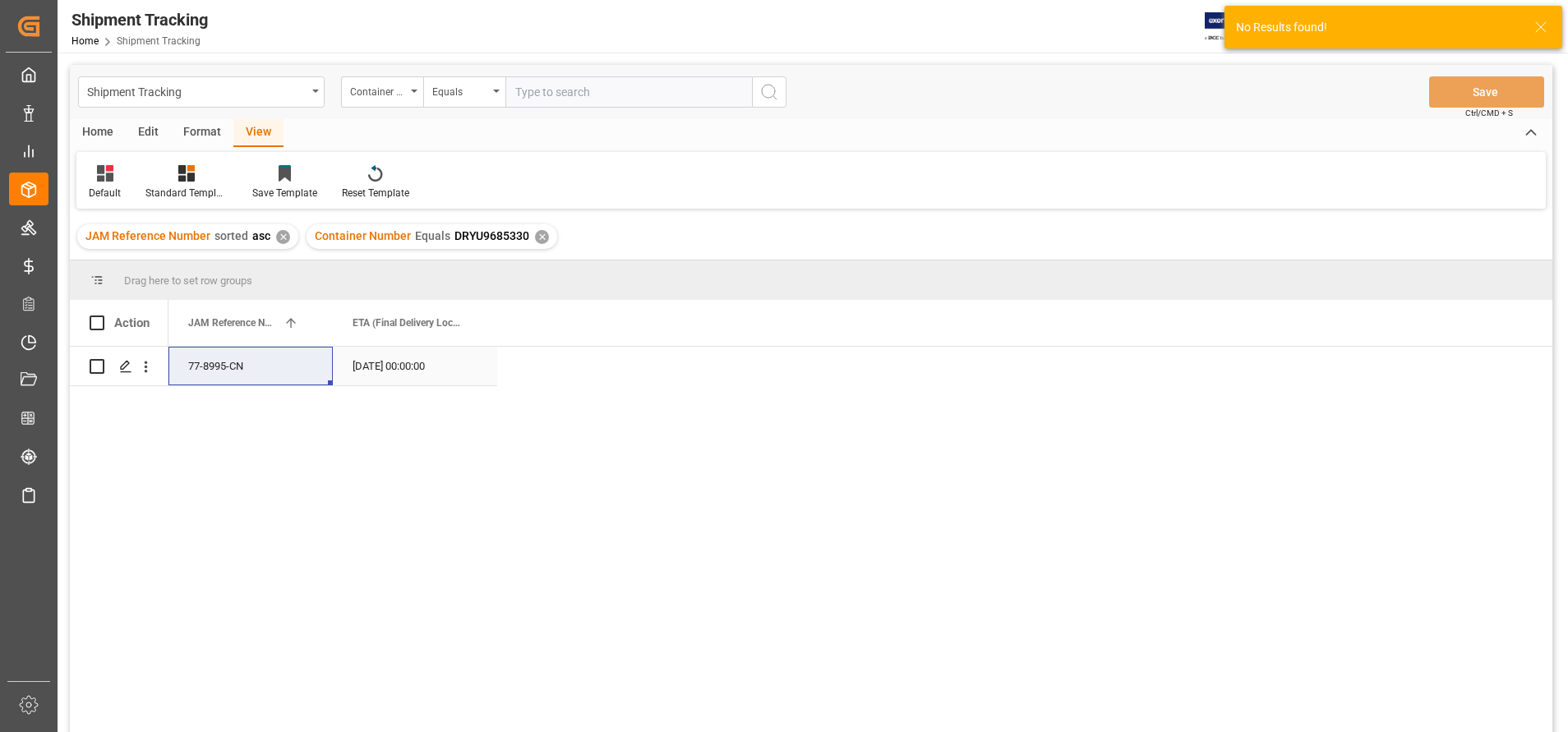 click on "[DATE] 00:00:00" at bounding box center [415, 366] 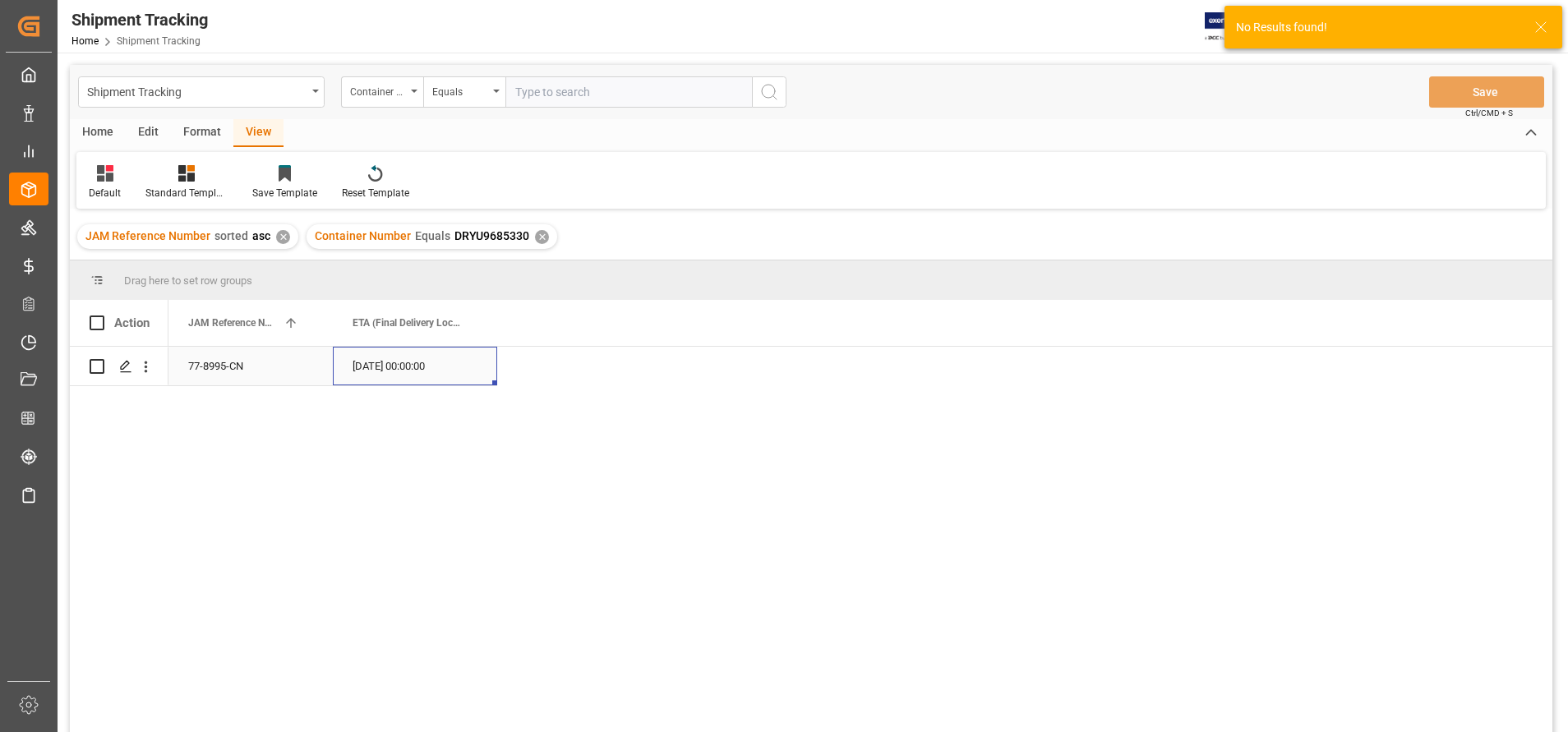 click on "[DATE] 00:00:00" at bounding box center [415, 366] 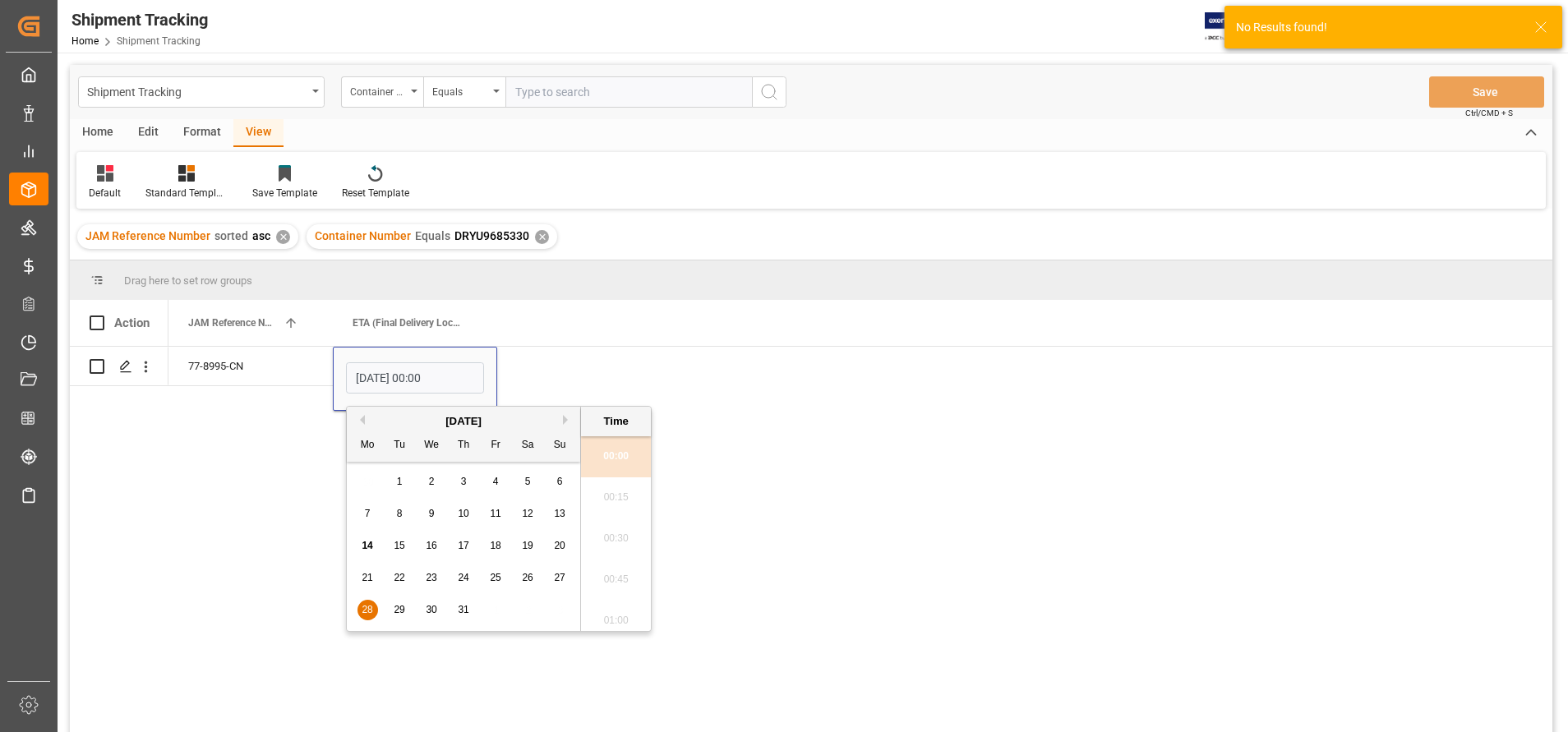 click on "23" at bounding box center [431, 578] 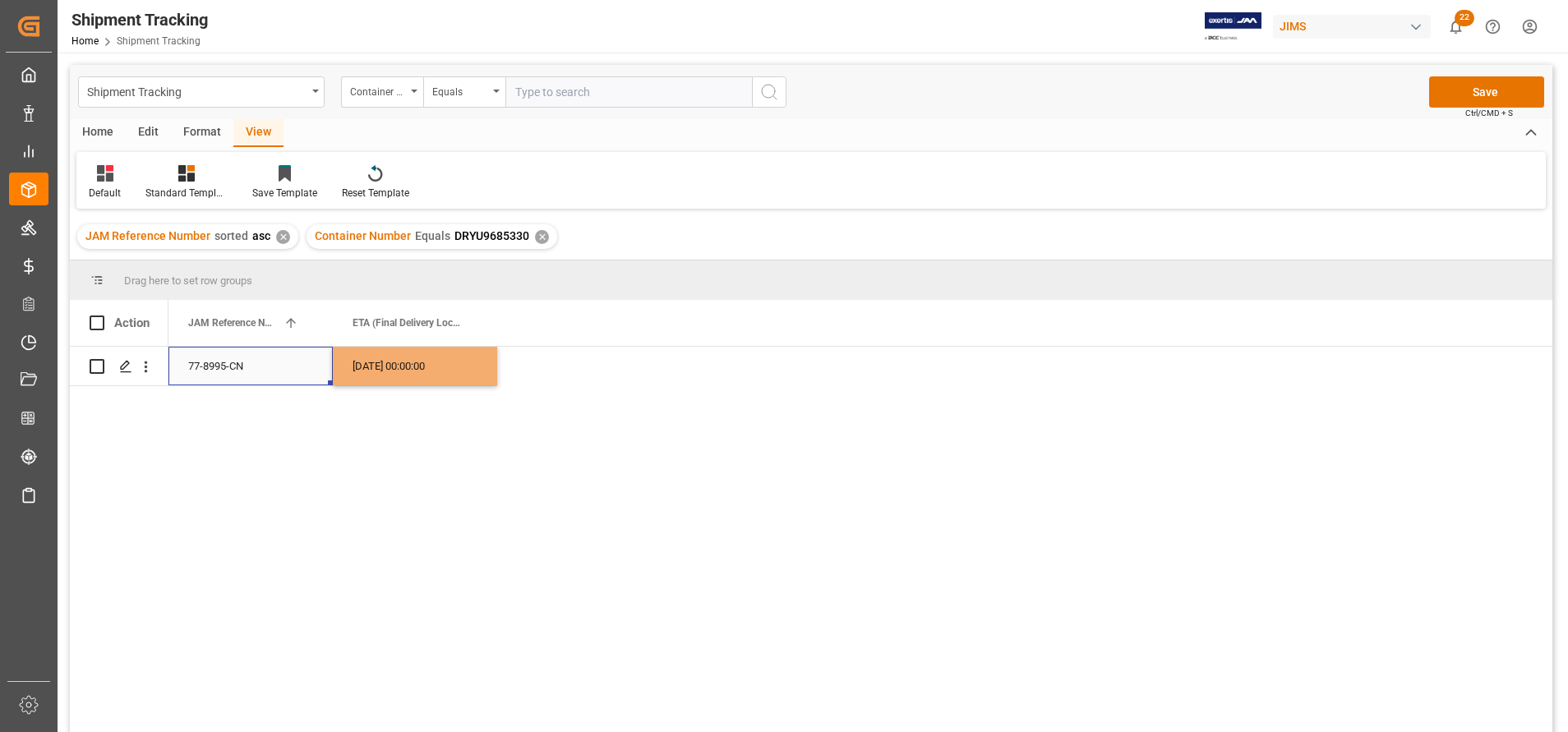 click on "77-8995-CN" at bounding box center [251, 366] 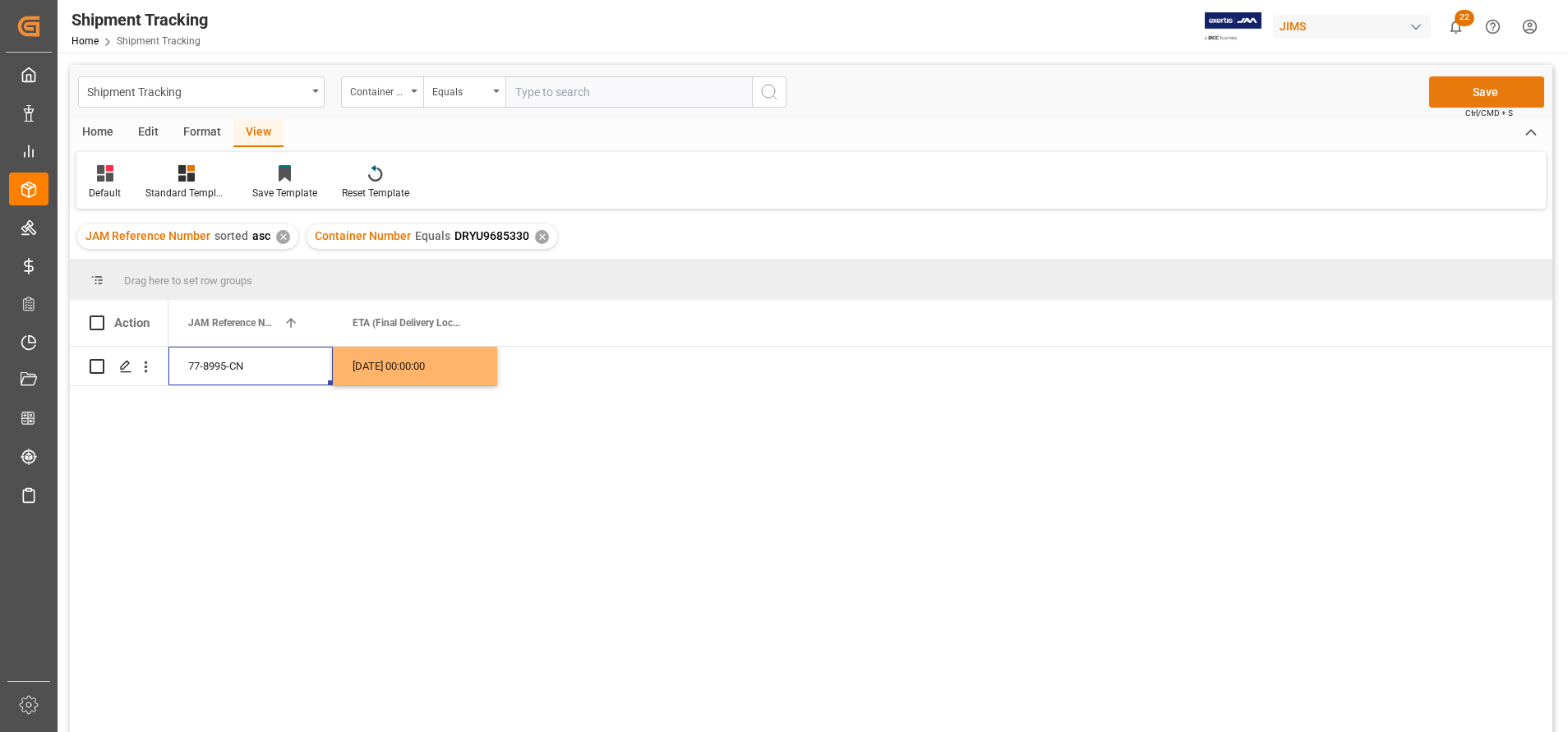 click on "Save" at bounding box center [1487, 92] 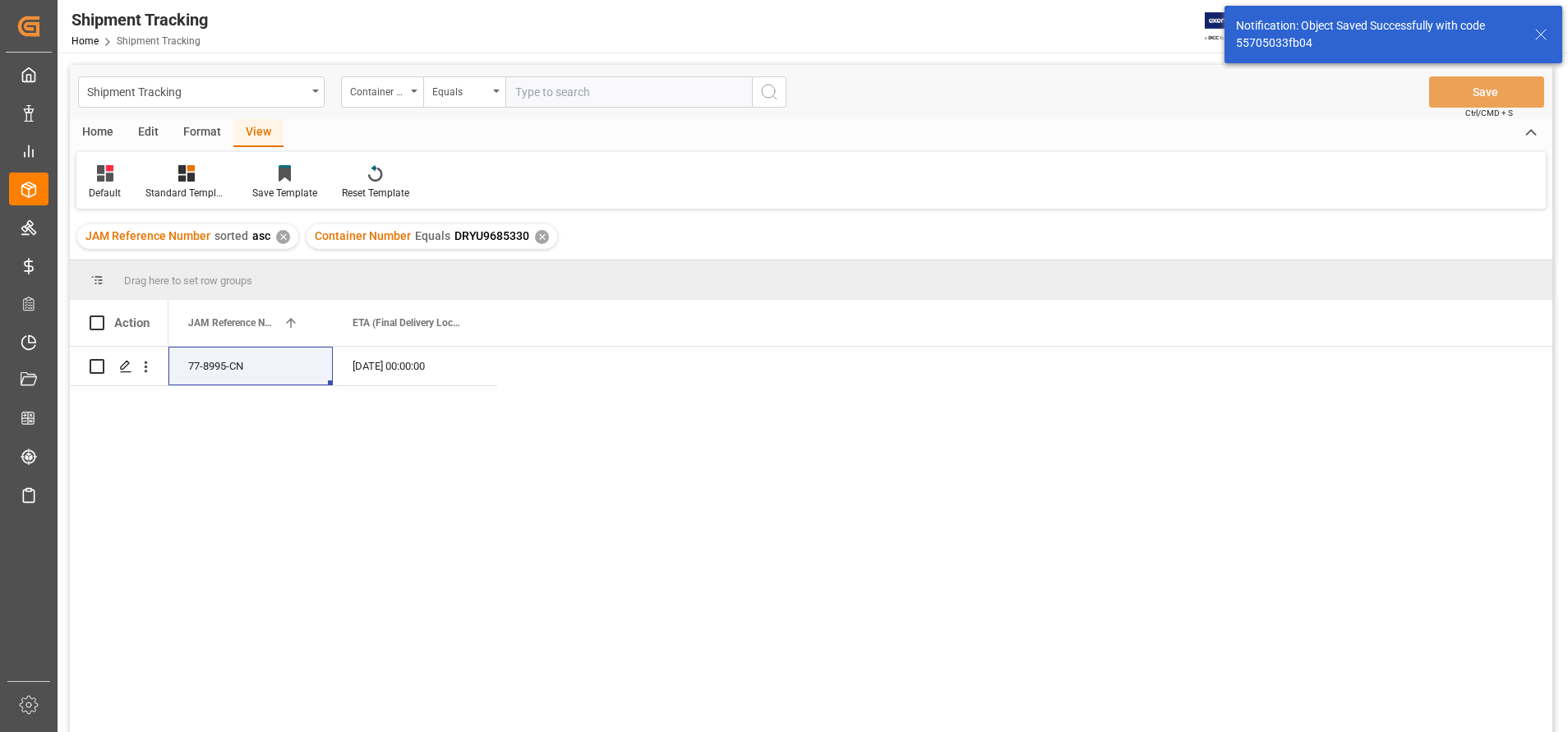 click at bounding box center (629, 92) 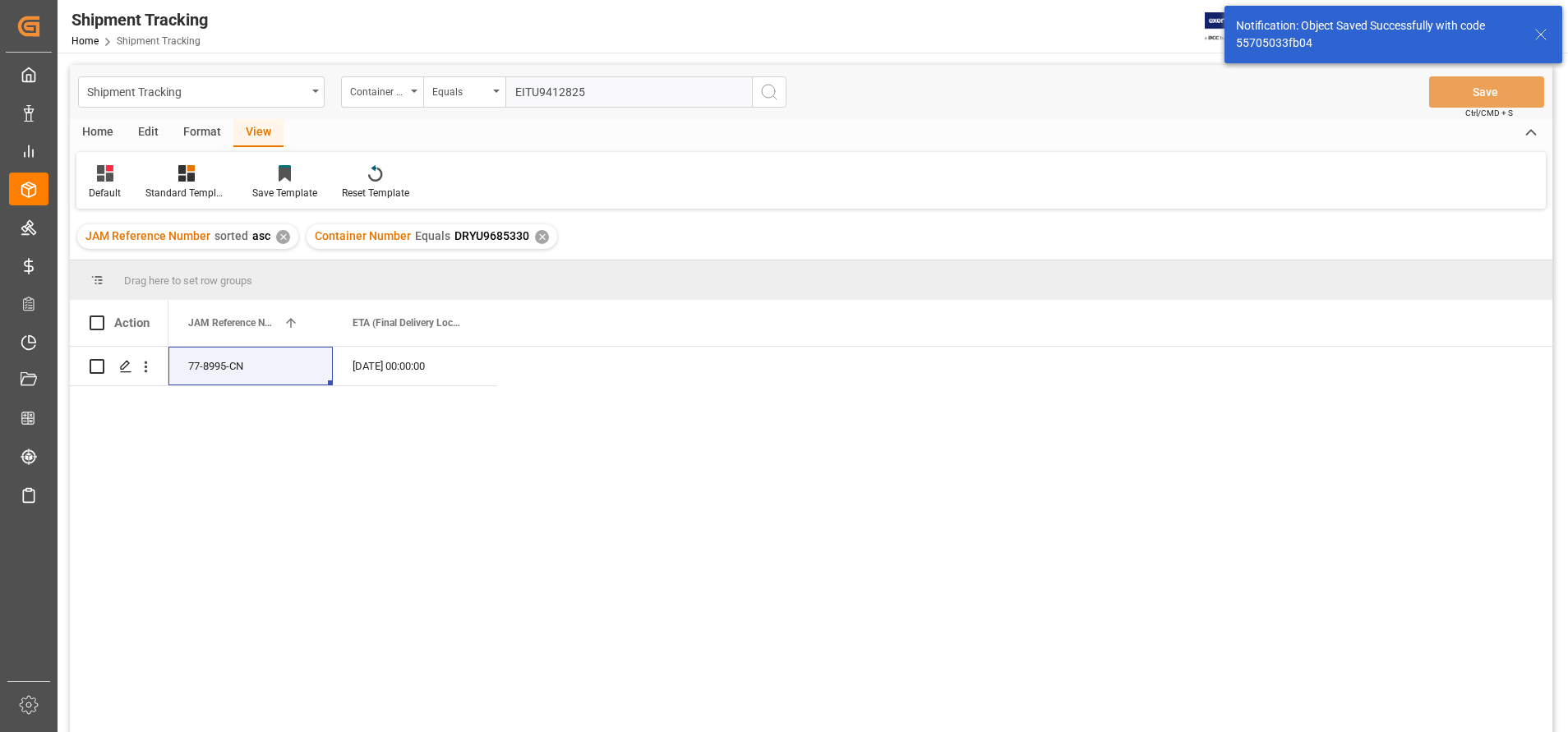 type on "EITU9412825" 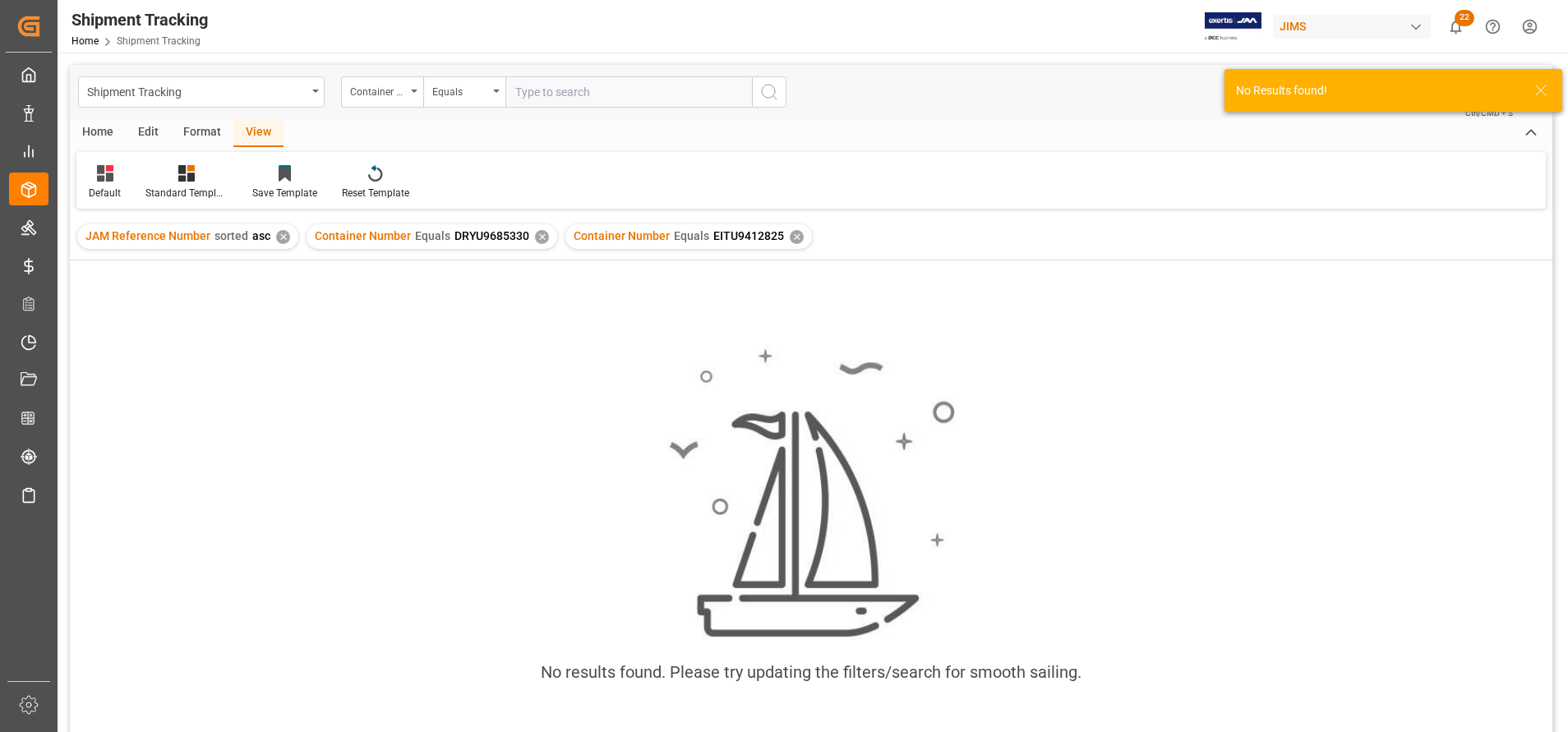 click on "Container Number Equals DRYU9685330 ✕" at bounding box center [431, 237] 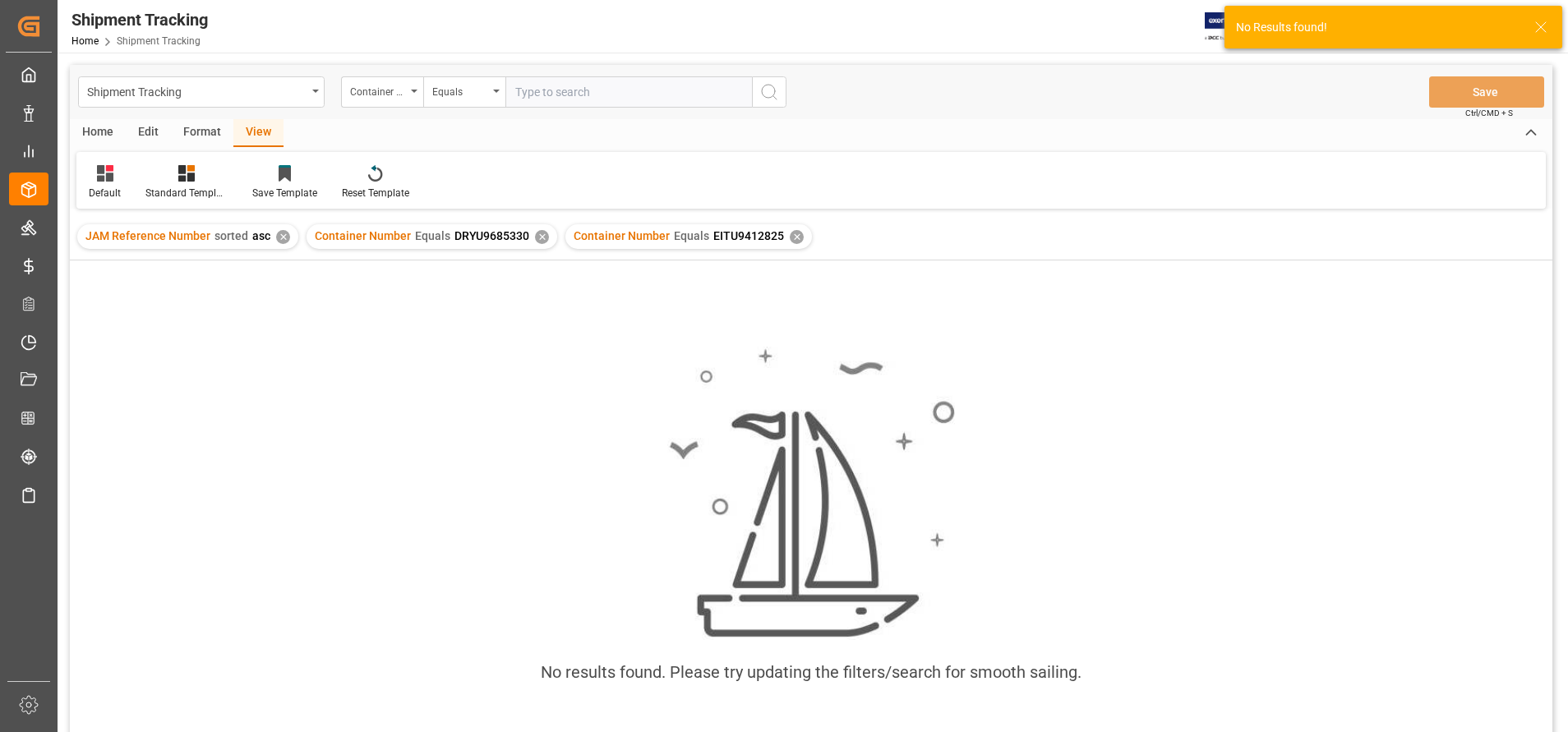 click on "✕" at bounding box center [542, 237] 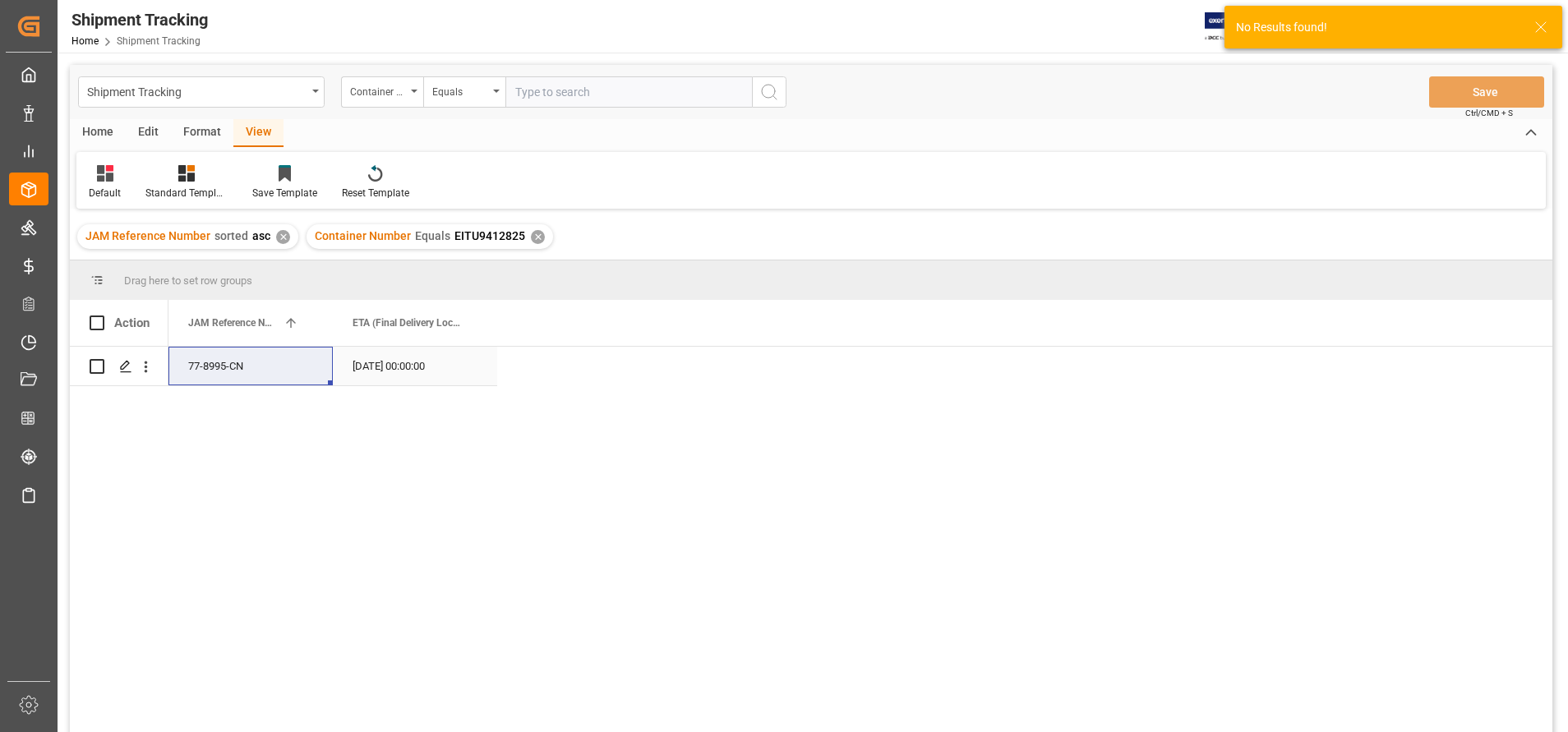 click on "[DATE] 00:00:00" at bounding box center [415, 366] 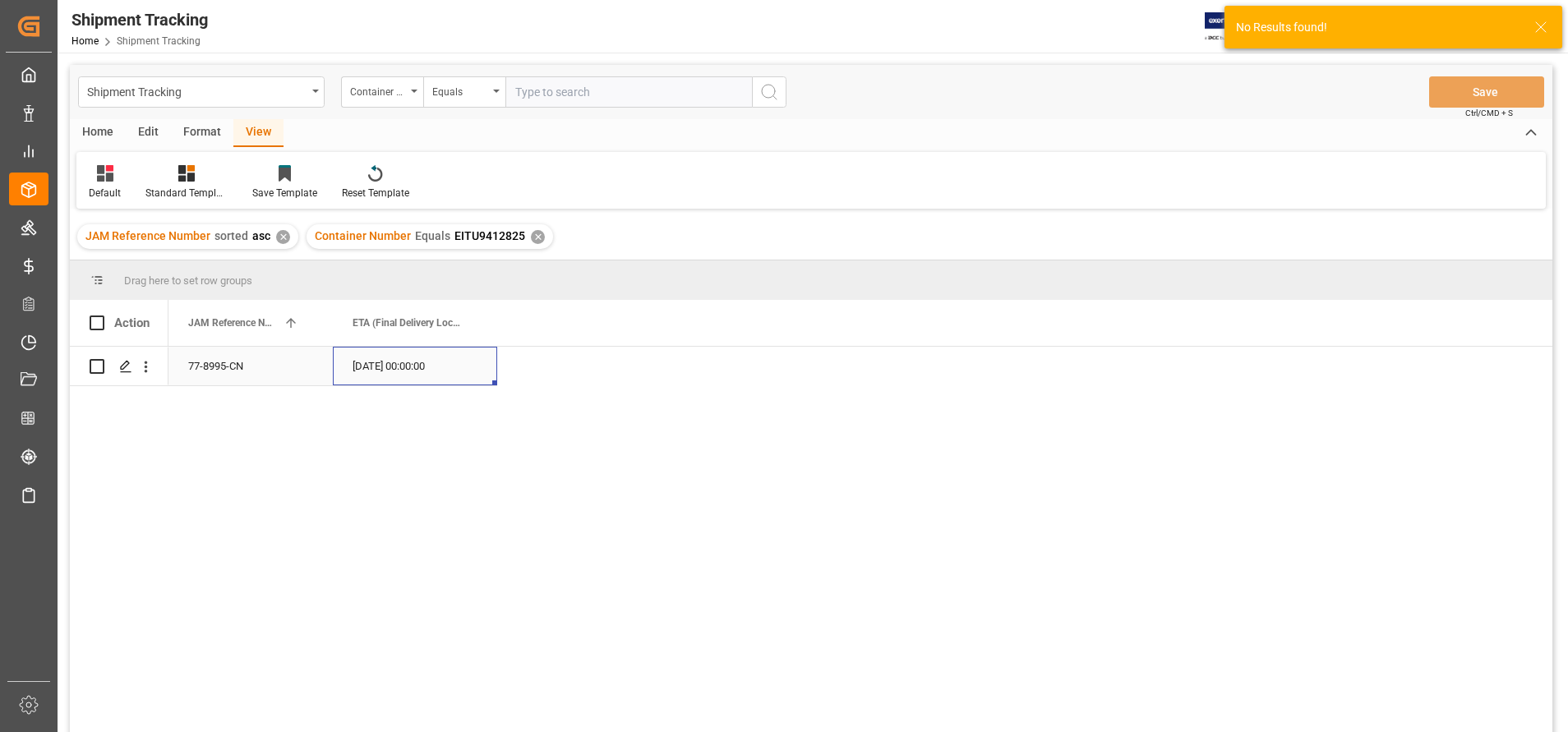click on "[DATE] 00:00:00" at bounding box center [415, 366] 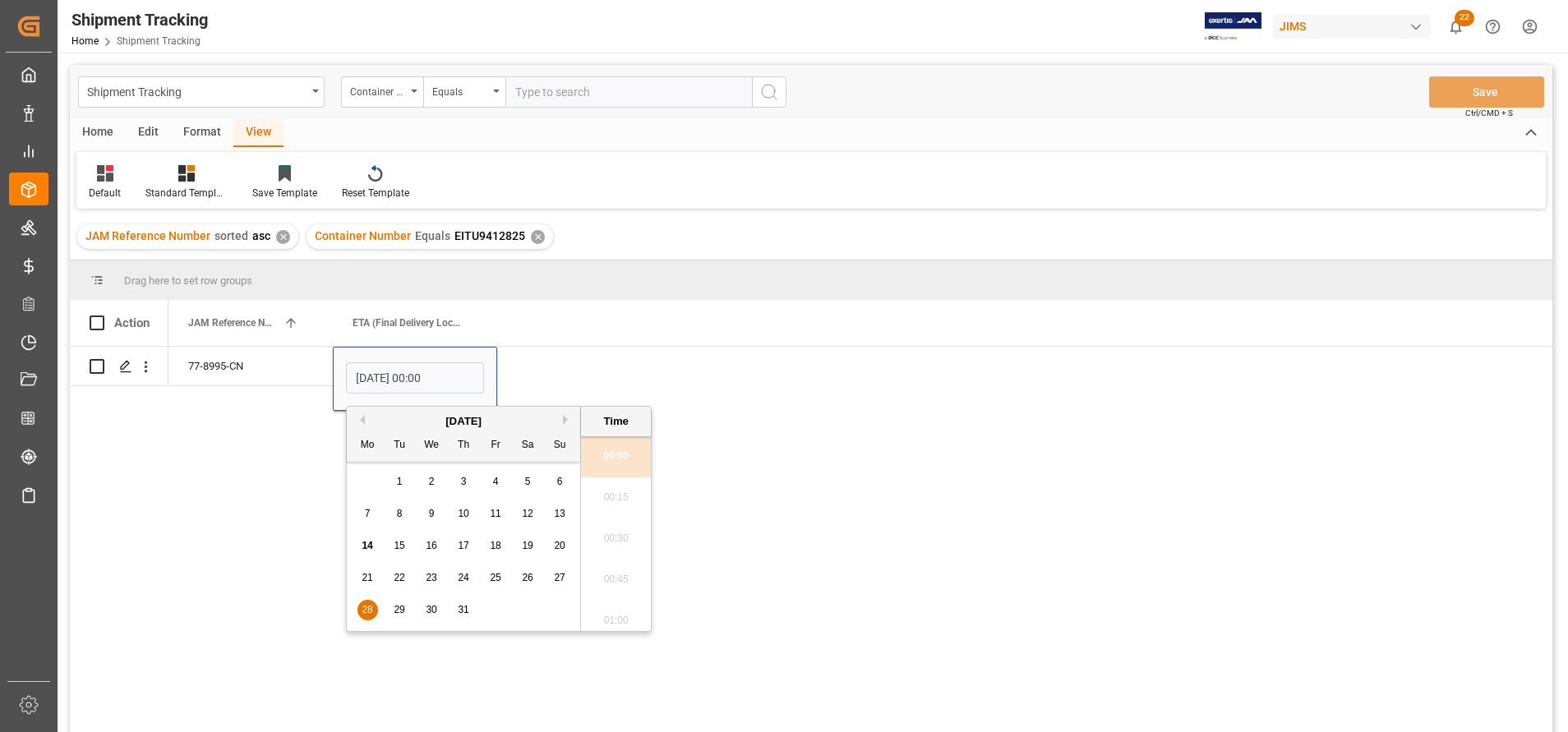 click on "24" at bounding box center (463, 578) 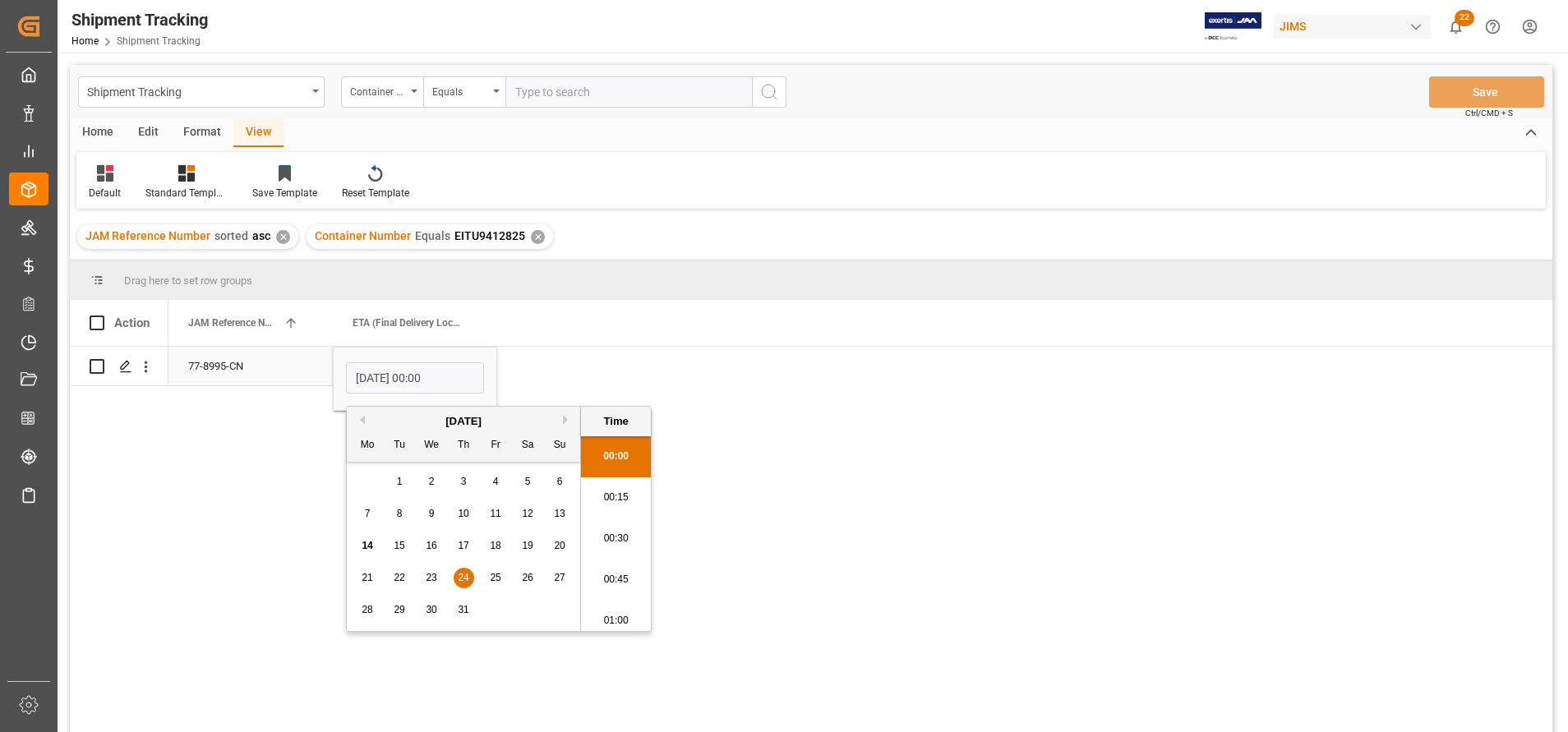 click on "77-8995-CN" at bounding box center (251, 366) 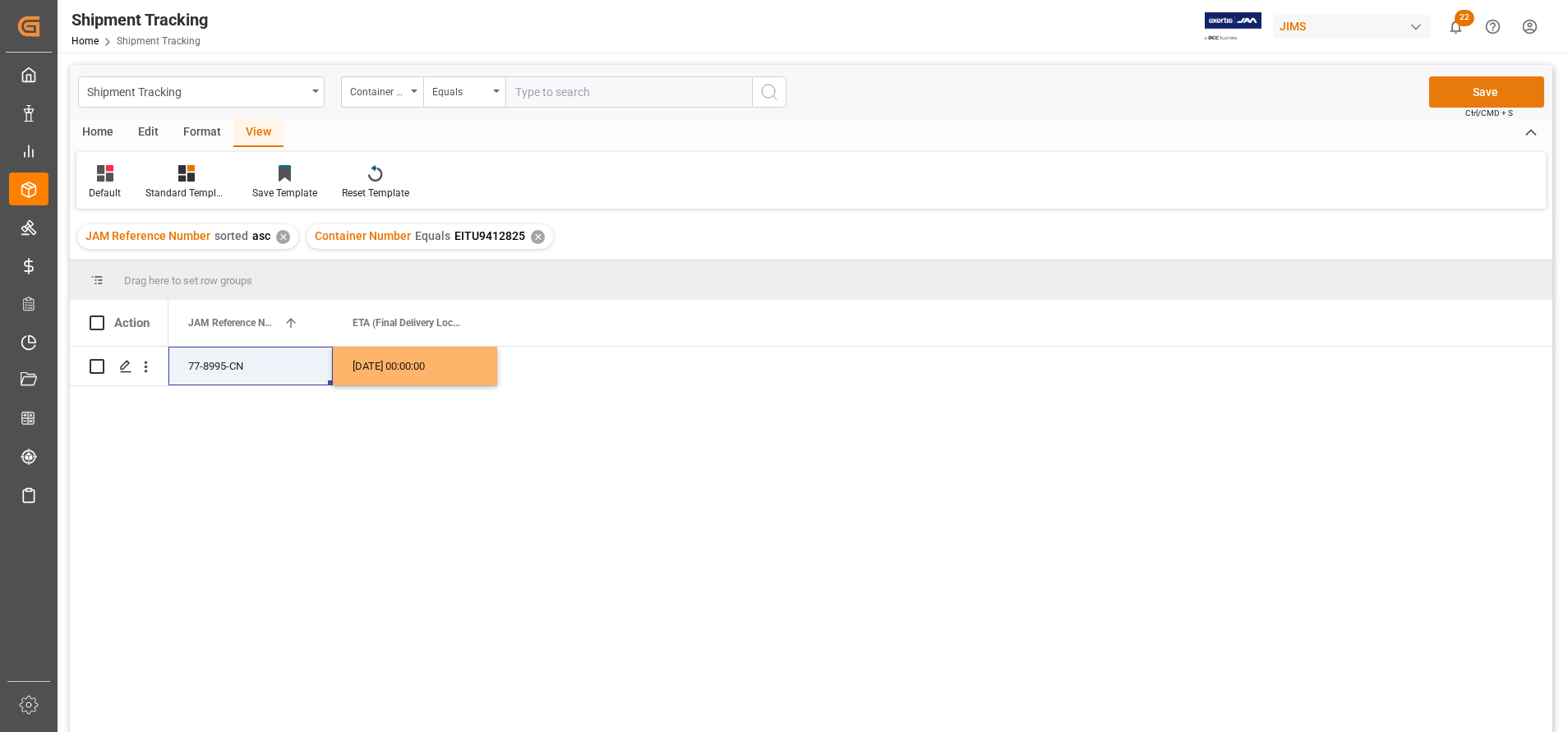 click on "Save" at bounding box center (1487, 92) 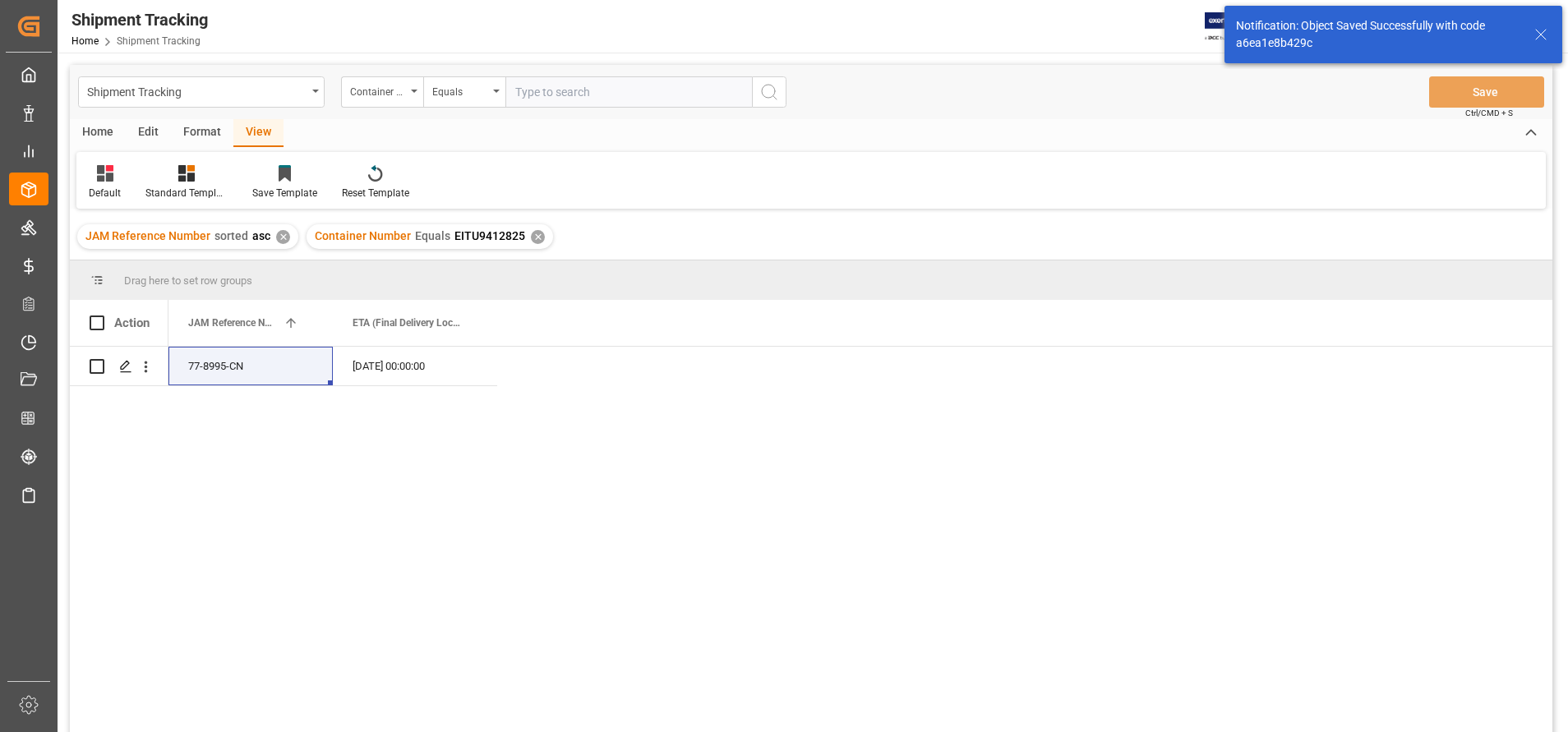 click at bounding box center (629, 92) 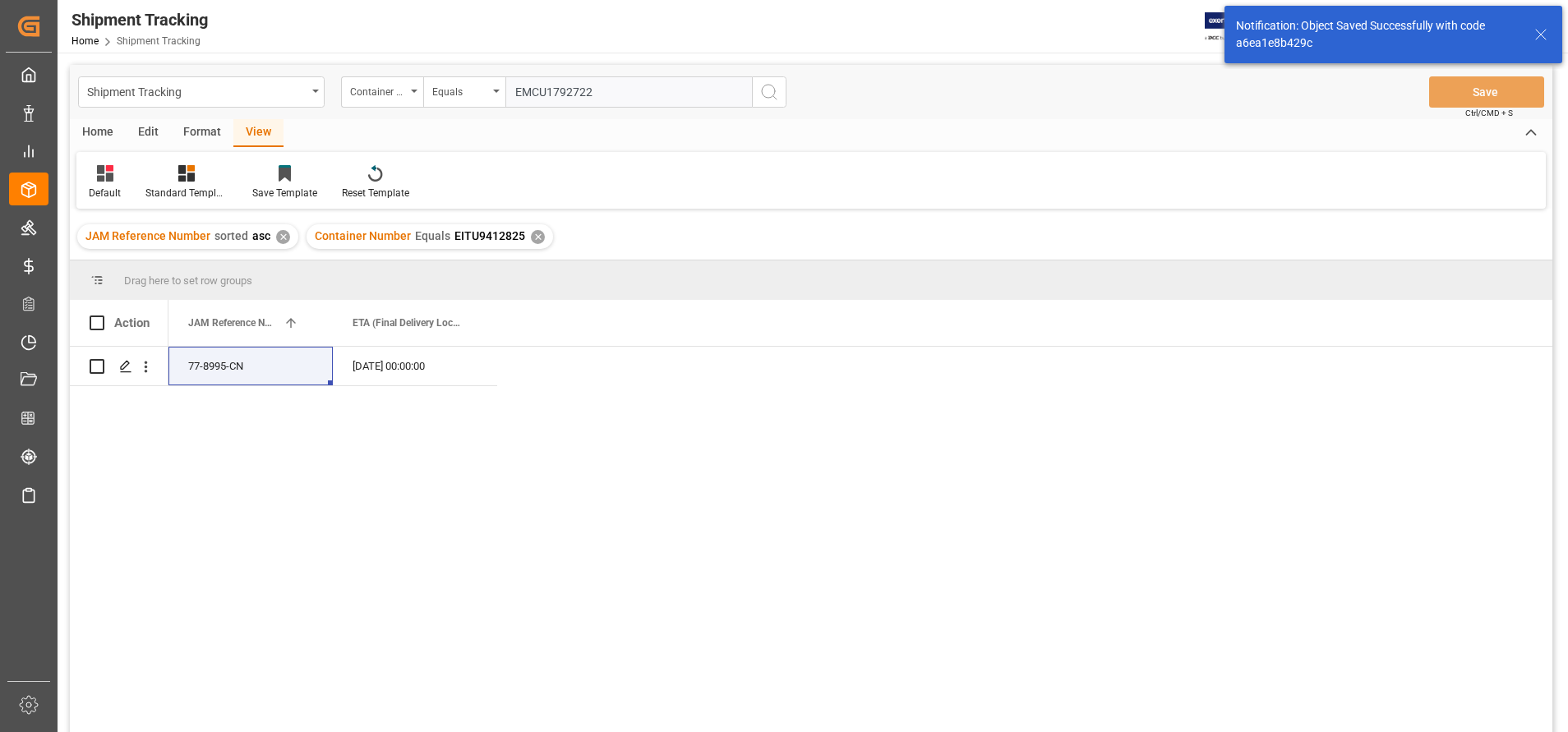 type on "EMCU1792722" 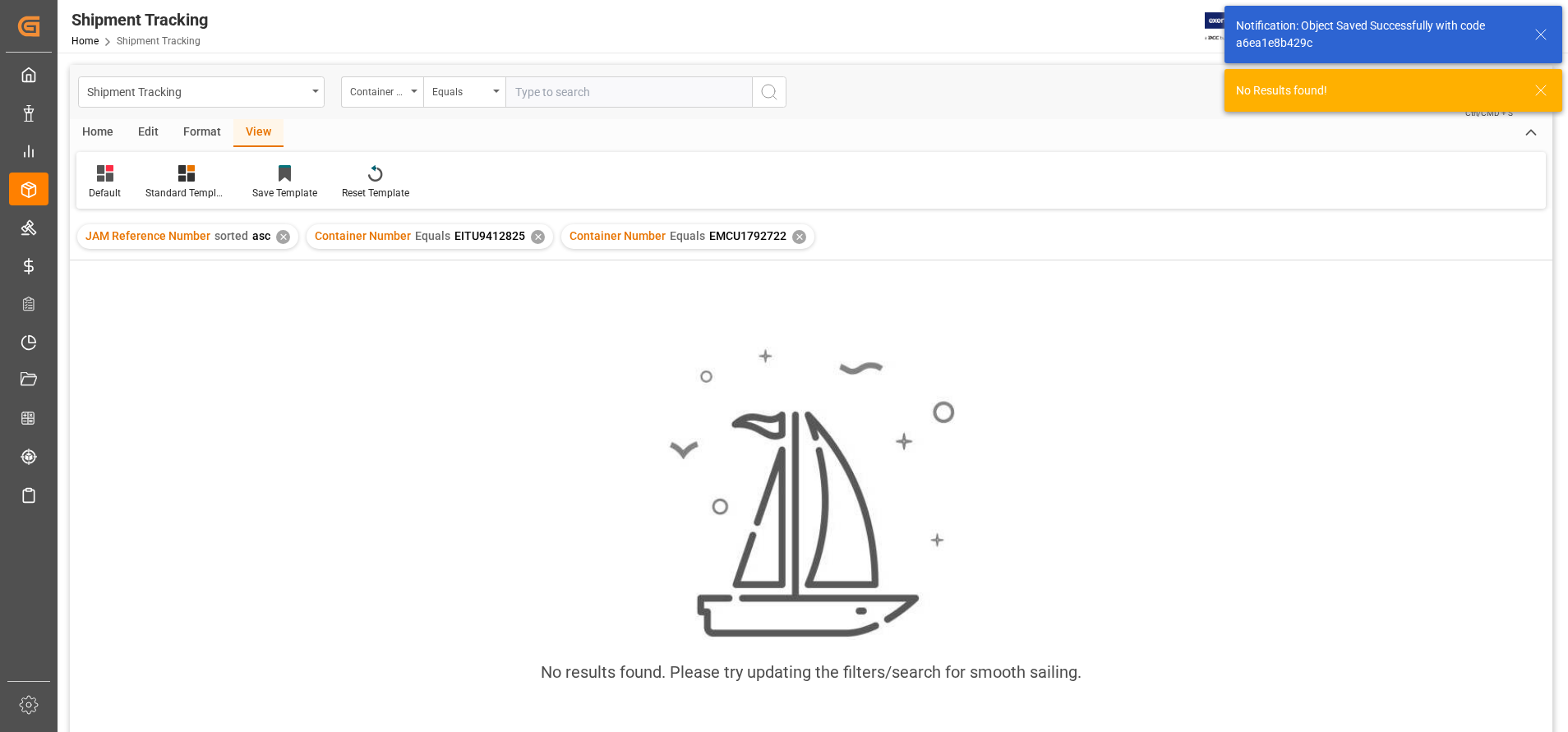 click on "✕" at bounding box center (537, 237) 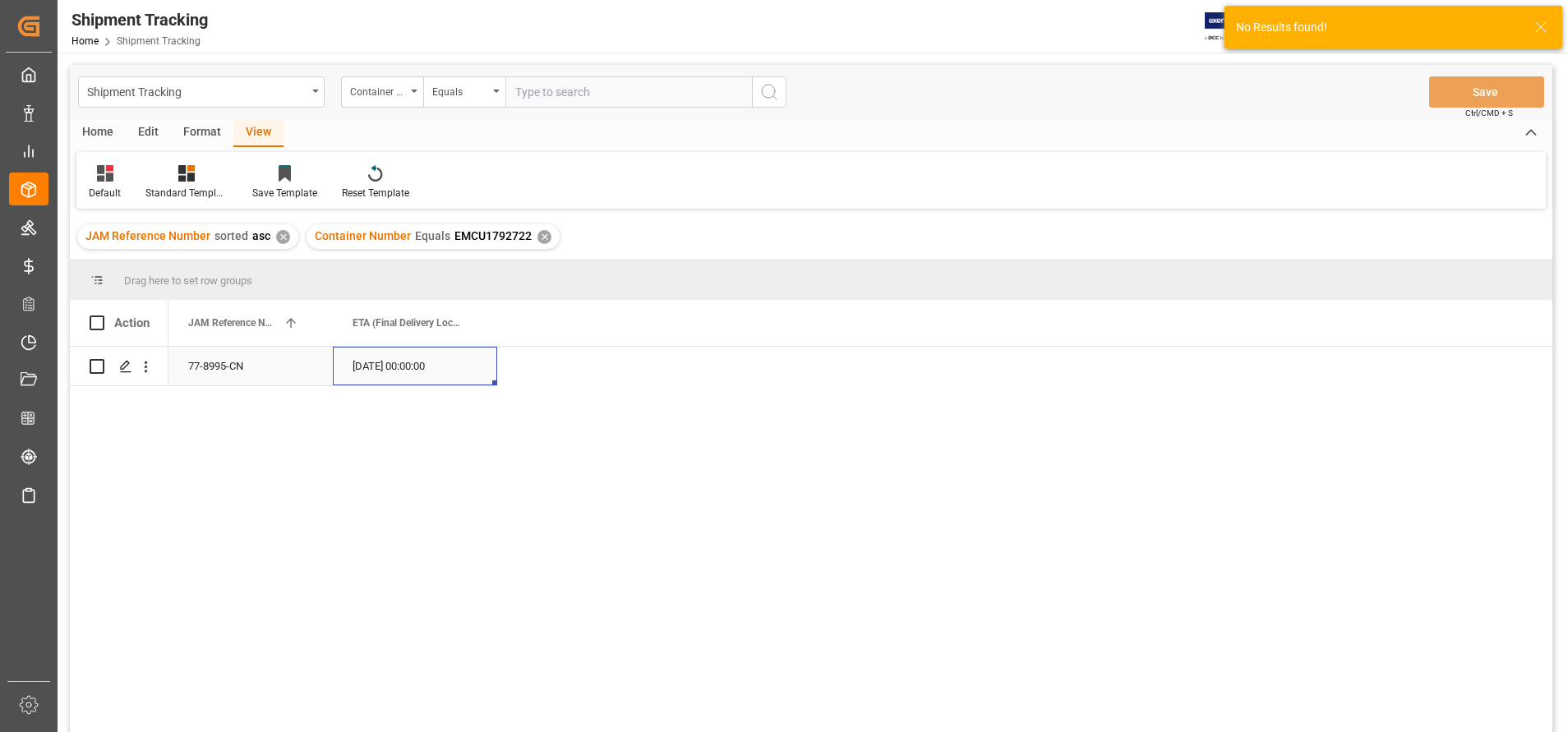 click on "[DATE] 00:00:00" at bounding box center (415, 366) 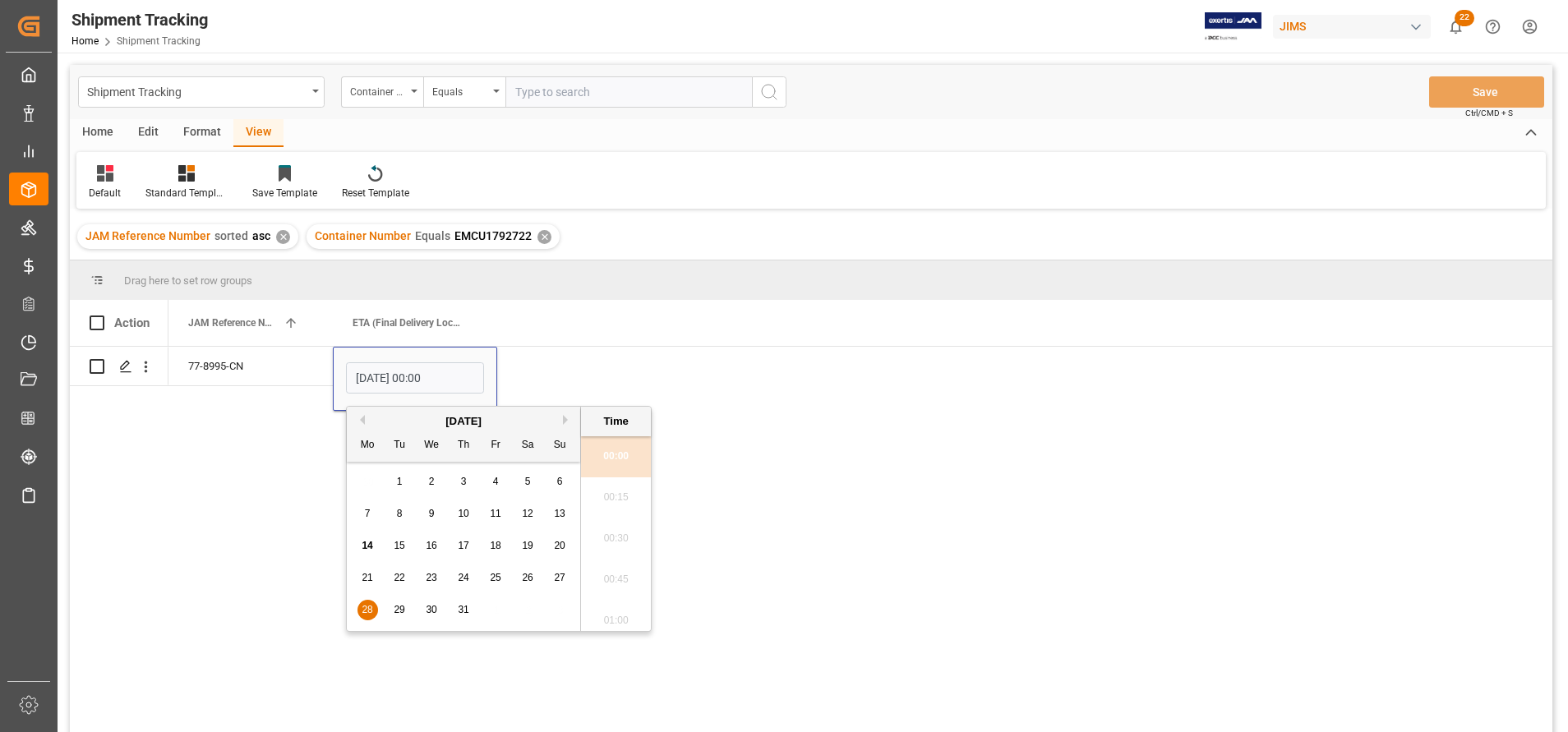 click on "24" at bounding box center [463, 578] 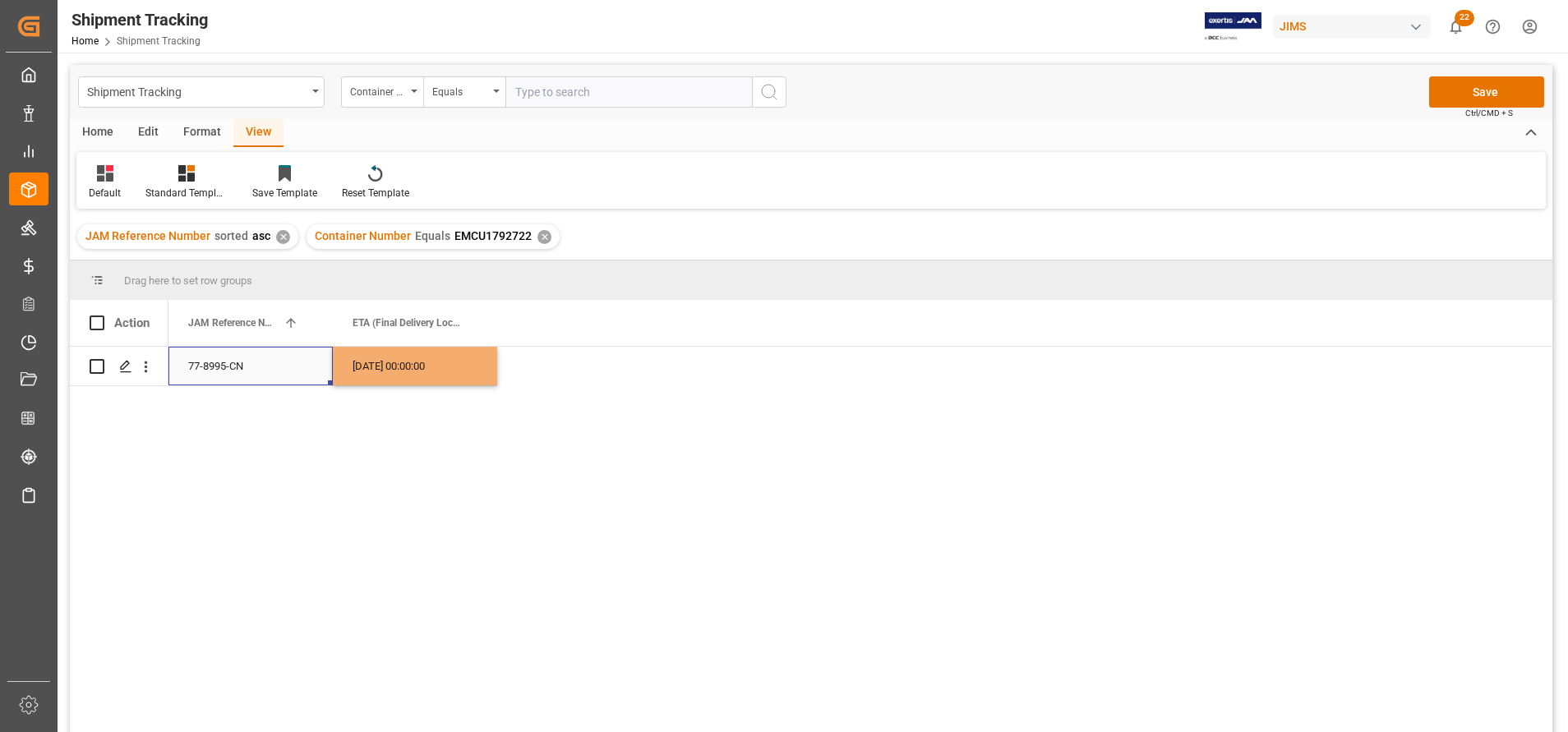 click on "77-8995-CN" at bounding box center [251, 366] 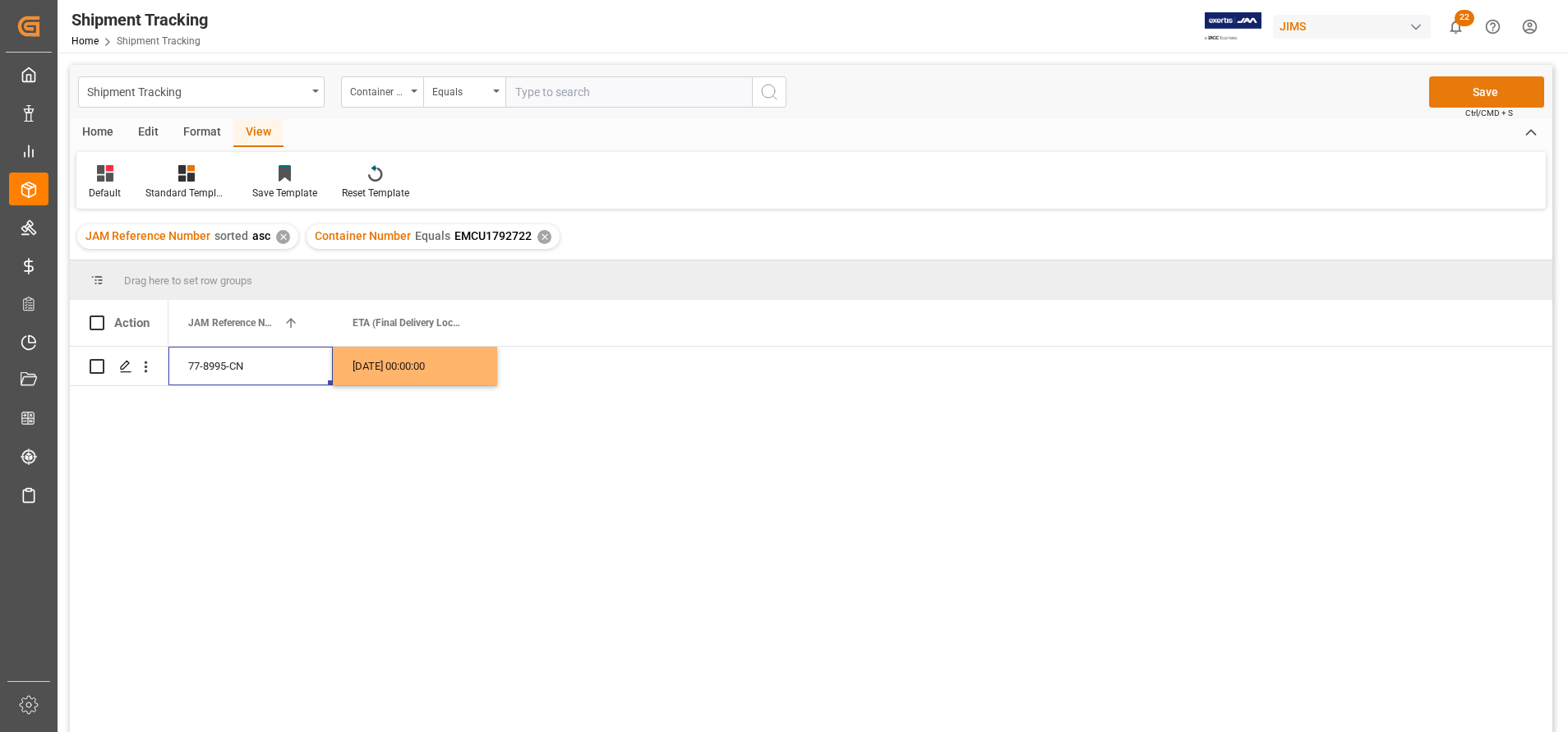 click on "Save" at bounding box center [1487, 92] 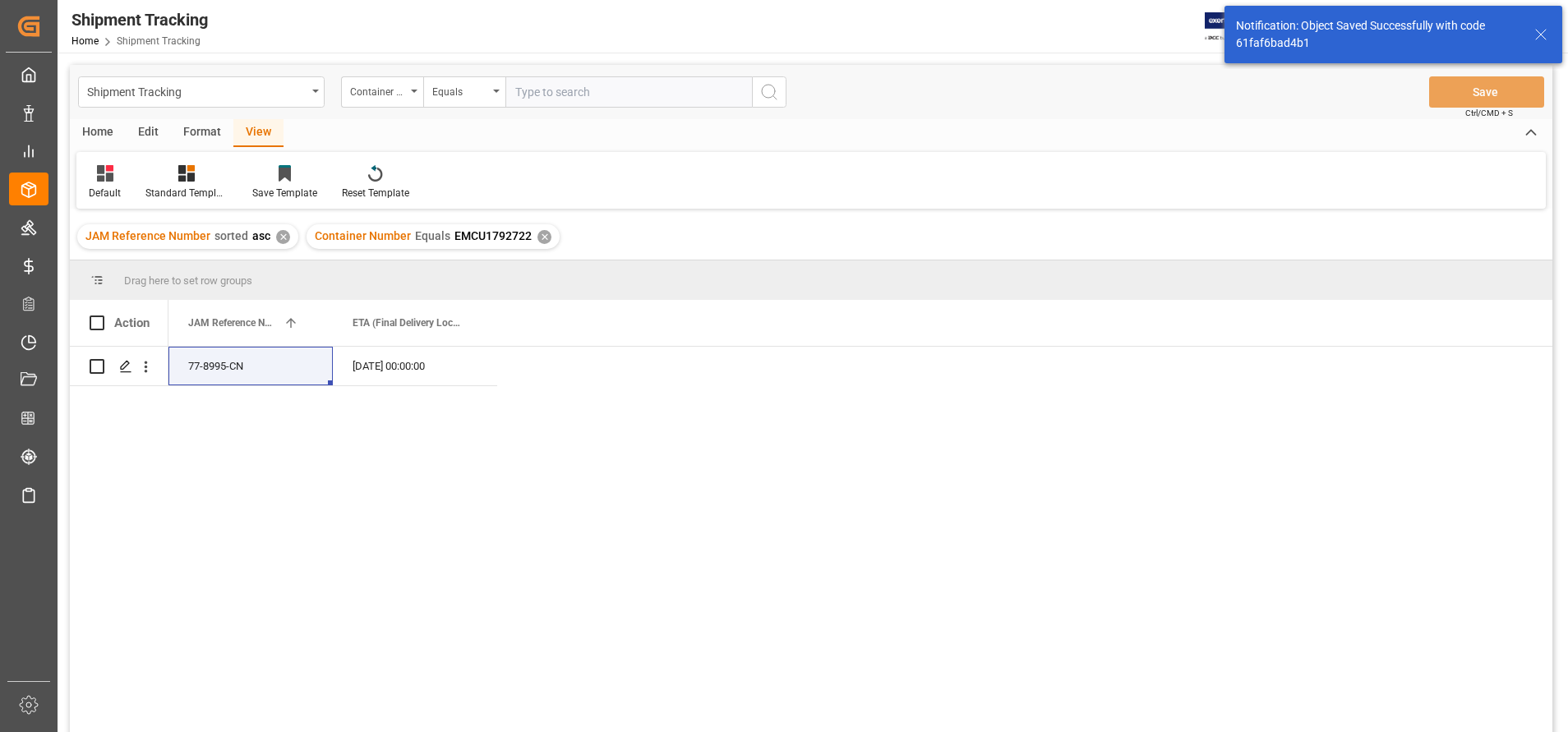 click at bounding box center [629, 92] 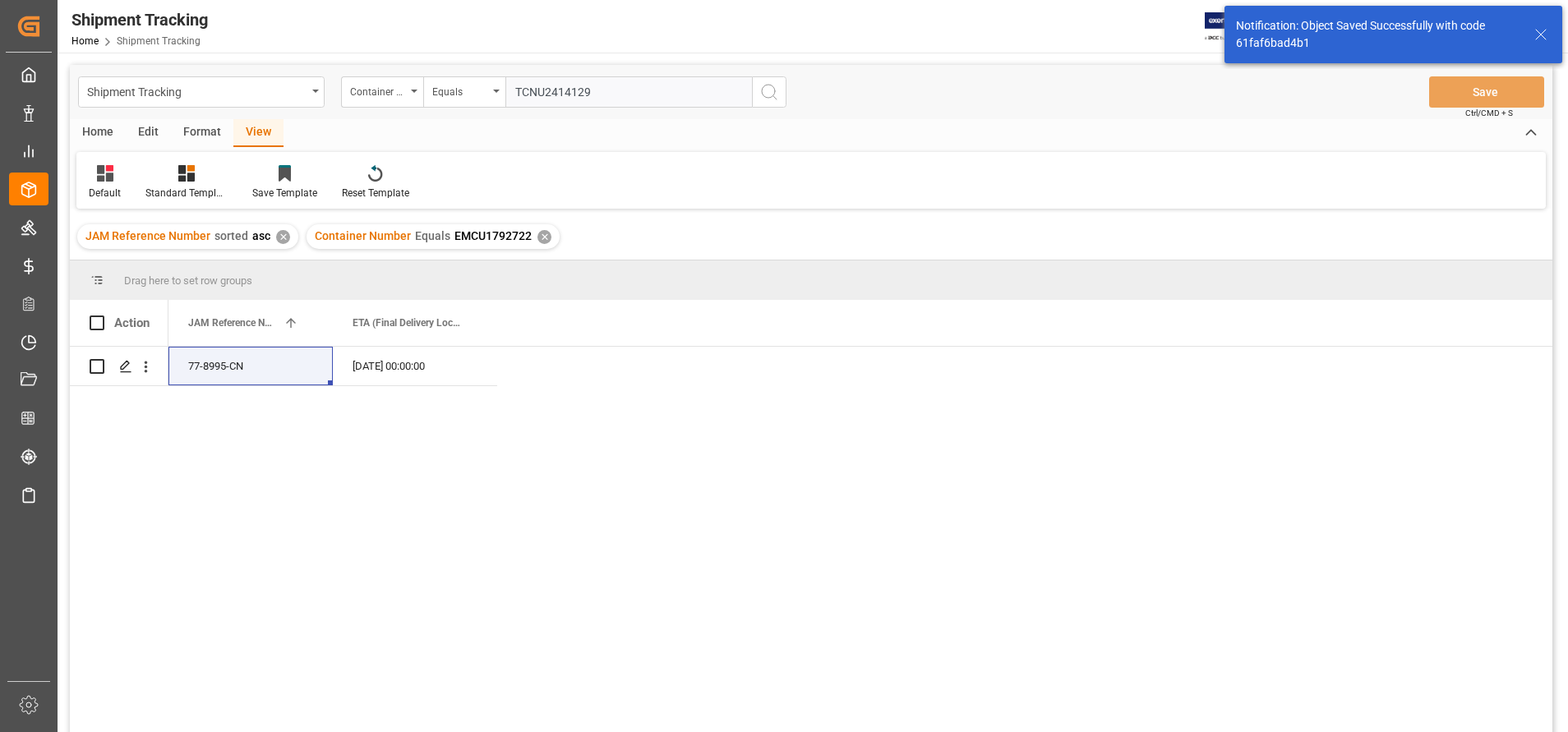 type on "TCNU2414129" 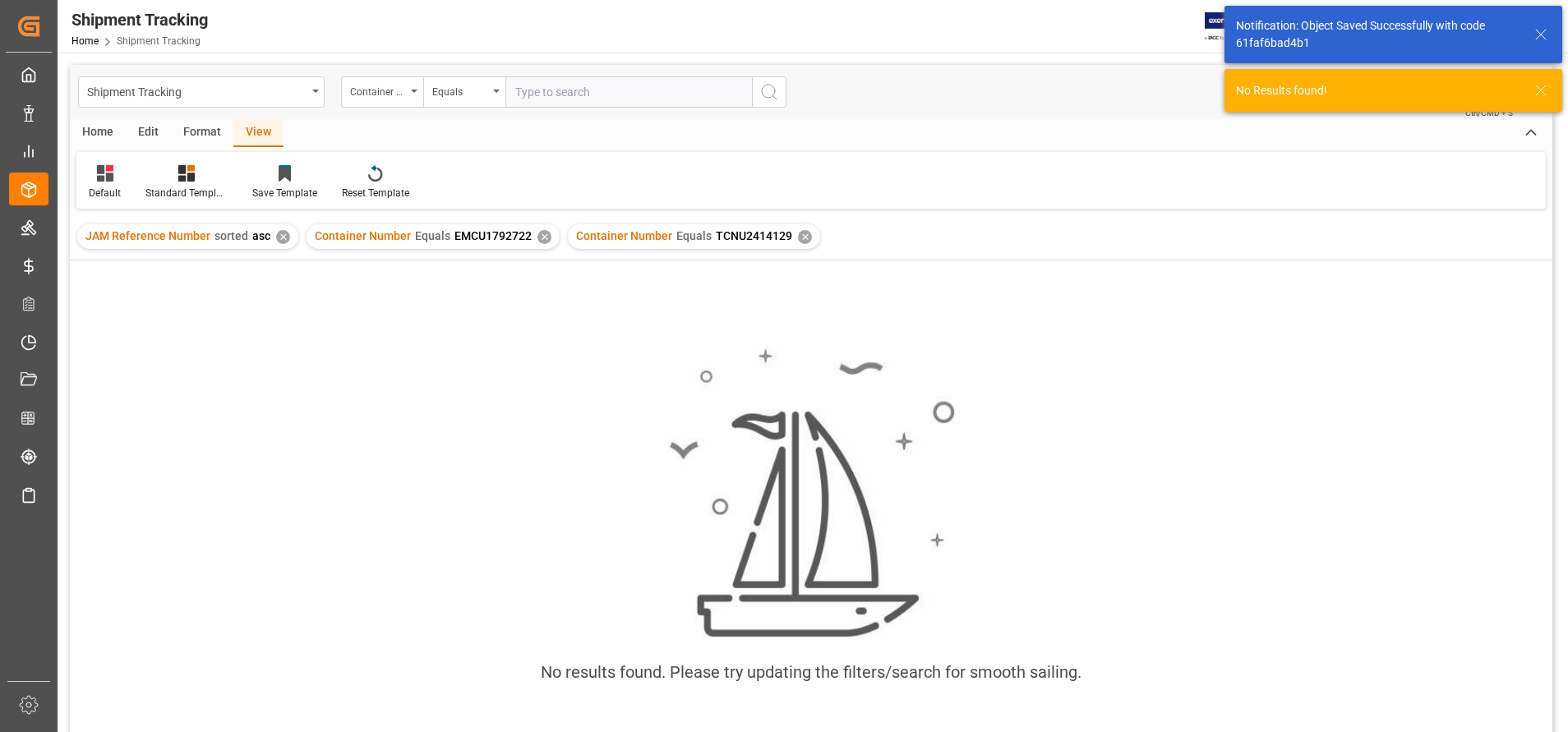 click on "✕" at bounding box center (544, 237) 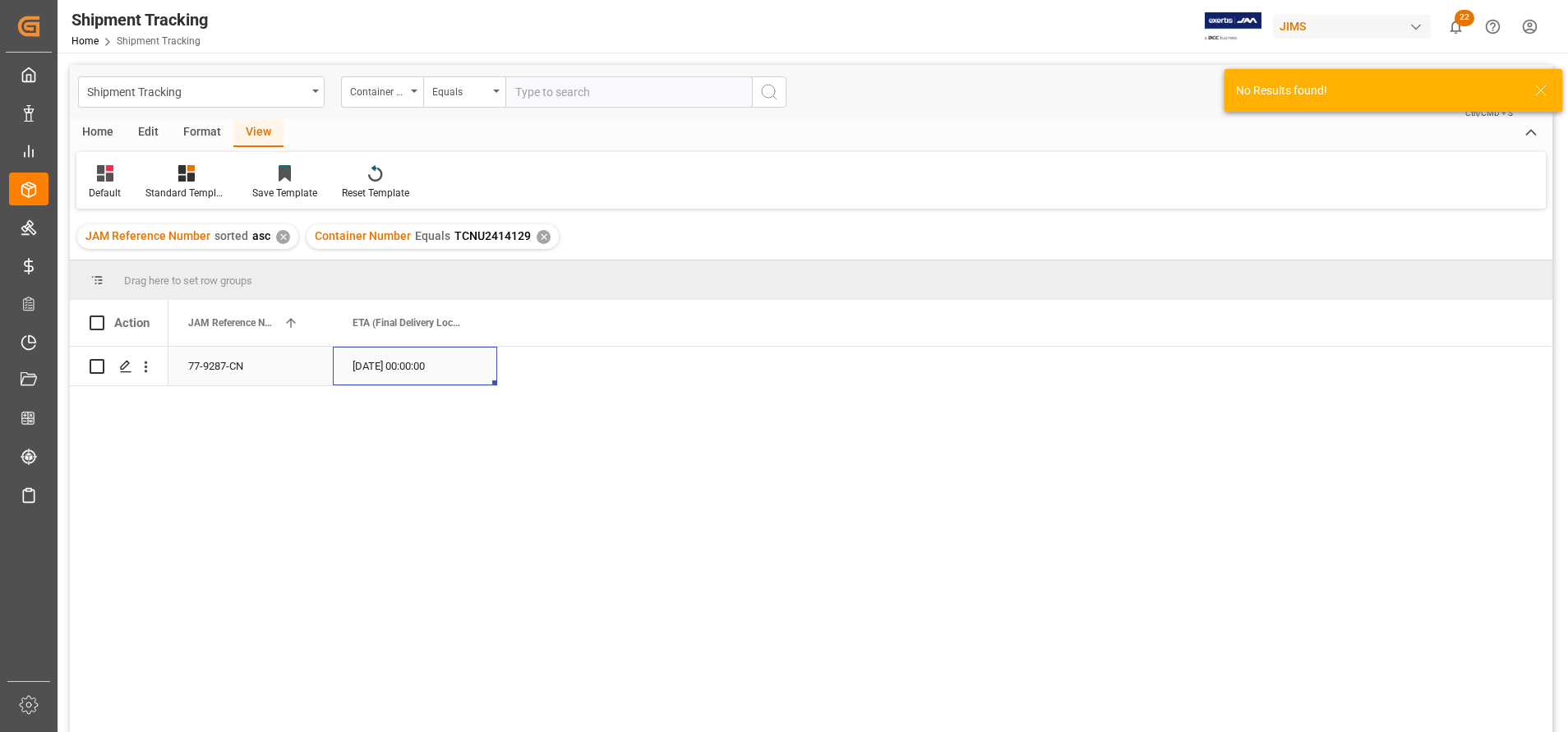 click on "[DATE] 00:00:00" at bounding box center [415, 366] 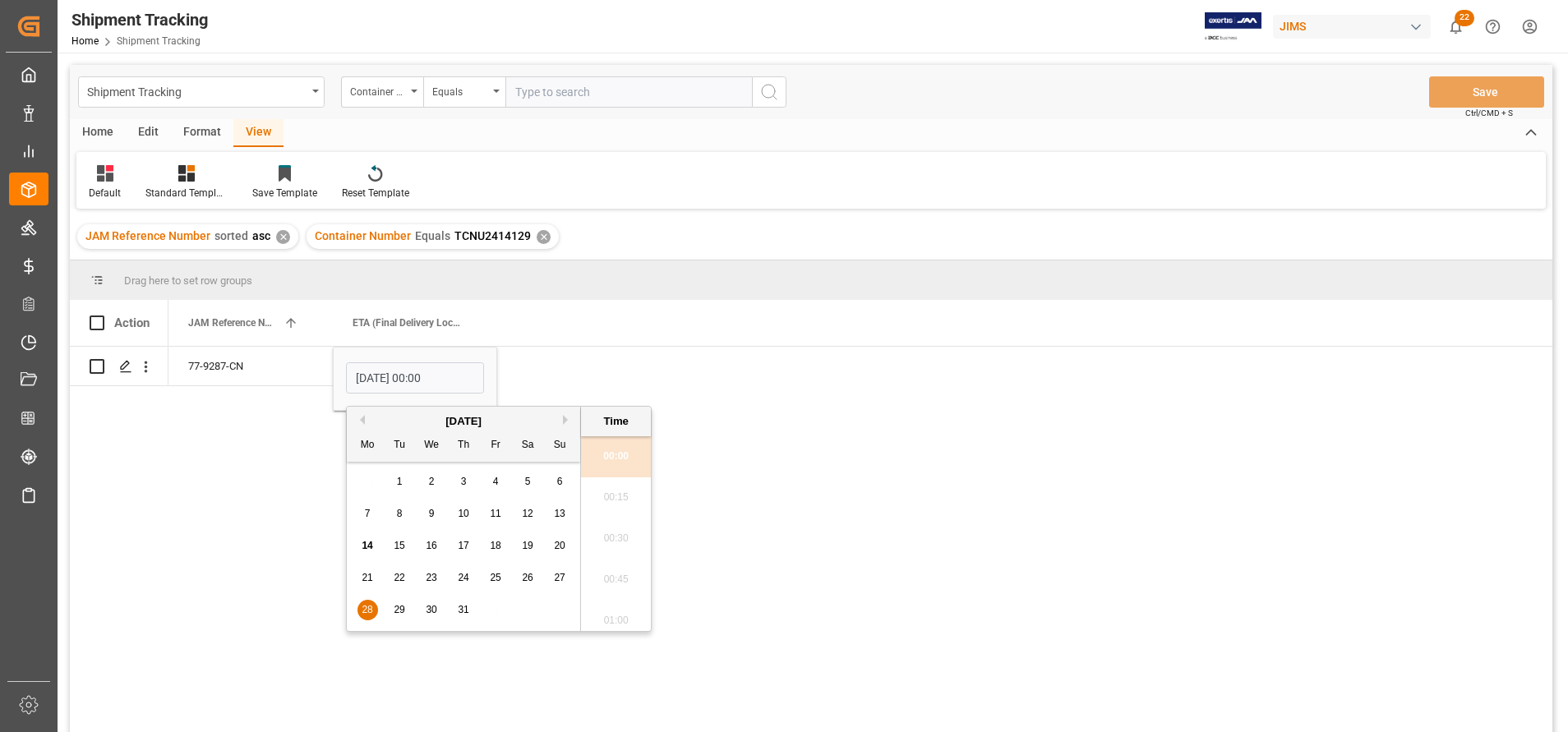 click on "24" at bounding box center (463, 578) 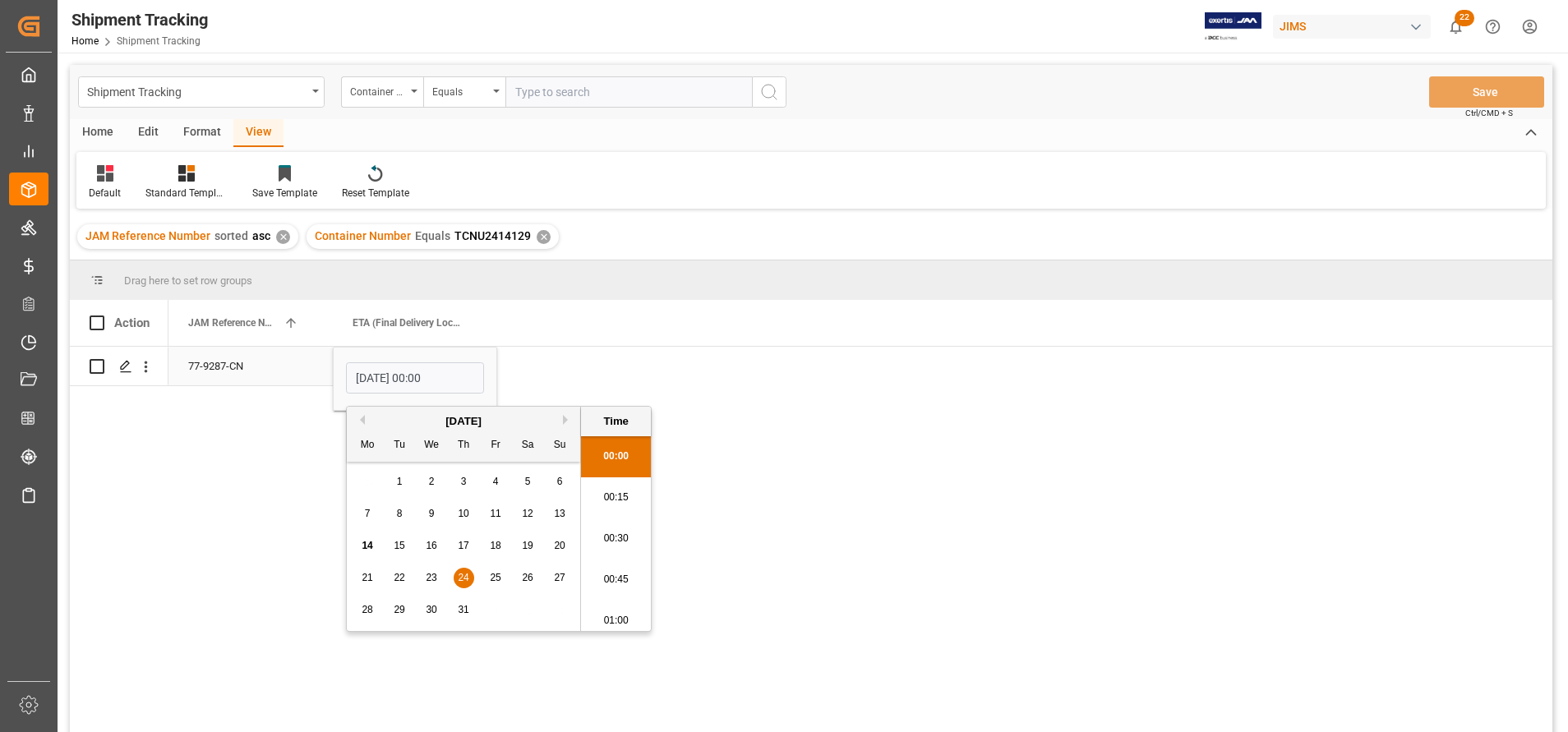 click on "77-9287-CN" at bounding box center (251, 366) 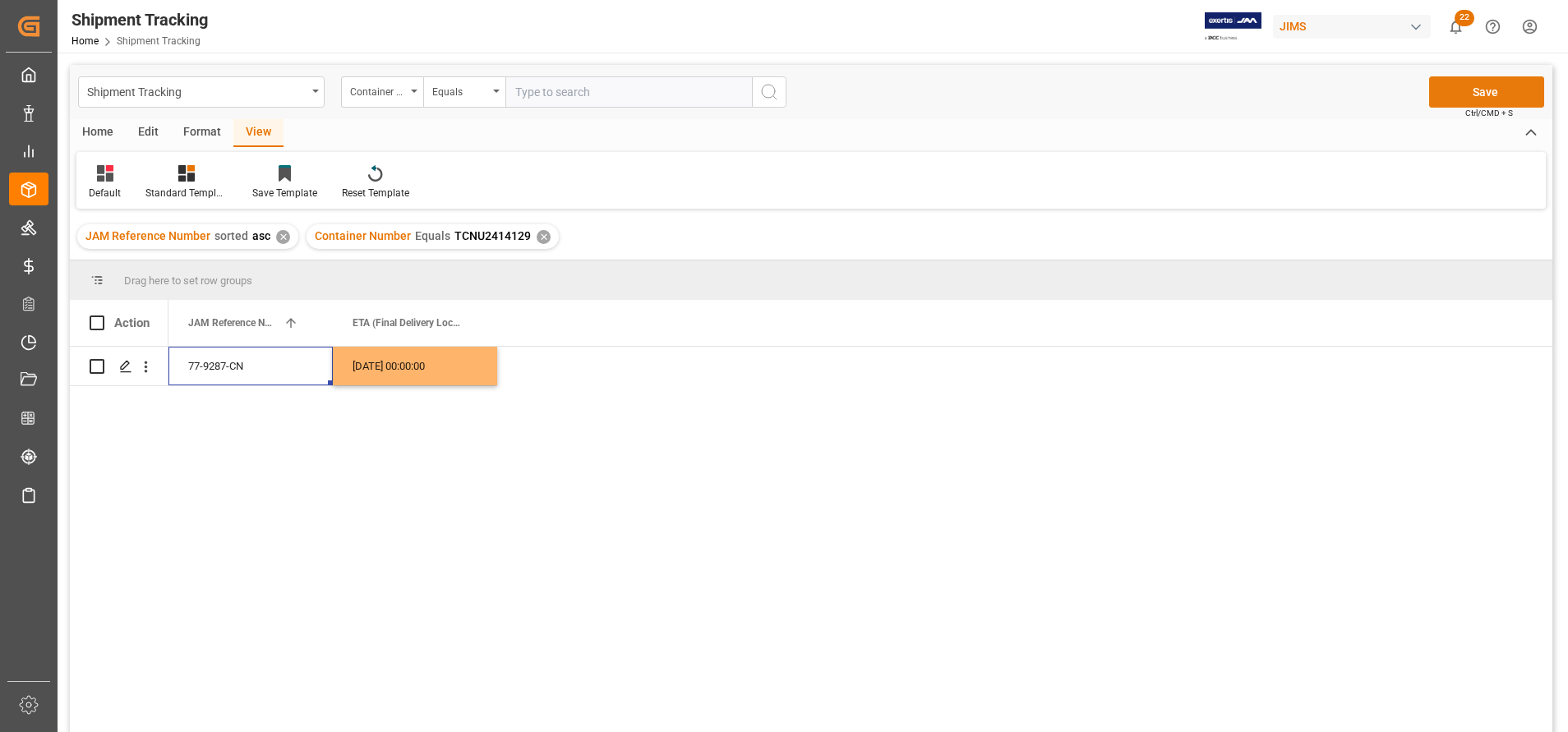 click on "Save" at bounding box center [1487, 92] 